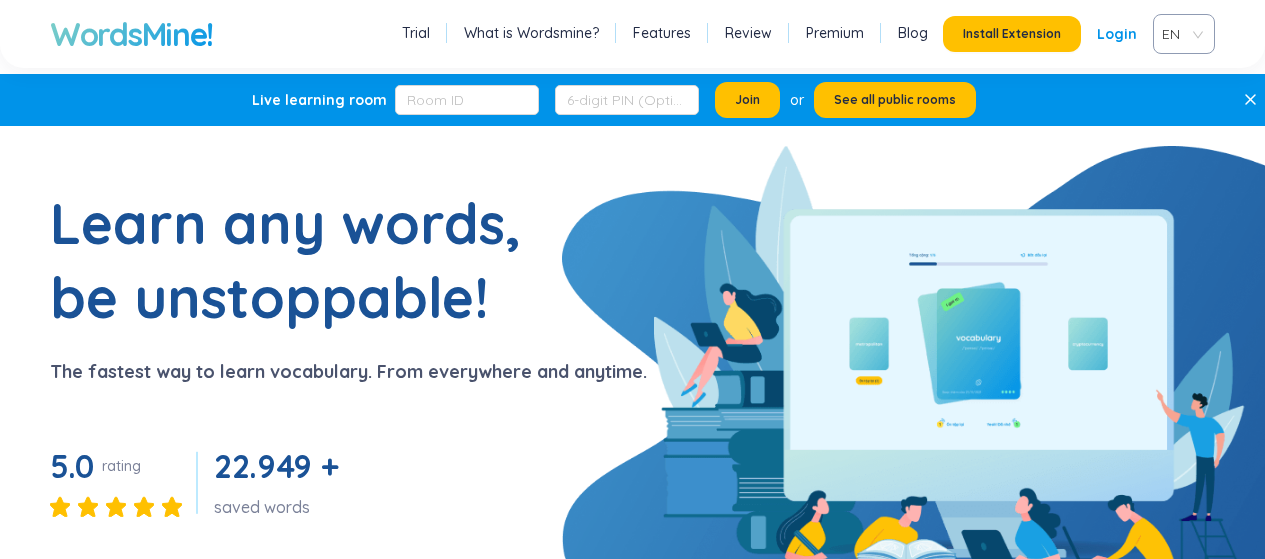 scroll, scrollTop: 0, scrollLeft: 0, axis: both 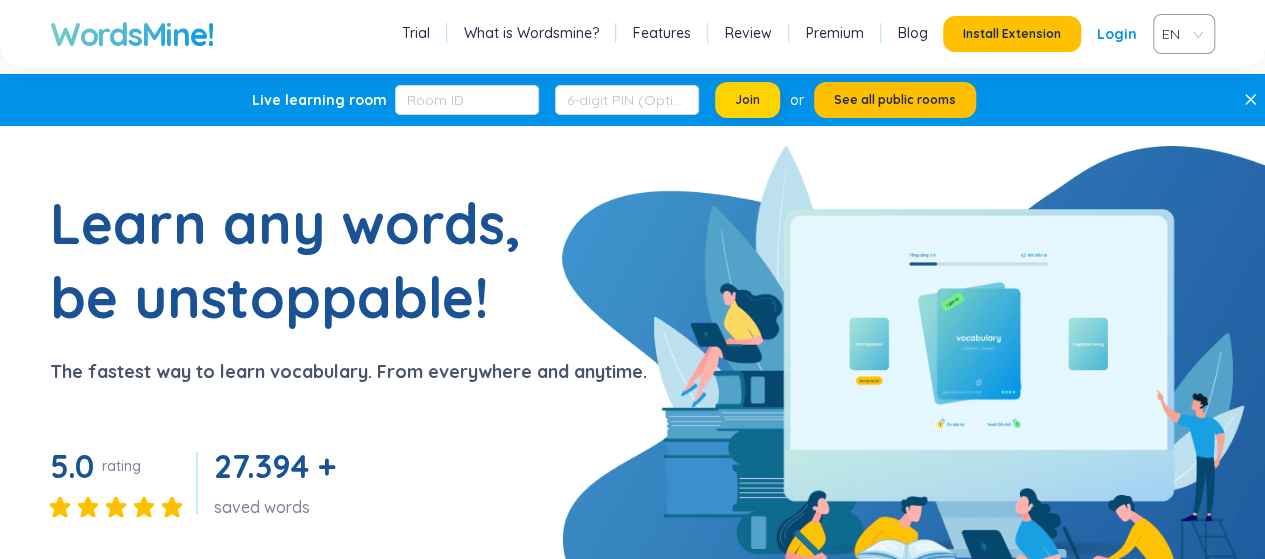 click on "Join" at bounding box center [747, 100] 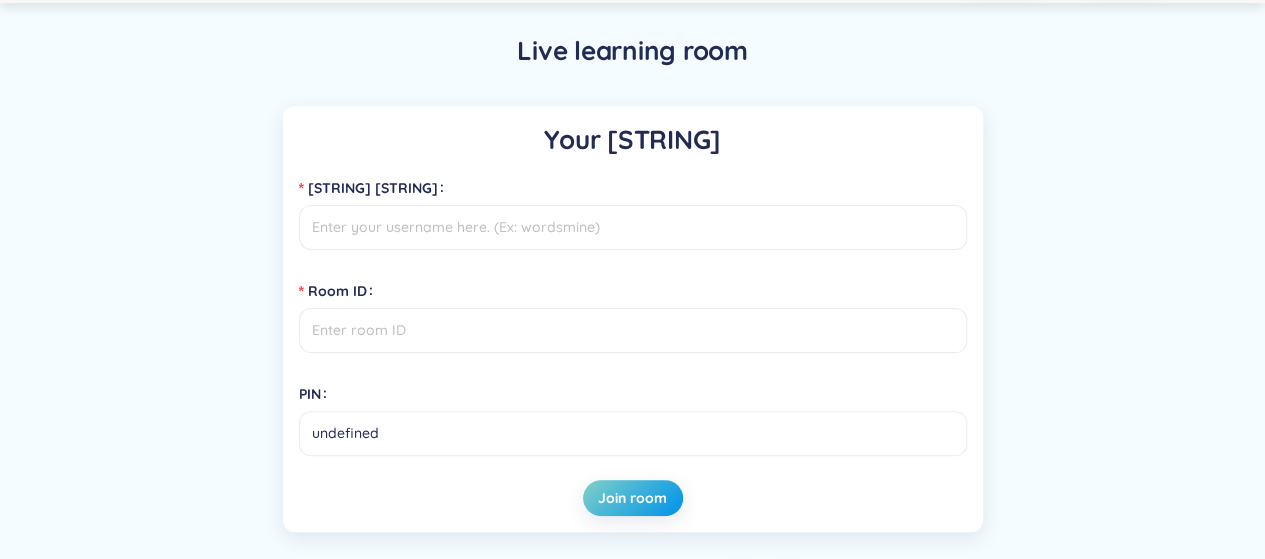 scroll, scrollTop: 100, scrollLeft: 0, axis: vertical 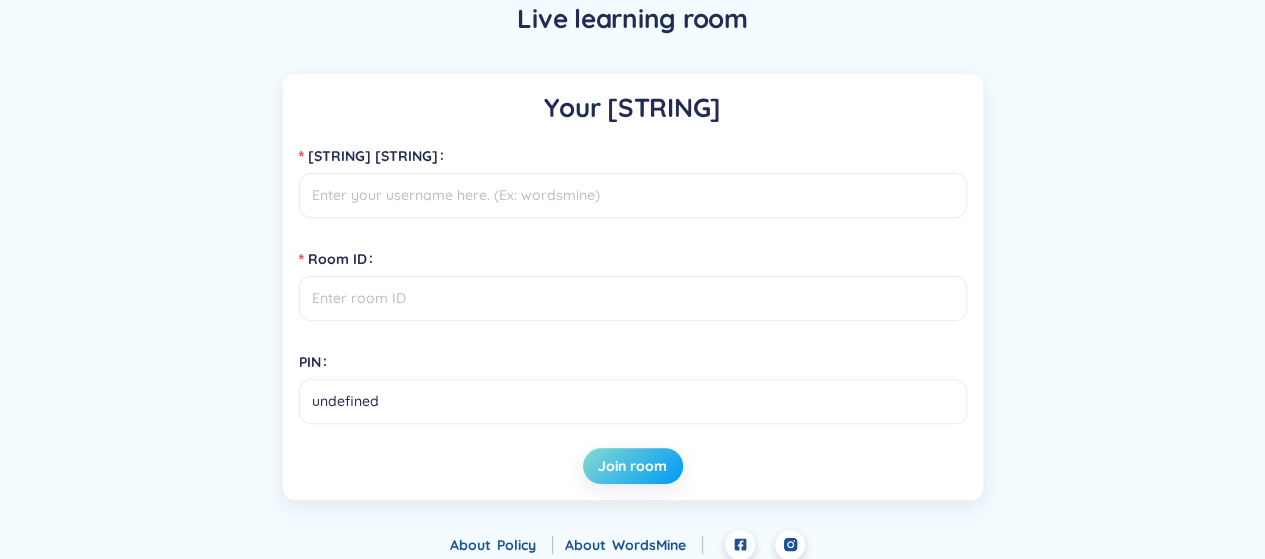 click on "Join room" at bounding box center [632, 466] 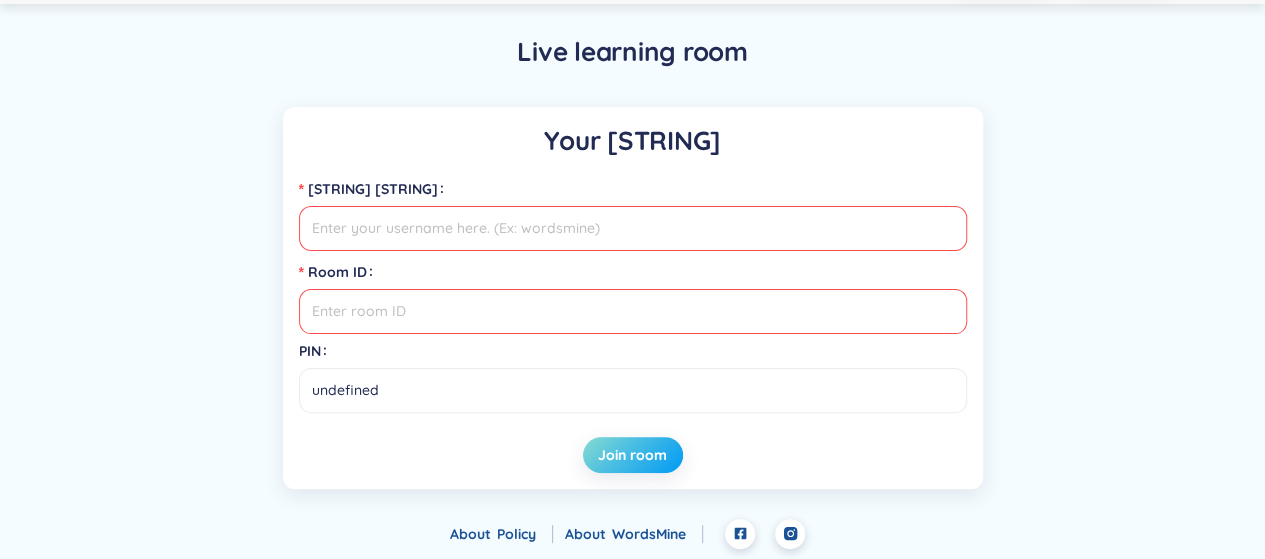 scroll, scrollTop: 100, scrollLeft: 0, axis: vertical 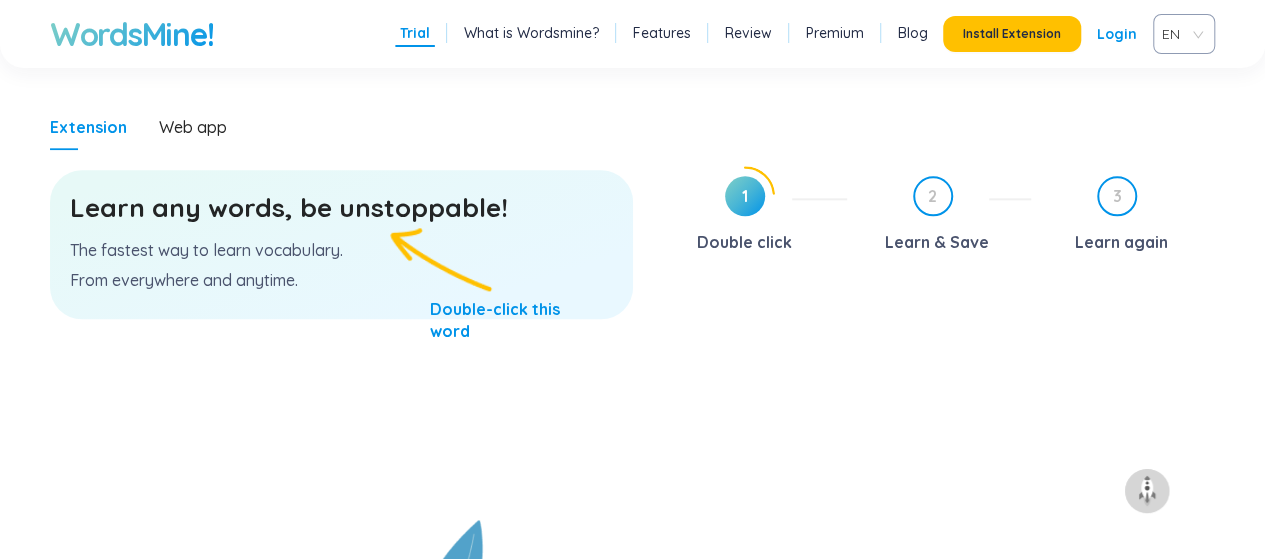 click on "Learn any words, be unstoppable!" at bounding box center (341, 208) 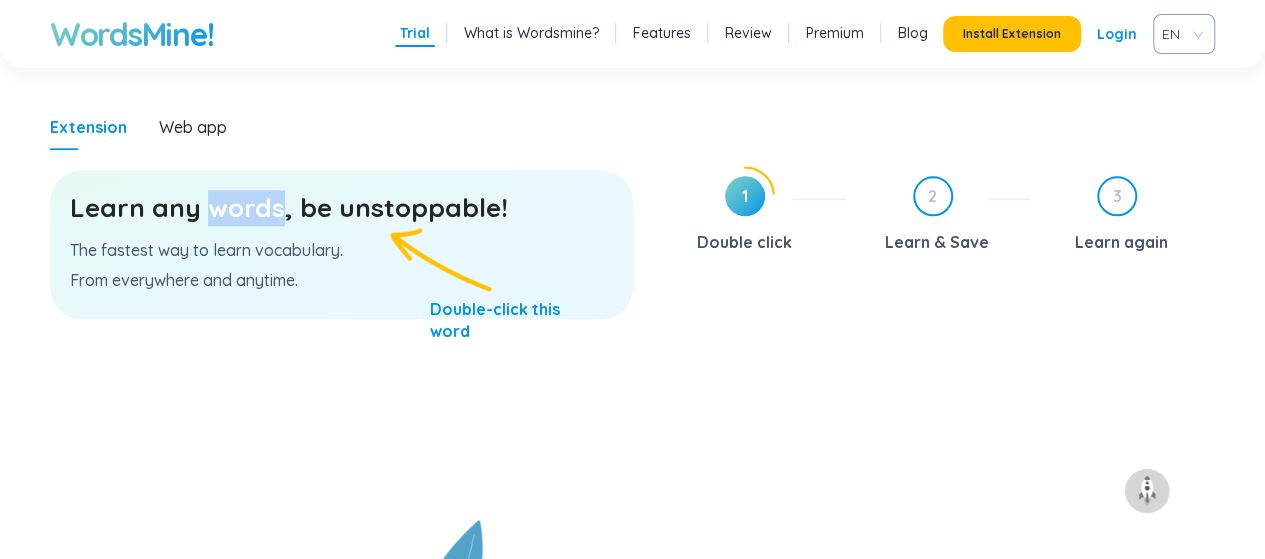 click on "Learn any words, be unstoppable!" at bounding box center [341, 208] 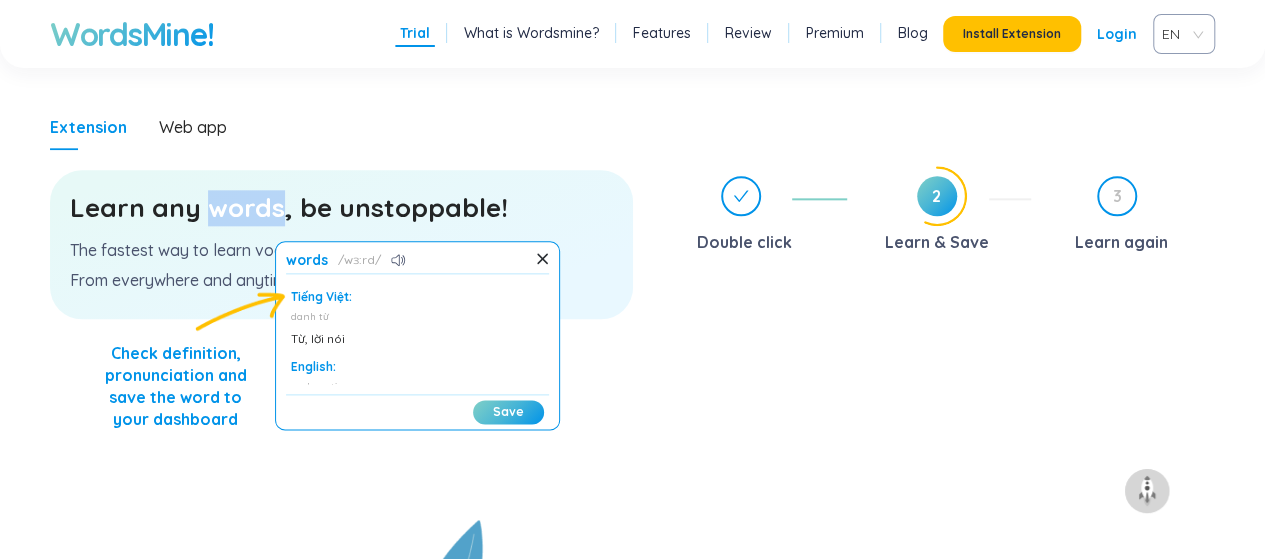 scroll, scrollTop: 50, scrollLeft: 0, axis: vertical 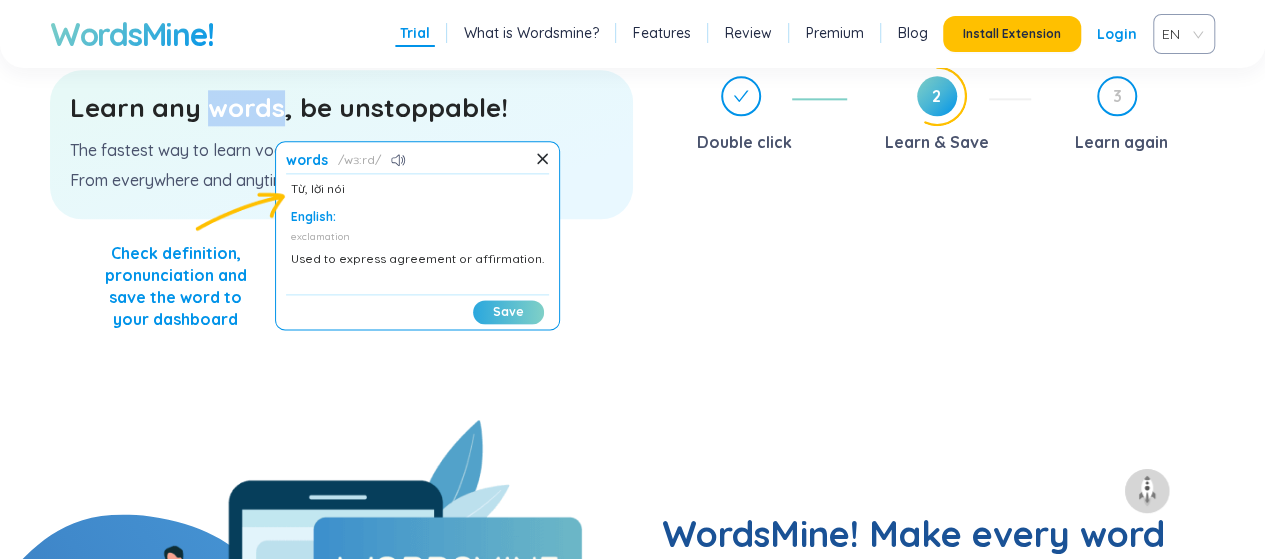 click on "Save" at bounding box center (508, 312) 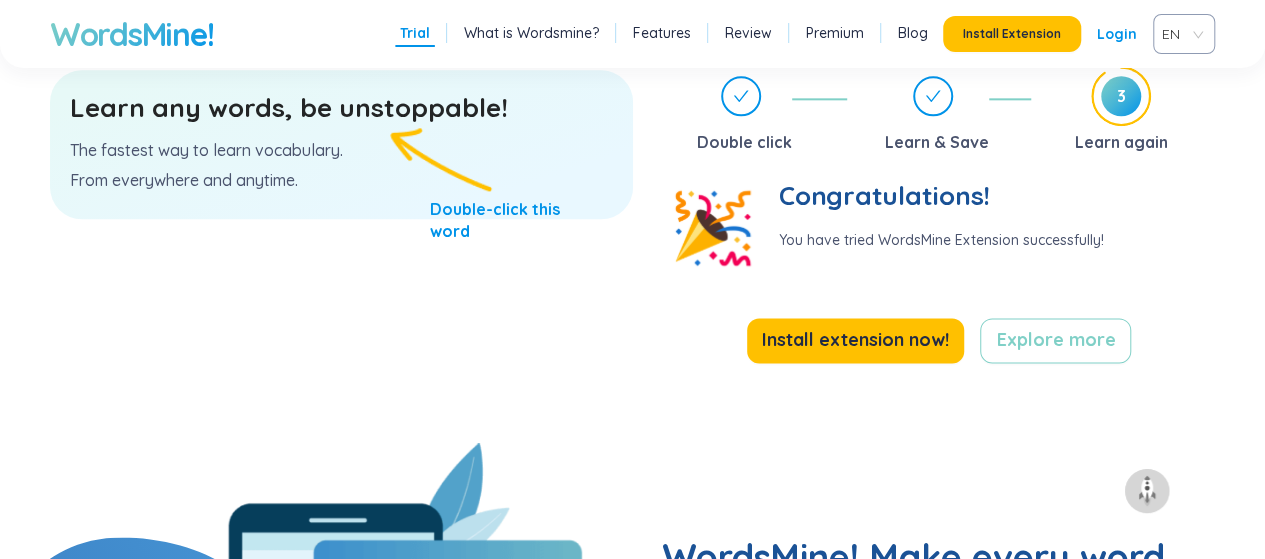 drag, startPoint x: 362, startPoint y: 113, endPoint x: 337, endPoint y: 120, distance: 25.96151 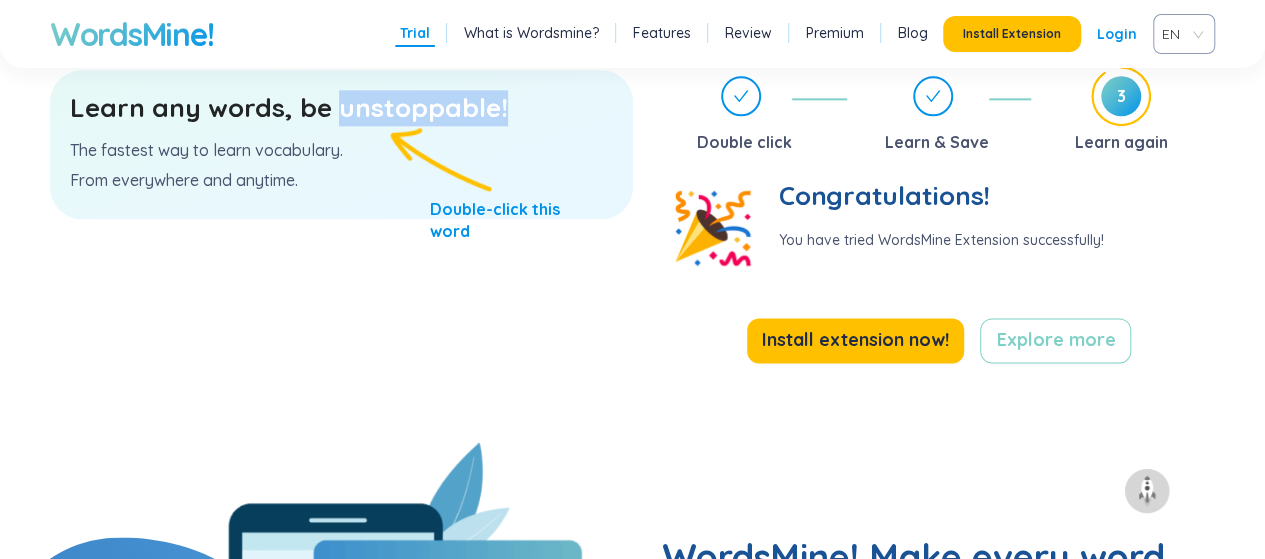 drag, startPoint x: 496, startPoint y: 116, endPoint x: 338, endPoint y: 114, distance: 158.01266 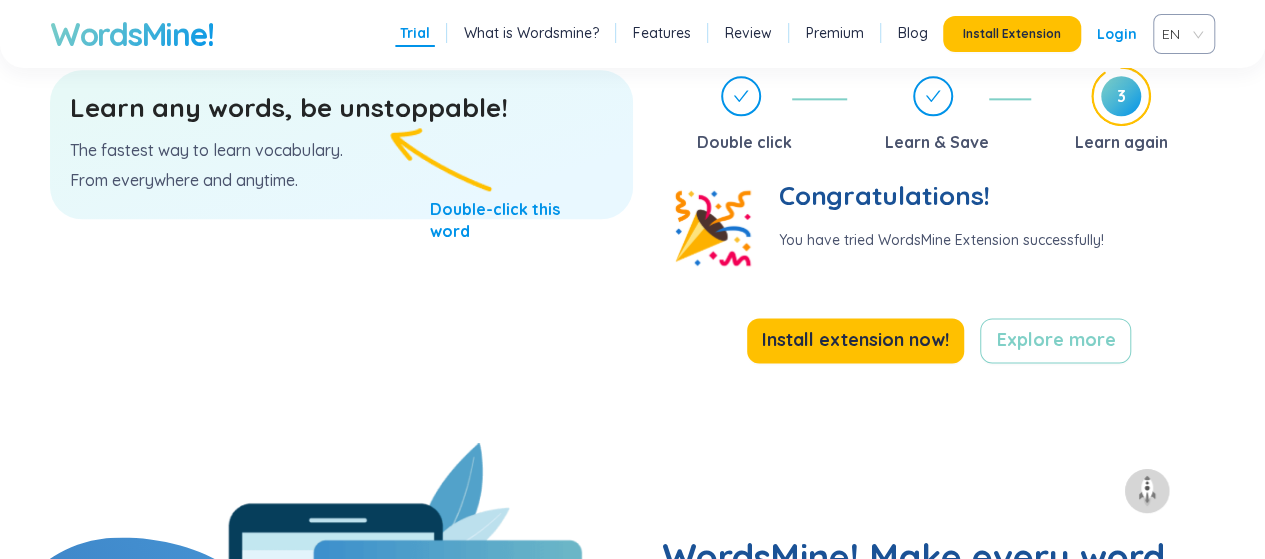 click on "Learn any words, be unstoppable!" at bounding box center [341, 108] 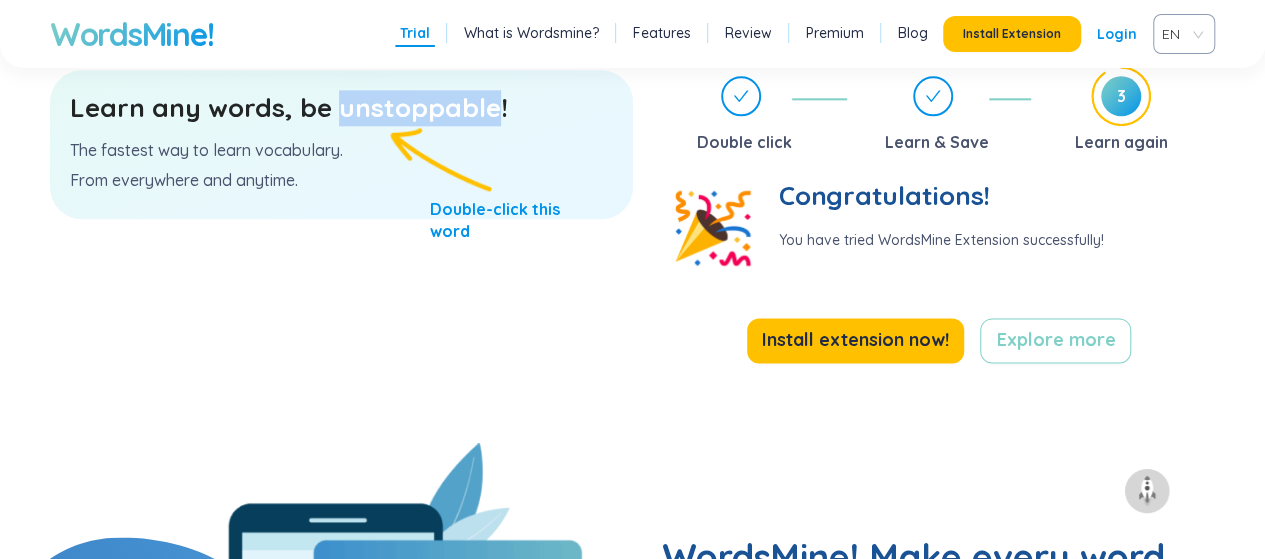 click on "Learn any words, be unstoppable!" at bounding box center [341, 108] 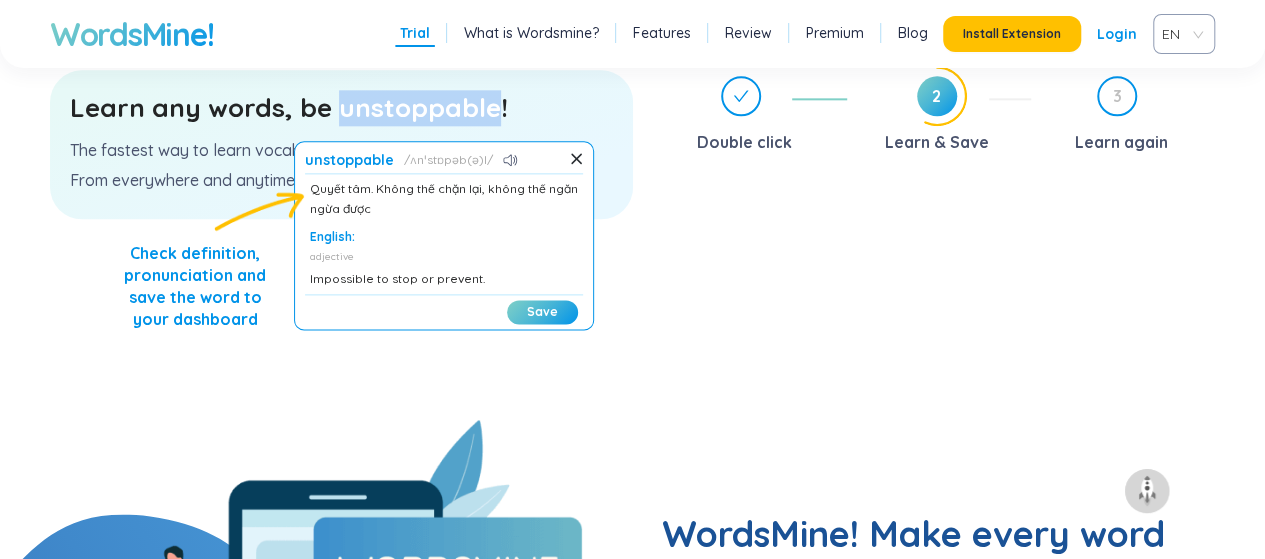 scroll, scrollTop: 0, scrollLeft: 0, axis: both 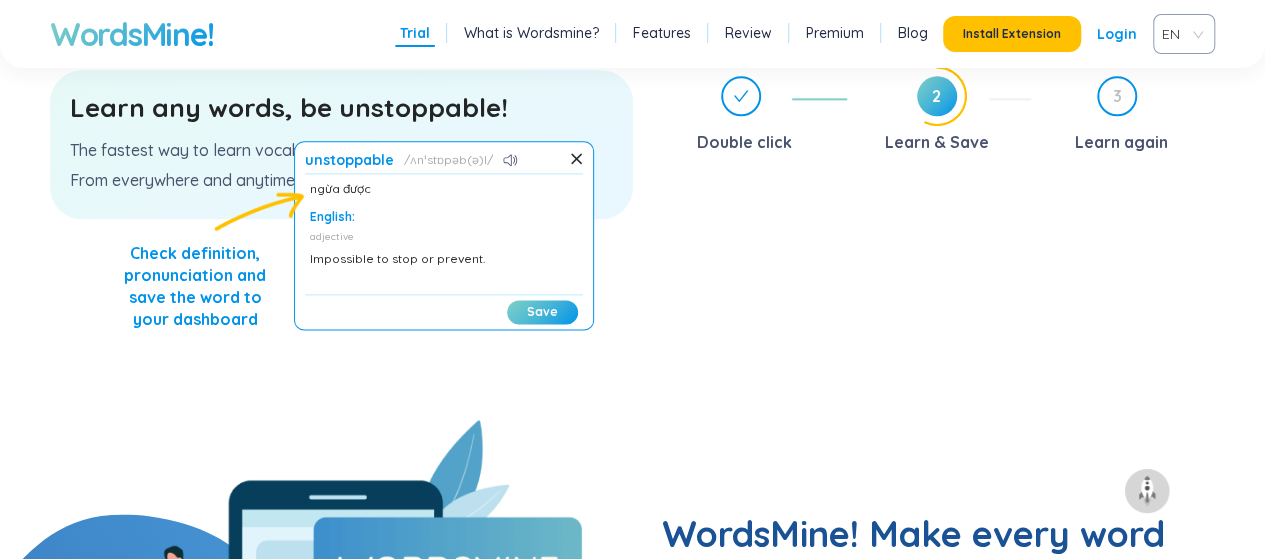 click on "Tiếng Việt: Tính từ Quyết tâm. Không thể chặn lại, không thể ngăn ngừa được English: adjective Impossible to stop or prevent." at bounding box center (444, 234) 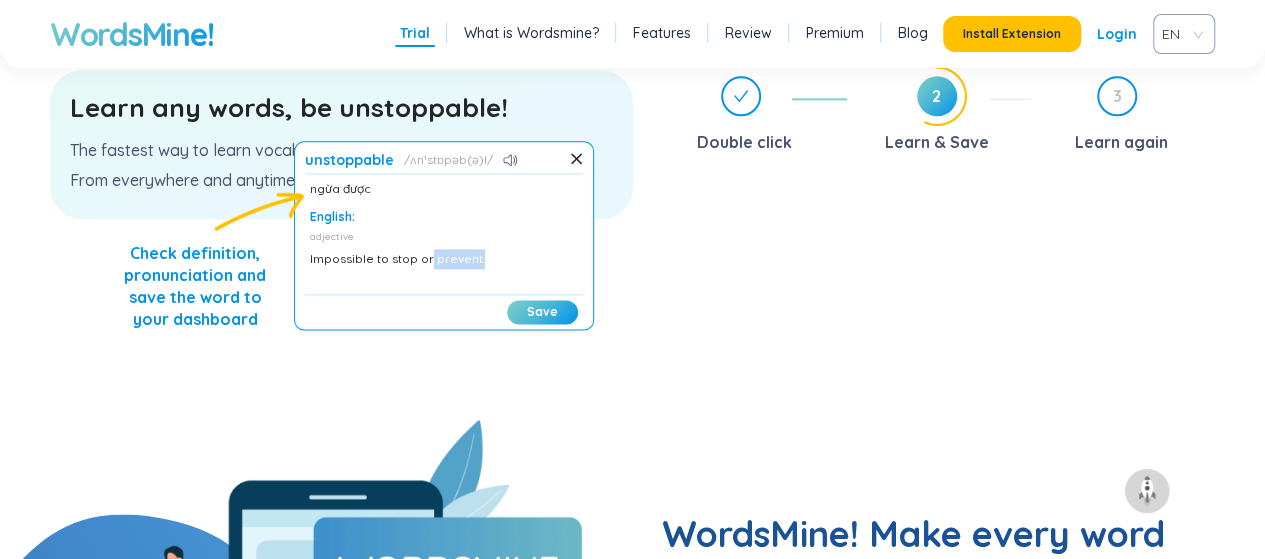 drag, startPoint x: 429, startPoint y: 263, endPoint x: 485, endPoint y: 256, distance: 56.435802 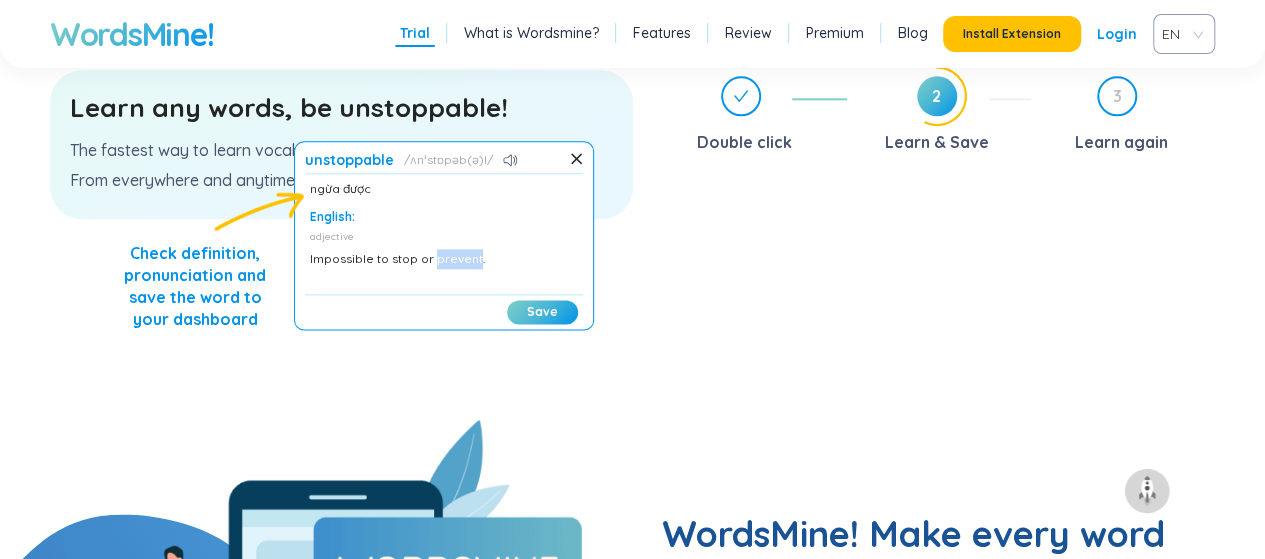 click on "Impossible to stop or prevent." at bounding box center (444, 259) 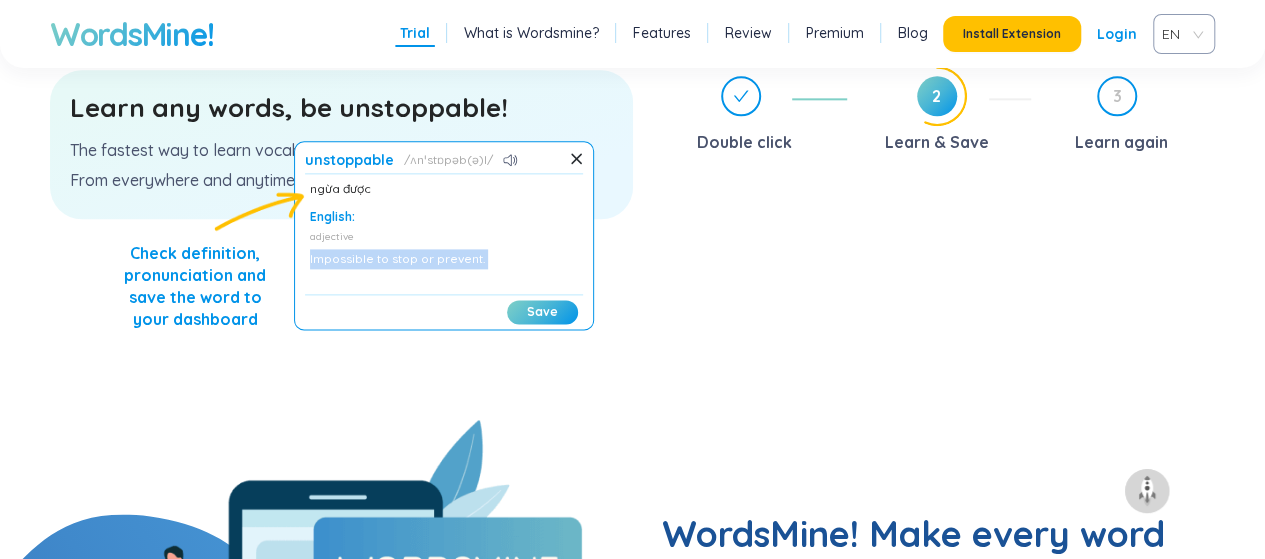 click on "Impossible to stop or prevent." at bounding box center (444, 259) 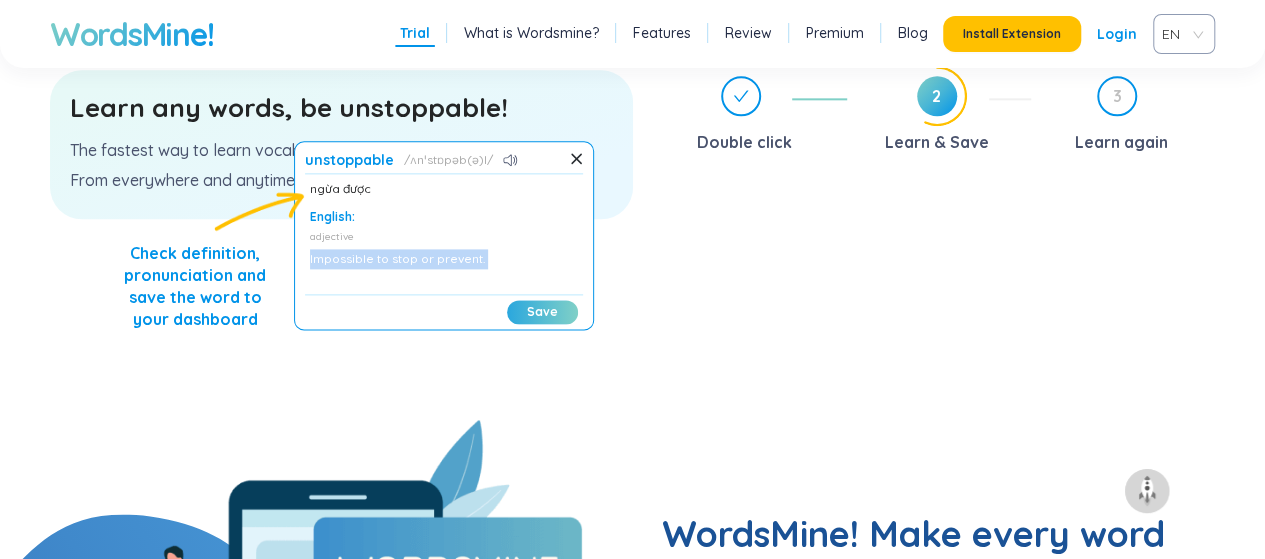 click on "Save" at bounding box center [542, 312] 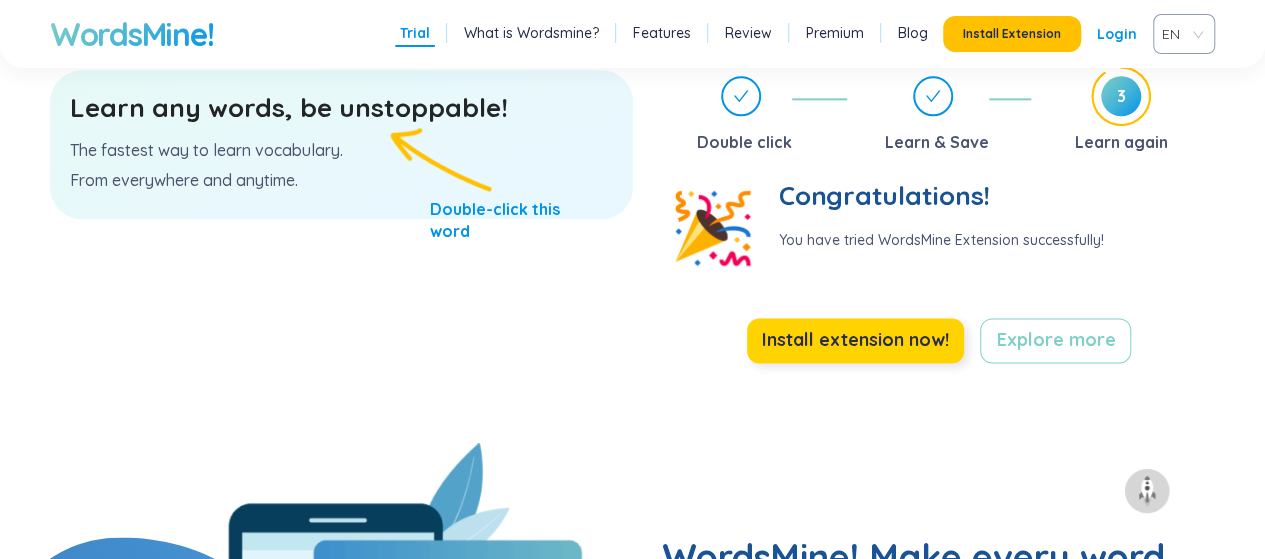 click on "Install extension now!" at bounding box center (855, 340) 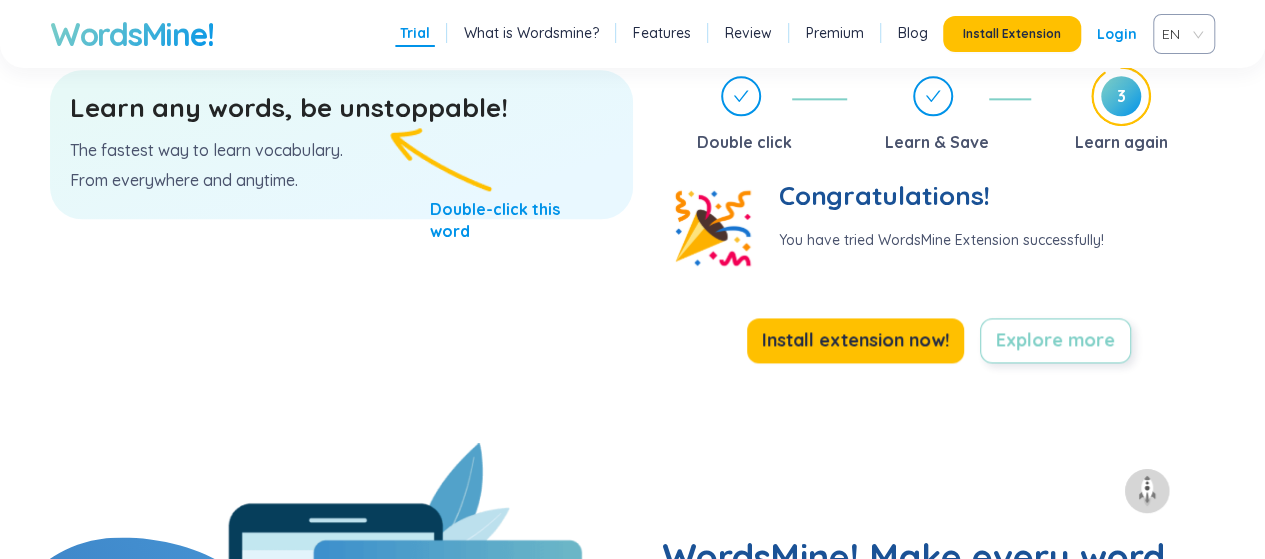 click on "Explore more" at bounding box center [1055, 340] 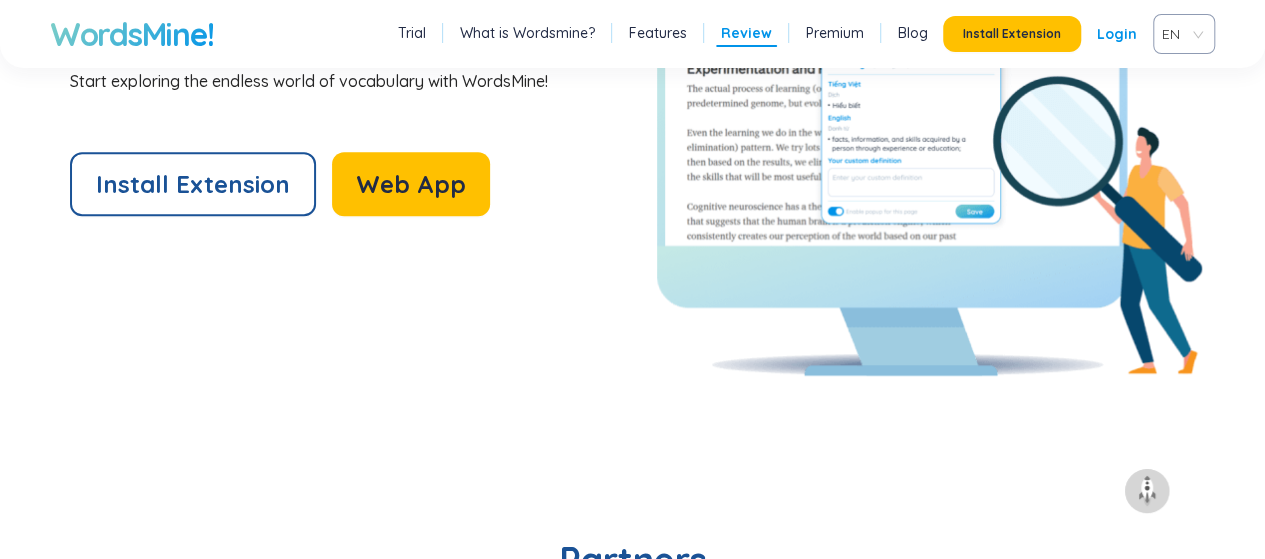scroll, scrollTop: 4463, scrollLeft: 0, axis: vertical 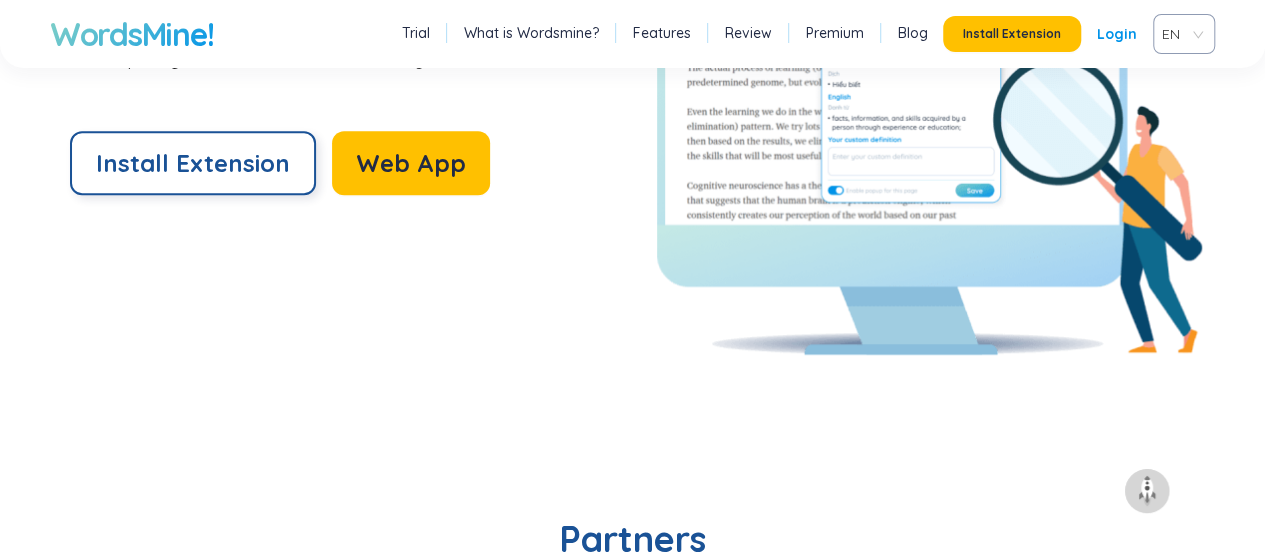 click on "Install Extension" at bounding box center (193, 163) 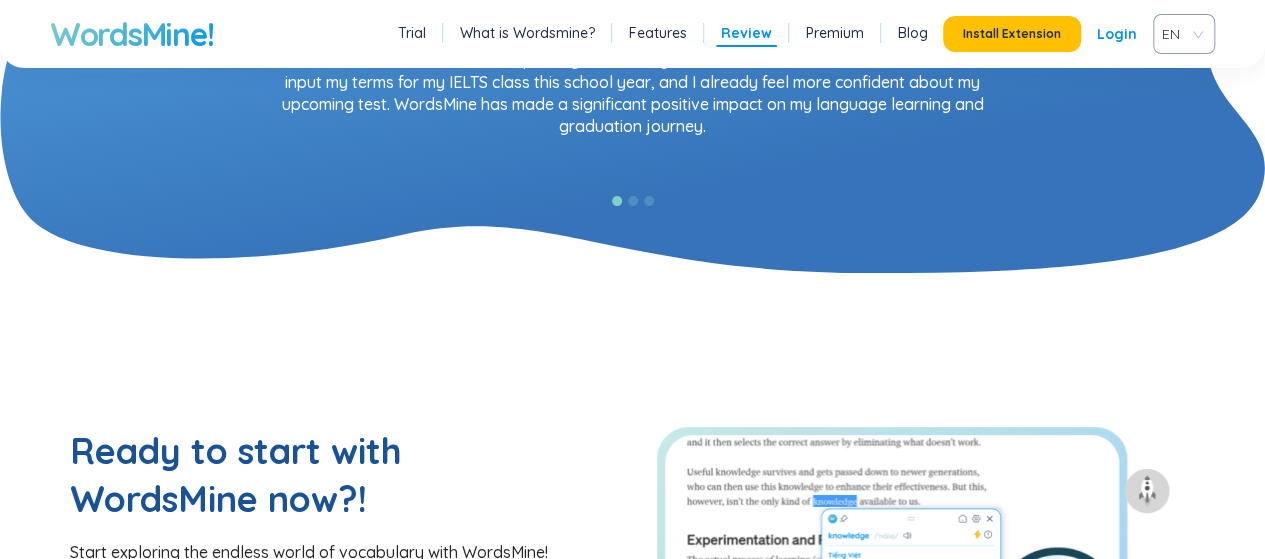 scroll, scrollTop: 4363, scrollLeft: 0, axis: vertical 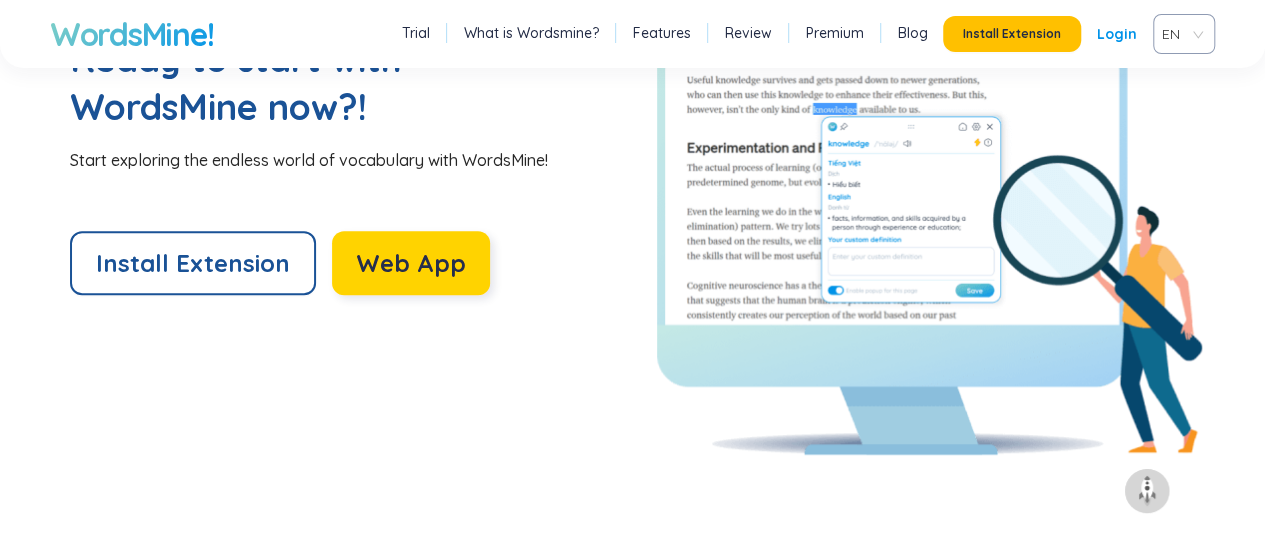 click on "Web App" at bounding box center [411, 263] 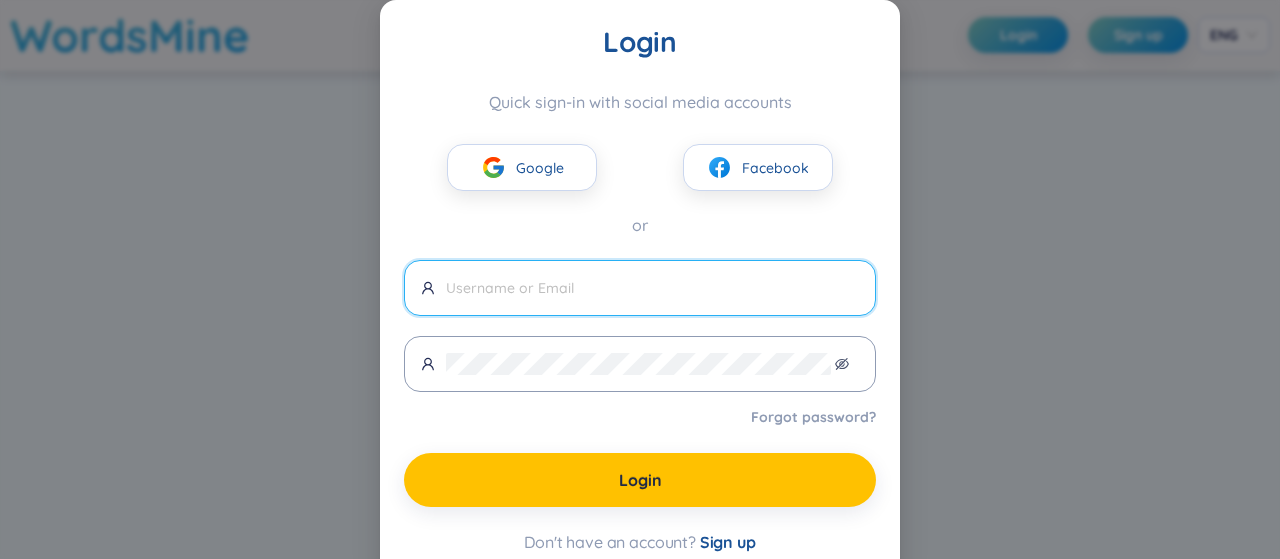 scroll, scrollTop: 0, scrollLeft: 0, axis: both 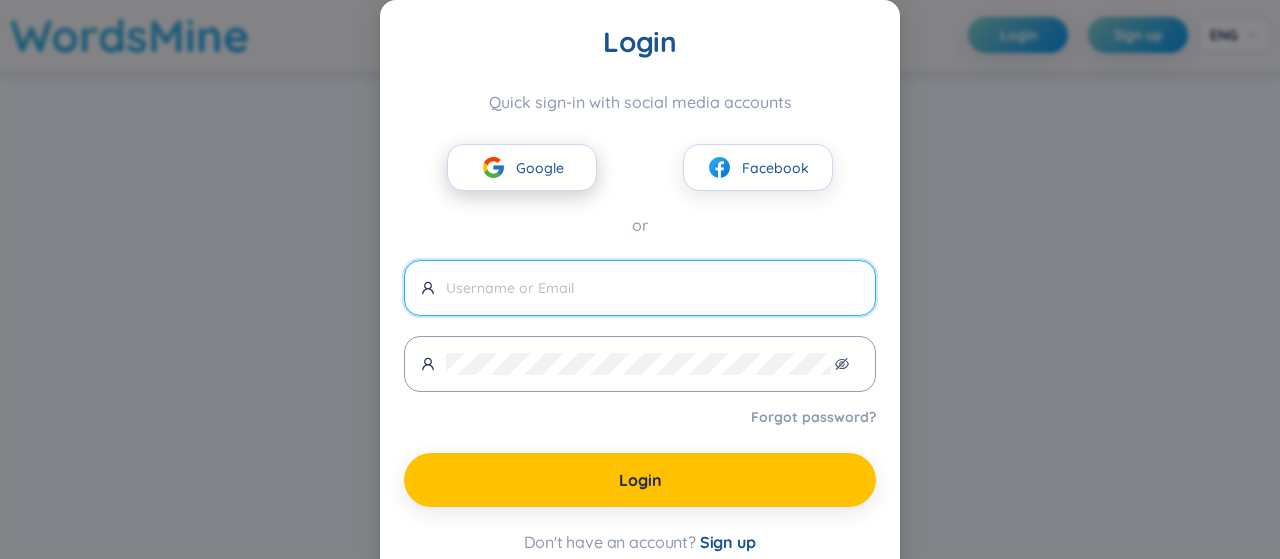 click on "Google" at bounding box center [540, 168] 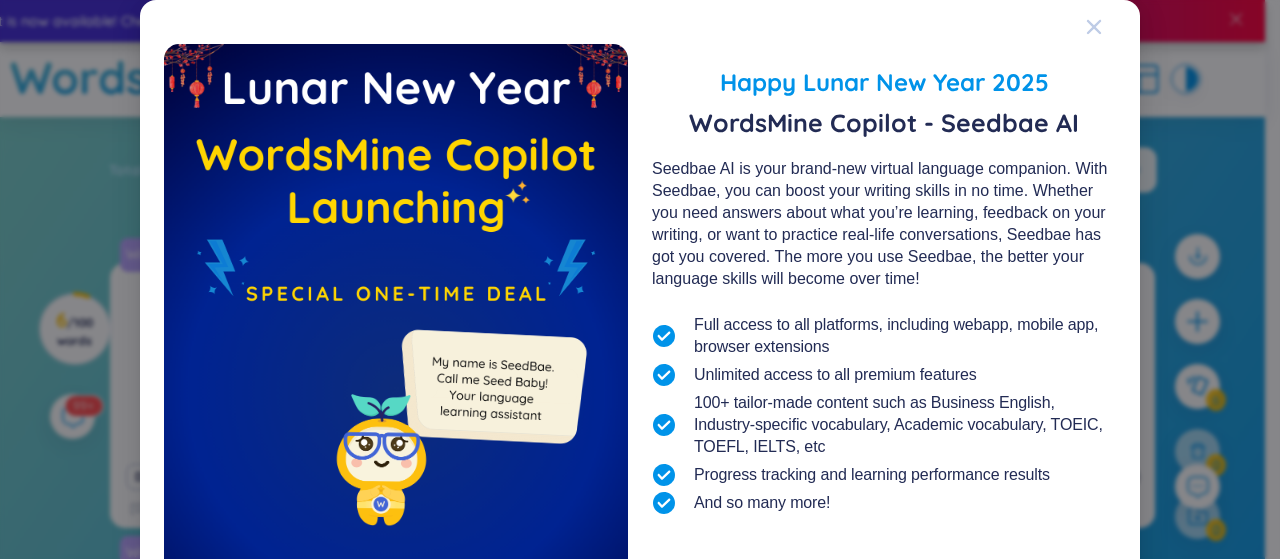 click at bounding box center [1113, 27] 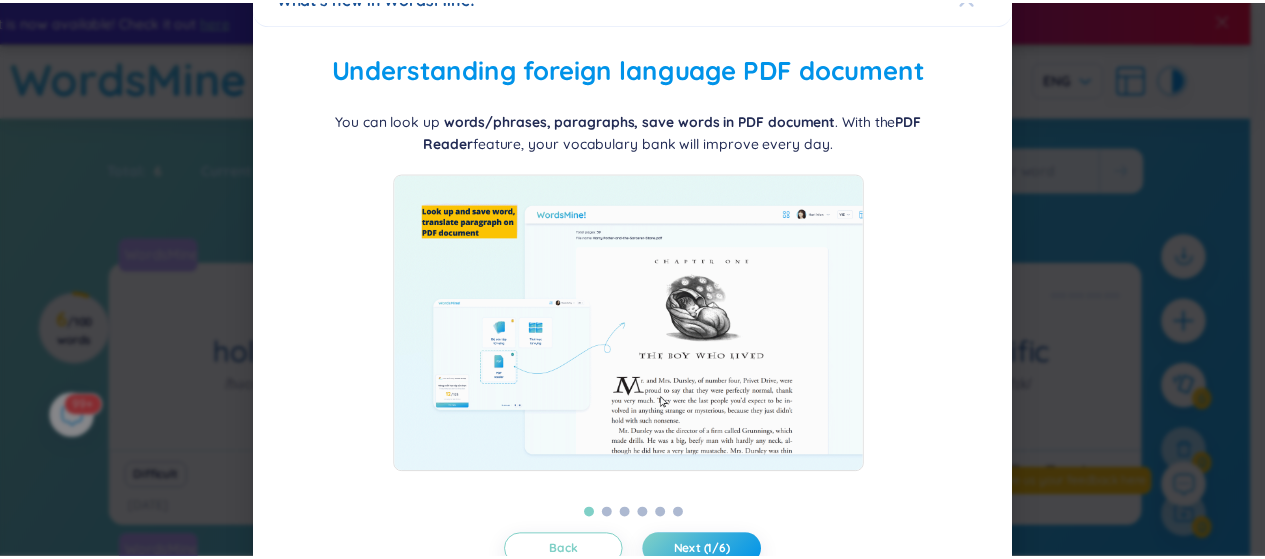 scroll, scrollTop: 0, scrollLeft: 0, axis: both 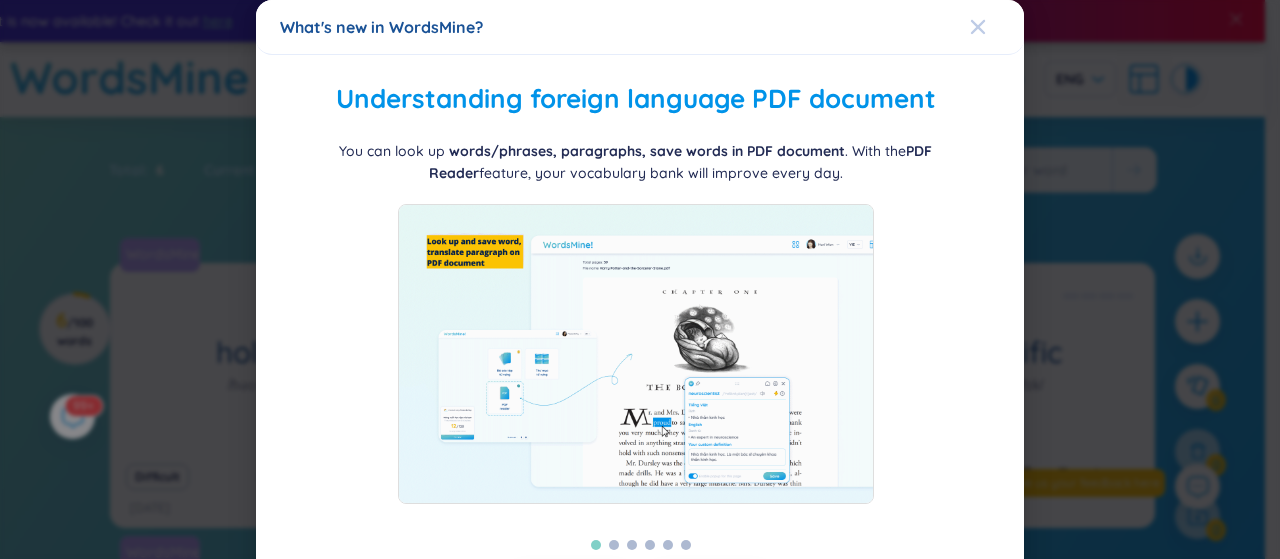 click 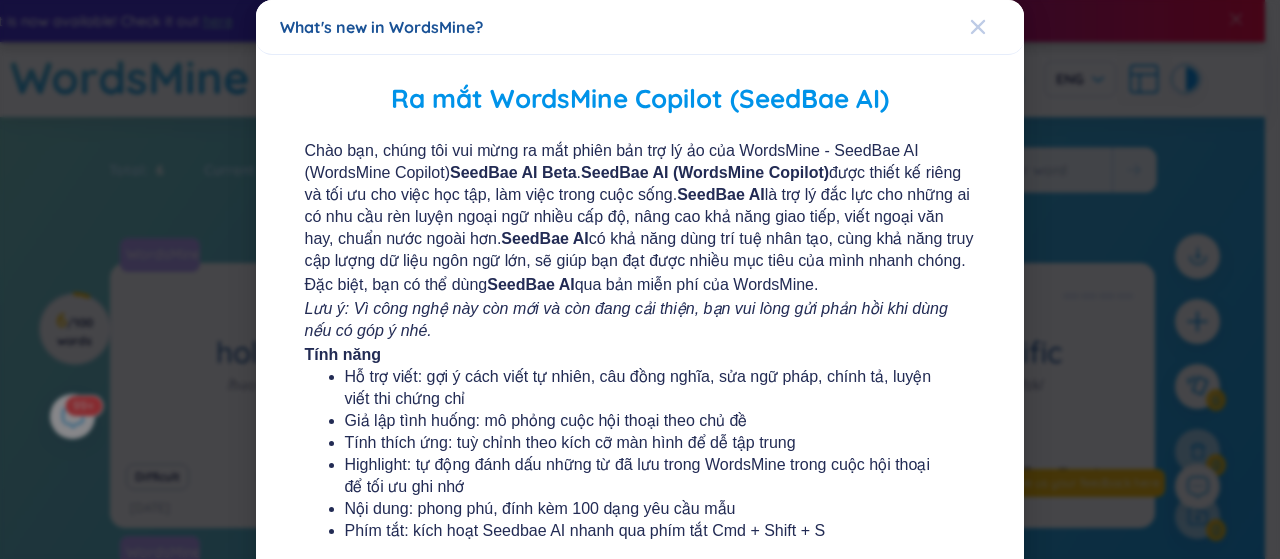 click at bounding box center [997, 27] 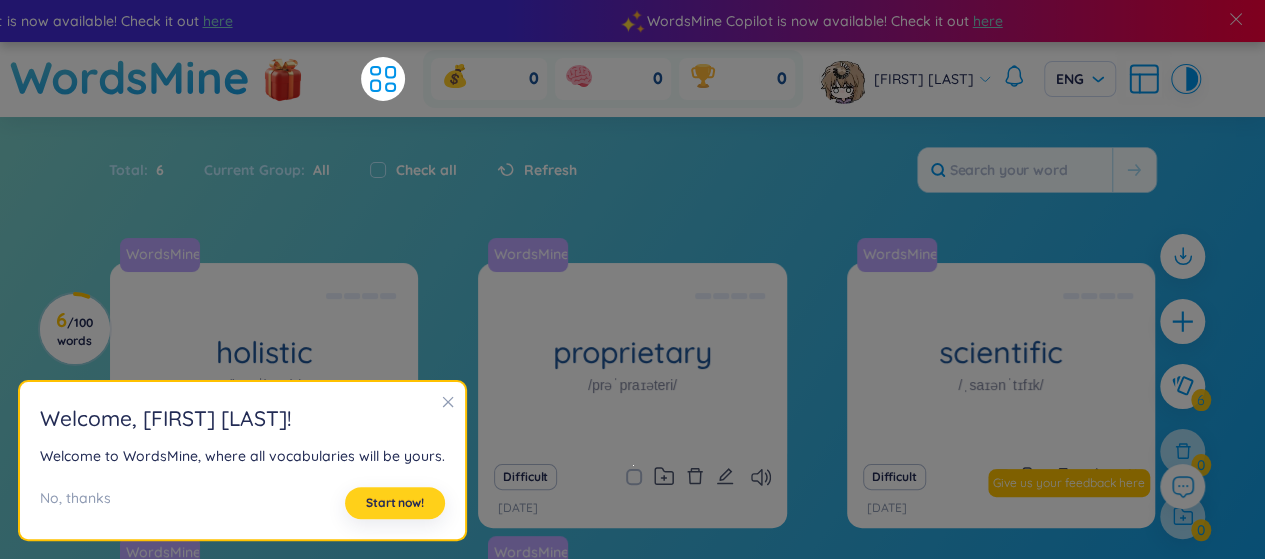 click on "Start now!" at bounding box center (395, 503) 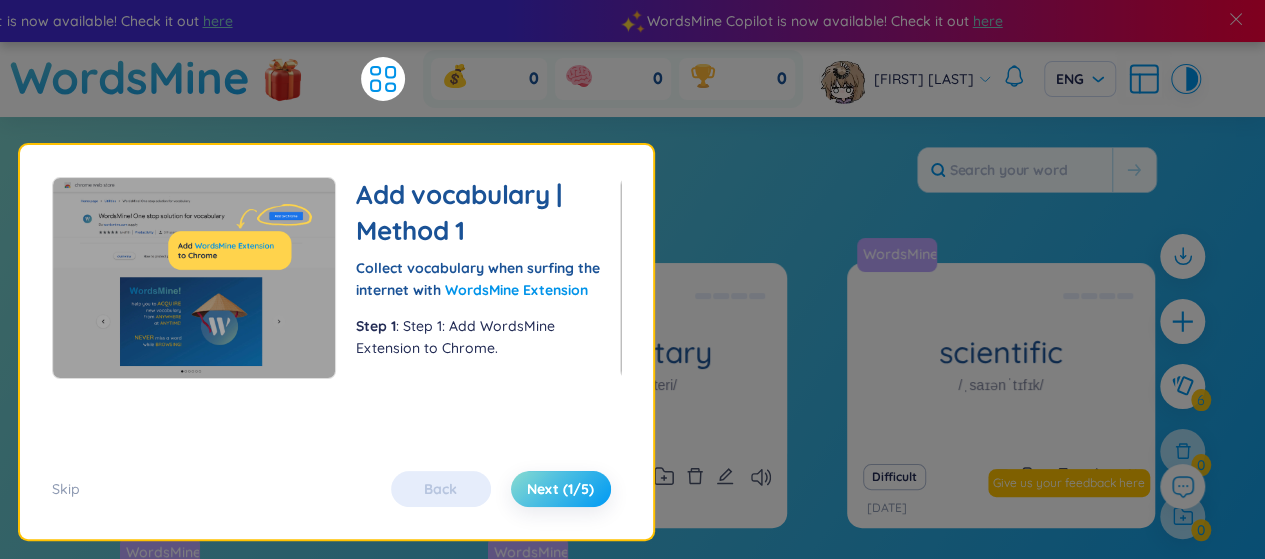 click on "Next (1/5)" at bounding box center [561, 489] 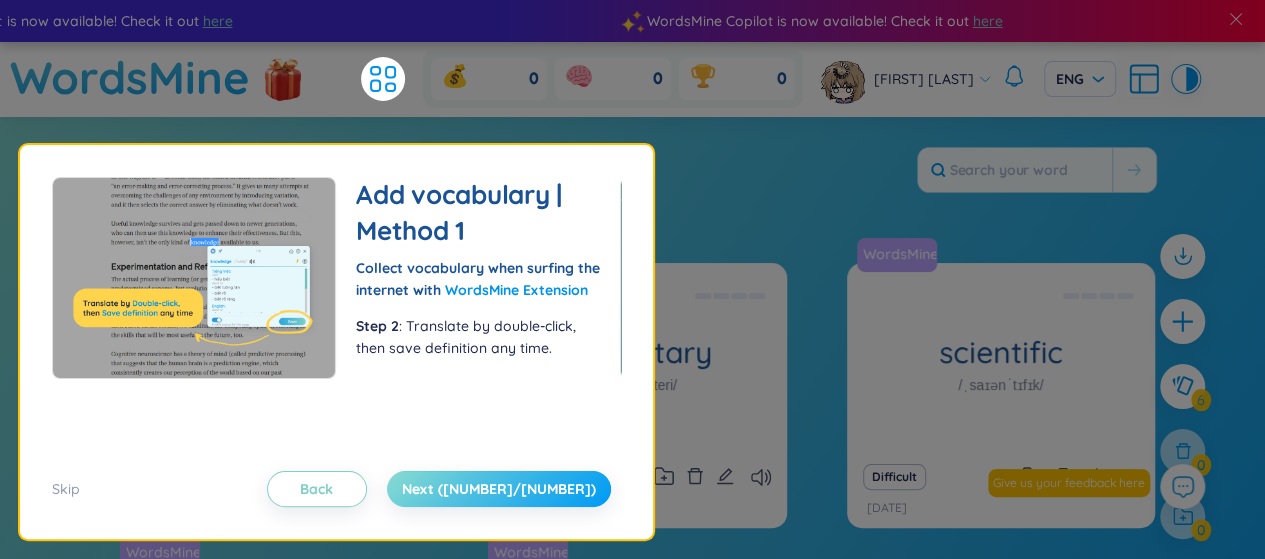 click on "Next ([NUMBER]/[NUMBER])" at bounding box center (499, 489) 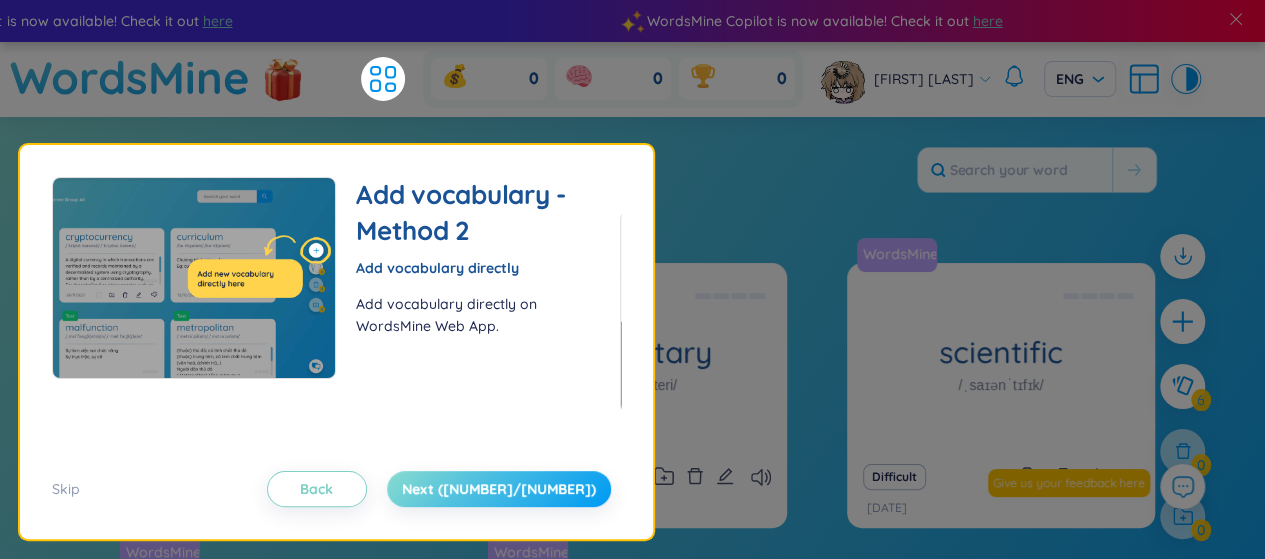 click on "Next ([NUMBER]/[NUMBER])" at bounding box center (499, 489) 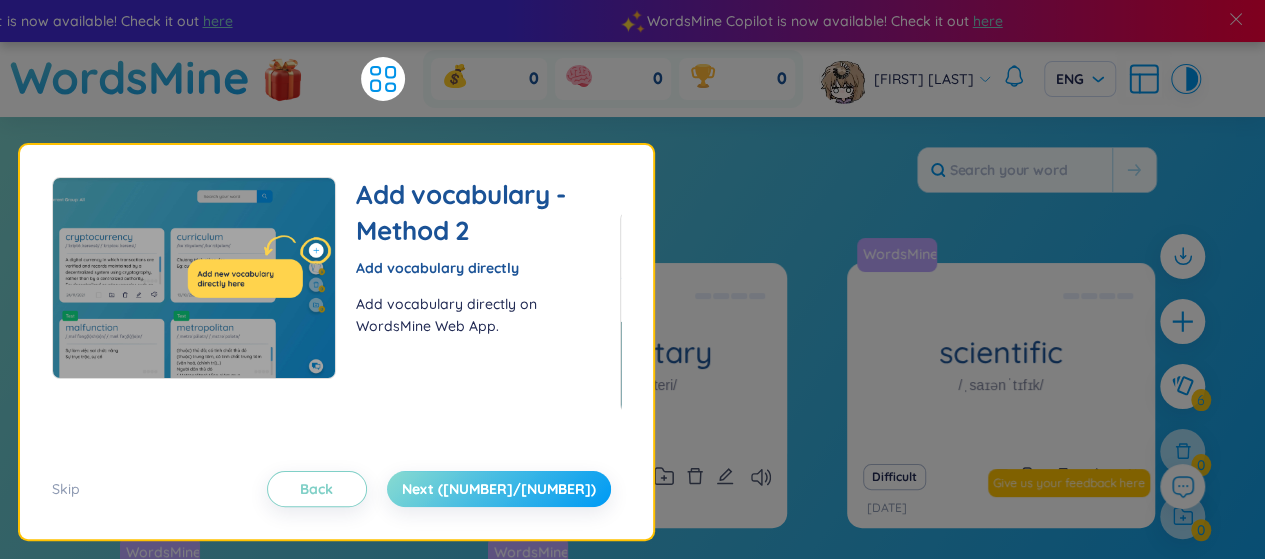 click on "Next ([NUMBER]/[NUMBER])" at bounding box center [499, 489] 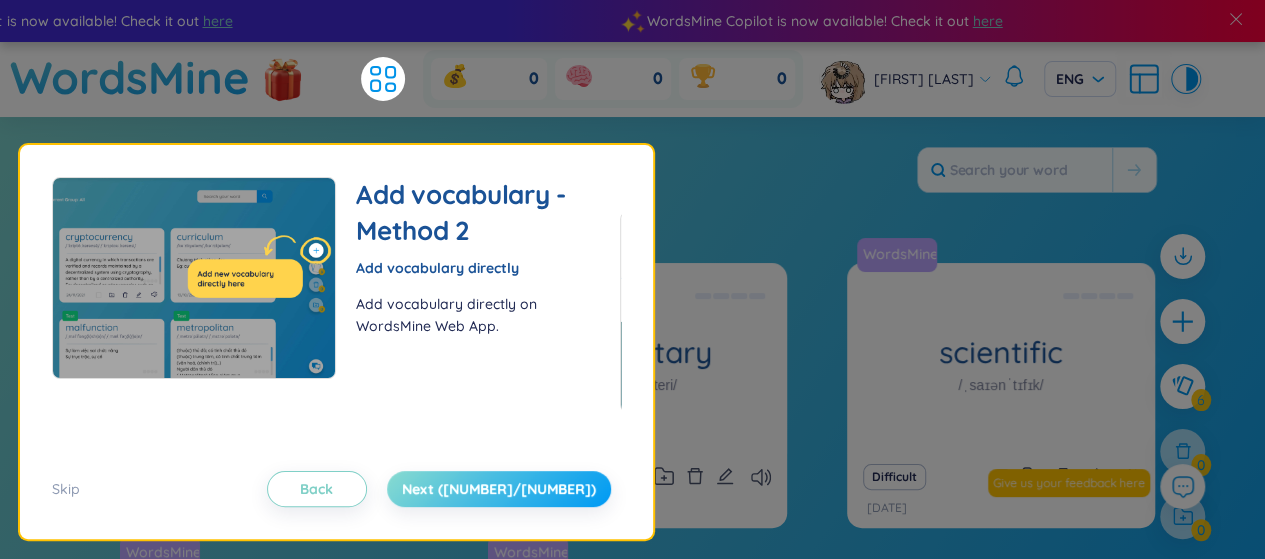 click on "Next ([NUMBER]/[NUMBER])" at bounding box center (499, 489) 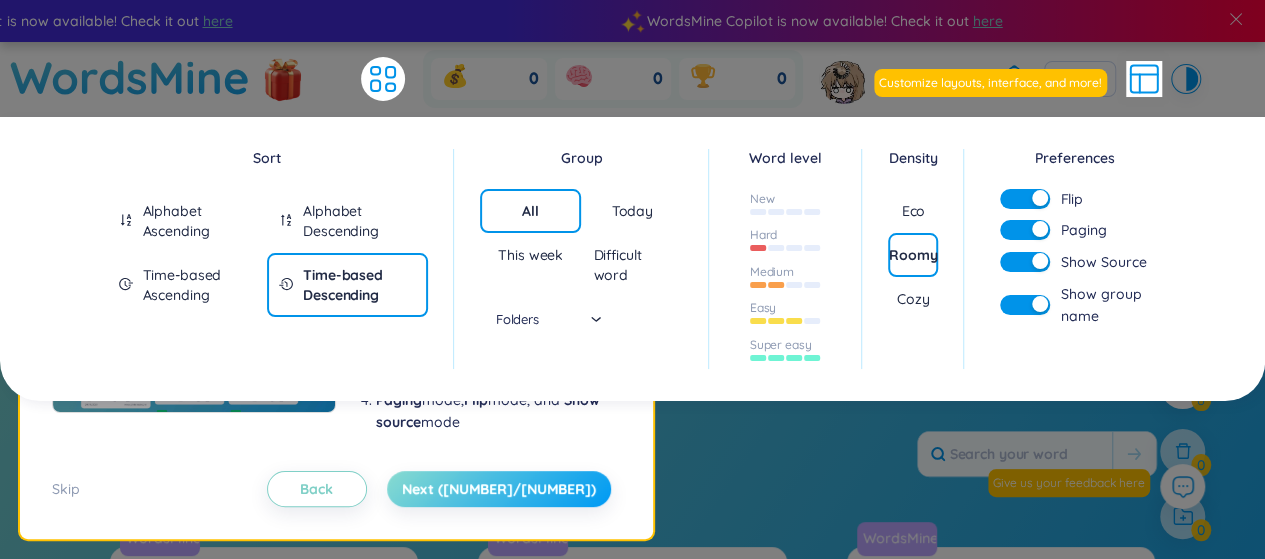 click on "Next ([NUMBER]/[NUMBER])" at bounding box center [499, 489] 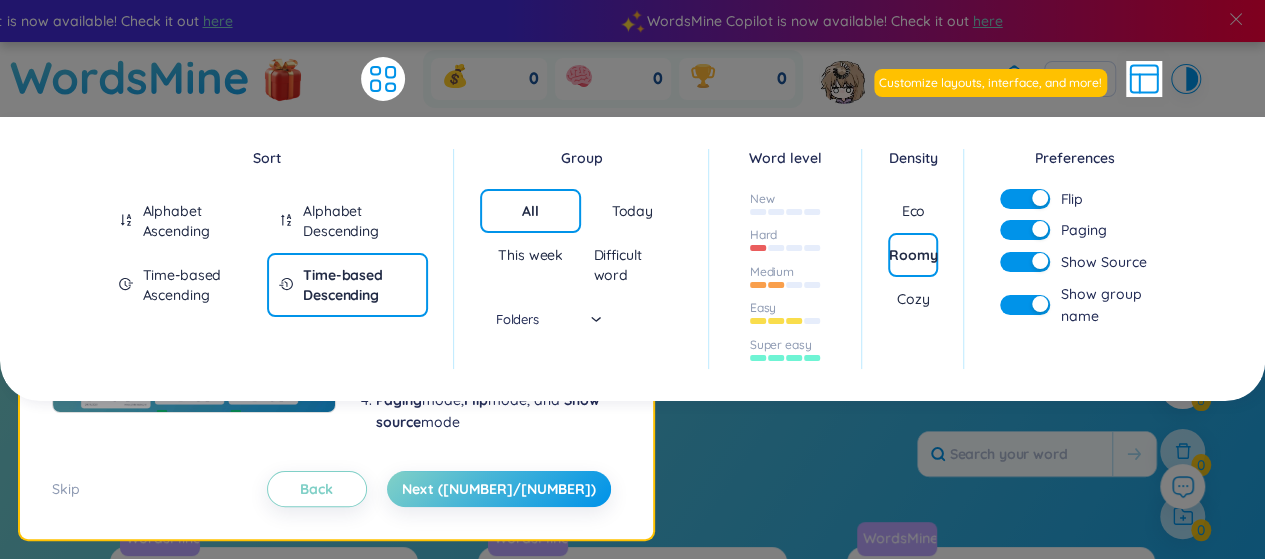 click on "This week" at bounding box center [531, 255] 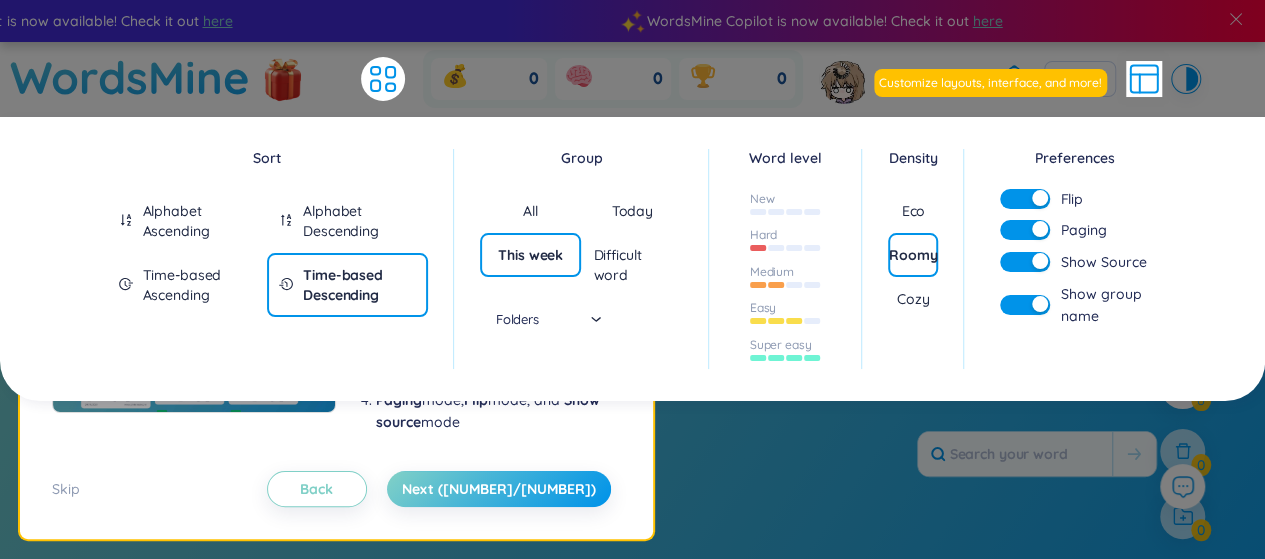 click on "This week" at bounding box center [530, 255] 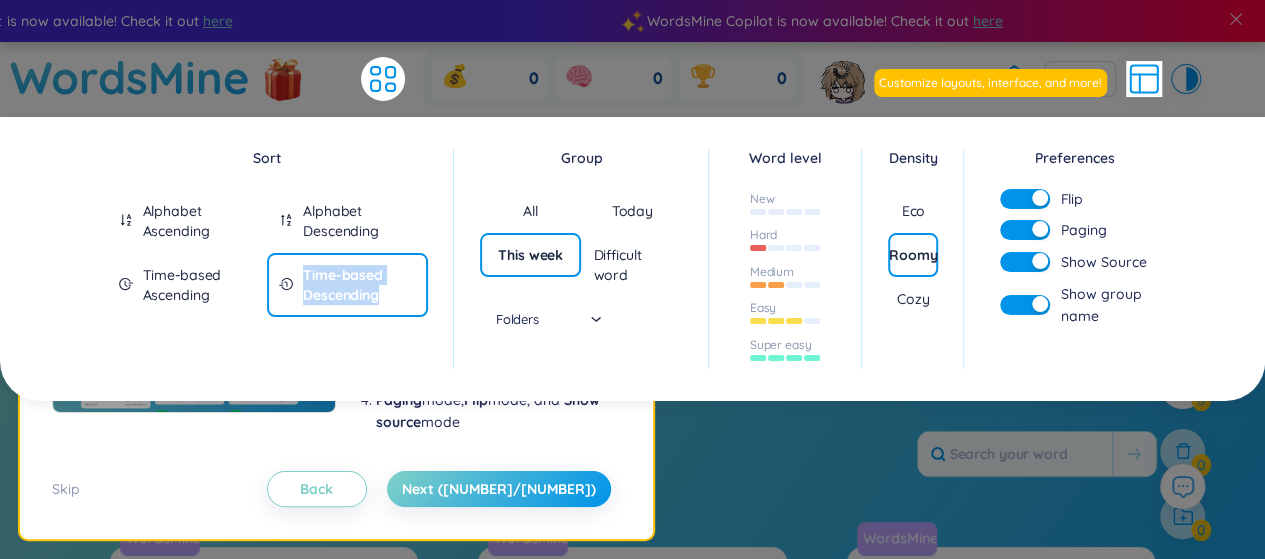 drag, startPoint x: 300, startPoint y: 271, endPoint x: 386, endPoint y: 304, distance: 92.11406 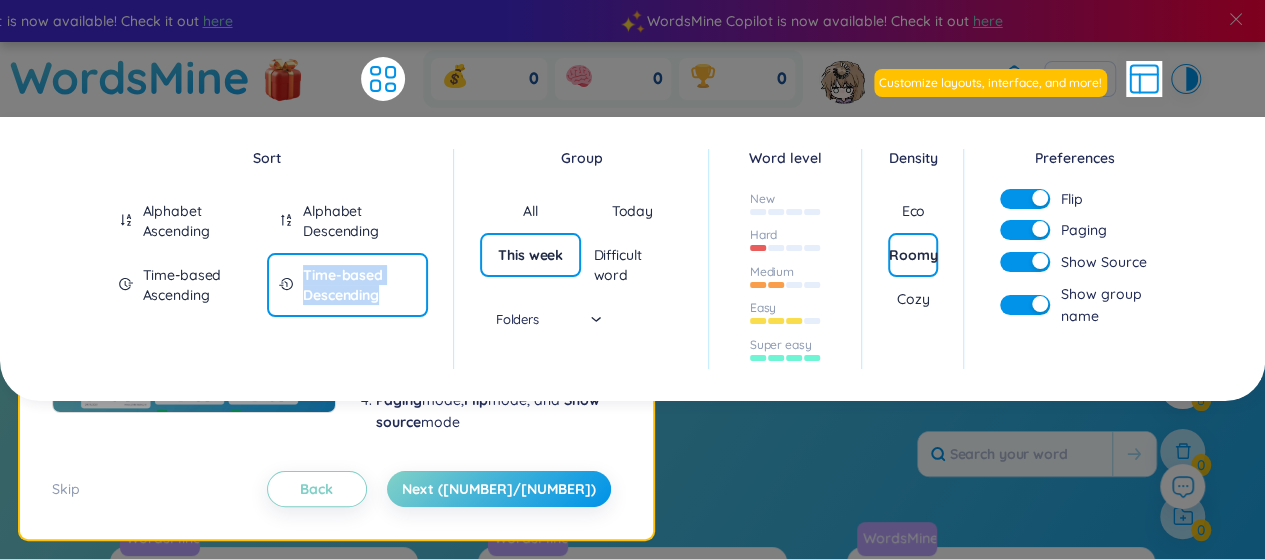 click on "Time-based Descending" at bounding box center (347, 285) 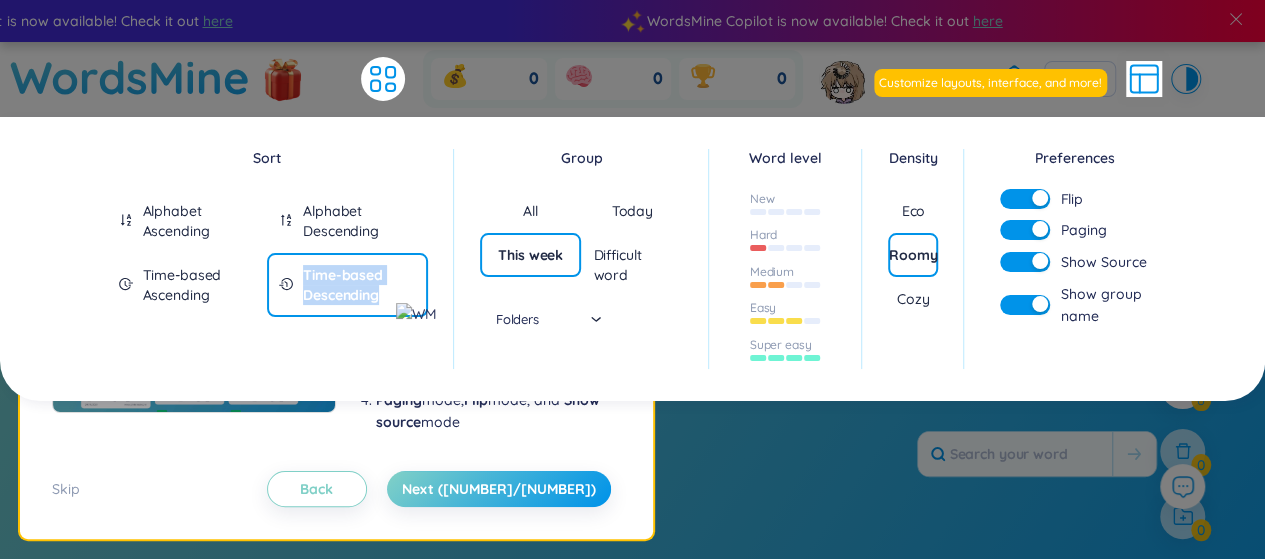 copy on "Time-based Descending" 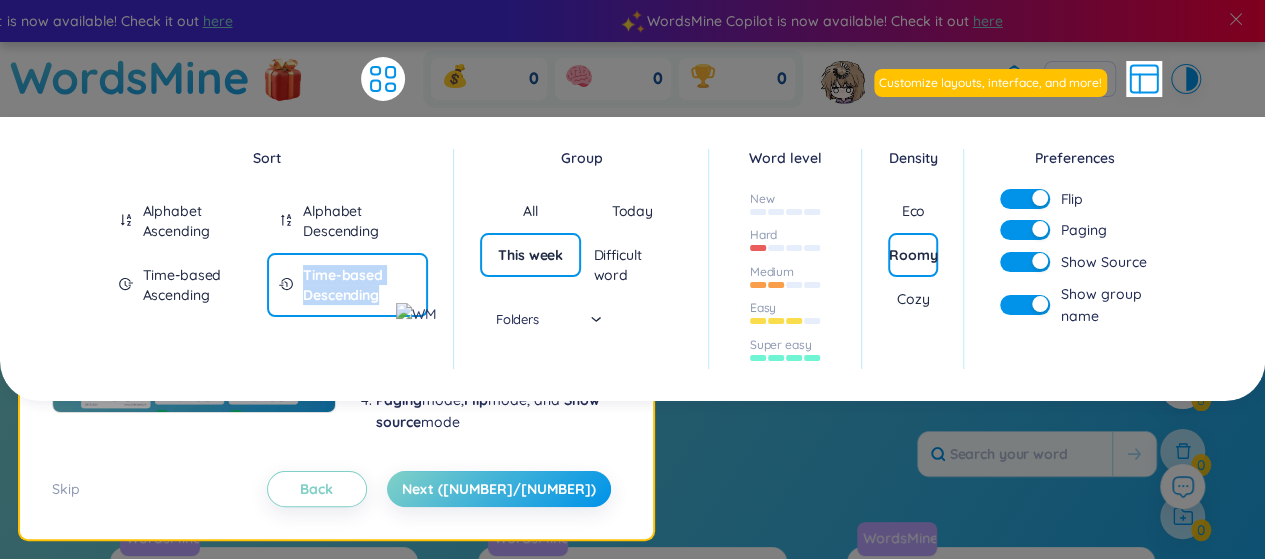 click on "Folders" at bounding box center (531, 319) 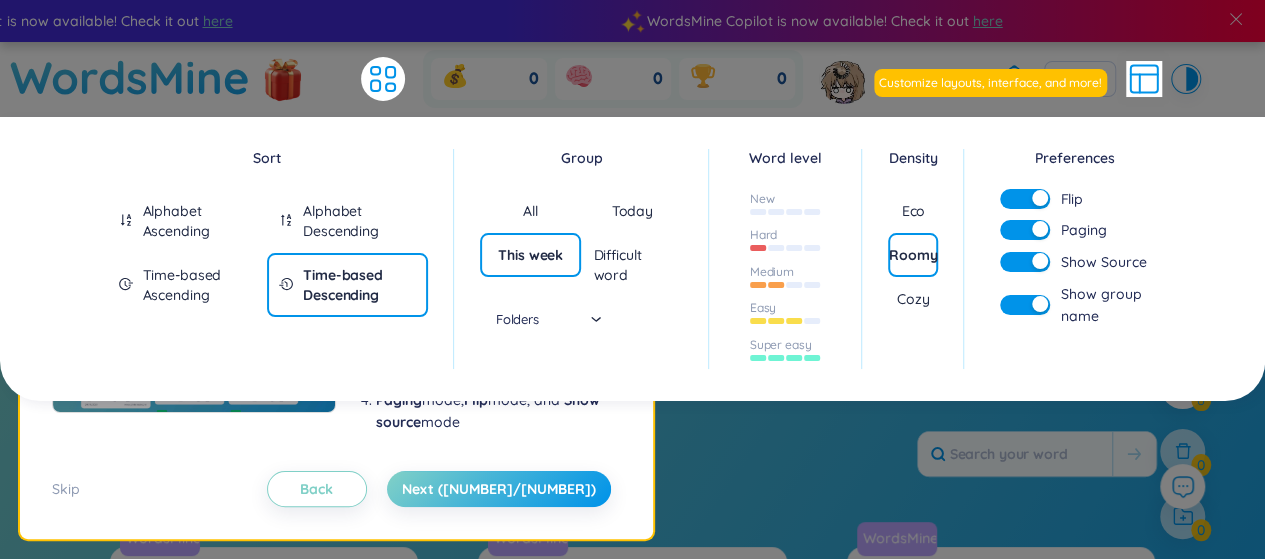 click on "All" at bounding box center [531, 211] 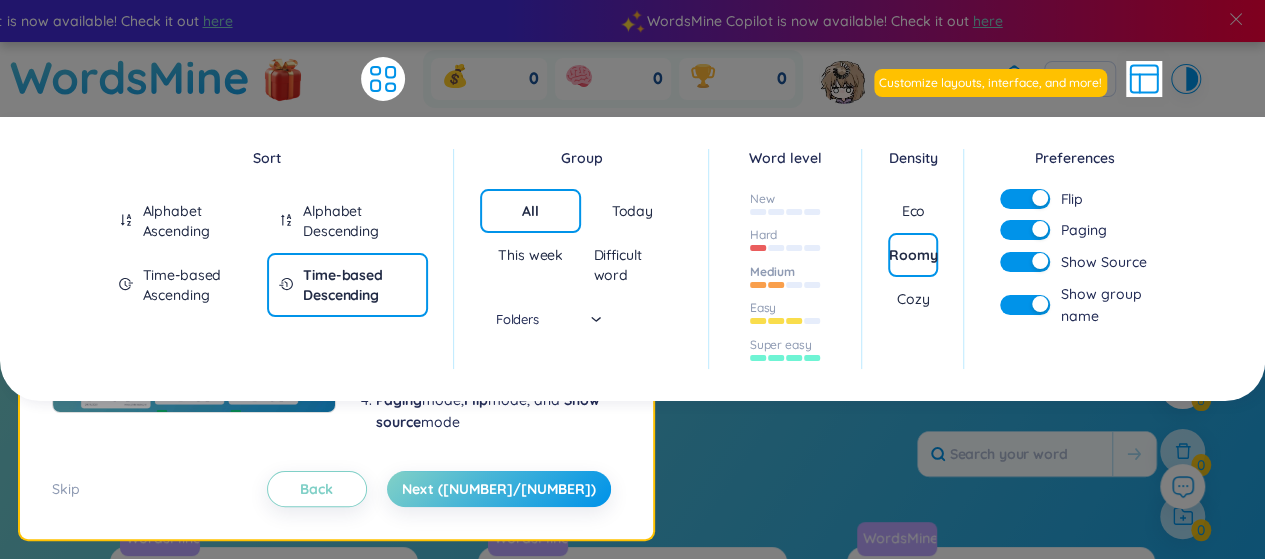click on "Medium" at bounding box center [772, 272] 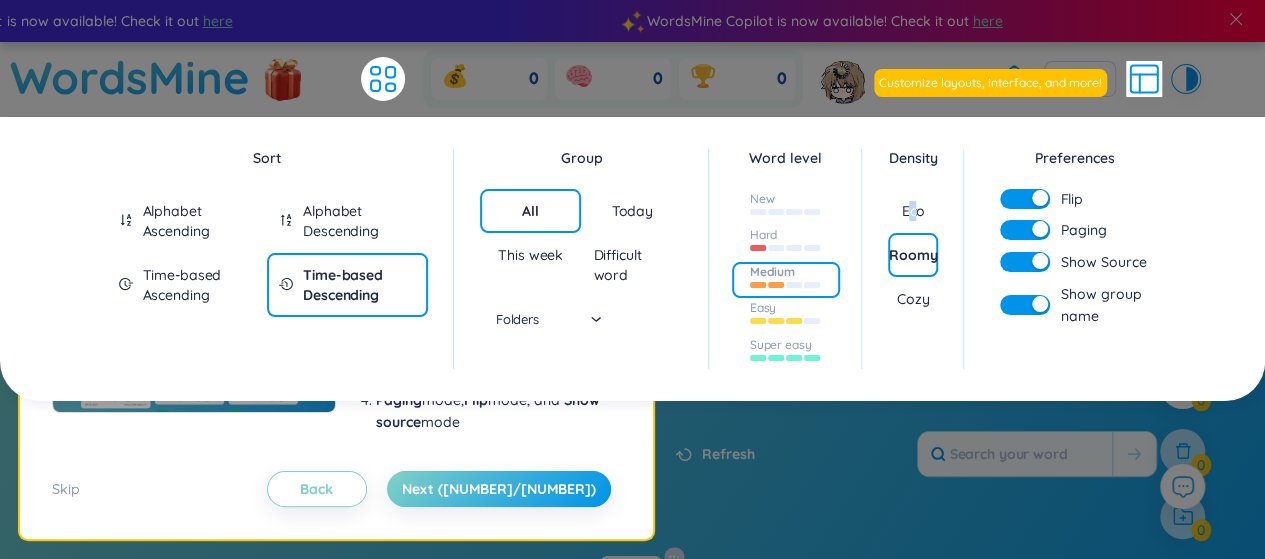 click on "Eco" at bounding box center (913, 211) 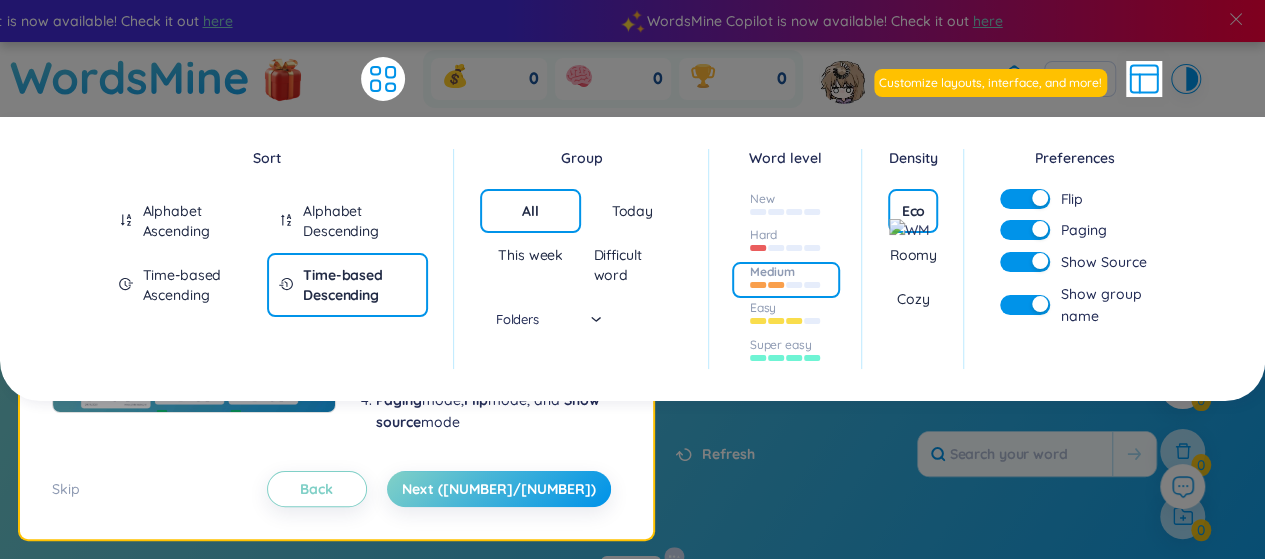 click on "Cozy" at bounding box center (913, 299) 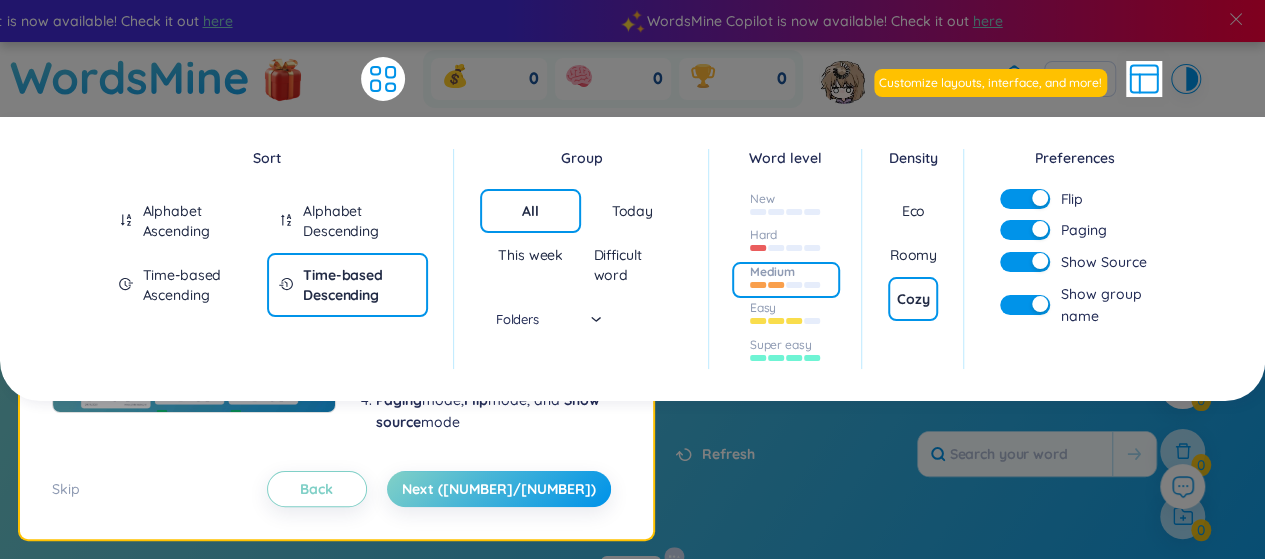 click on "Roomy" at bounding box center (913, 255) 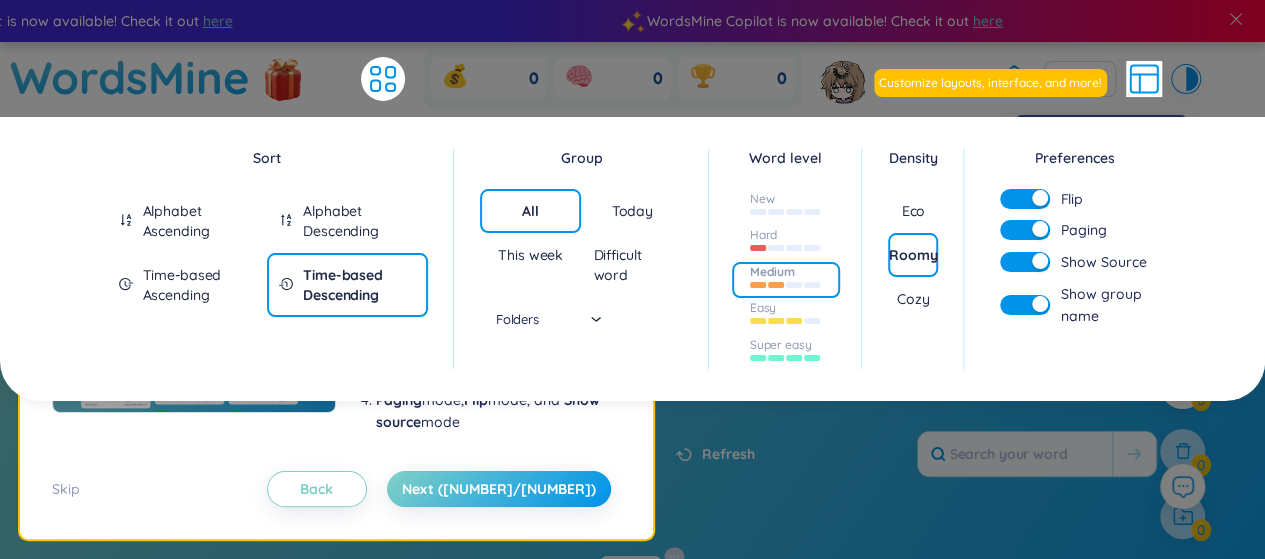 click 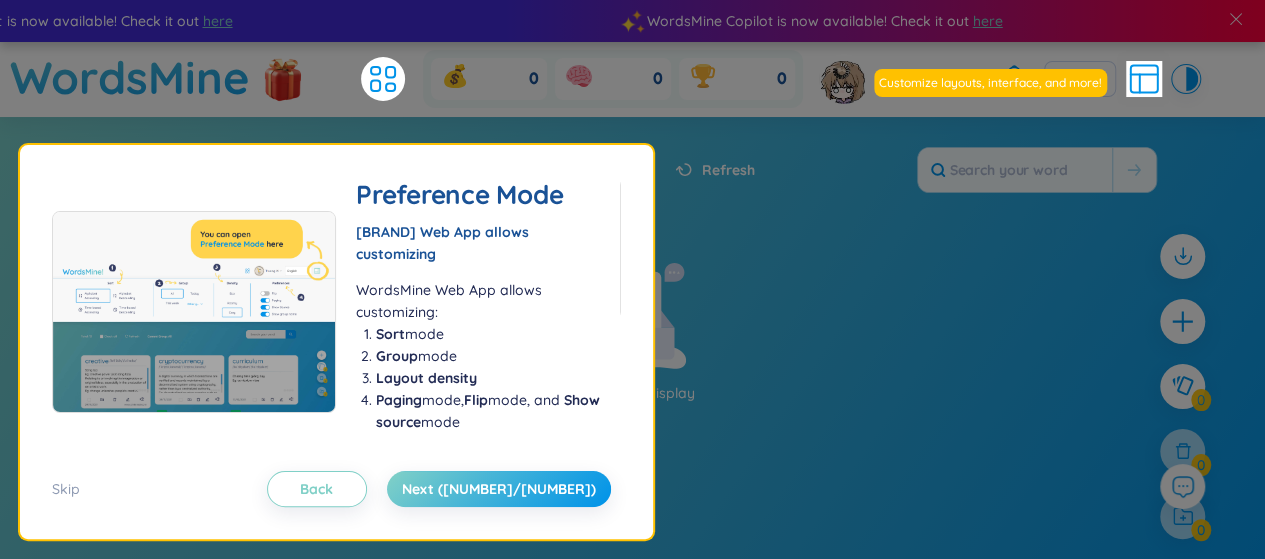 click 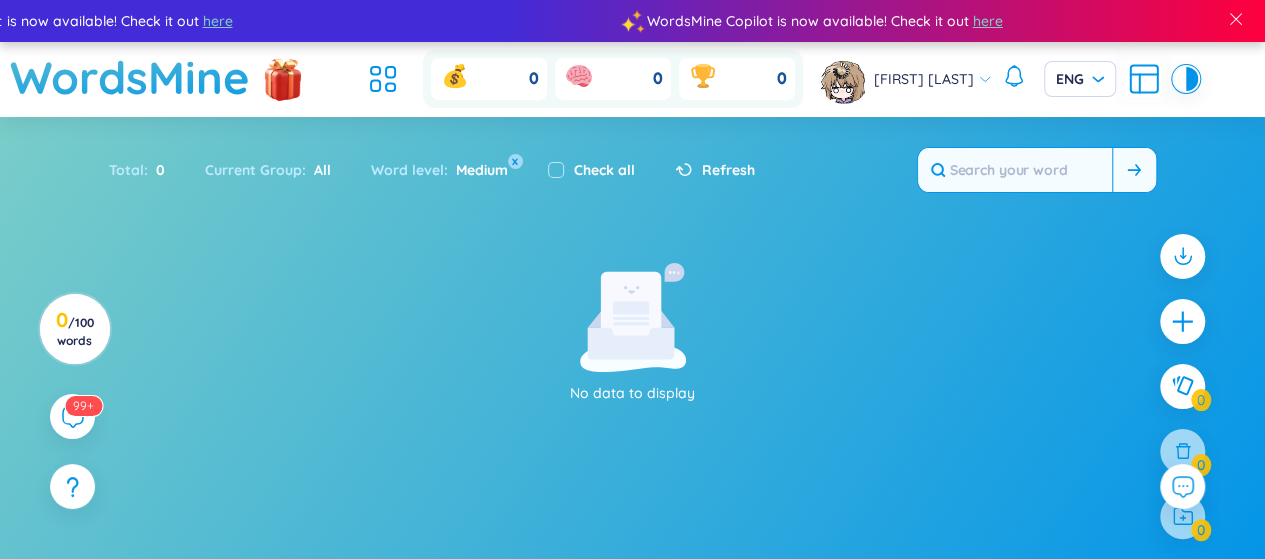click at bounding box center [1015, 170] 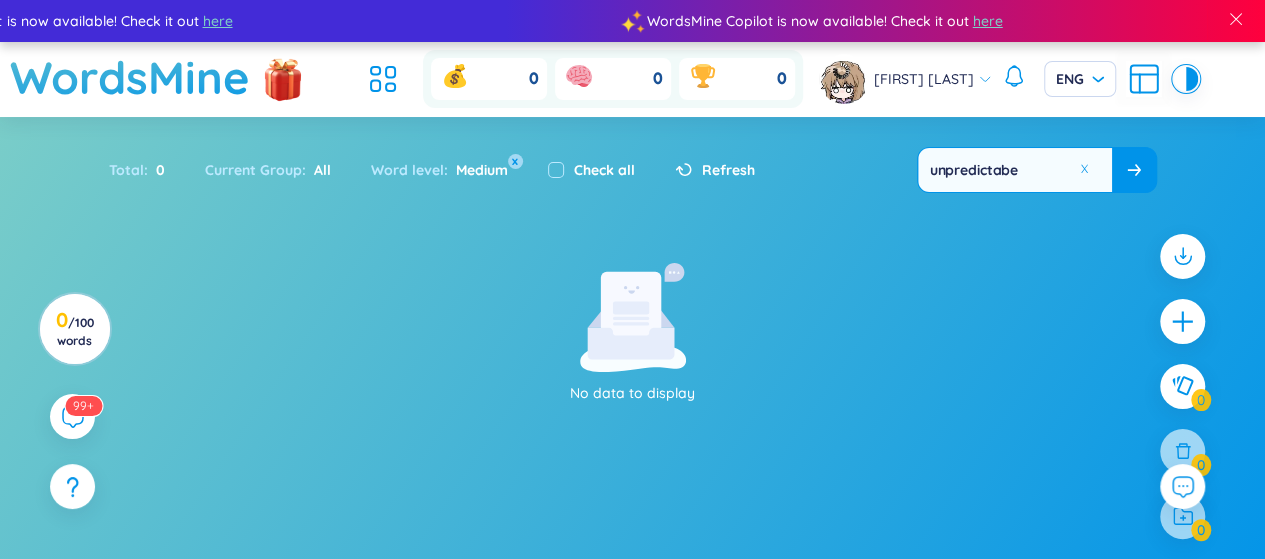 type on "unpredictabe" 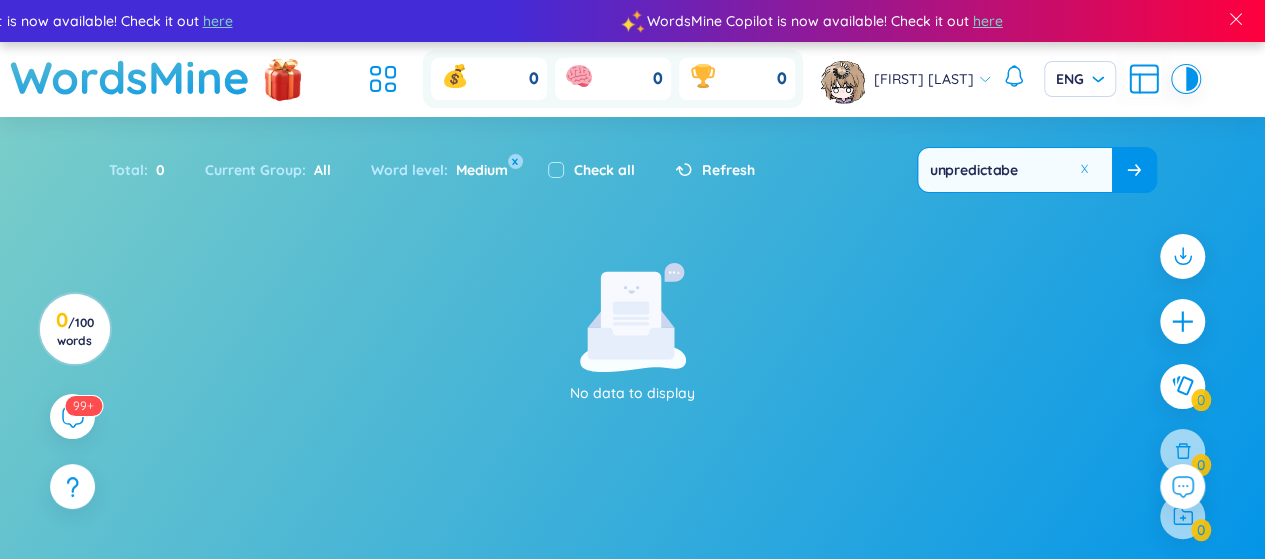 click on "unpredictabe" at bounding box center (1015, 170) 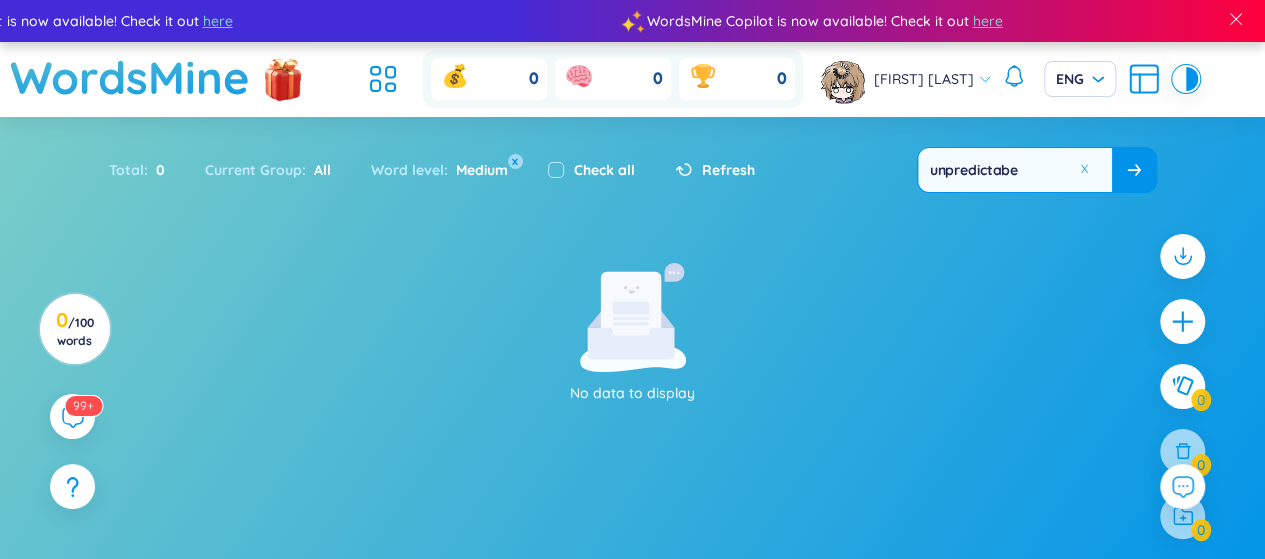 drag, startPoint x: 574, startPoint y: 391, endPoint x: 624, endPoint y: 393, distance: 50.039986 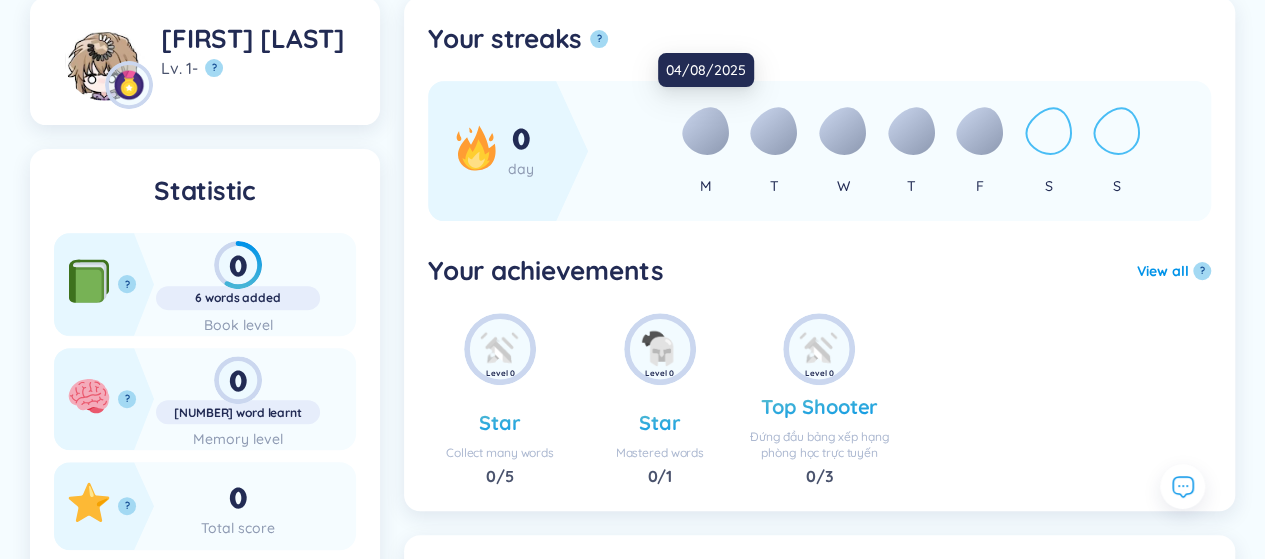 scroll, scrollTop: 200, scrollLeft: 0, axis: vertical 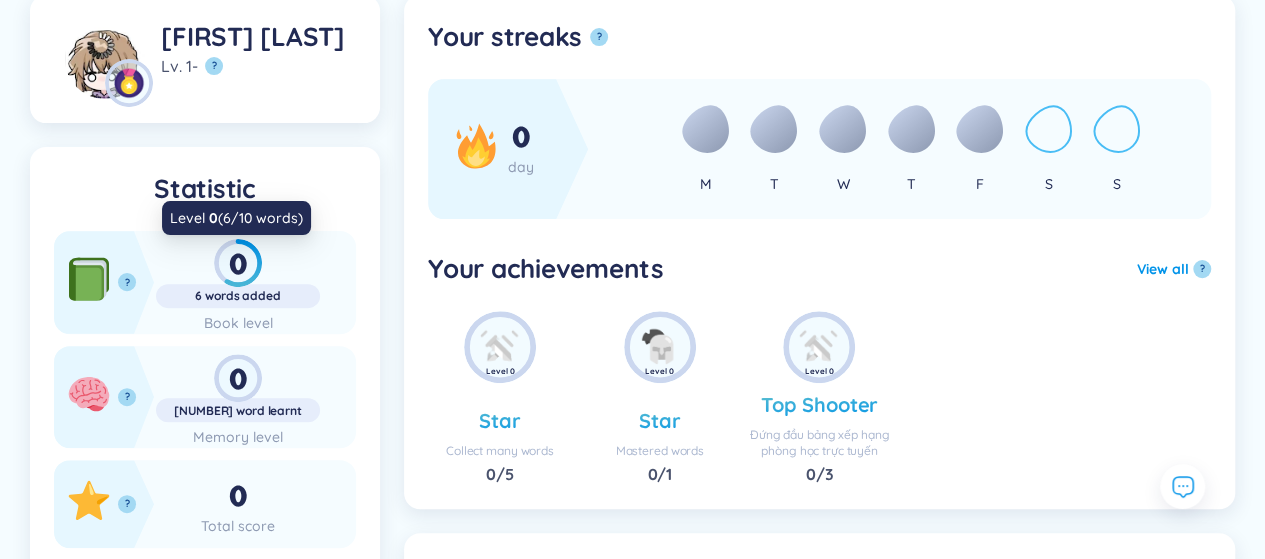 click on "0" at bounding box center [238, 263] 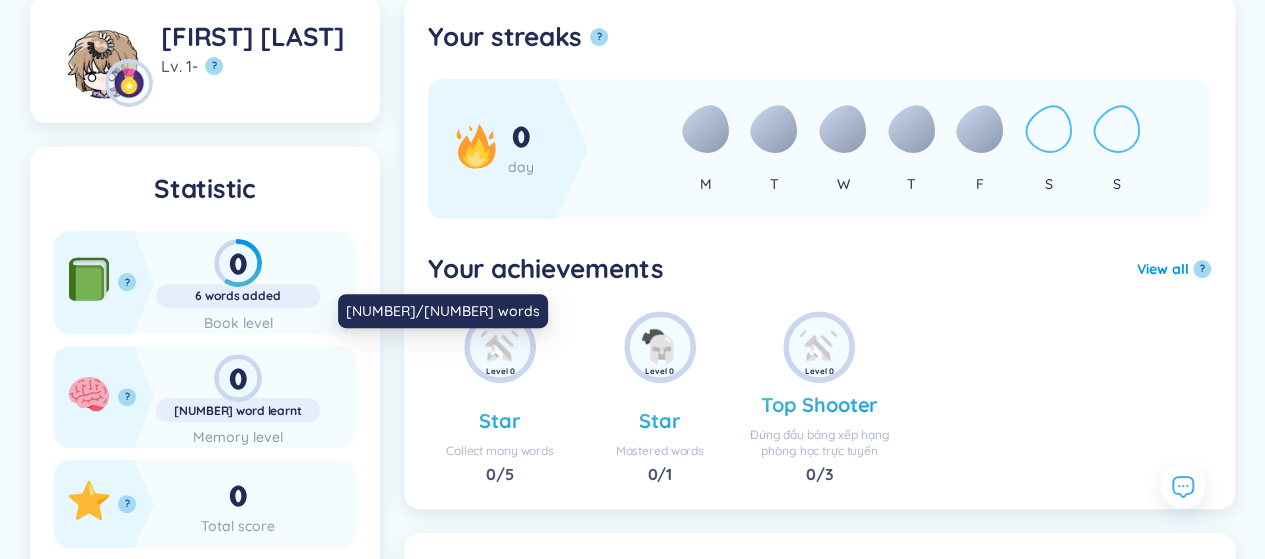 click on "6 words added" at bounding box center [238, 296] 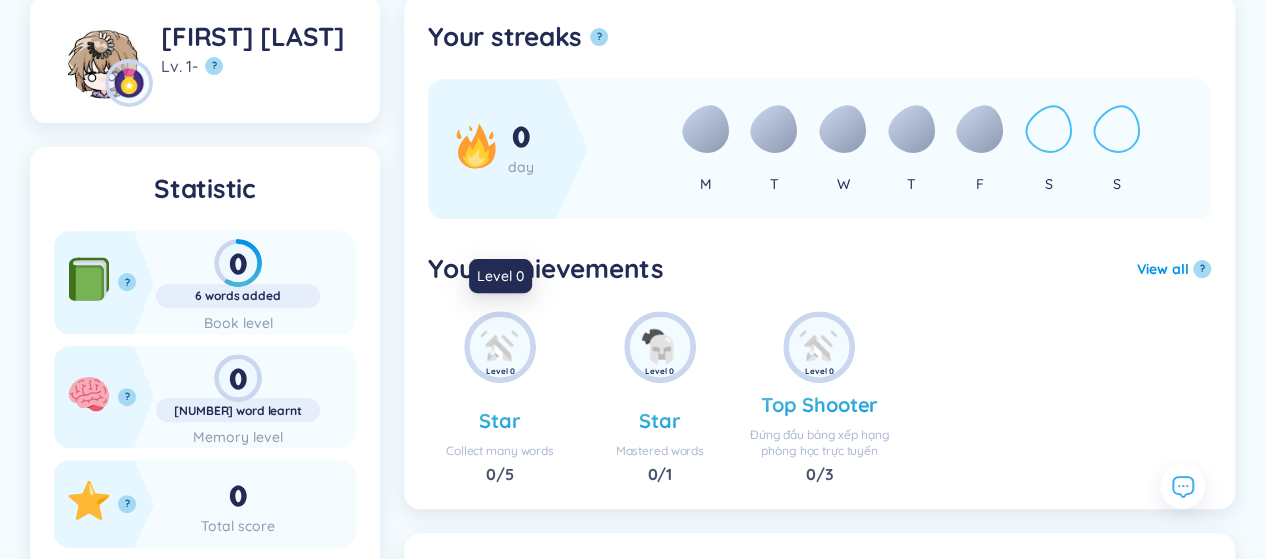 click at bounding box center [500, 347] 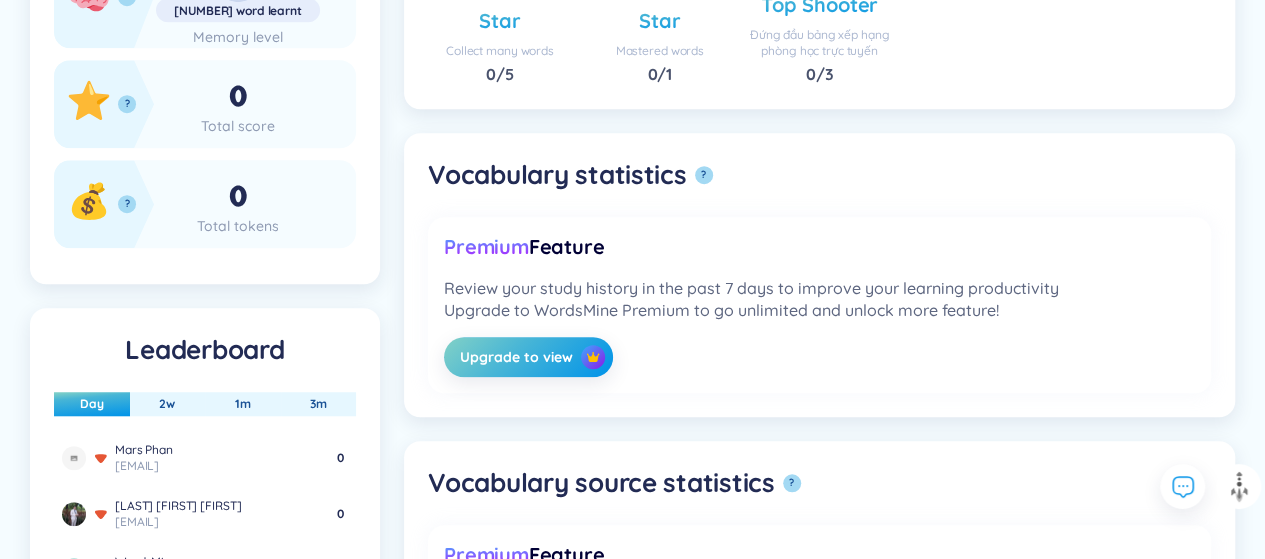 scroll, scrollTop: 400, scrollLeft: 0, axis: vertical 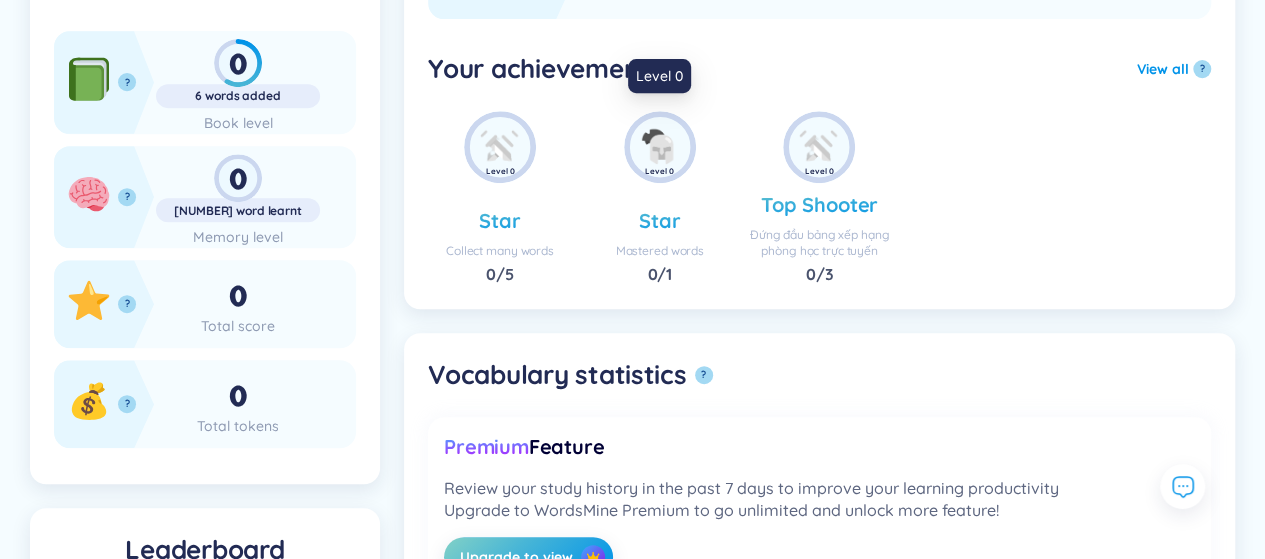 click at bounding box center (660, 147) 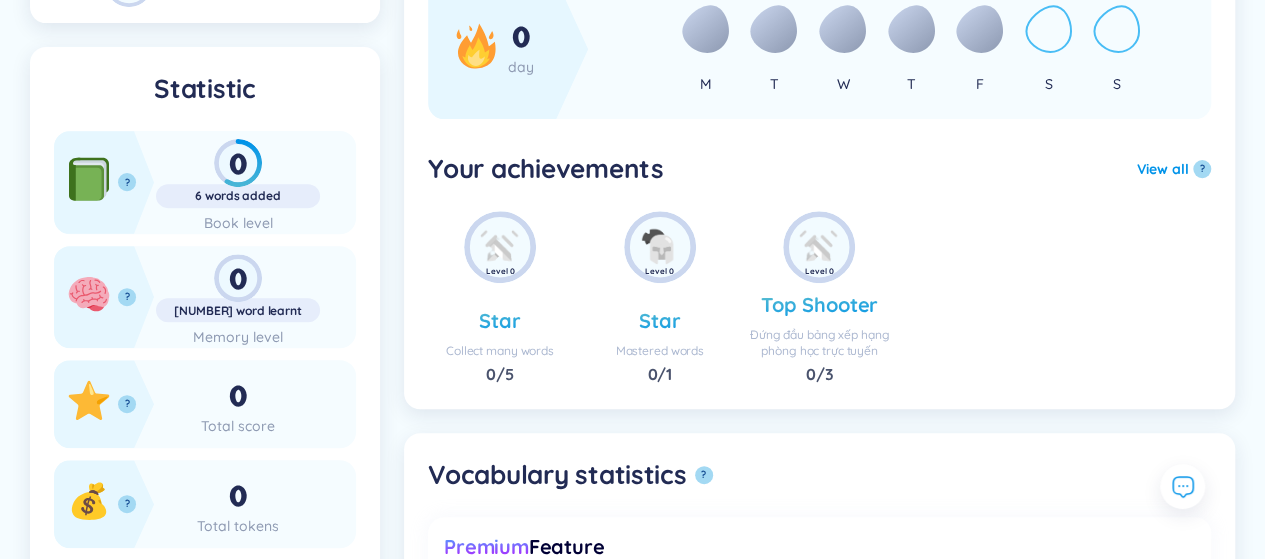 scroll, scrollTop: 0, scrollLeft: 0, axis: both 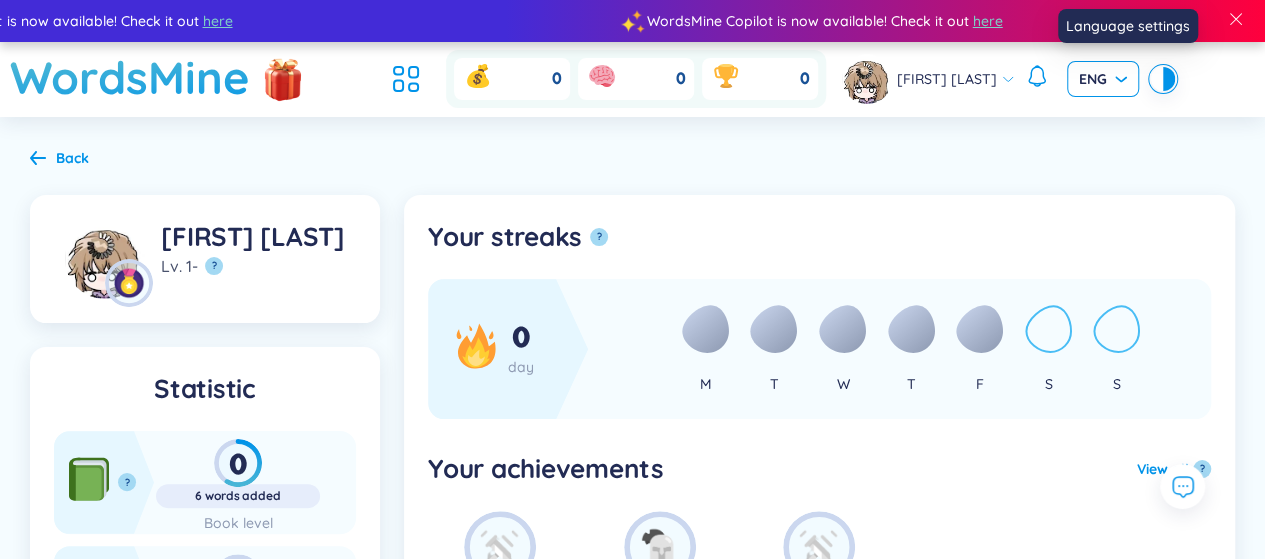click on "ENG" at bounding box center [1103, 79] 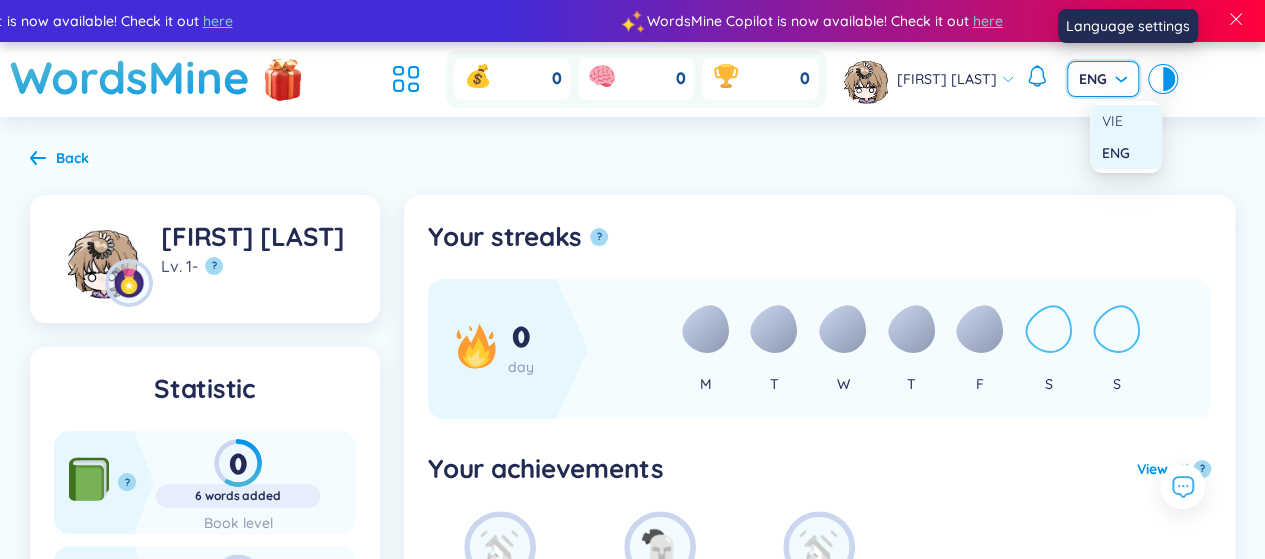 click on "VIE" at bounding box center [1126, 121] 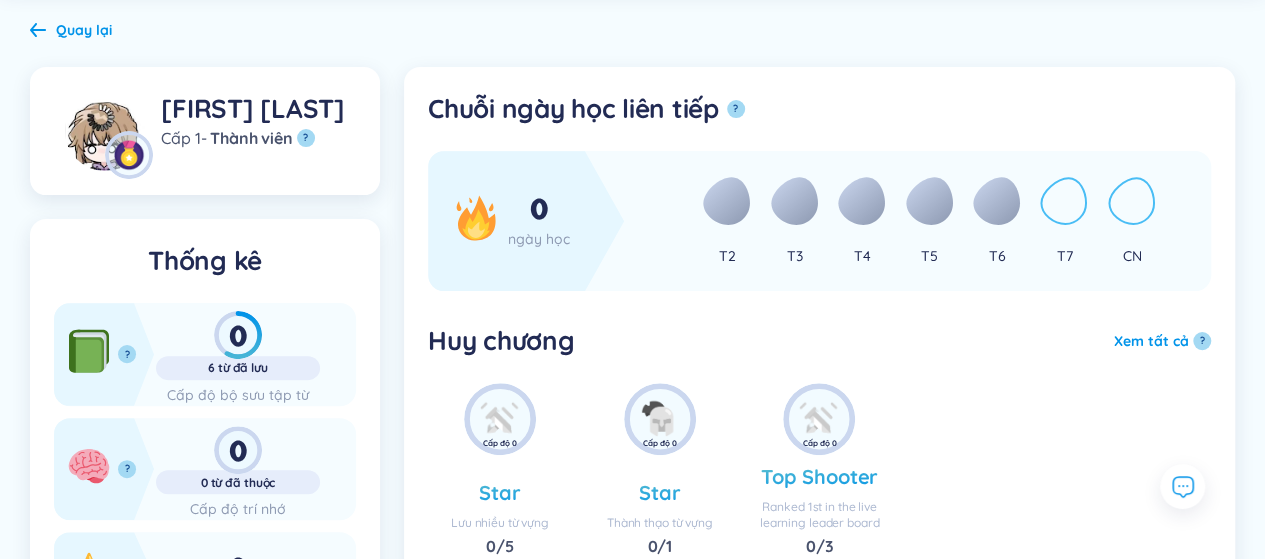 scroll, scrollTop: 200, scrollLeft: 0, axis: vertical 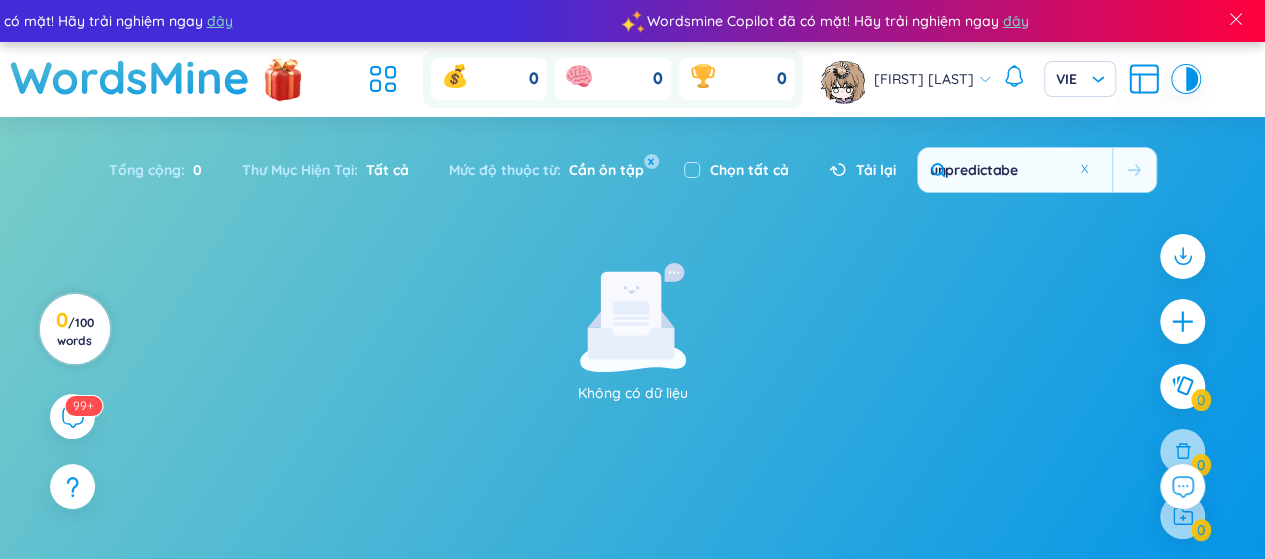 click on "/ [NUMBER]   words" at bounding box center [75, 331] 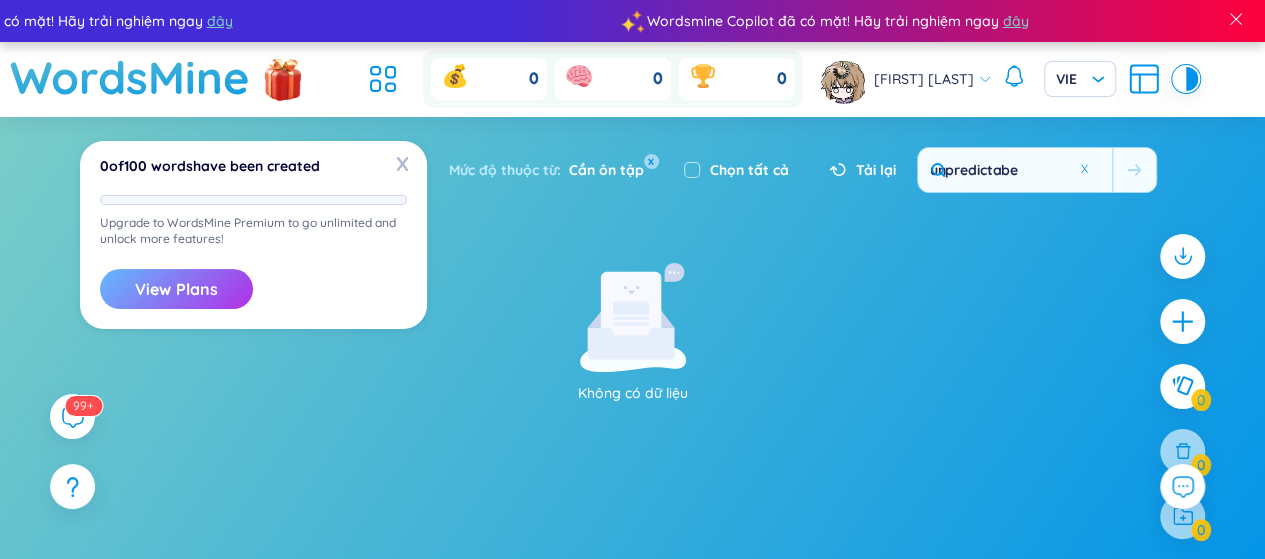 click on "View Plans" at bounding box center [176, 289] 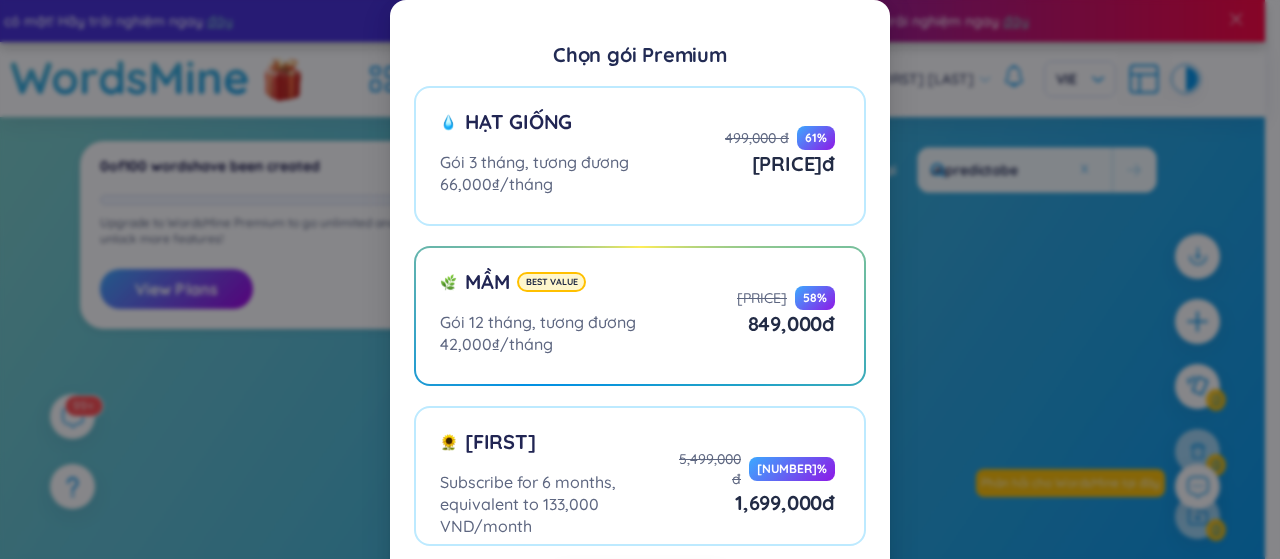 click on "Chọn gói Premium Hạt giống Gói 3 tháng, tương đương 66,000₫/tháng 499,000 đ 61 % 199,000 đ Mầm Best value Gói 12 tháng, tương đương 42,000₫/tháng 2,000,000 đ 58 % 849,000  đ Hoa Subscribe for 6 months, equivalent to 133,000 VND/month 5,499,000 đ 70 % 1,699,000  đ Nâng cấp gói Premium" at bounding box center [640, 279] 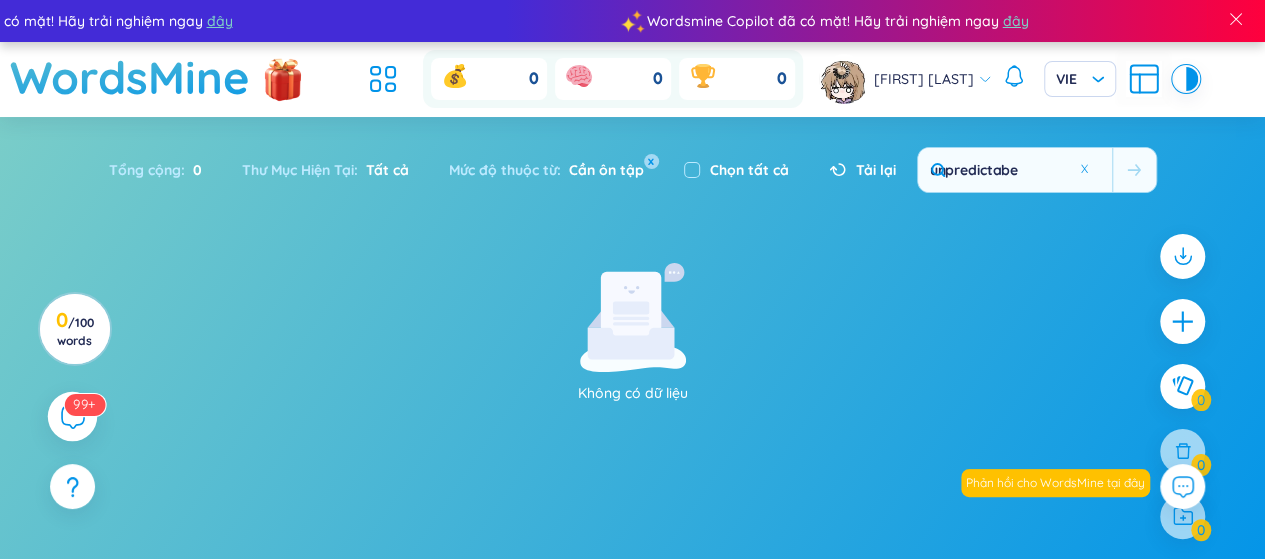 click 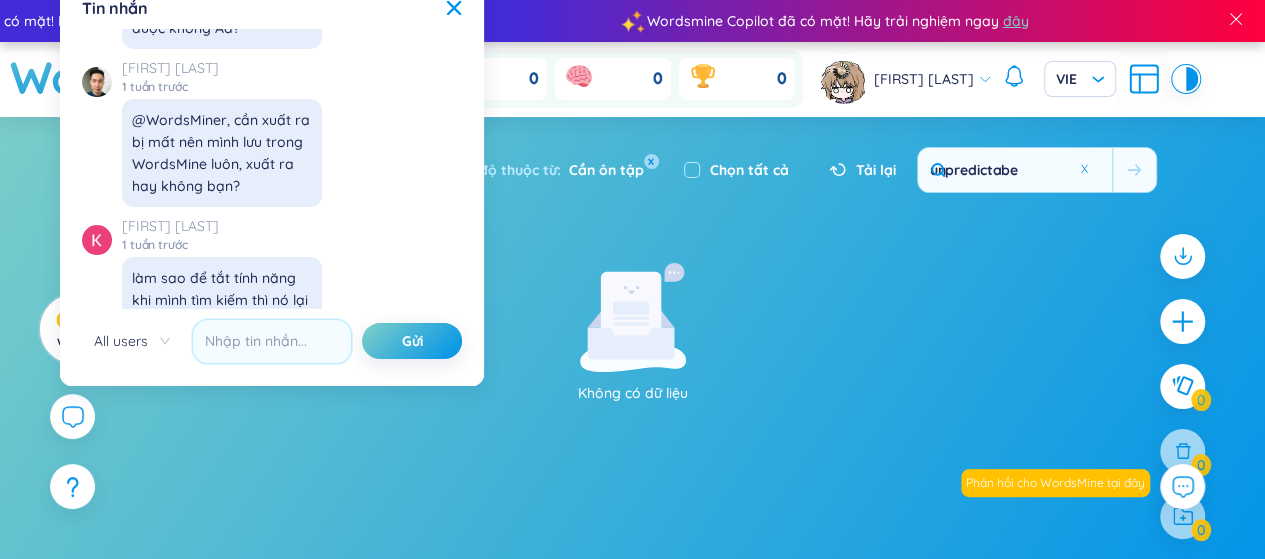 scroll, scrollTop: 23136, scrollLeft: 0, axis: vertical 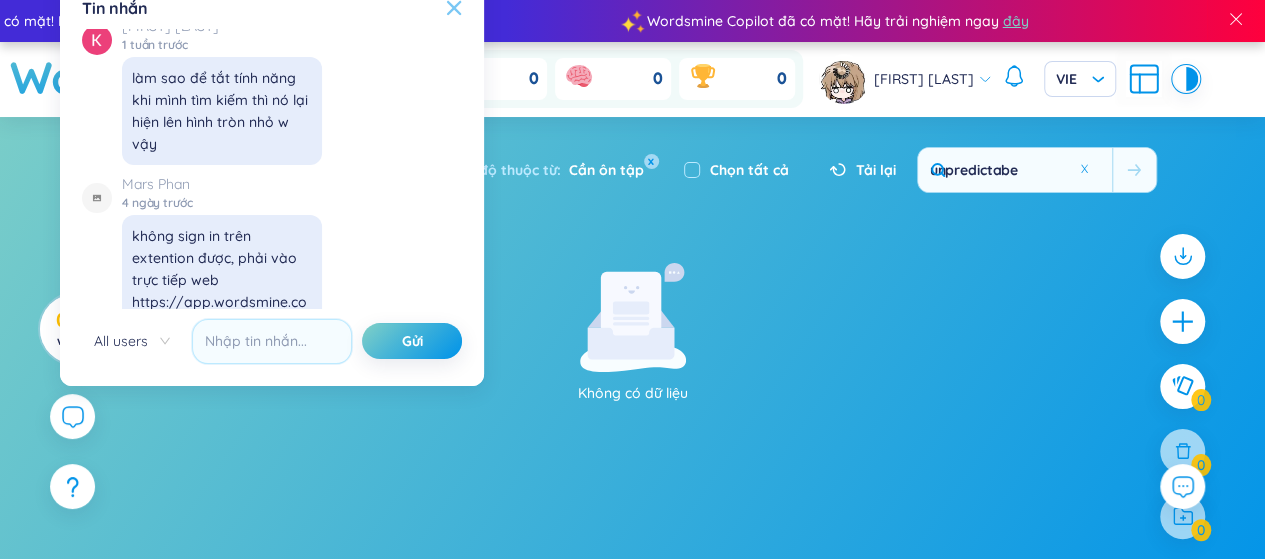 click 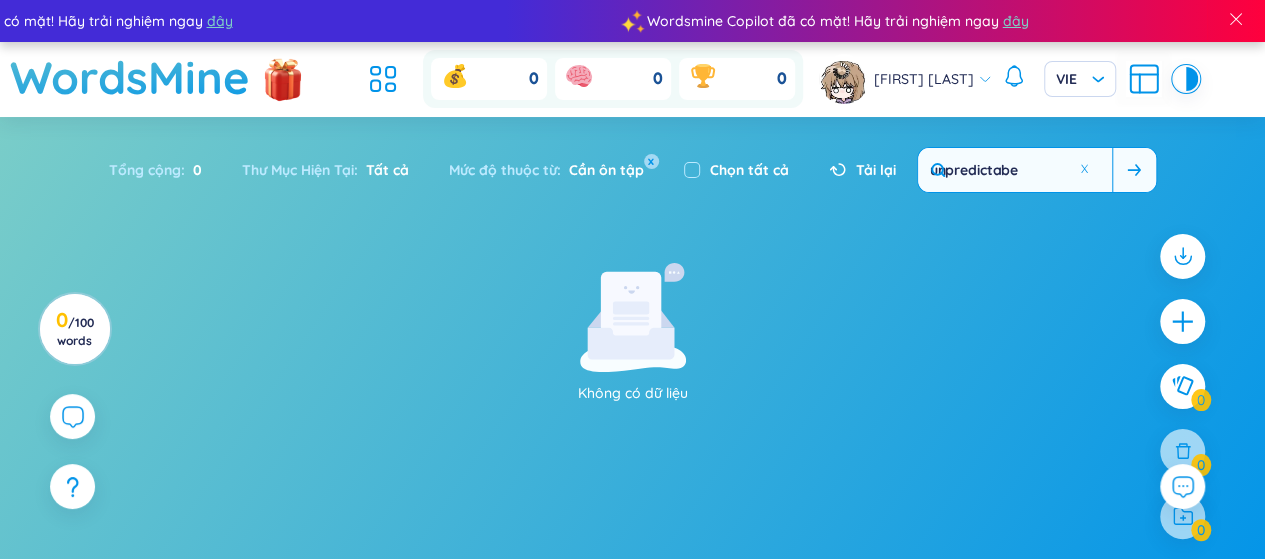 drag, startPoint x: 1066, startPoint y: 175, endPoint x: 1112, endPoint y: 170, distance: 46.270943 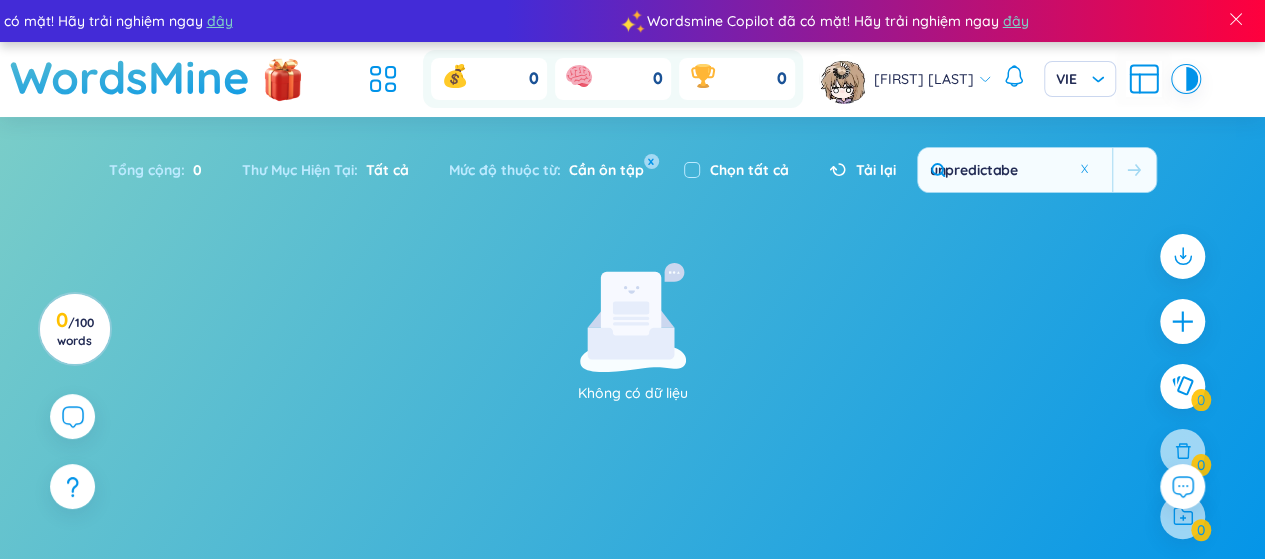 drag, startPoint x: 1149, startPoint y: 173, endPoint x: 1174, endPoint y: 169, distance: 25.317978 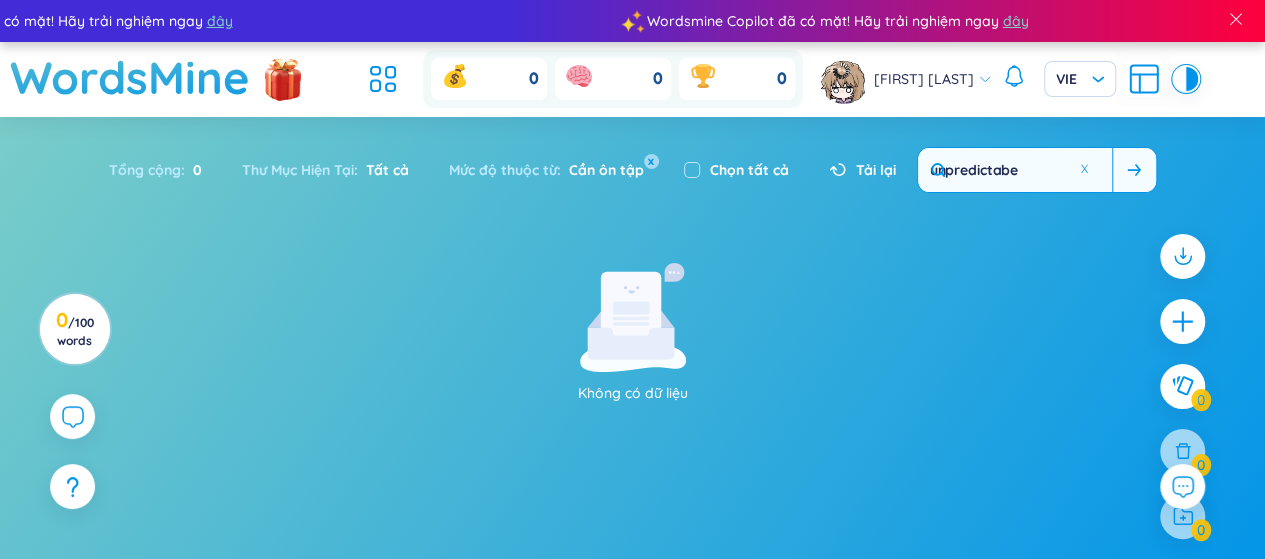 drag, startPoint x: 1130, startPoint y: 183, endPoint x: 1152, endPoint y: 177, distance: 22.803509 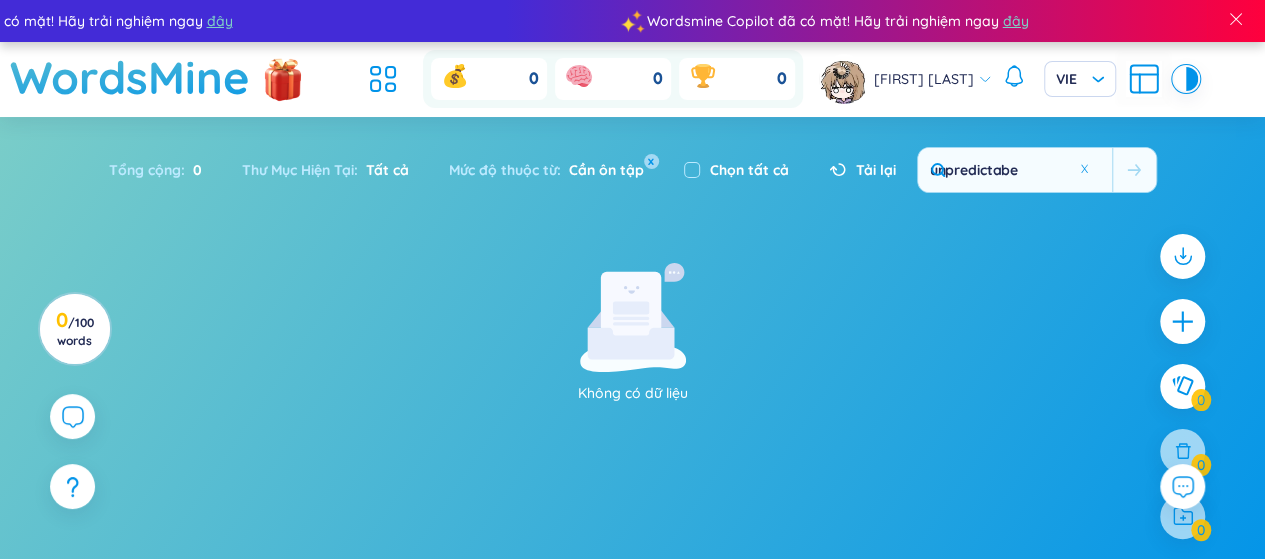 drag, startPoint x: 1152, startPoint y: 177, endPoint x: 1173, endPoint y: 173, distance: 21.377558 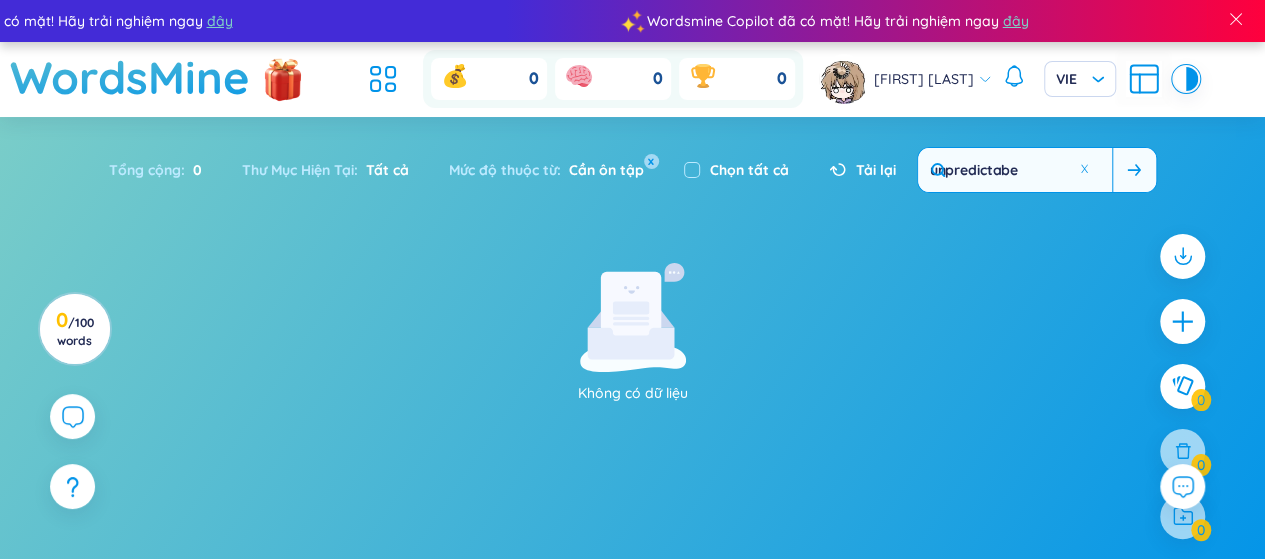 click at bounding box center [1134, 170] 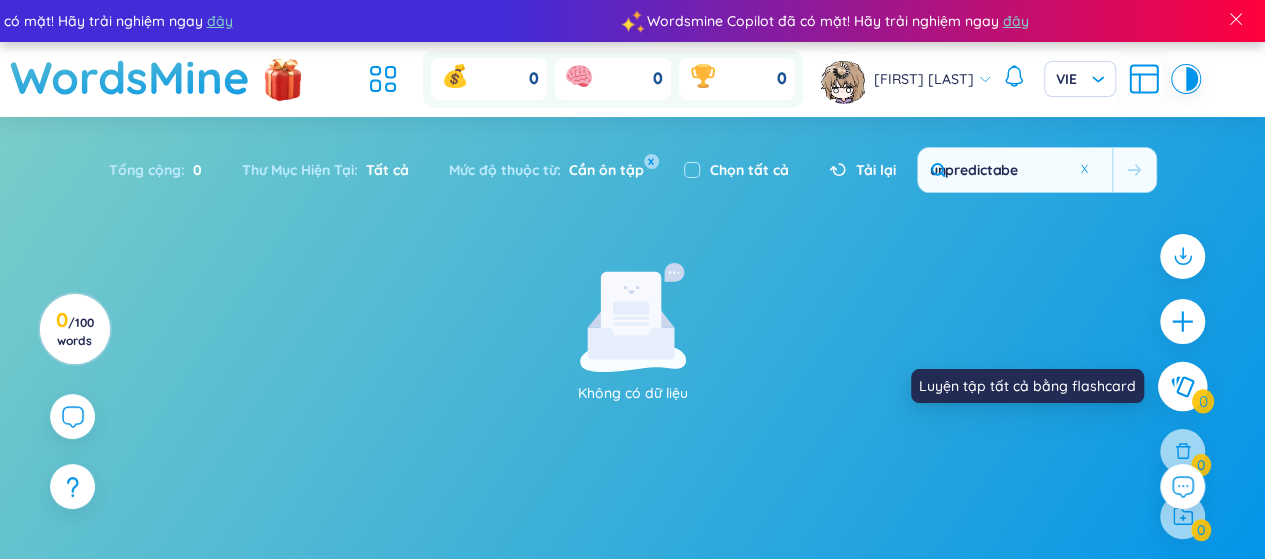 click 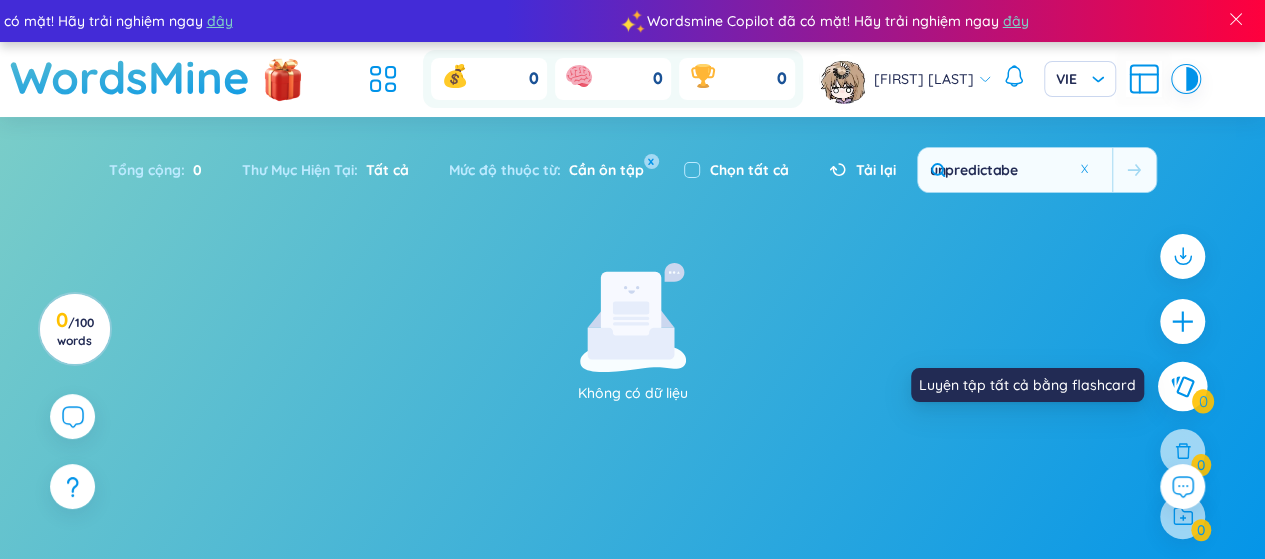 click at bounding box center (1183, 386) 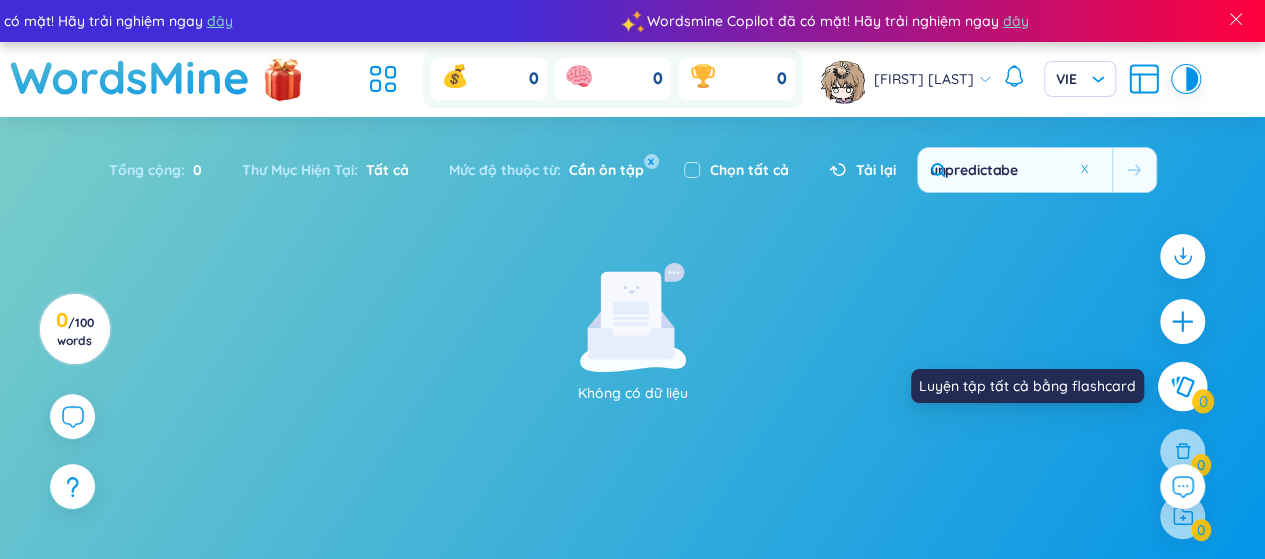click at bounding box center [1183, 386] 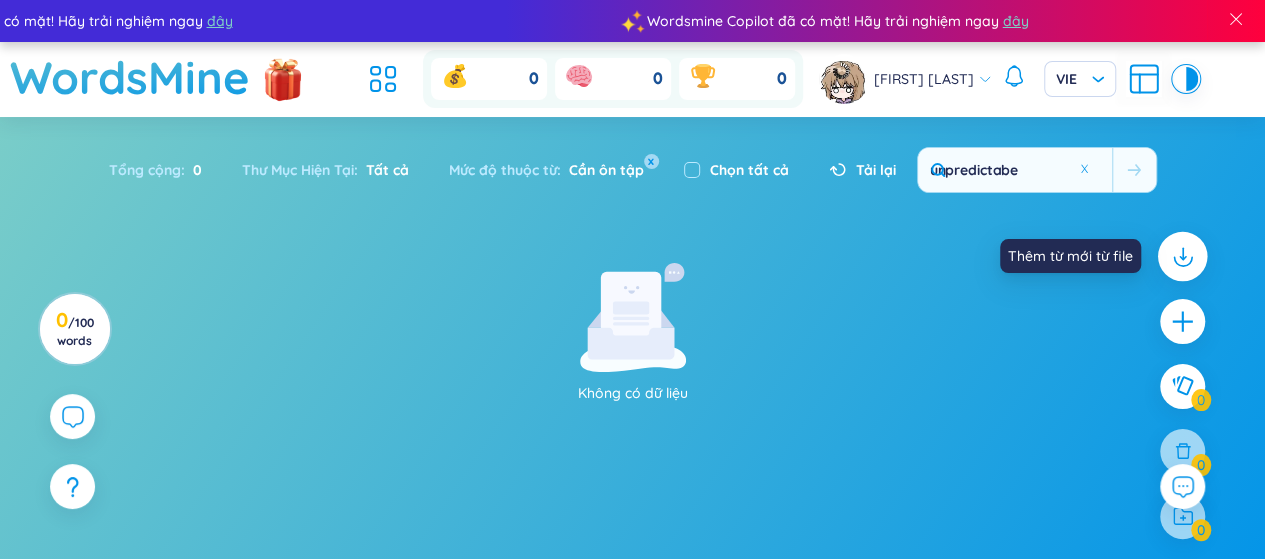 click 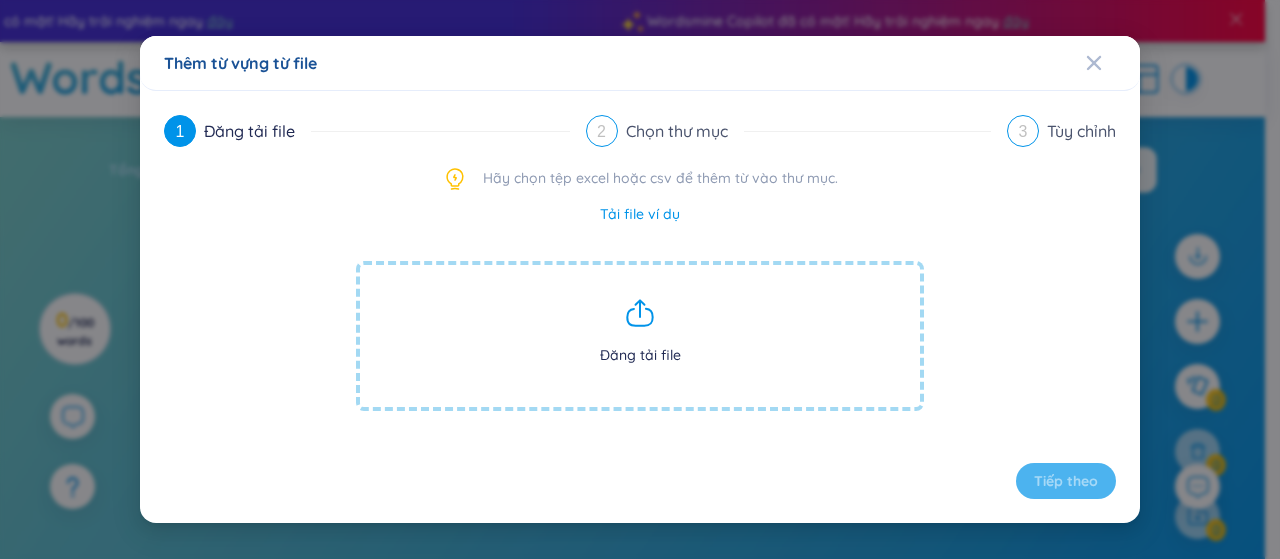 click 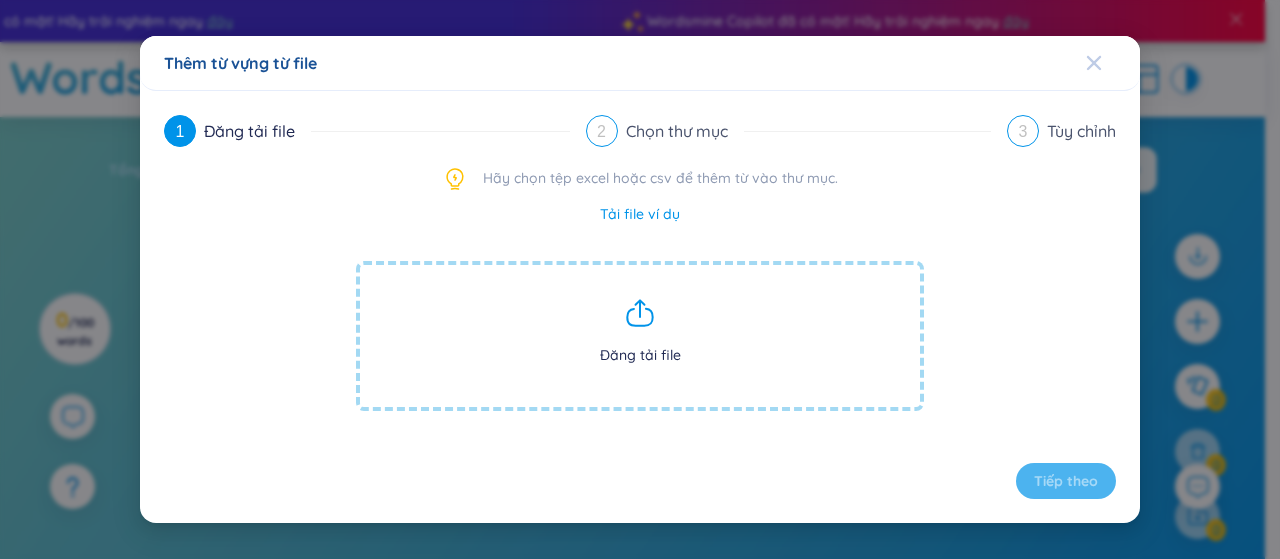 click 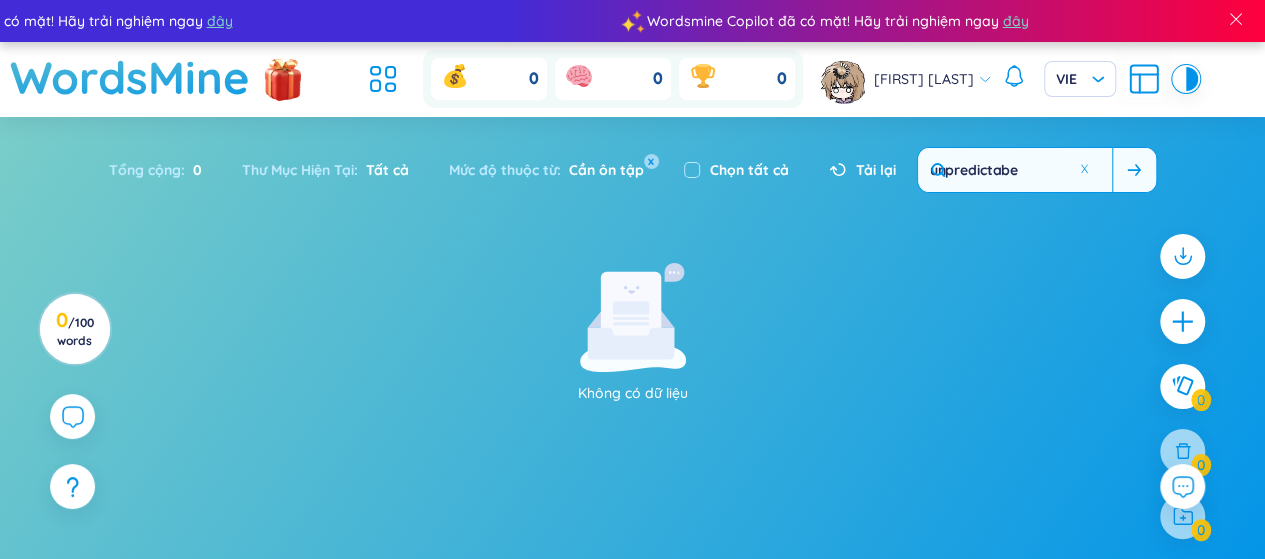 drag, startPoint x: 1144, startPoint y: 173, endPoint x: 1114, endPoint y: 173, distance: 30 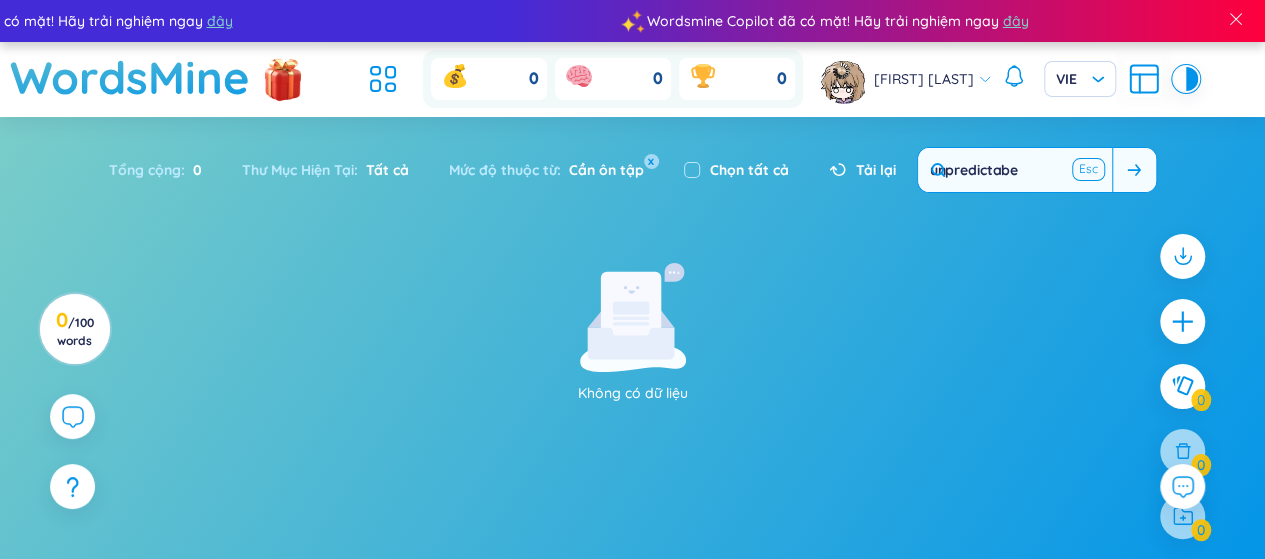 drag, startPoint x: 1076, startPoint y: 174, endPoint x: 1095, endPoint y: 171, distance: 19.235384 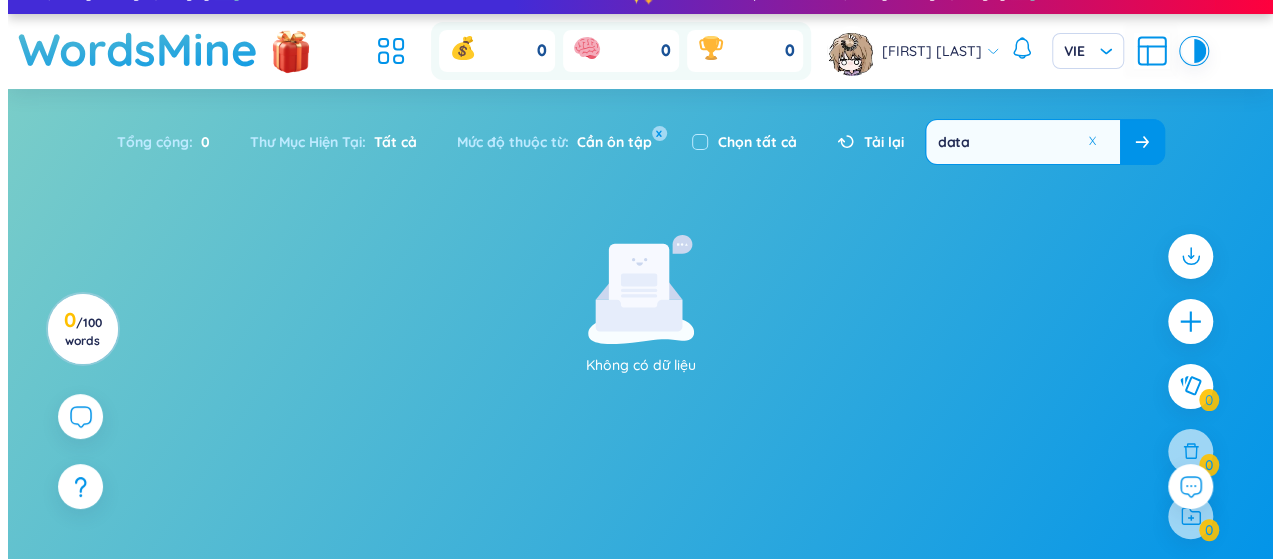 scroll, scrollTop: 0, scrollLeft: 0, axis: both 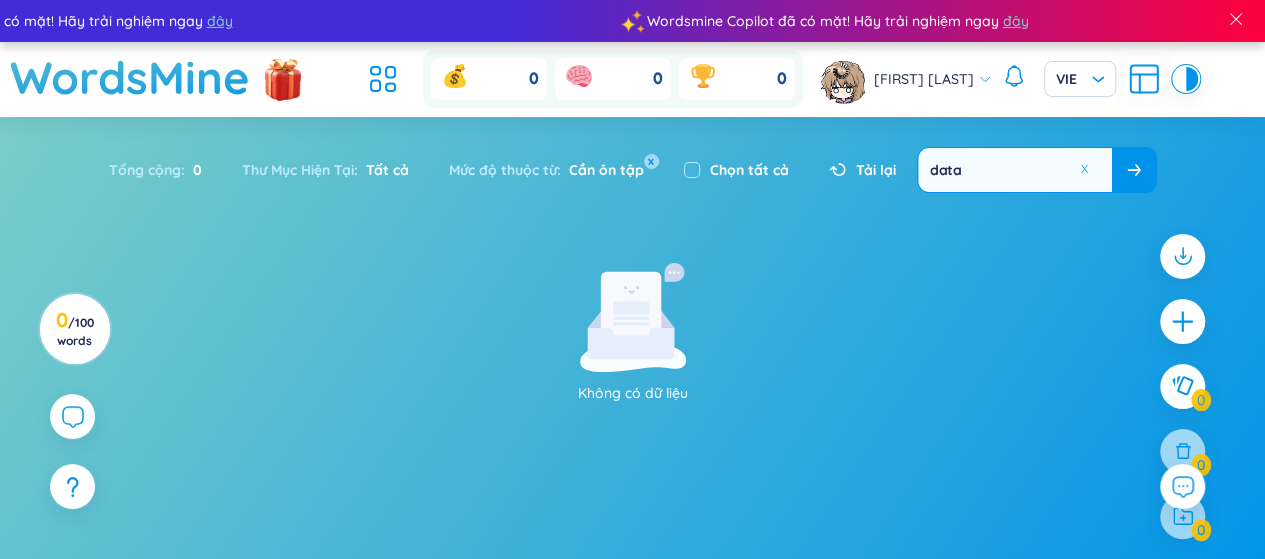 type on "data" 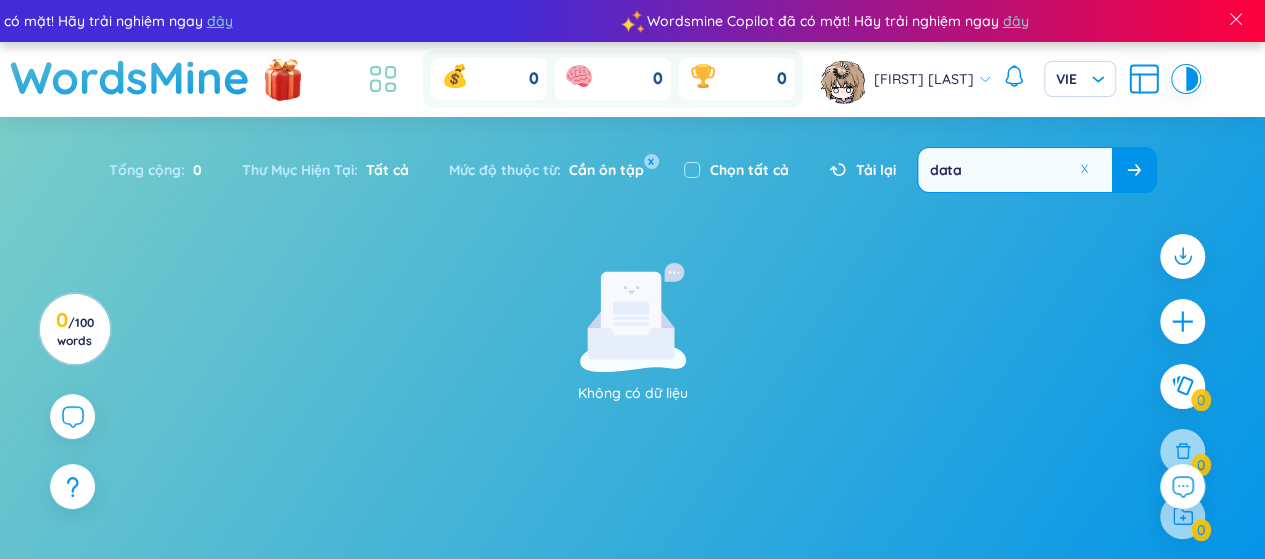 click 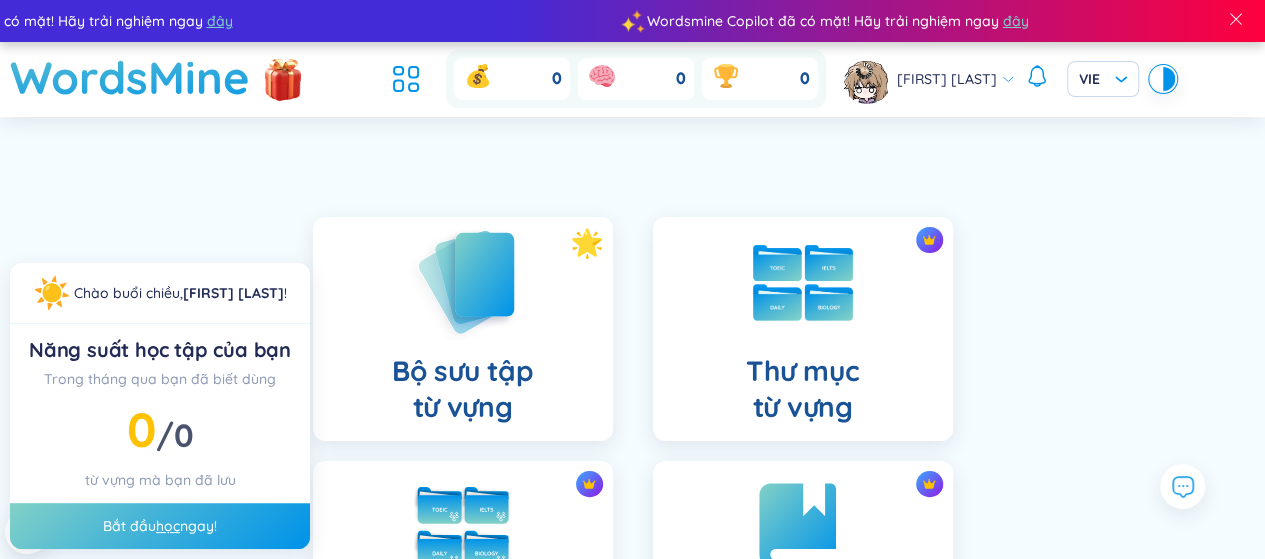 click 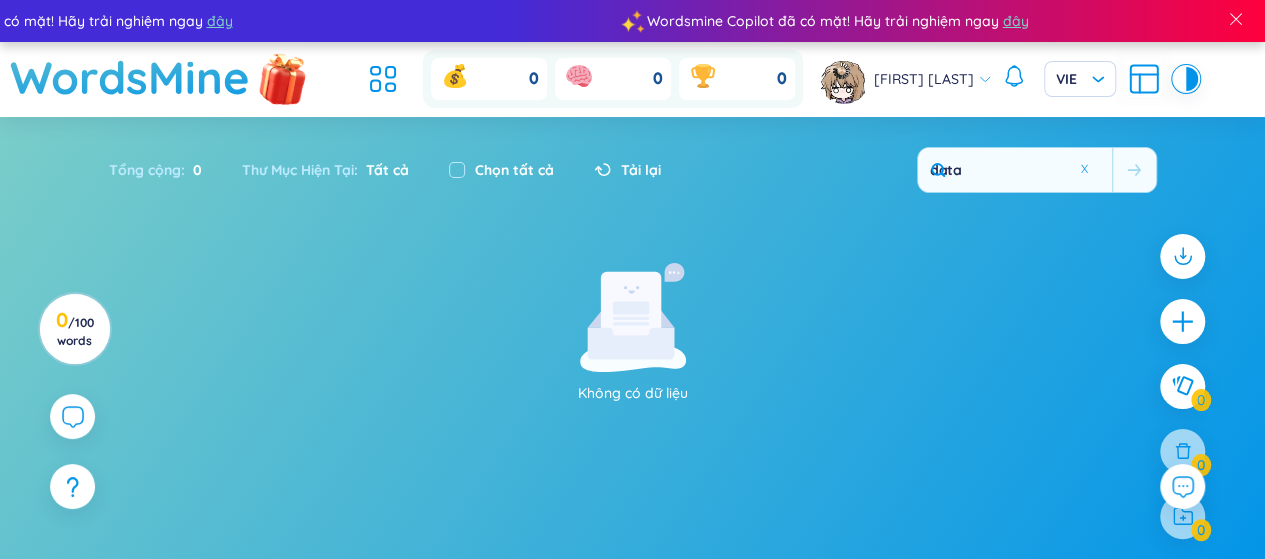 click at bounding box center (283, 77) 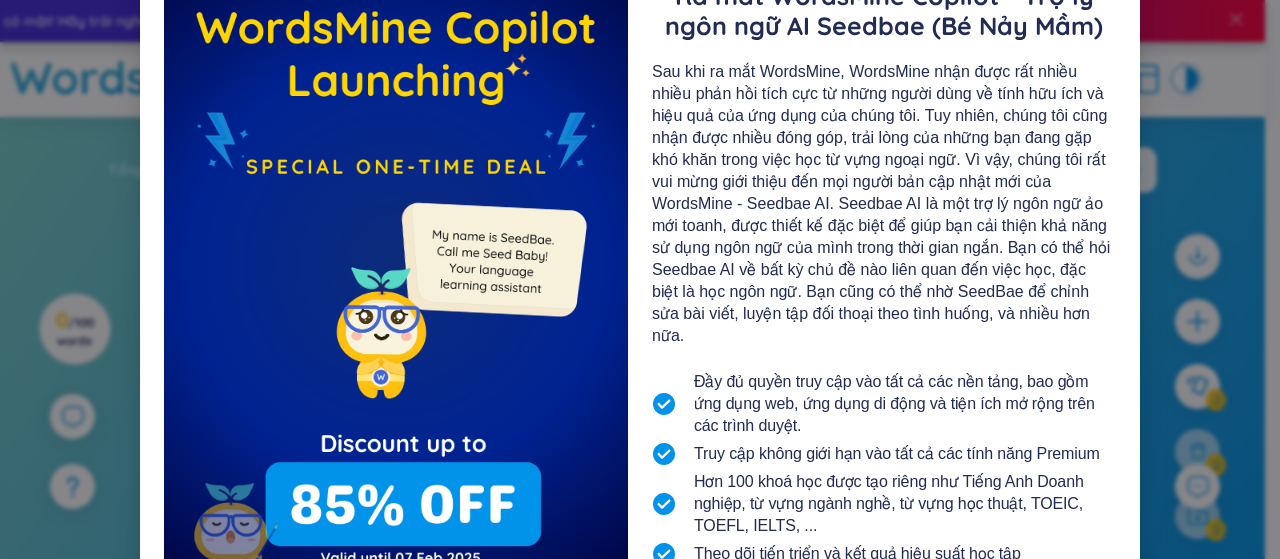 scroll, scrollTop: 300, scrollLeft: 0, axis: vertical 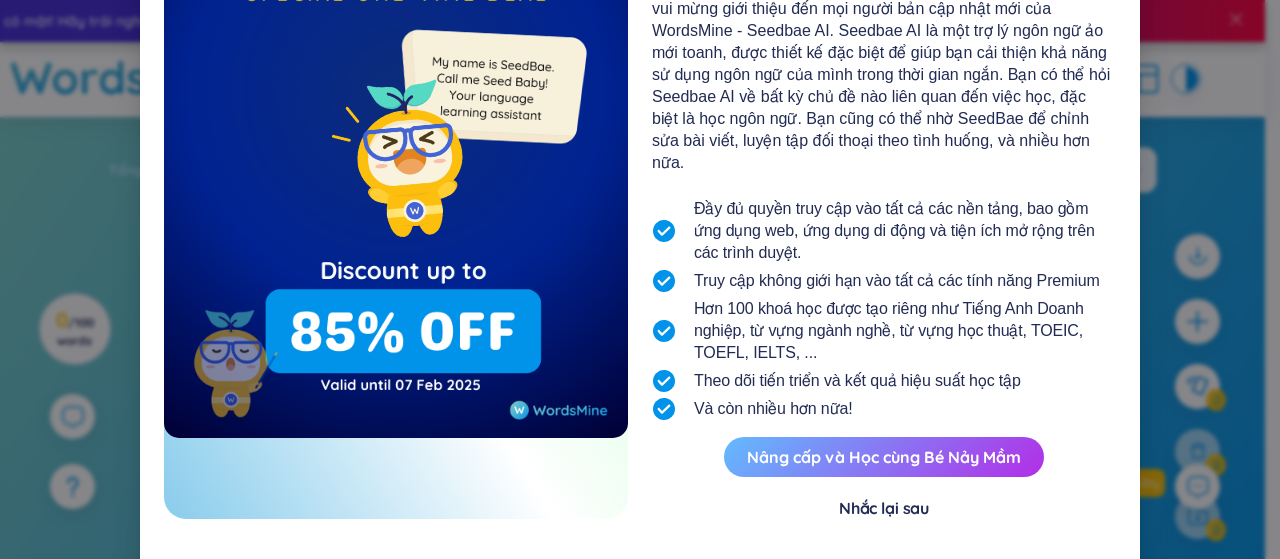 click on "Nâng cấp và Học cùng Bé Nảy Mầm" at bounding box center [884, 457] 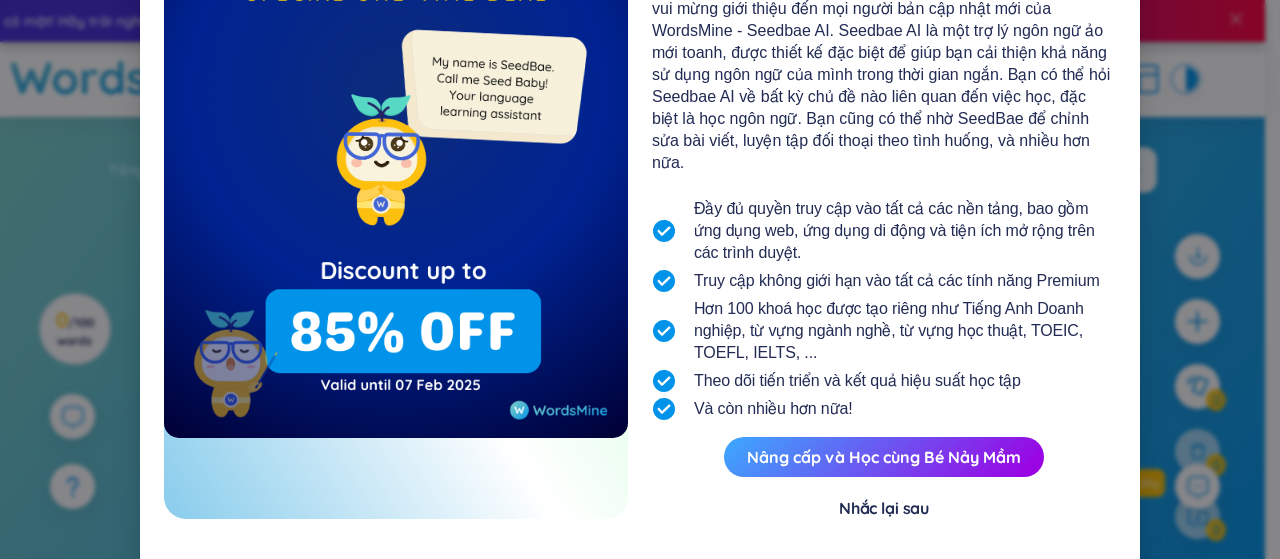 scroll, scrollTop: 302, scrollLeft: 0, axis: vertical 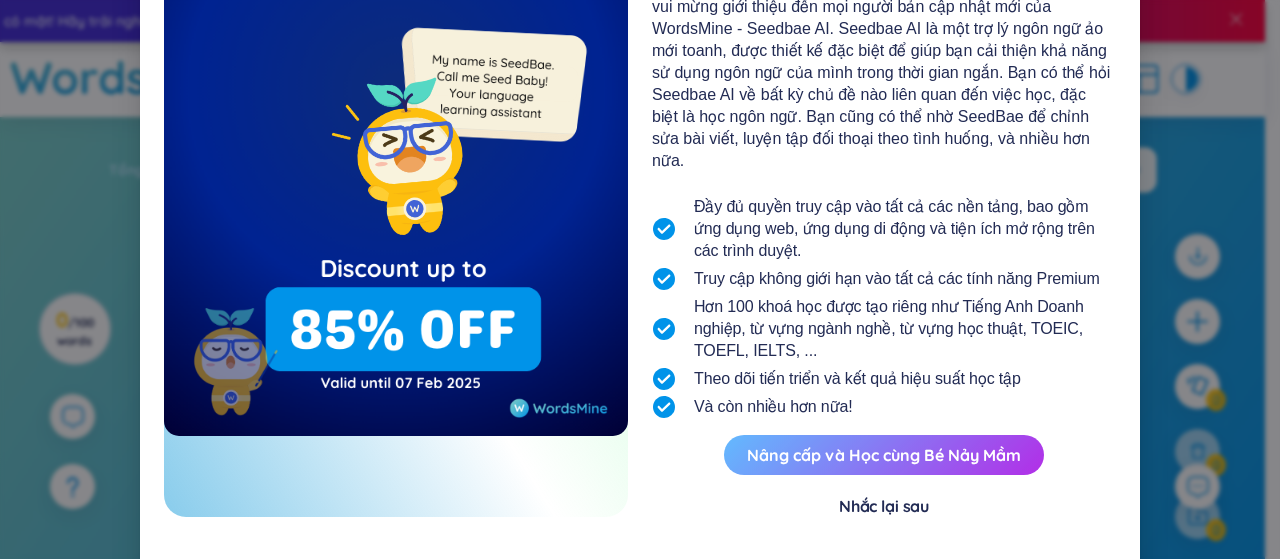 click on "Nâng cấp và Học cùng Bé Nảy Mầm" at bounding box center [884, 455] 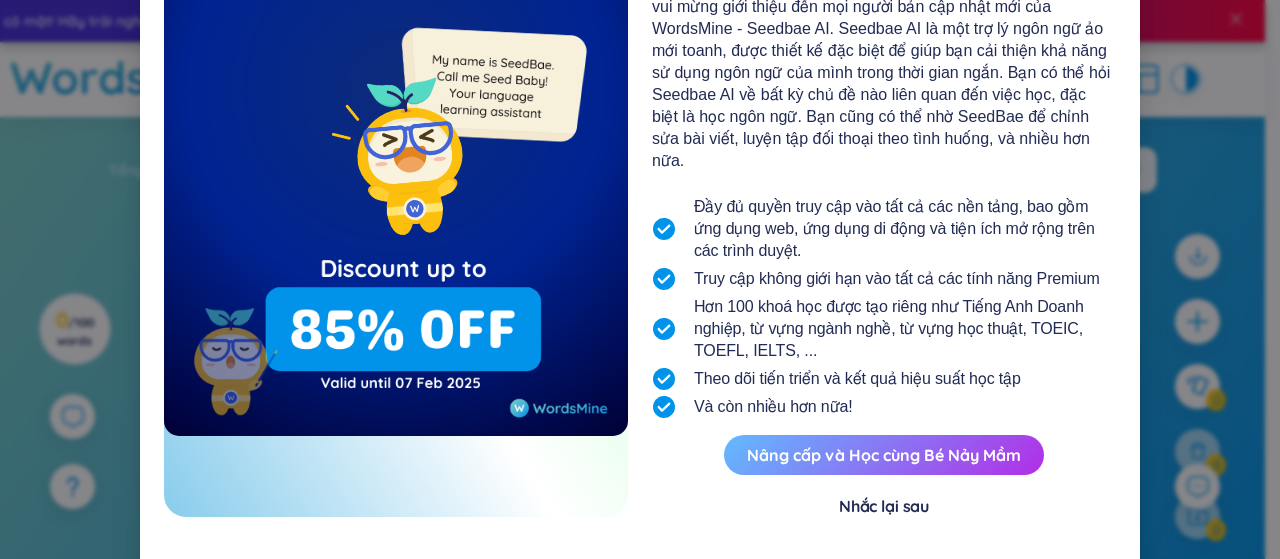 click on "Nâng cấp và Học cùng Bé Nảy Mầm" at bounding box center [884, 455] 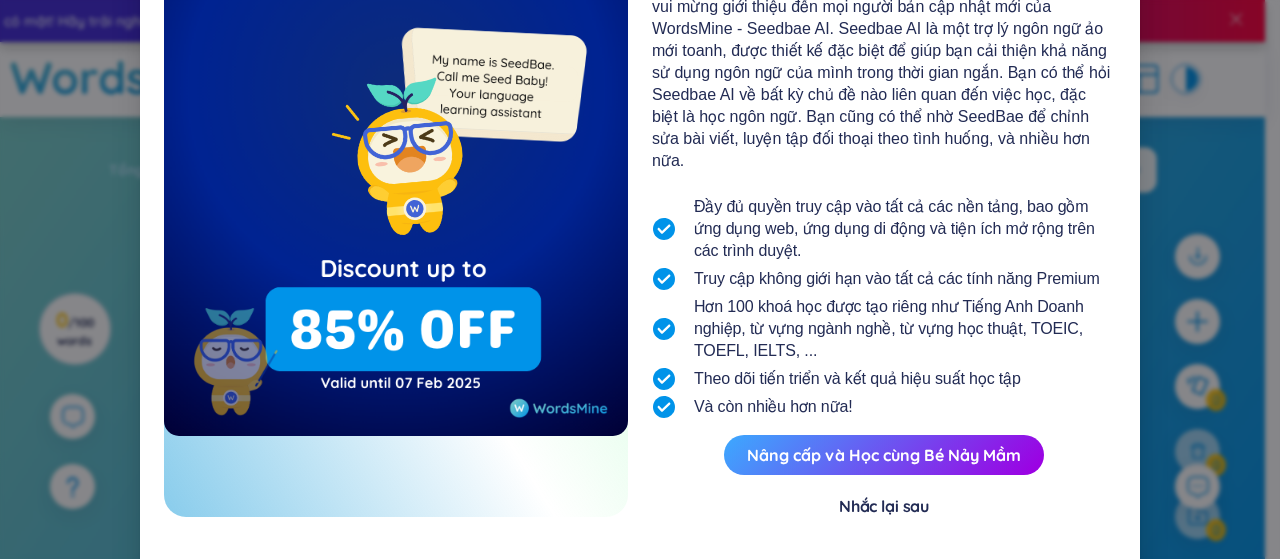 click on "Nâng cấp và Học cùng Bé Nảy Mầm" at bounding box center [884, 455] 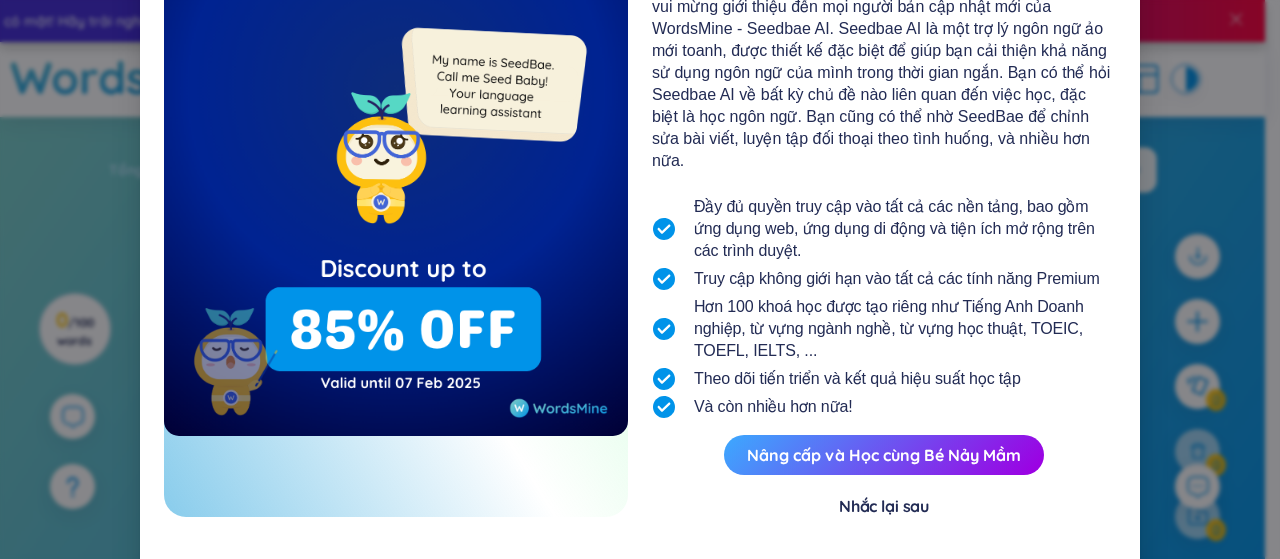click on "Nhắc lại sau" at bounding box center [884, 506] 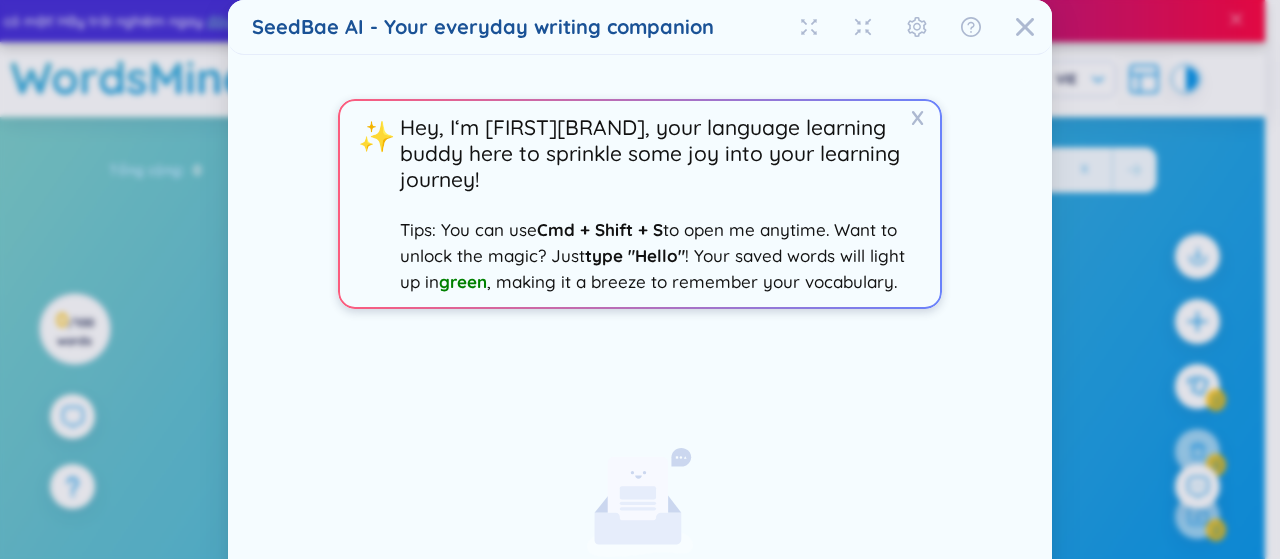 scroll, scrollTop: 264, scrollLeft: 0, axis: vertical 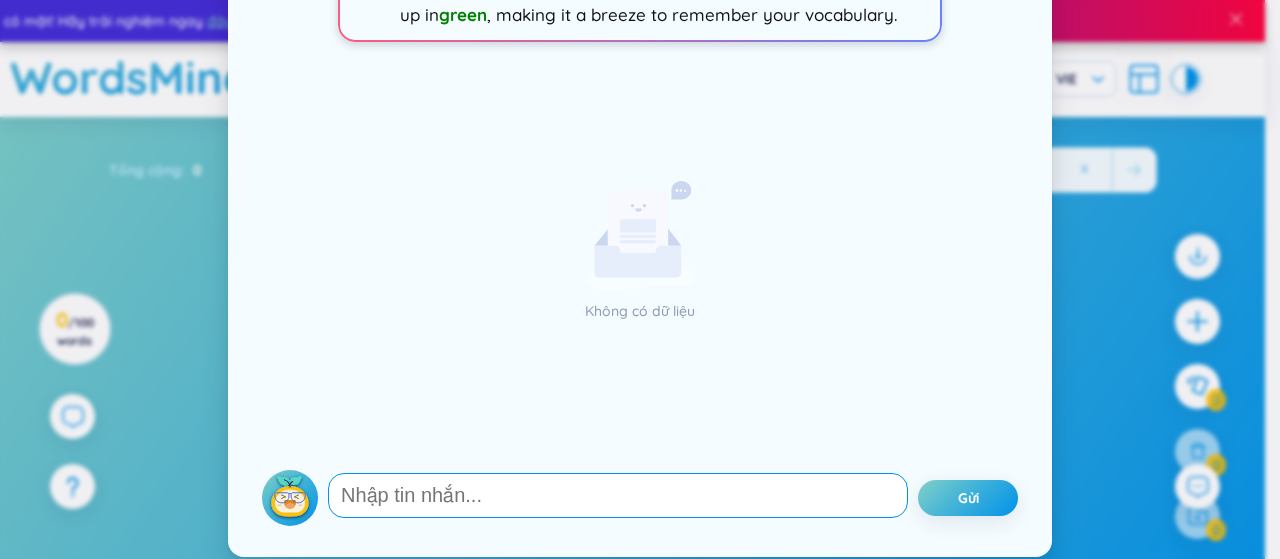 click at bounding box center [618, 495] 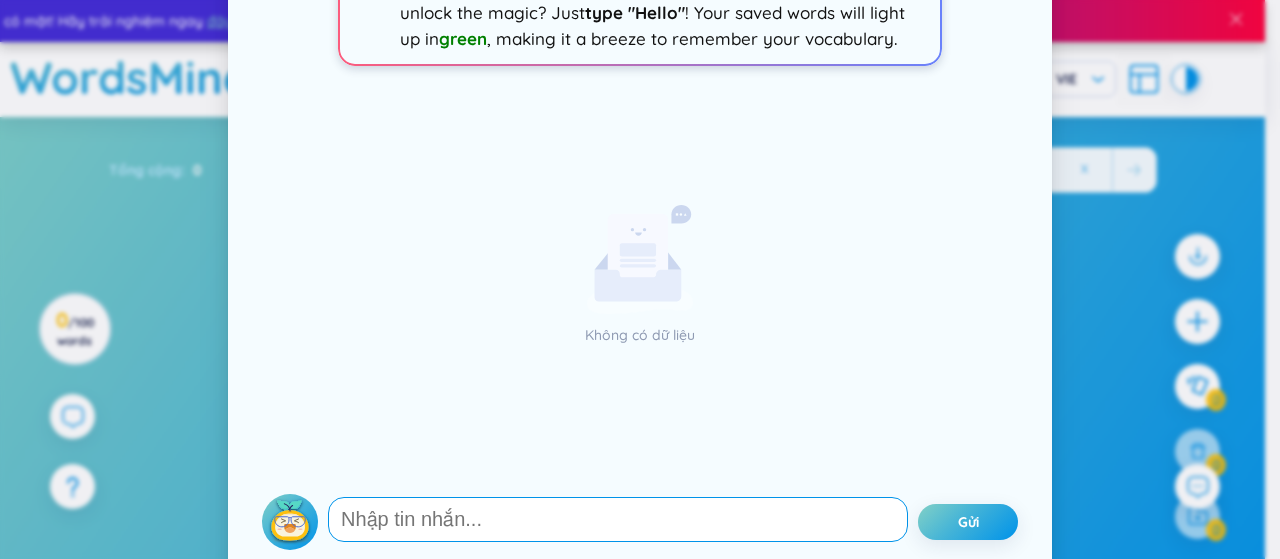 scroll, scrollTop: 267, scrollLeft: 0, axis: vertical 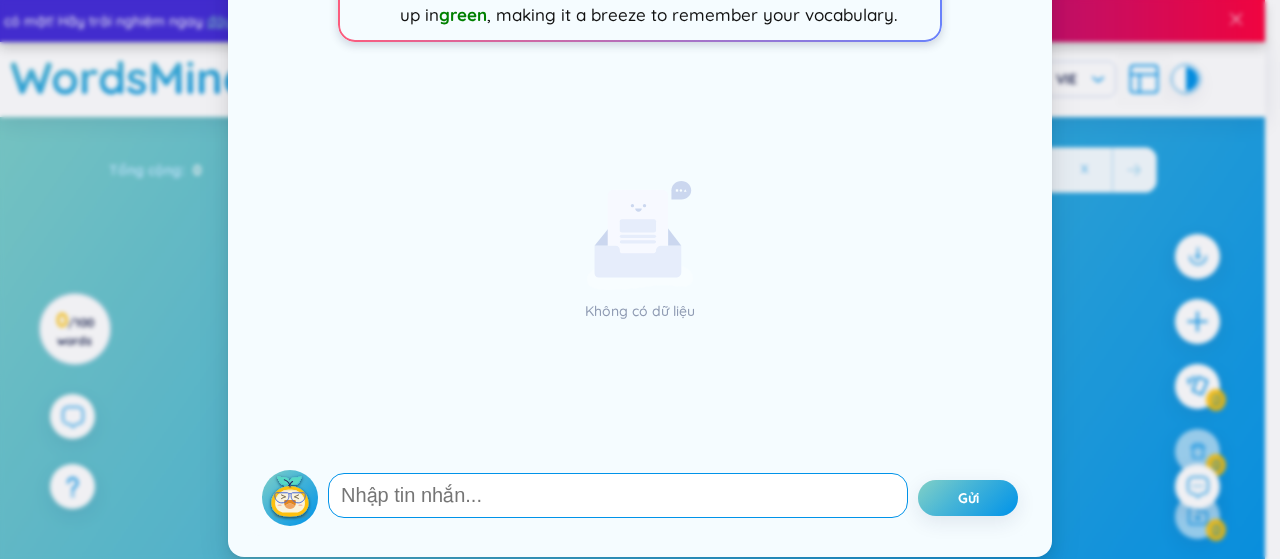 click at bounding box center (618, 495) 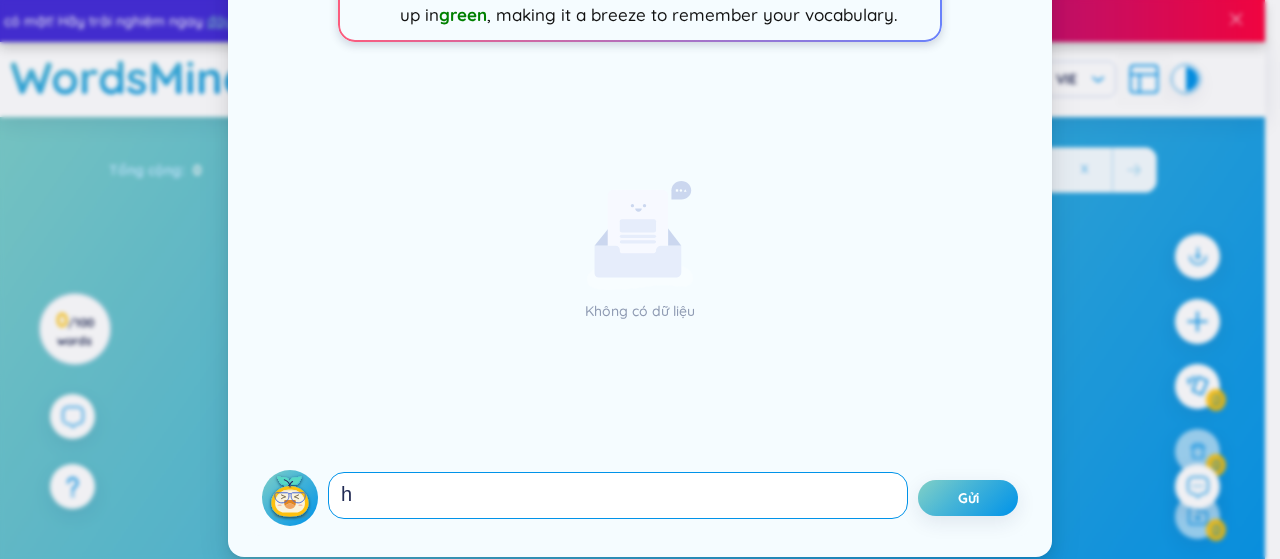 type on "hi" 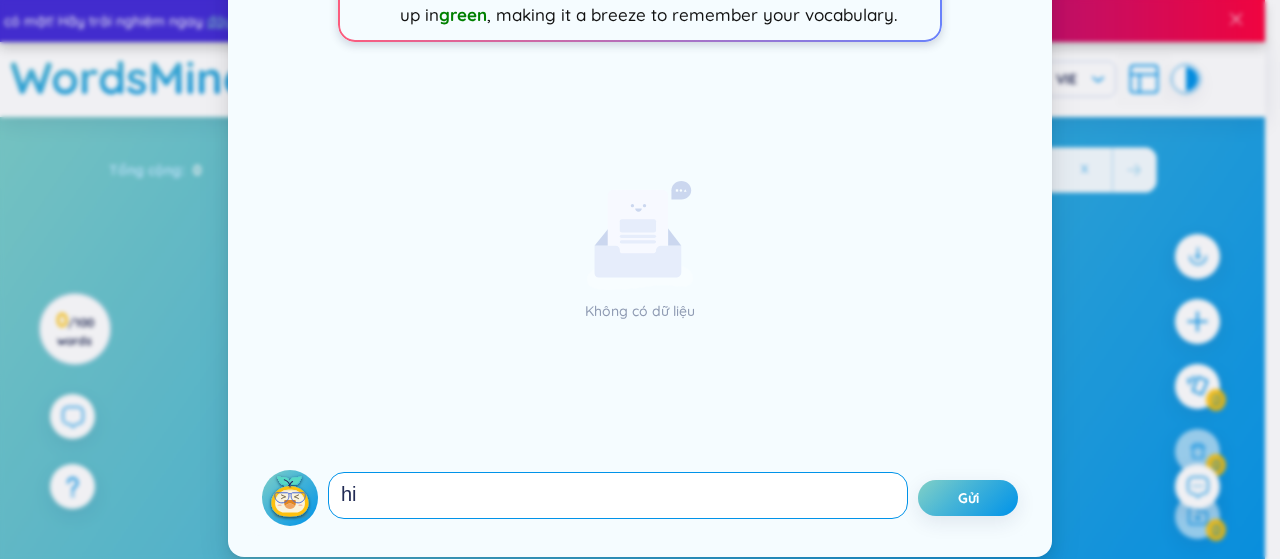 type 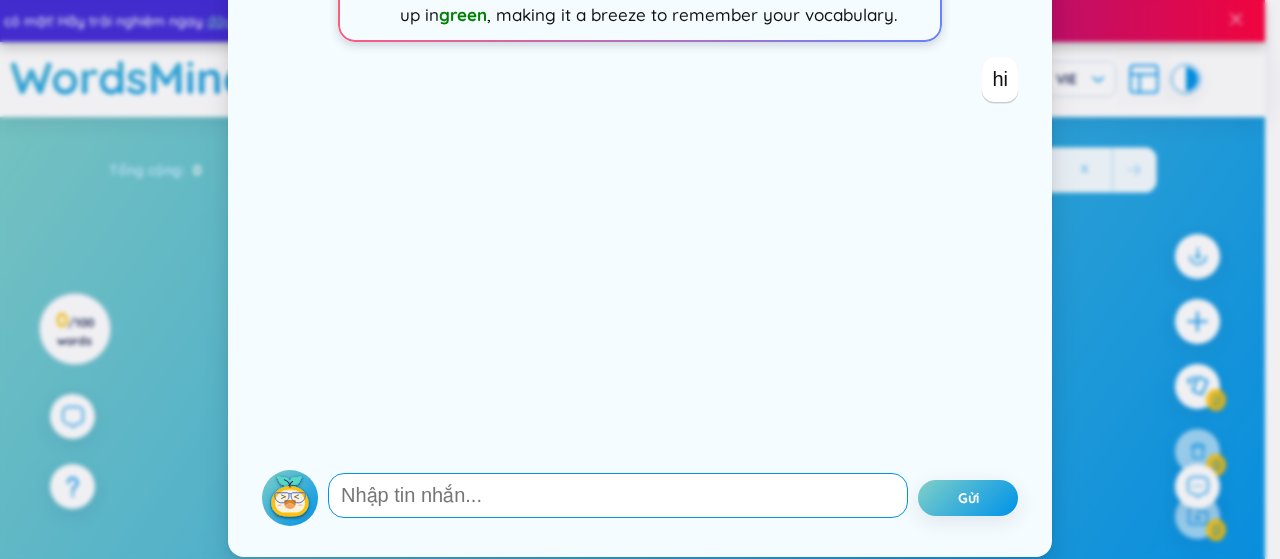 scroll, scrollTop: 0, scrollLeft: 0, axis: both 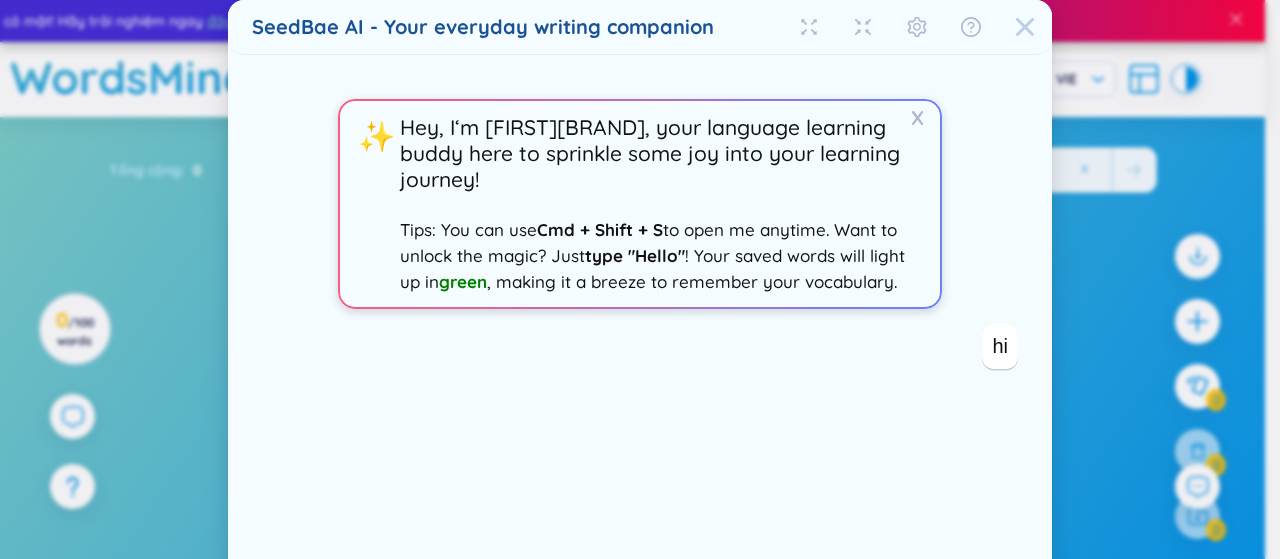 click 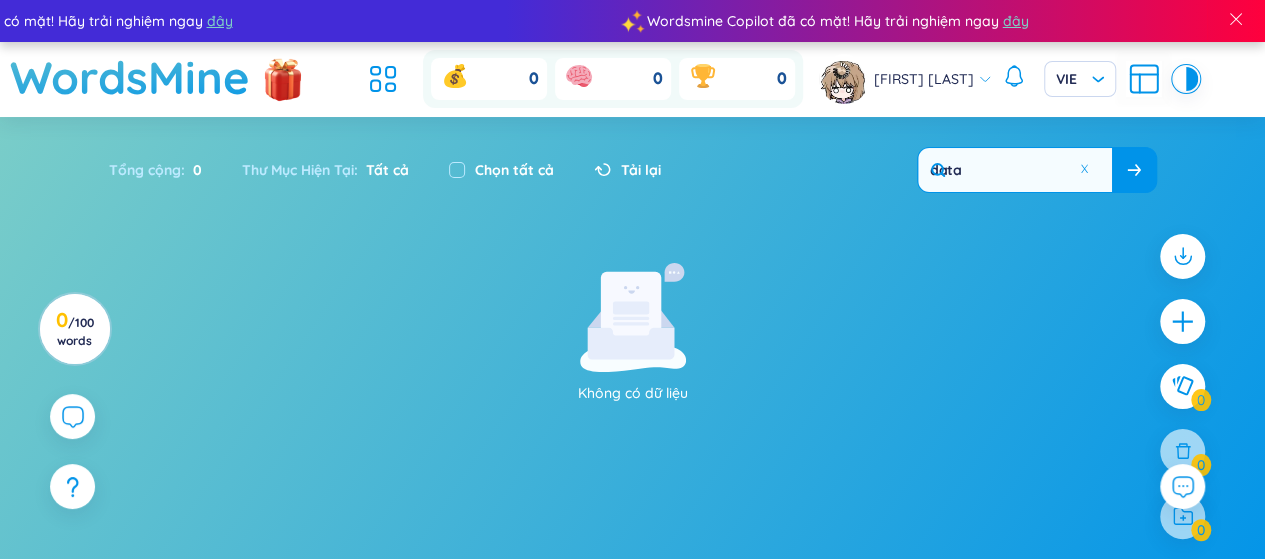 click on "data" at bounding box center [1015, 170] 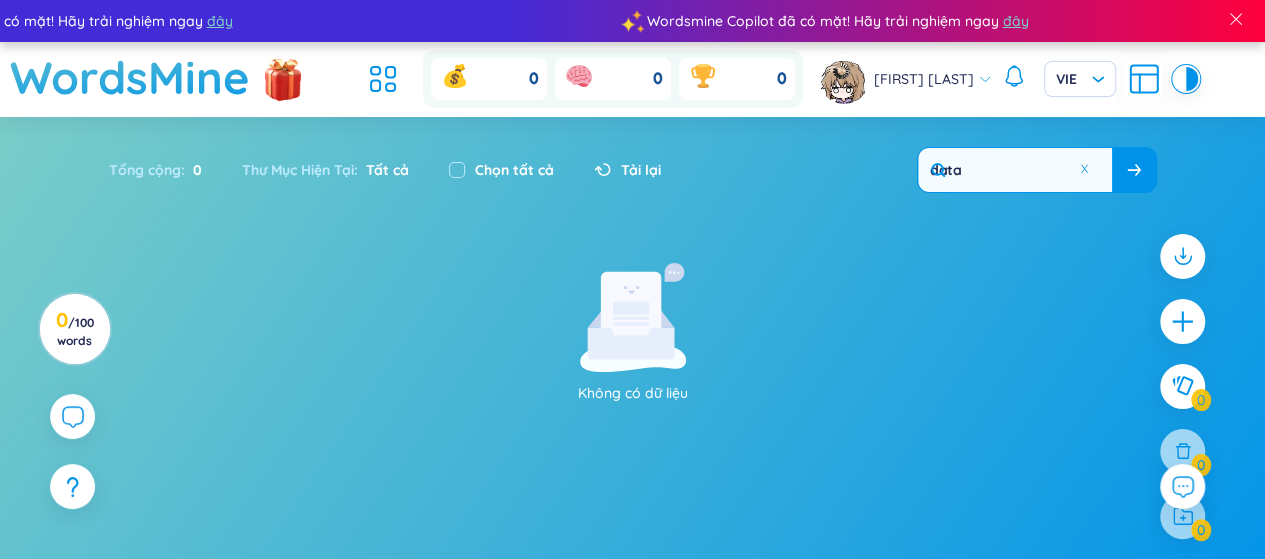 drag, startPoint x: 1138, startPoint y: 172, endPoint x: 1192, endPoint y: 171, distance: 54.00926 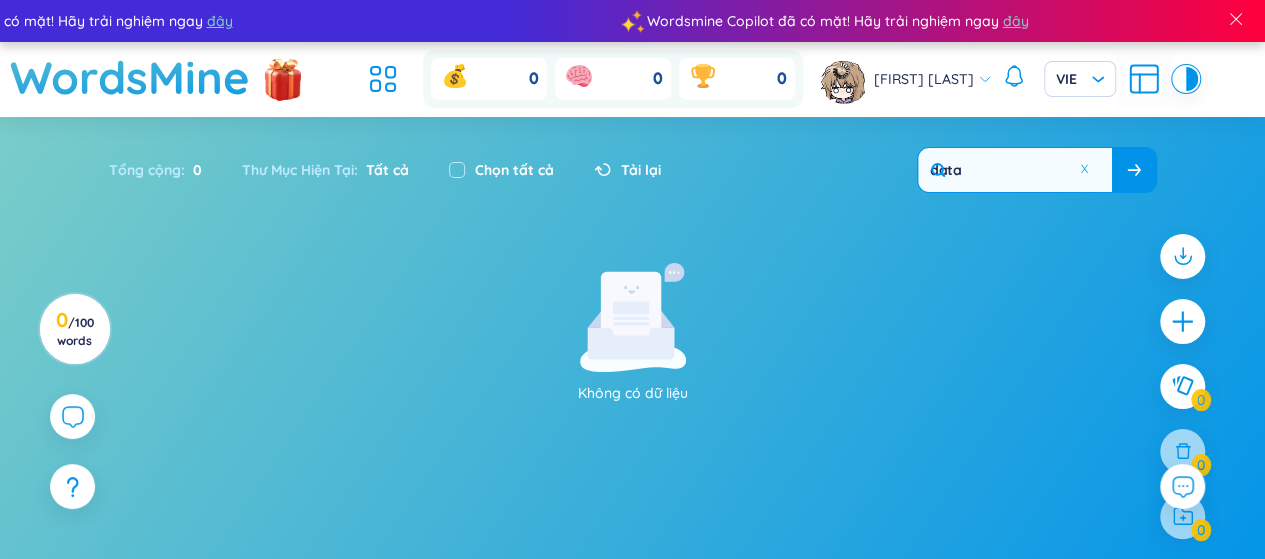 click at bounding box center [1134, 170] 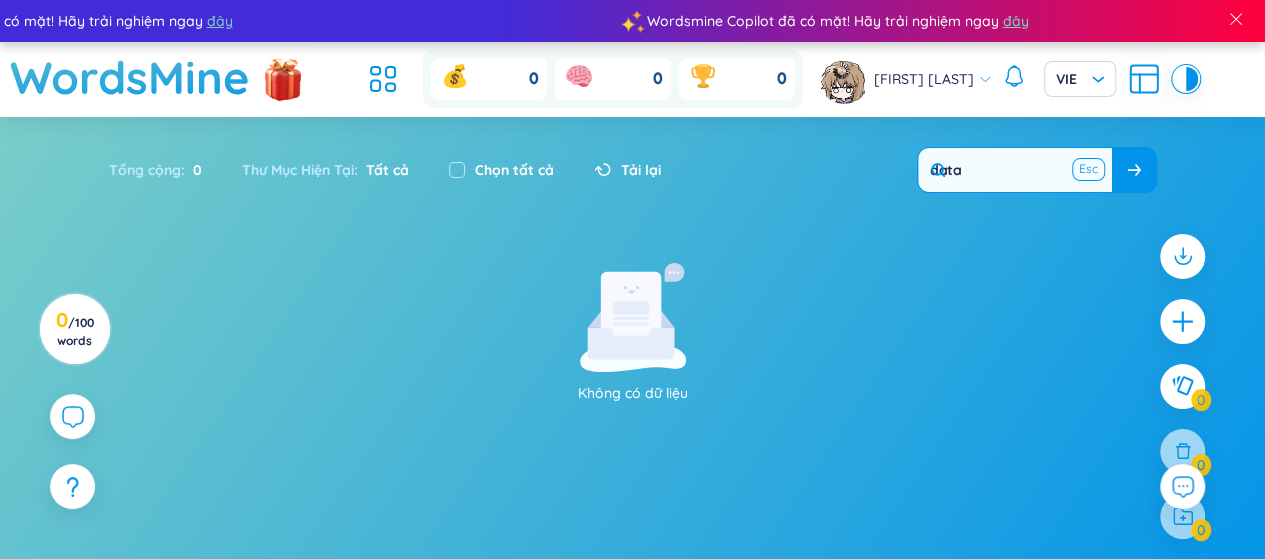 click at bounding box center (1089, 169) 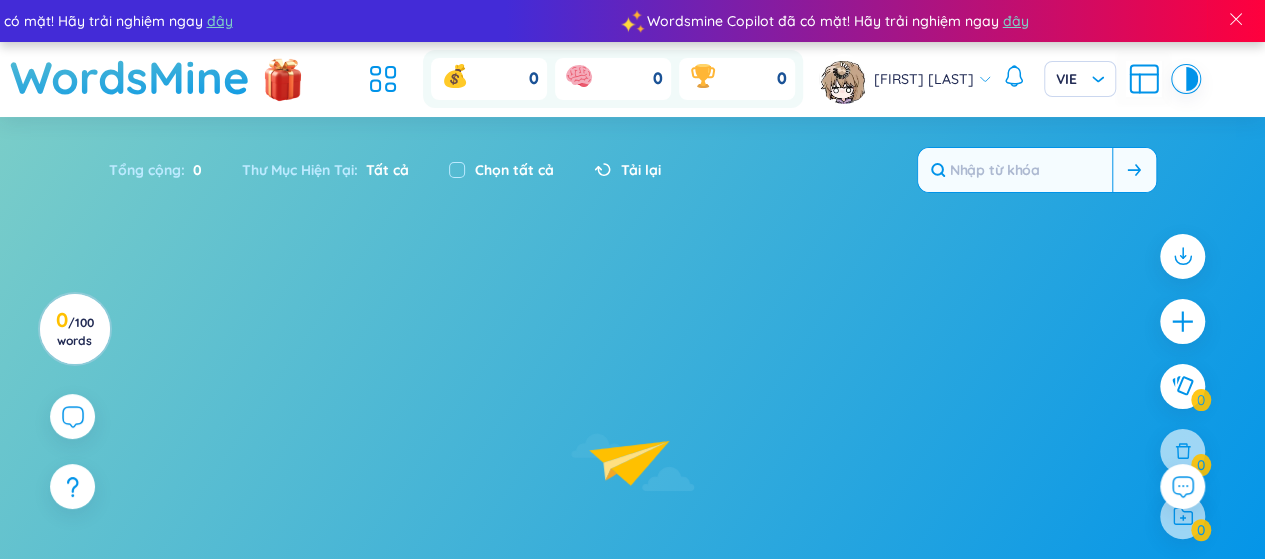click 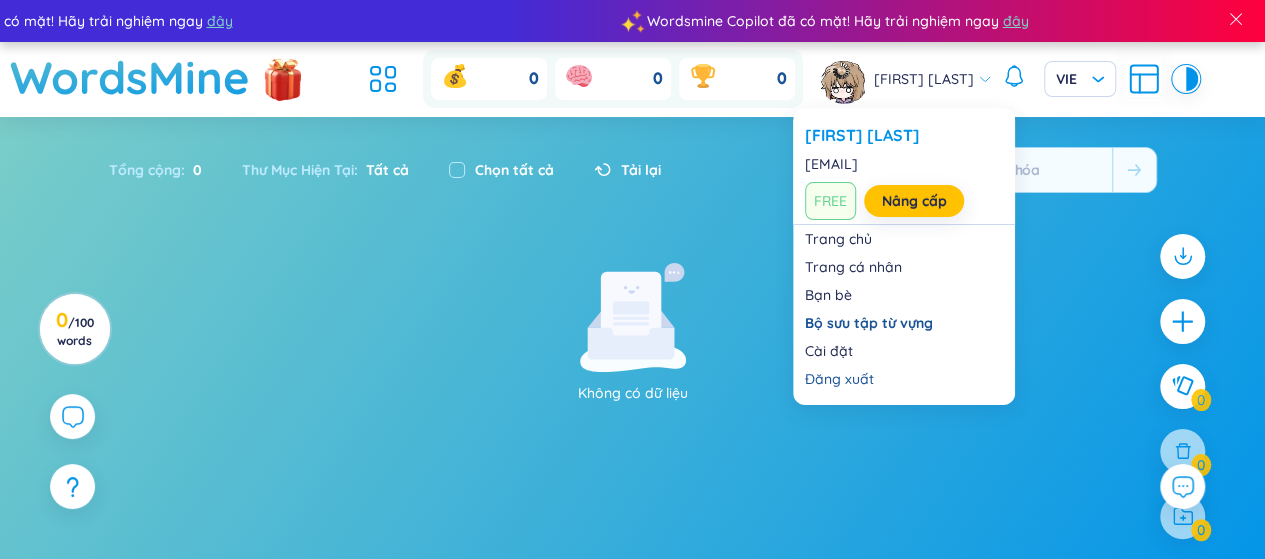 click on "FREE" at bounding box center (830, 201) 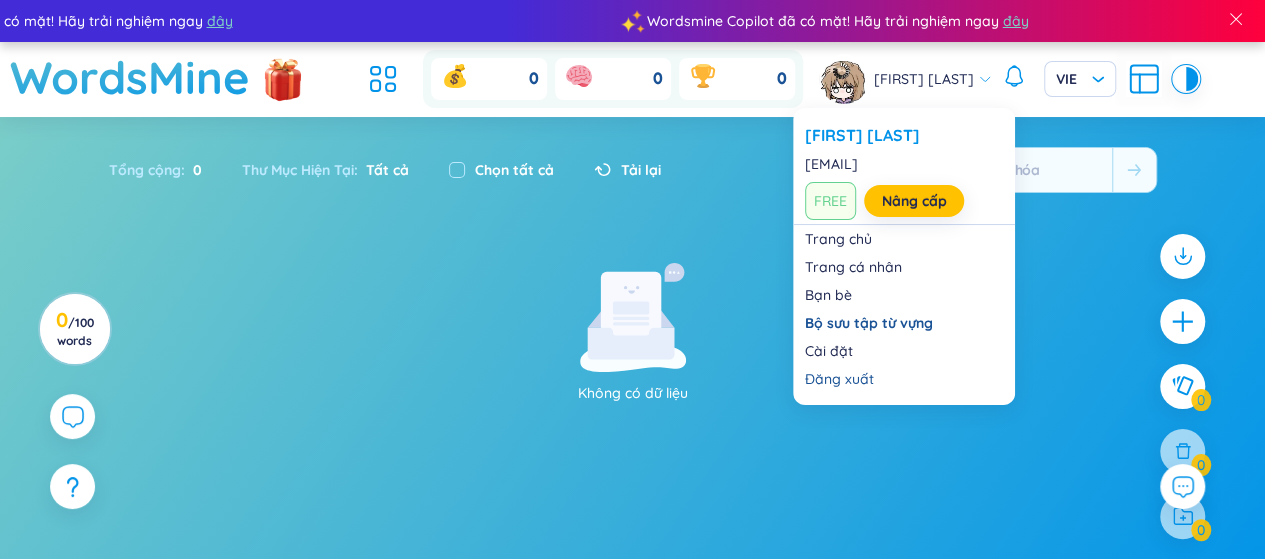 click on "[FIRST] [LAST]" at bounding box center (905, 79) 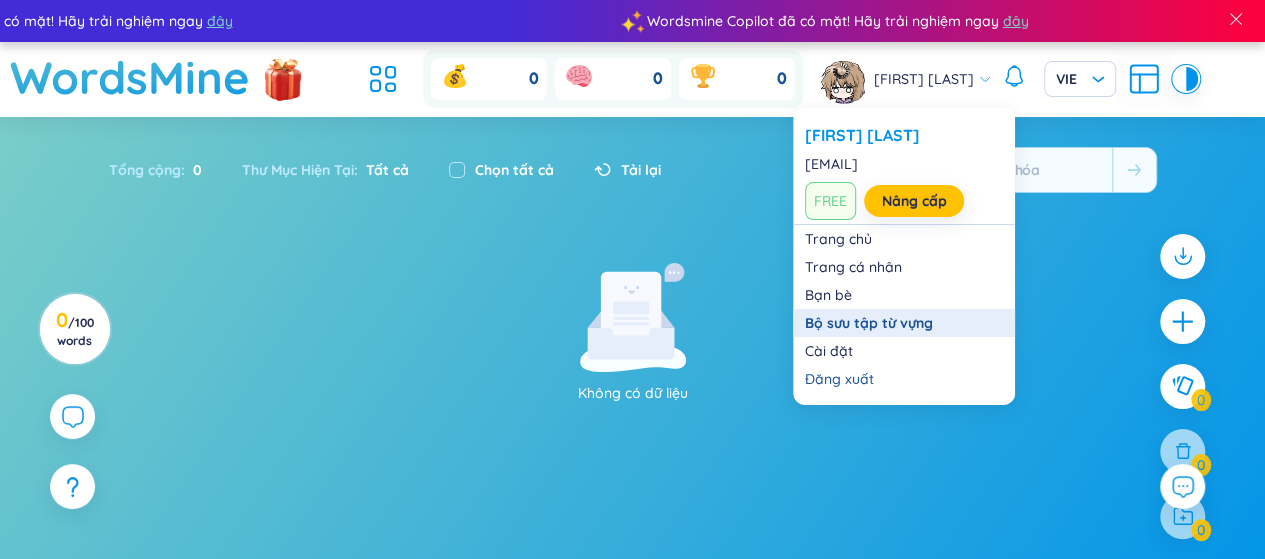 click on "Bộ sưu tập từ vựng" at bounding box center [904, 323] 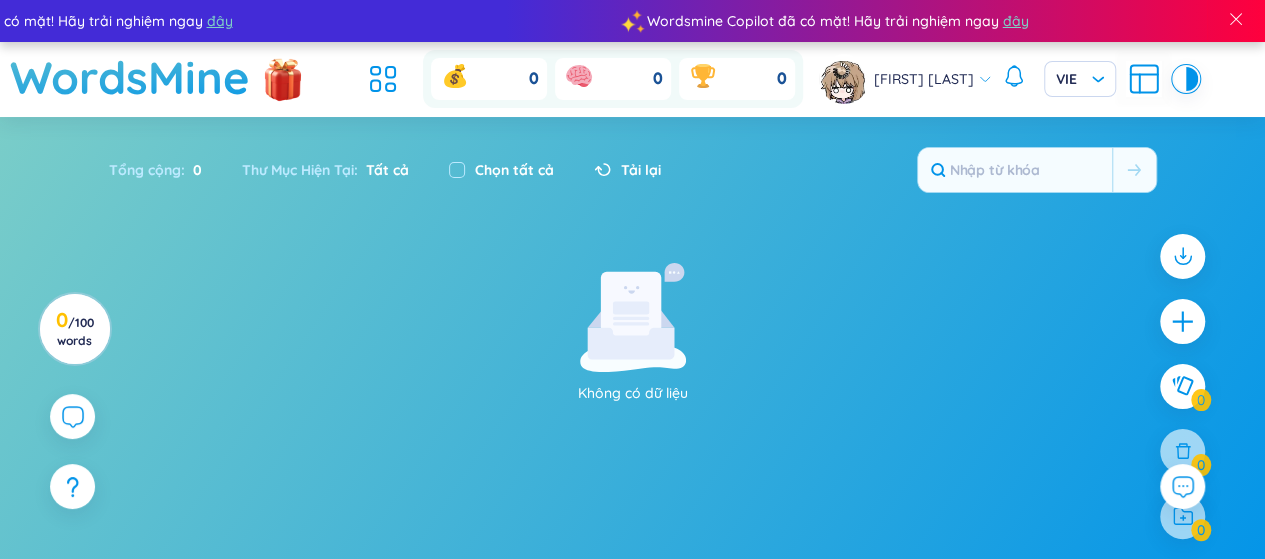 click 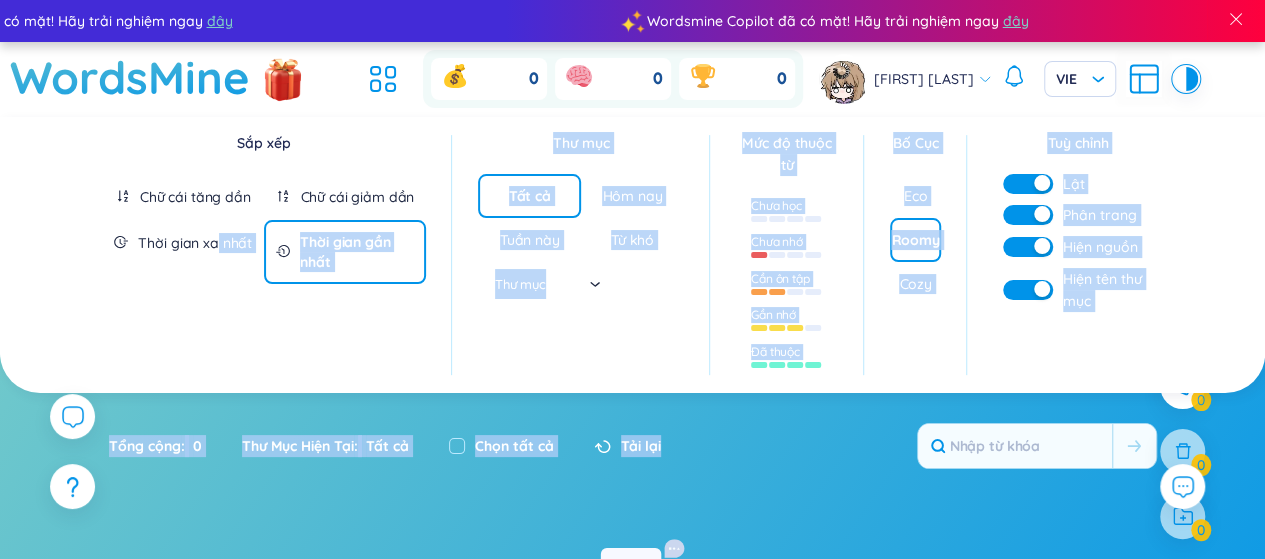 drag, startPoint x: 218, startPoint y: 250, endPoint x: 804, endPoint y: 451, distance: 619.5135 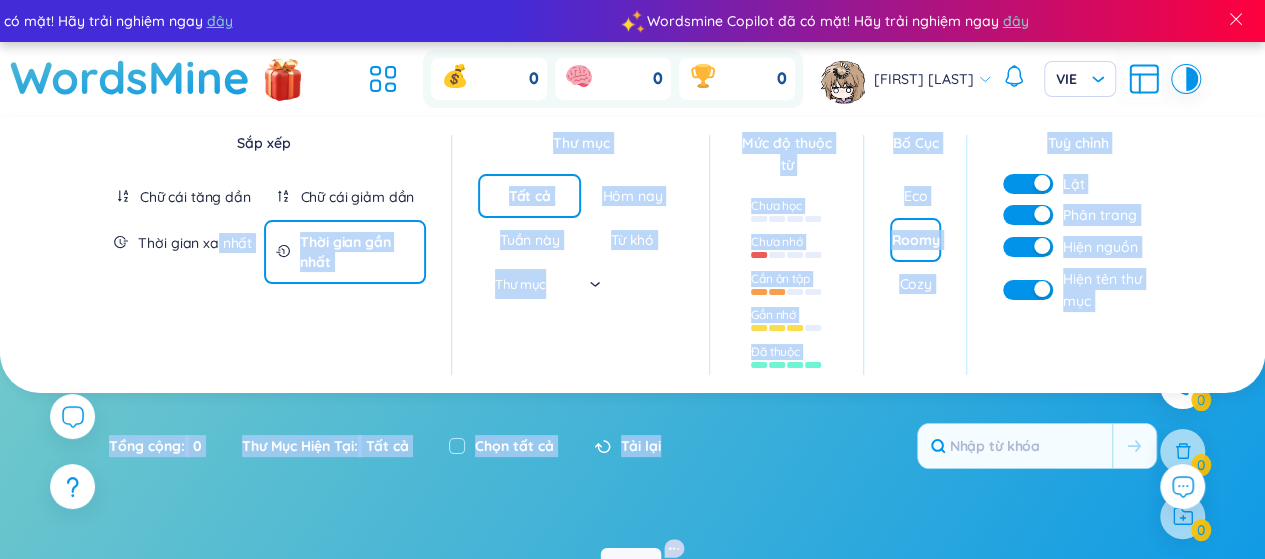 click on "Bố Cục Eco Roomy Cozy Tuỳ chỉnh Lật Phân trang Hiện nguồn Hiện tên thư mục Bạn chưa cài đặt WordsMine extension? Để có thể sử dụng WordsMine, bạn cần phải cài đặt WordsMine extension   Tải xuống miễn phí Tổng cộng :       0 Thư Mục Hiện Tại :     Tất cả Chọn tất cả   Tải lại Không có dữ liệu 0 / 100   words X 0  of  100   words  have been created Upgrade to WordsMine Premium to go unlimited and unlock more features! View Plans Xin chào ,   [FIRST] [LAST] ! Chào mừng bạn đã đến với WordsMine! Nơi tất cả từ vựng bạn muốn sẽ là của bạn. Bỏ qua Khám phá ngay!" at bounding box center [632, 496] 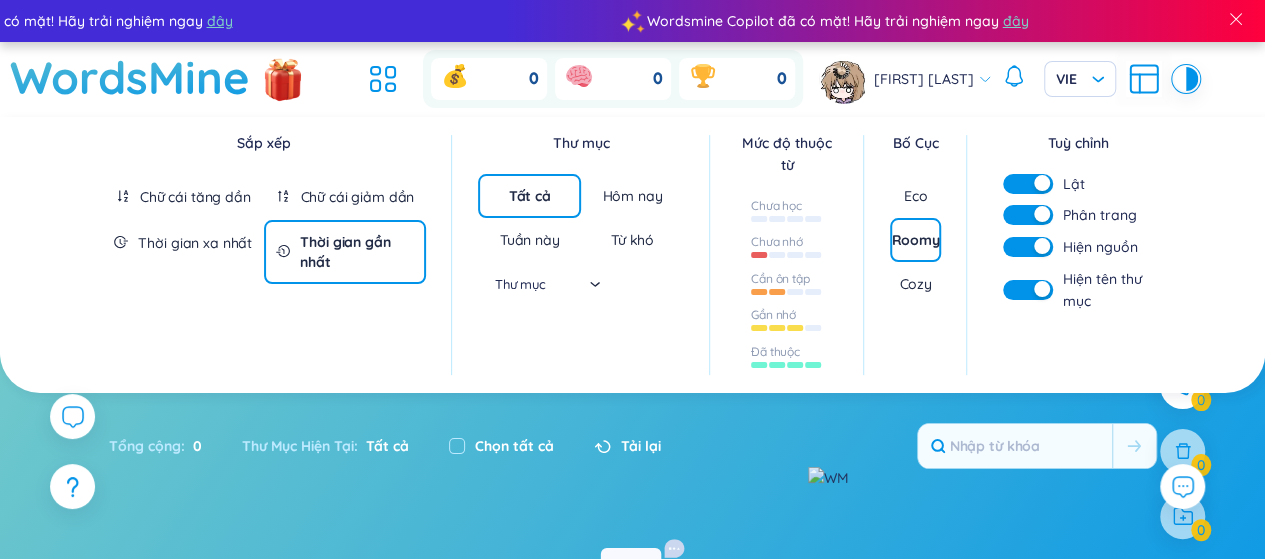 click on "Bố Cục Eco Roomy Cozy Tuỳ chỉnh Lật Phân trang Hiện nguồn Hiện tên thư mục Bạn chưa cài đặt WordsMine extension? Để có thể sử dụng WordsMine, bạn cần phải cài đặt WordsMine extension   Tải xuống miễn phí Tổng cộng :       0 Thư Mục Hiện Tại :     Tất cả Chọn tất cả   Tải lại Không có dữ liệu 0 / 100   words X 0  of  100   words  have been created Upgrade to WordsMine Premium to go unlimited and unlock more features! View Plans Xin chào ,   [FIRST] [LAST] ! Chào mừng bạn đã đến với WordsMine! Nơi tất cả từ vựng bạn muốn sẽ là của bạn. Bỏ qua Khám phá ngay!" at bounding box center [632, 496] 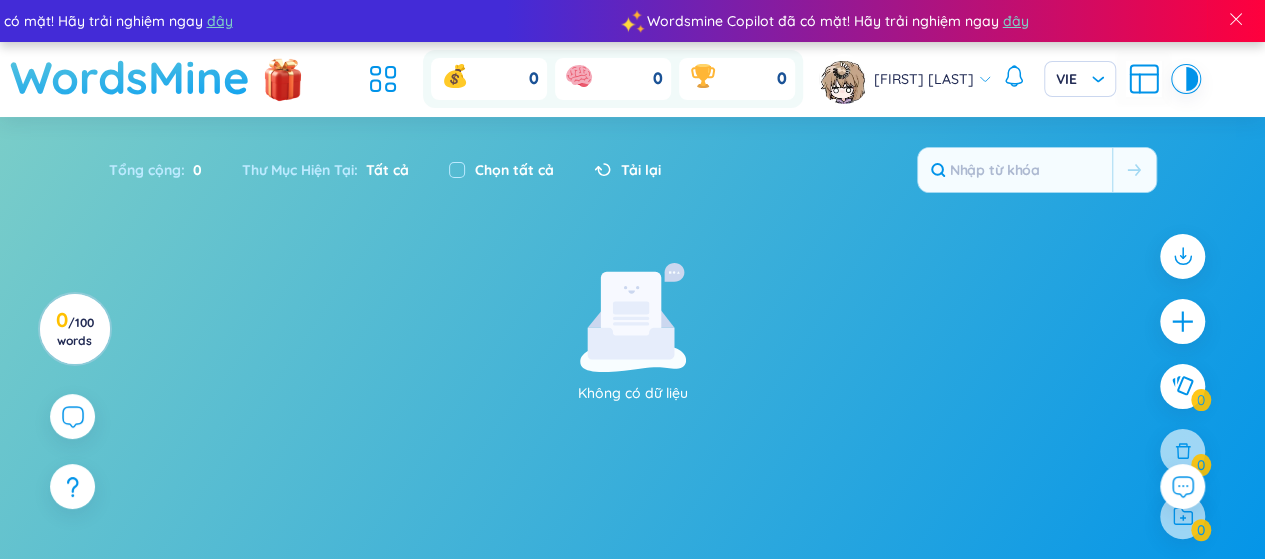 click on "WordsMine" at bounding box center (130, 77) 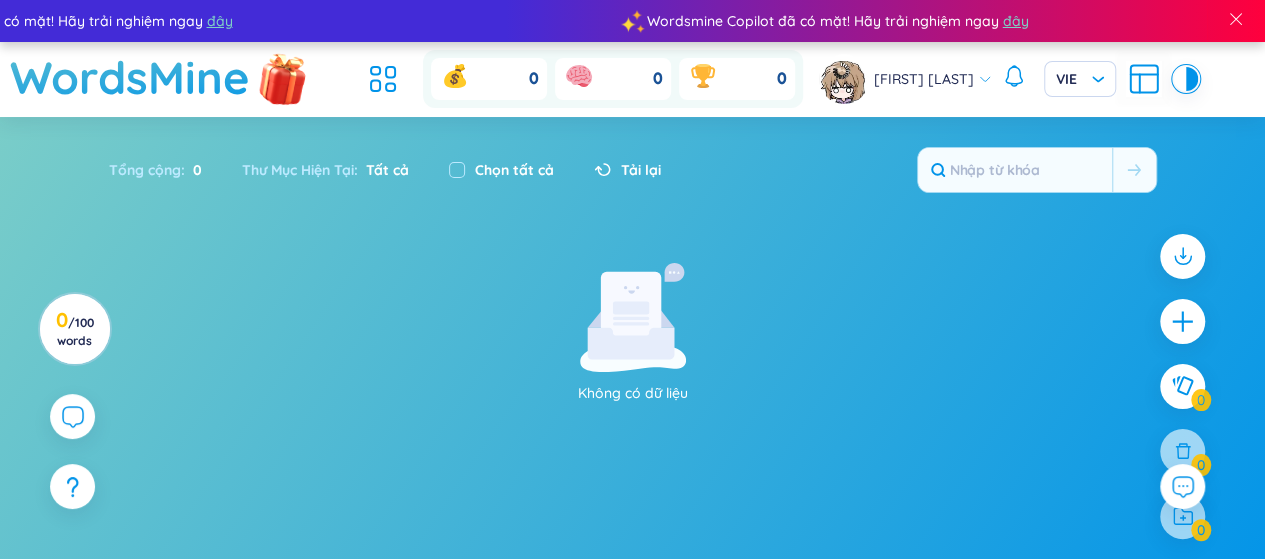 click at bounding box center (283, 77) 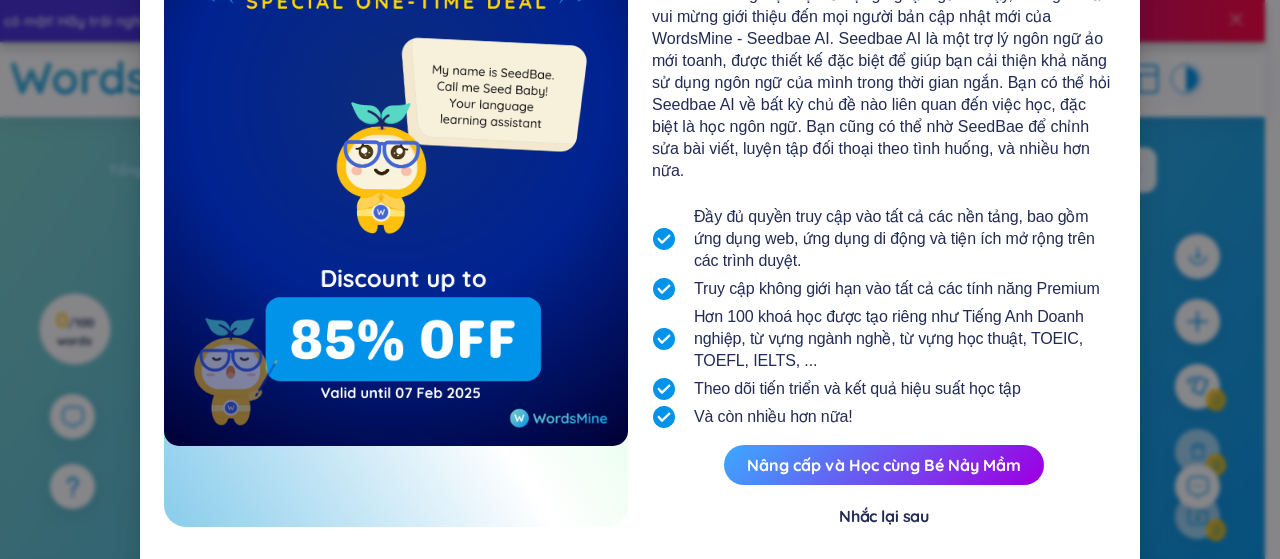 scroll, scrollTop: 302, scrollLeft: 0, axis: vertical 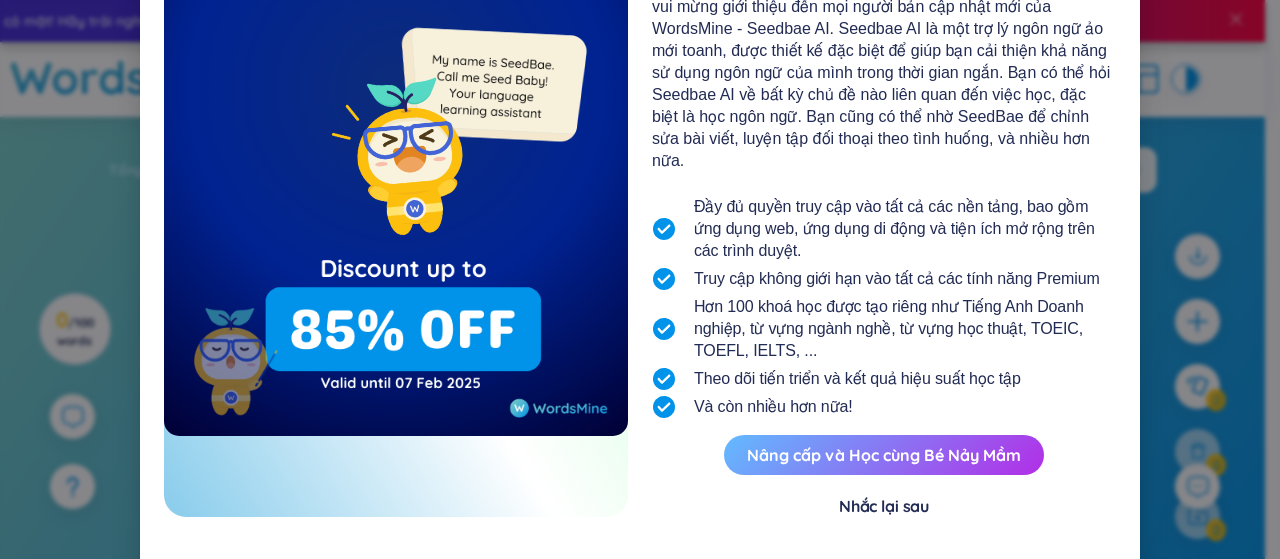 click on "Nâng cấp và Học cùng Bé Nảy Mầm" at bounding box center [884, 455] 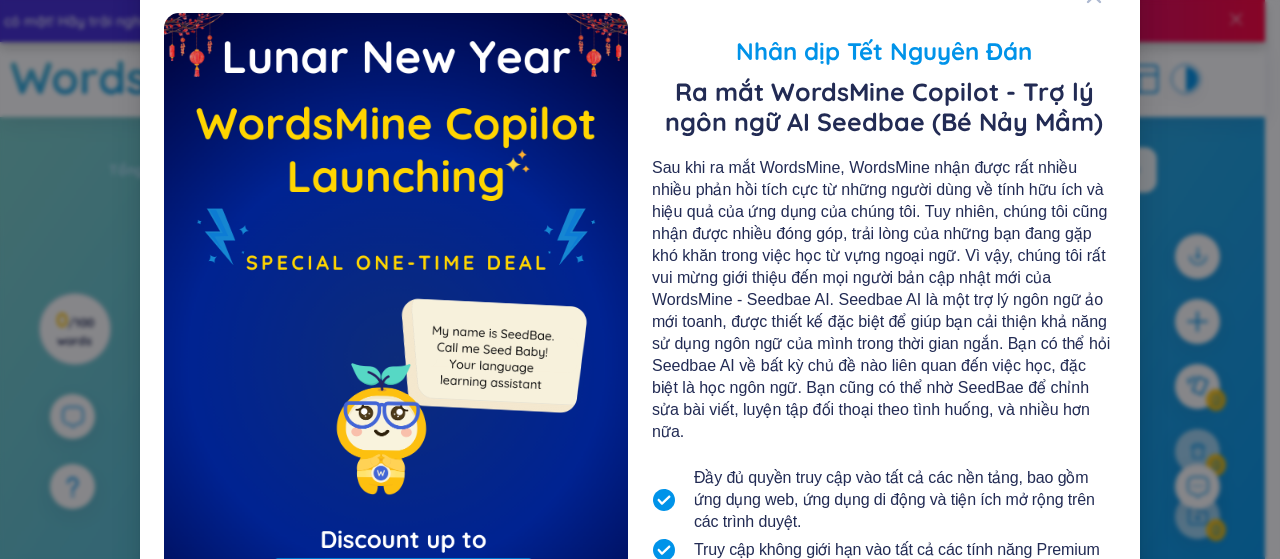 scroll, scrollTop: 0, scrollLeft: 0, axis: both 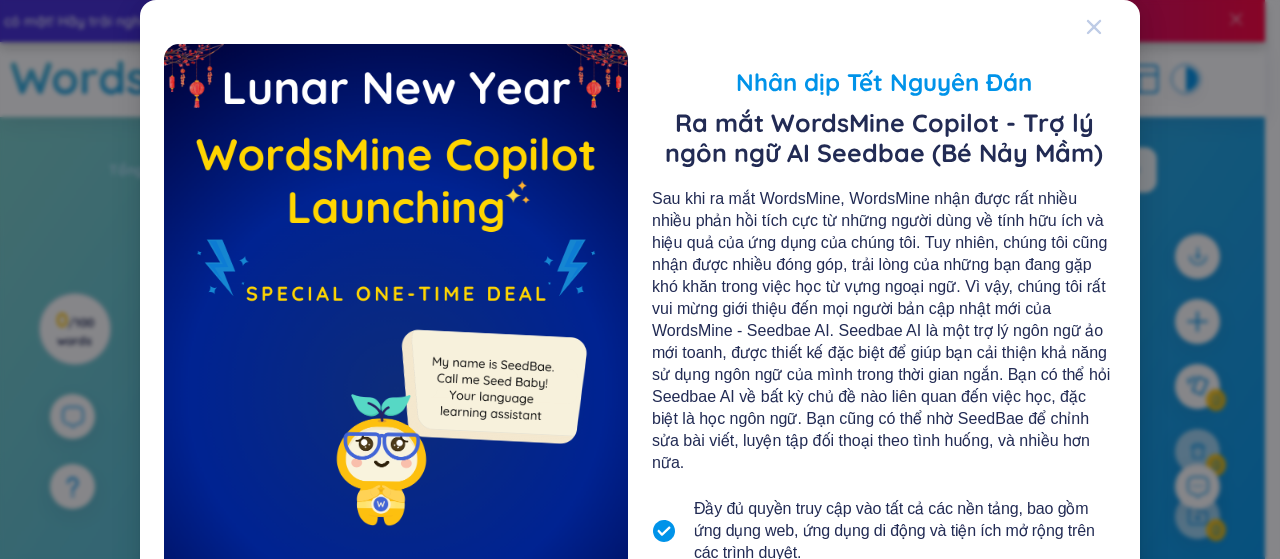 click at bounding box center (1094, 27) 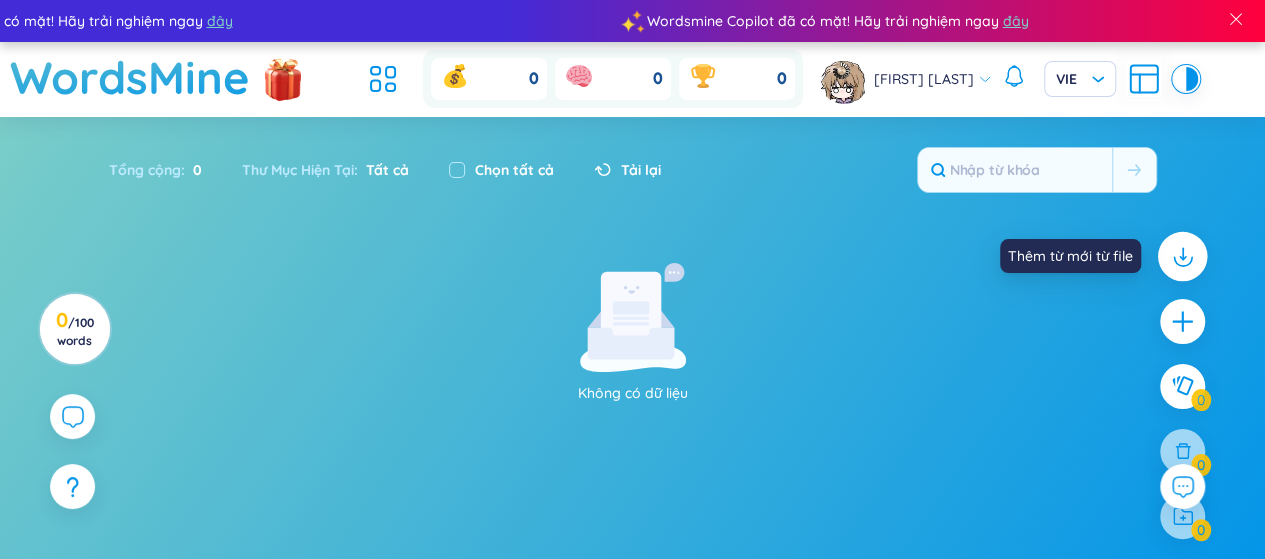 click 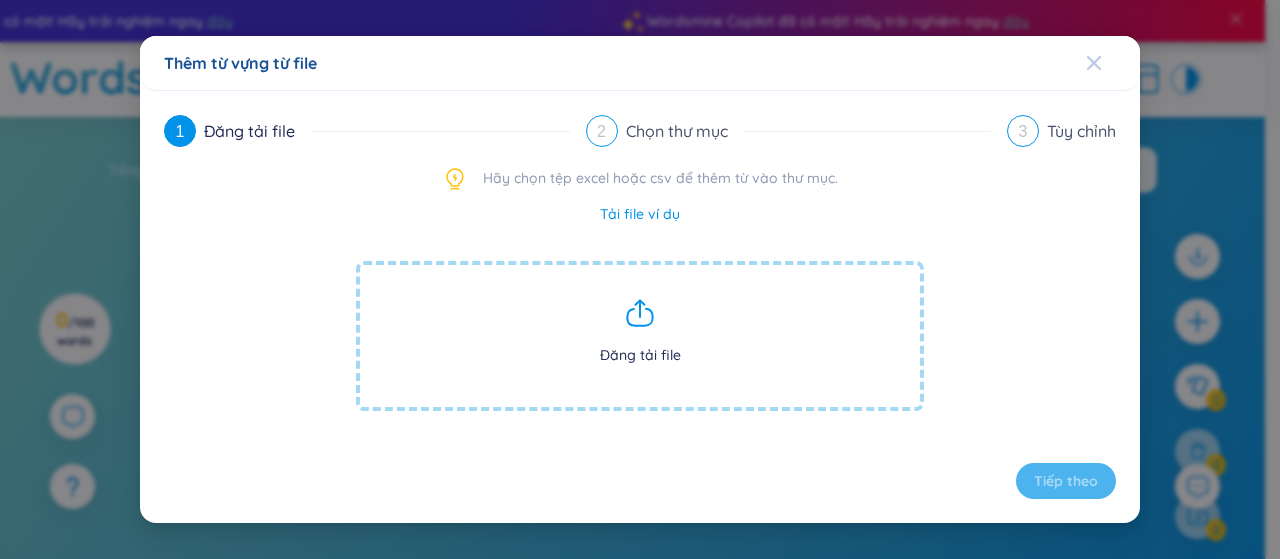 click 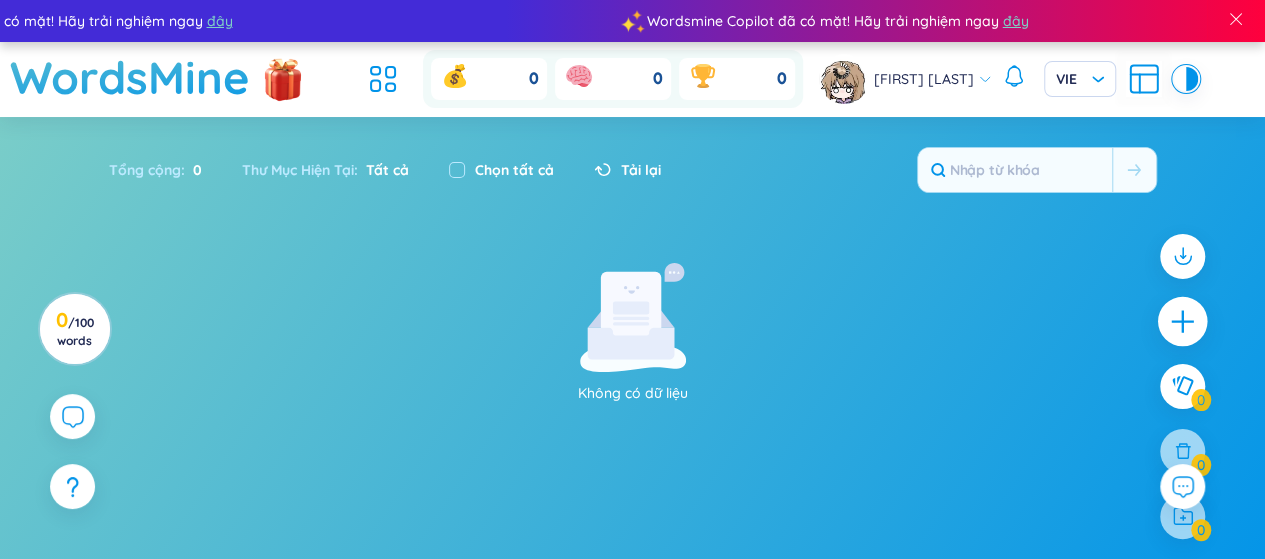 click 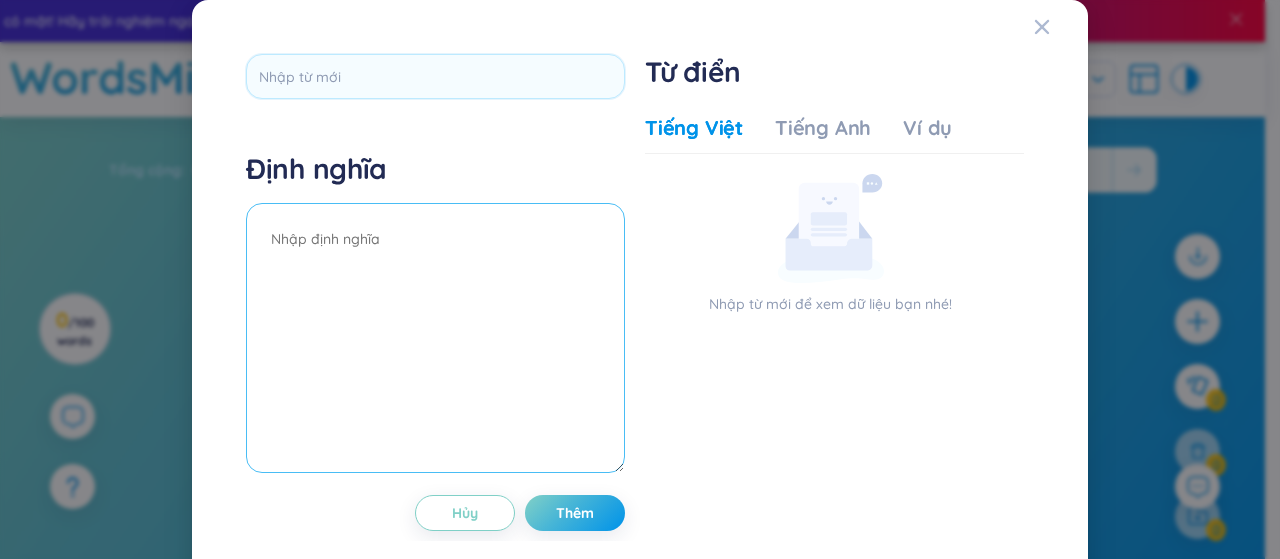 click at bounding box center (435, 338) 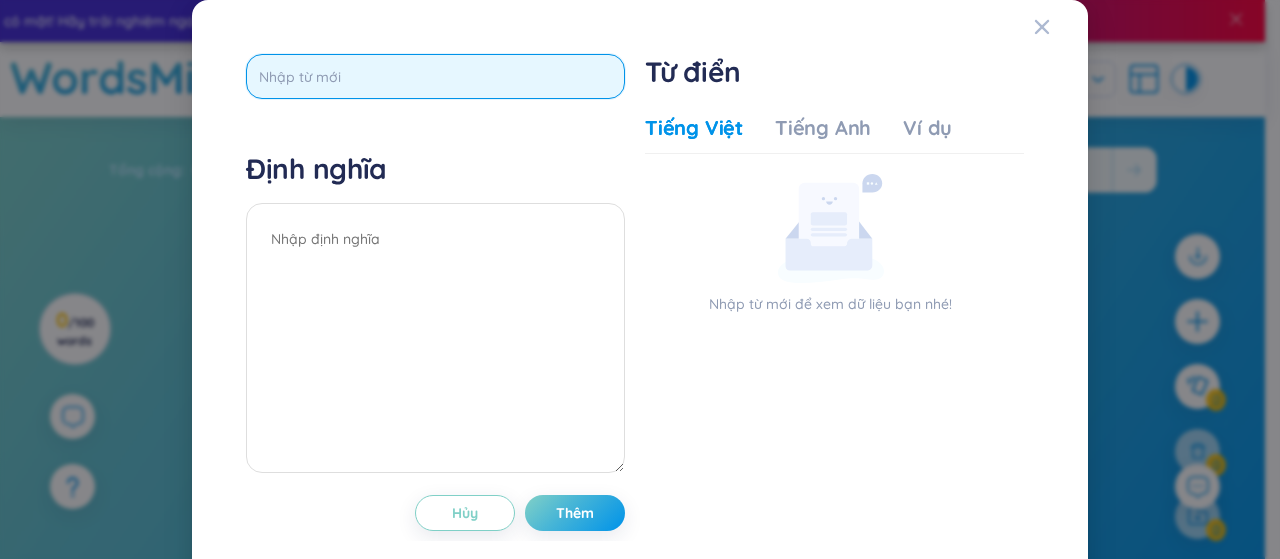 click at bounding box center (435, 76) 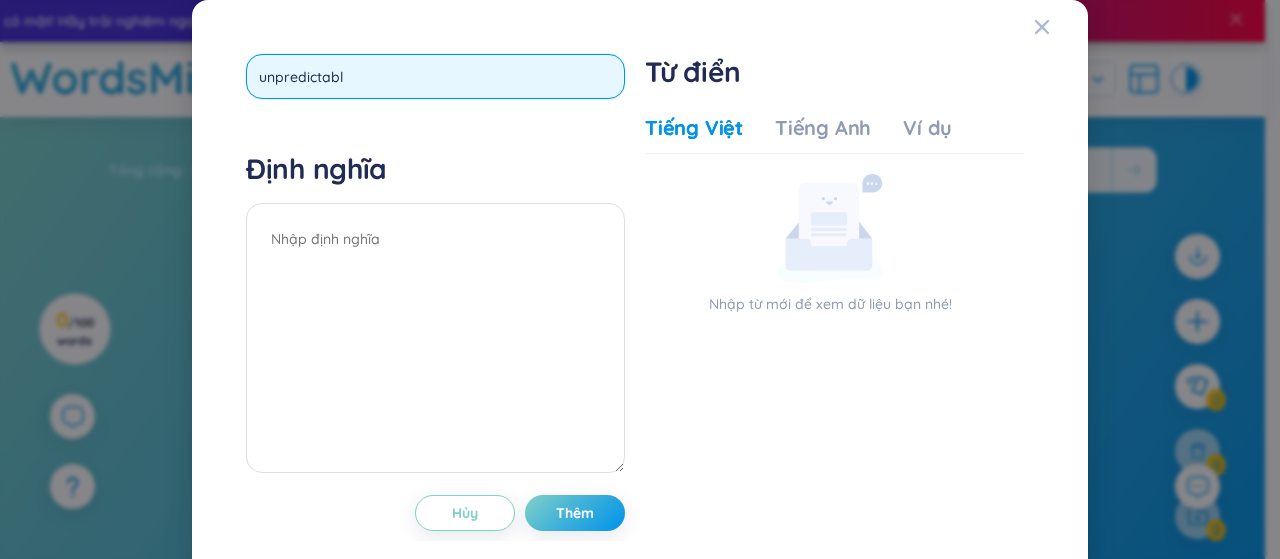 type on "unpredictable" 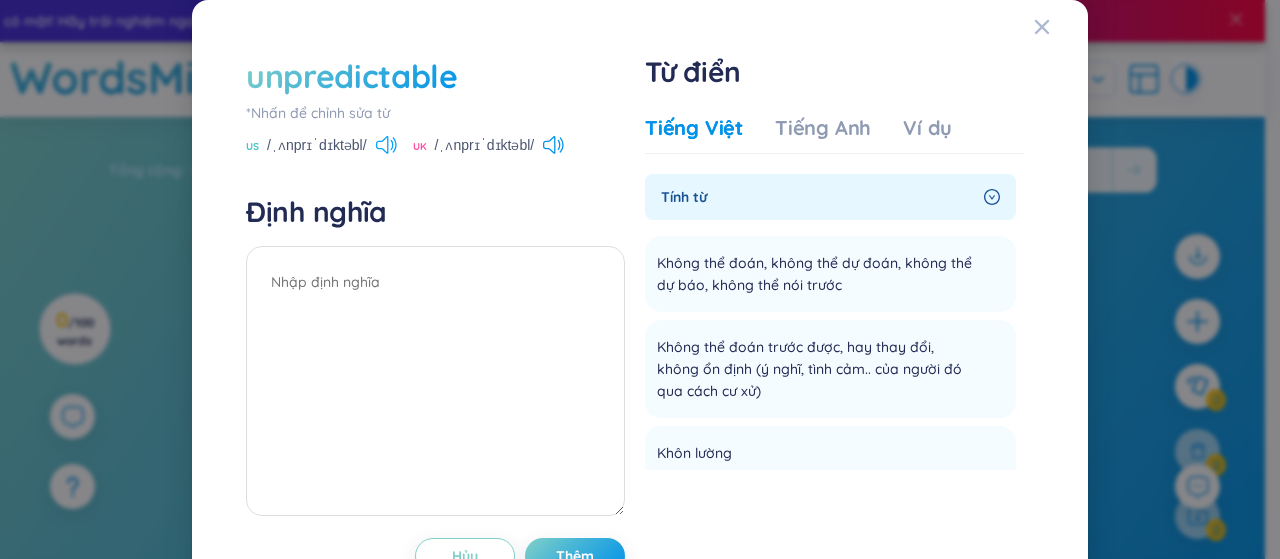 click 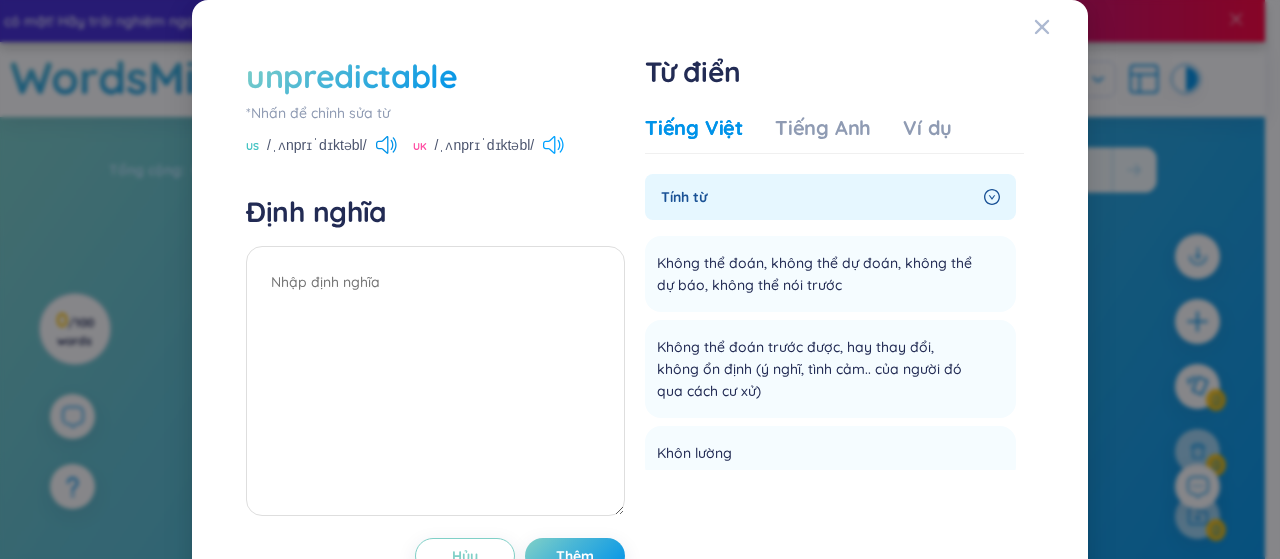 click 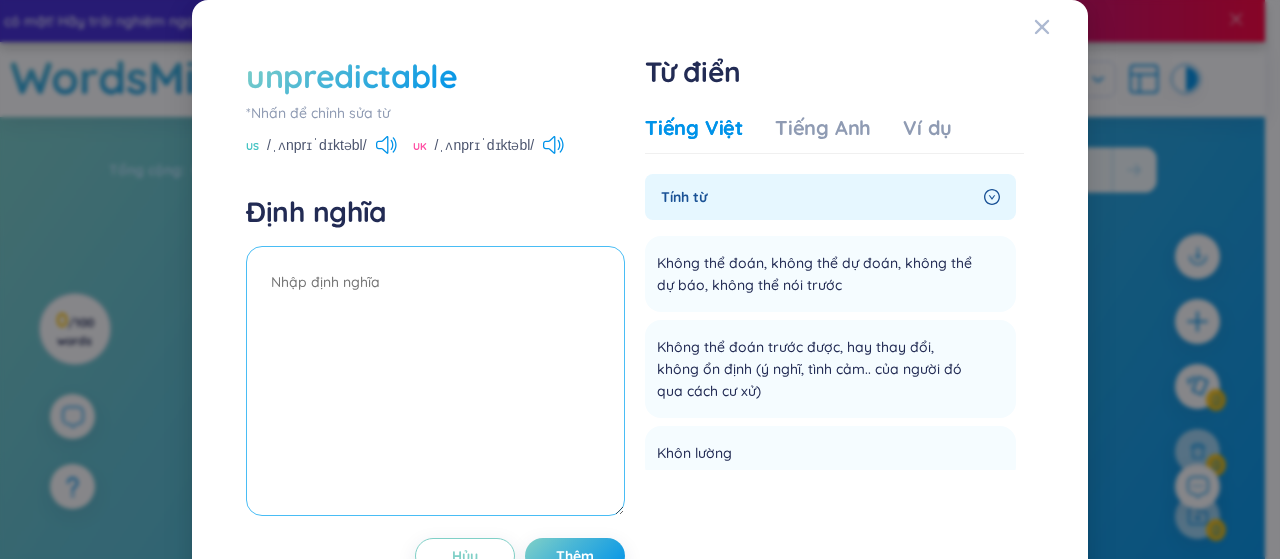 click at bounding box center [435, 381] 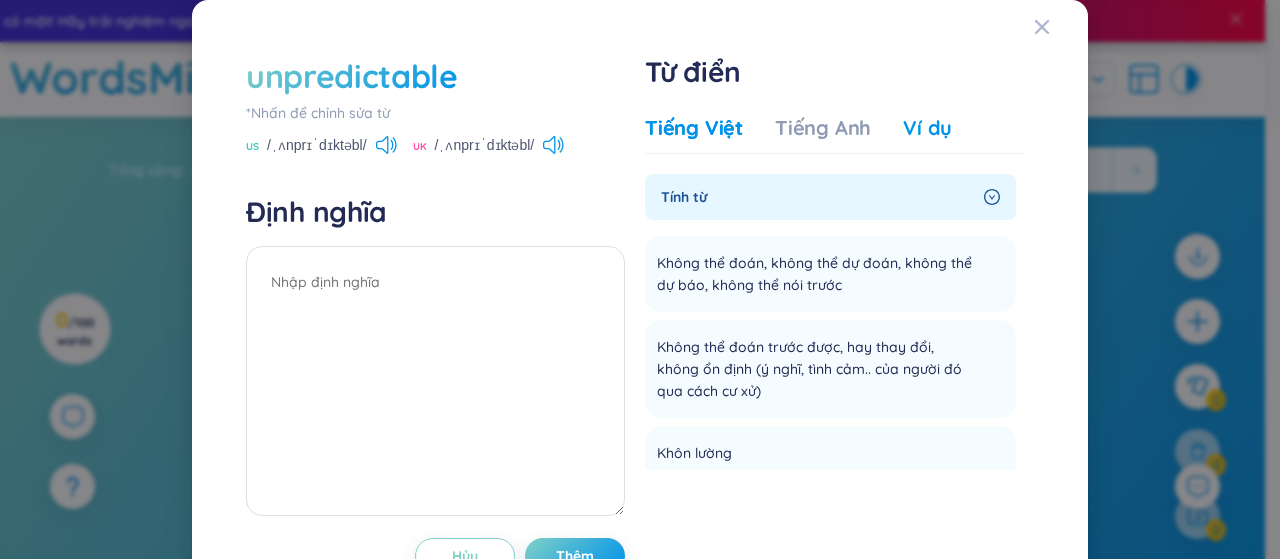 click on "Ví dụ" at bounding box center [927, 128] 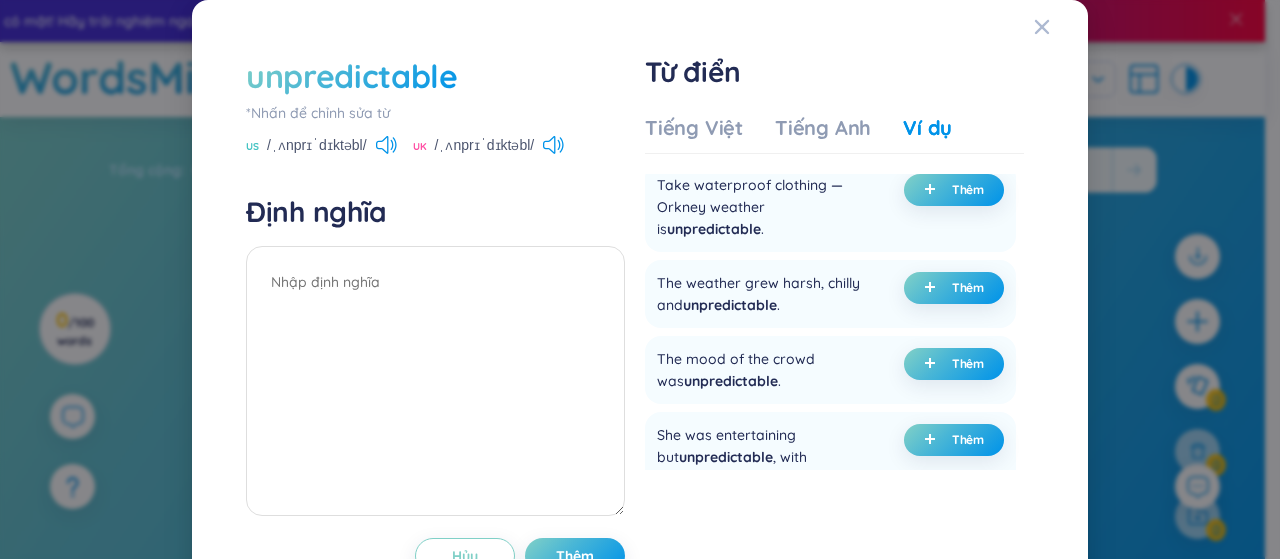 scroll, scrollTop: 300, scrollLeft: 0, axis: vertical 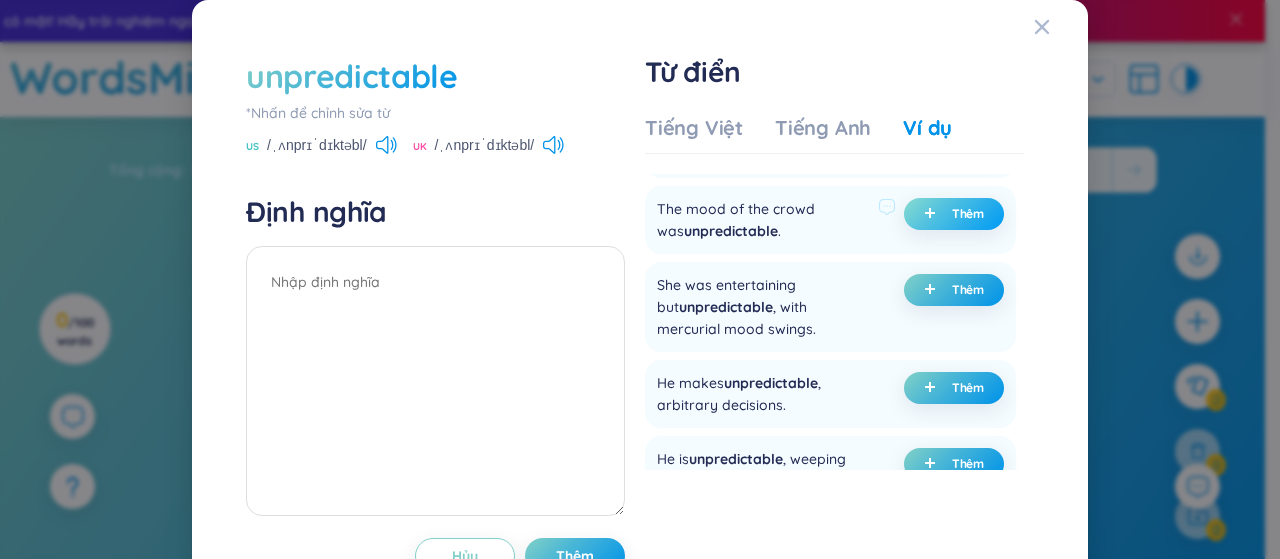 click 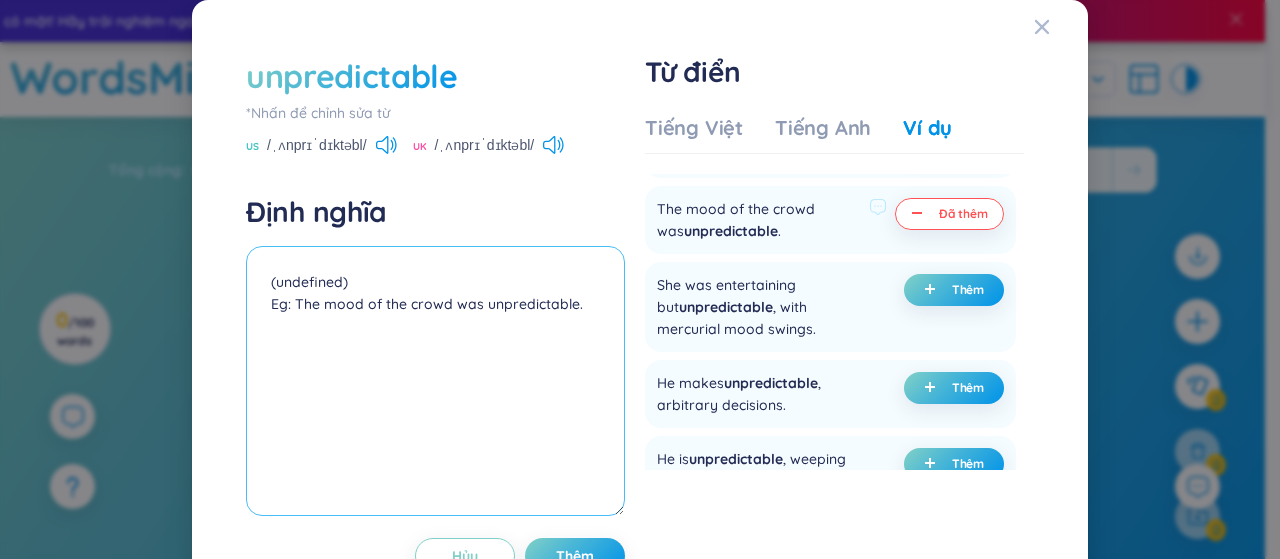 drag, startPoint x: 274, startPoint y: 283, endPoint x: 370, endPoint y: 278, distance: 96.13012 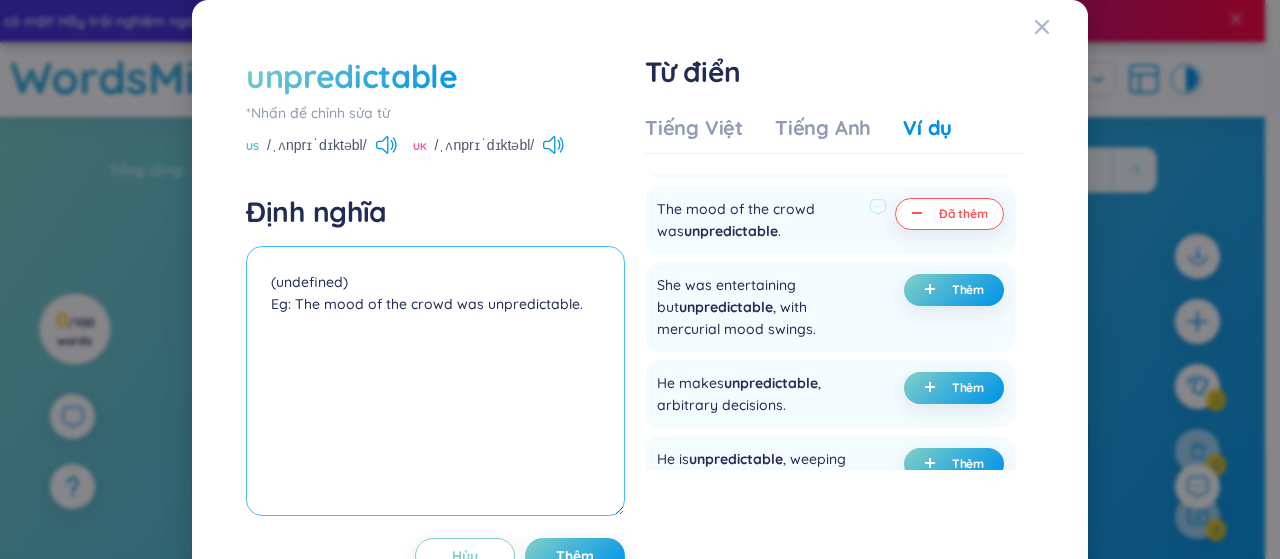 click on "(undefined)
Eg: The mood of the crowd was unpredictable." at bounding box center [435, 381] 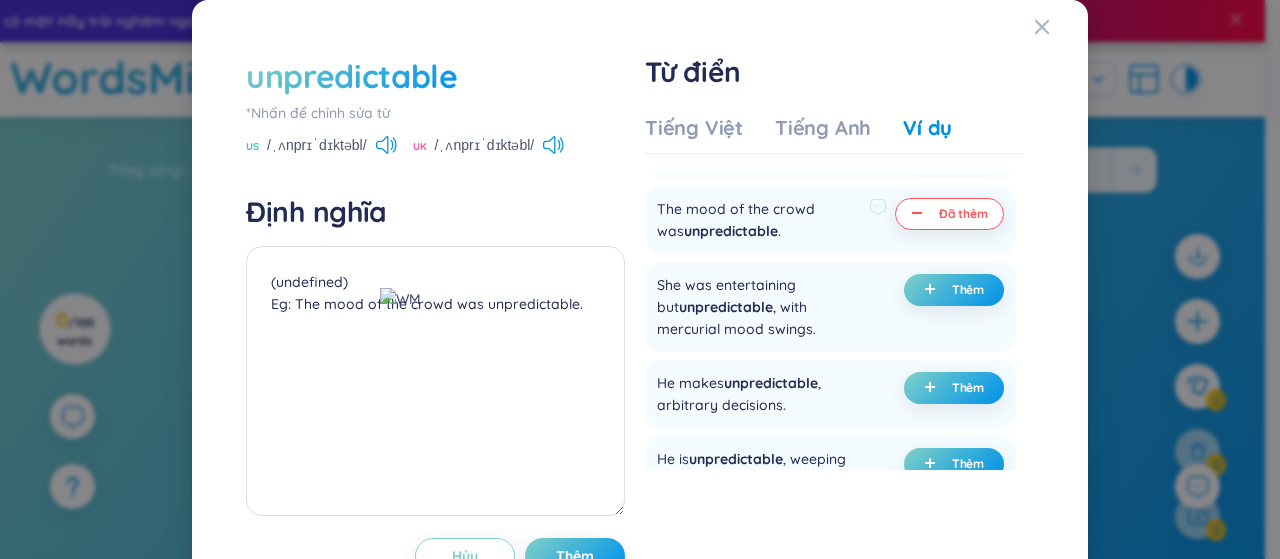 click at bounding box center (400, 299) 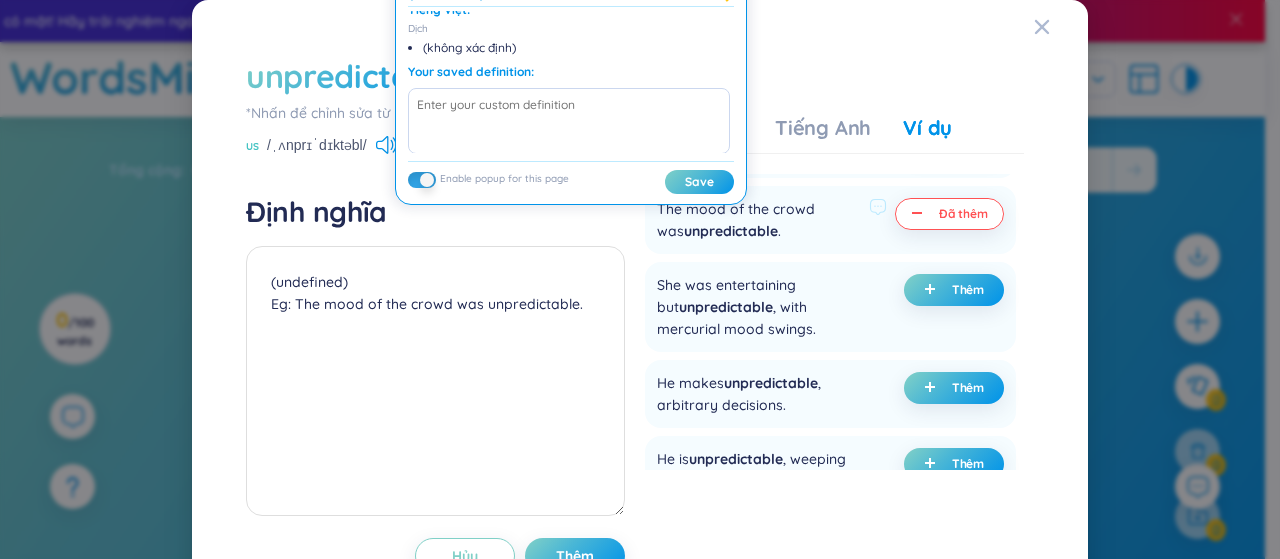 scroll, scrollTop: 0, scrollLeft: 0, axis: both 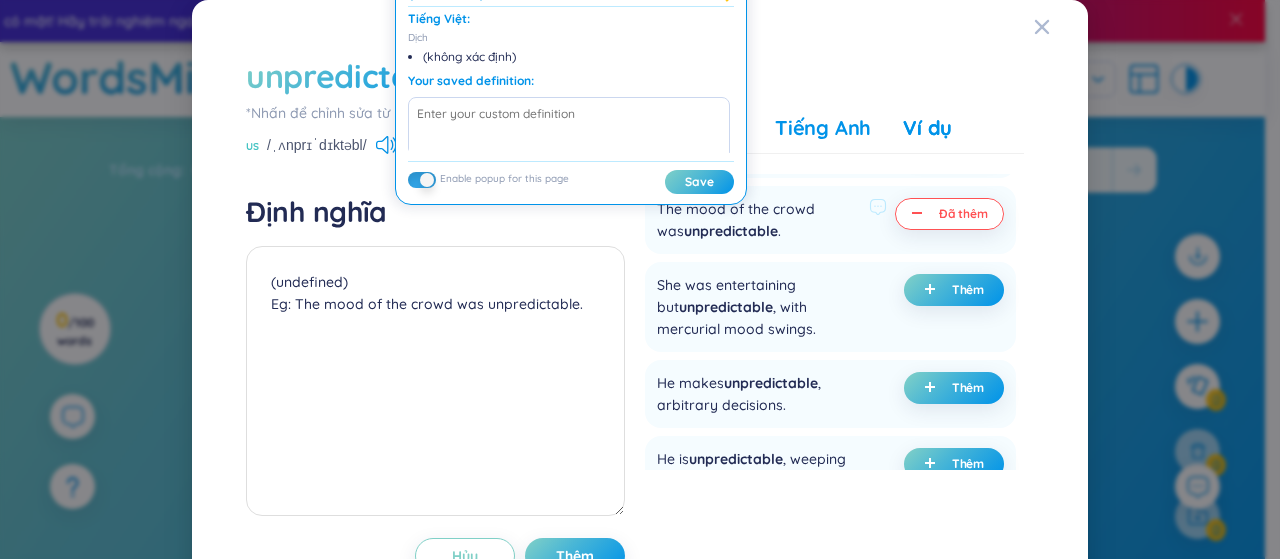 drag, startPoint x: 822, startPoint y: 131, endPoint x: 752, endPoint y: 73, distance: 90.90655 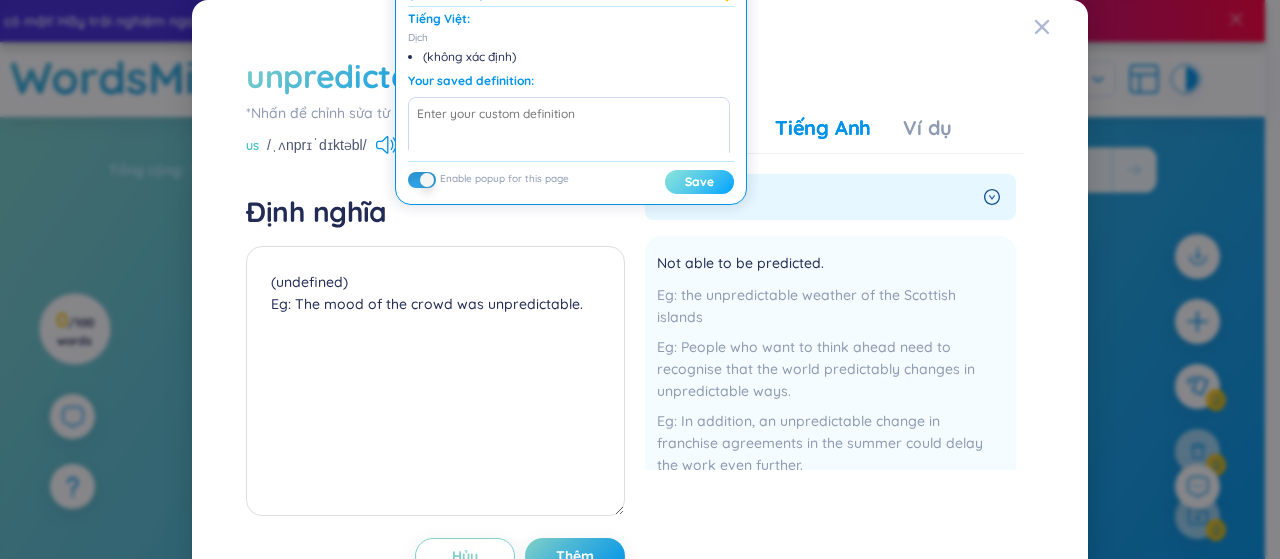 click on "Save" at bounding box center [699, 182] 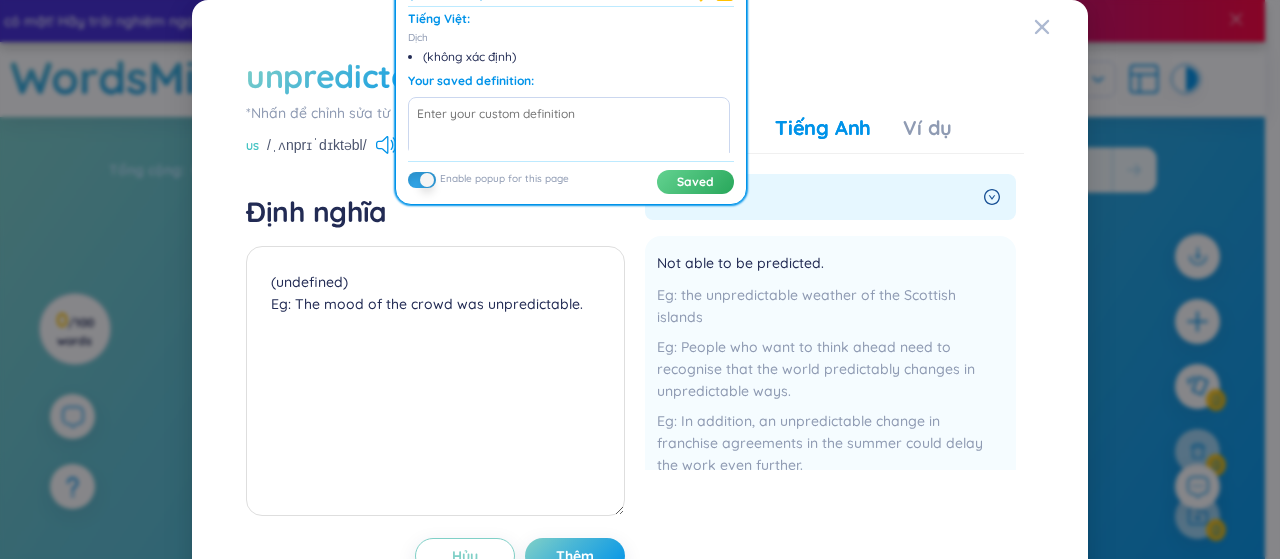 click on "Tiếng Việt Tiếng Anh Ví dụ" at bounding box center (798, 134) 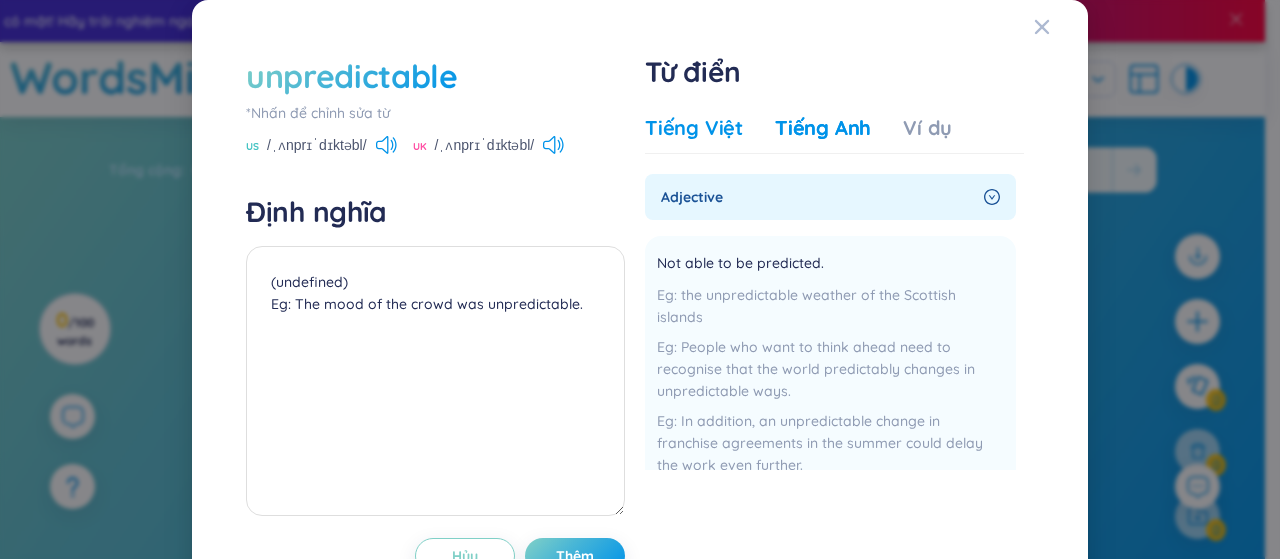 click on "Tiếng Việt" at bounding box center (694, 128) 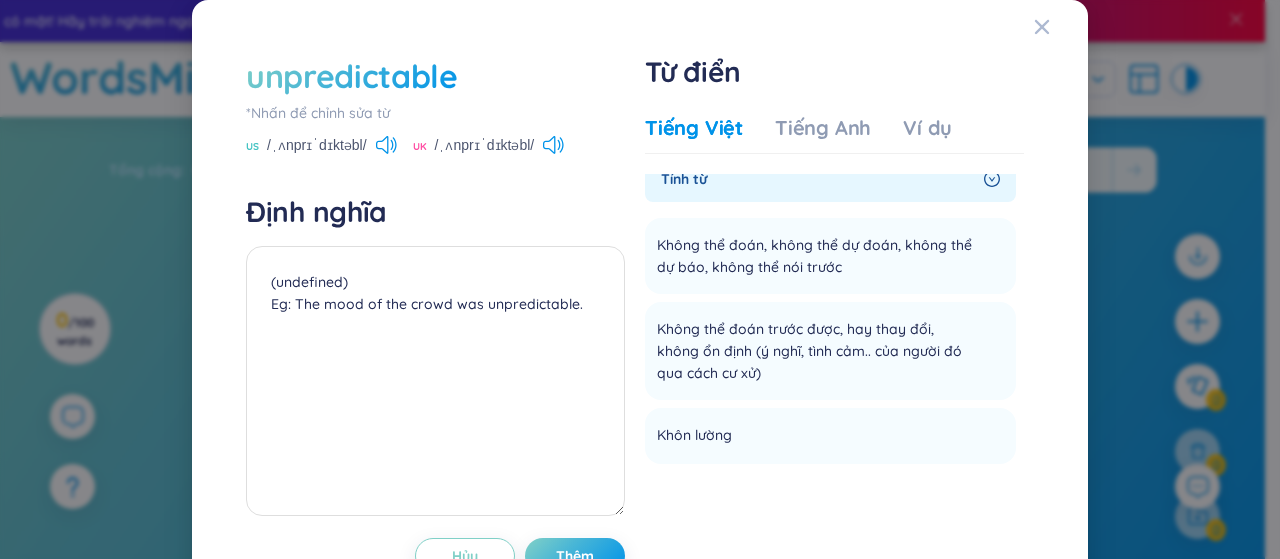 scroll, scrollTop: 0, scrollLeft: 0, axis: both 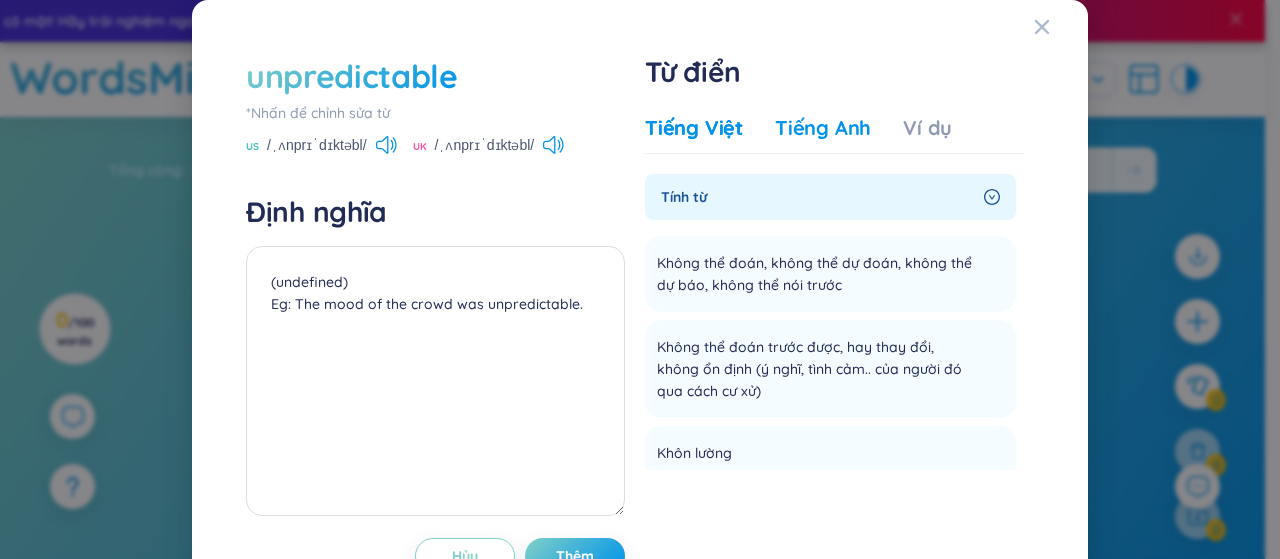 click on "Tiếng Anh" at bounding box center [823, 128] 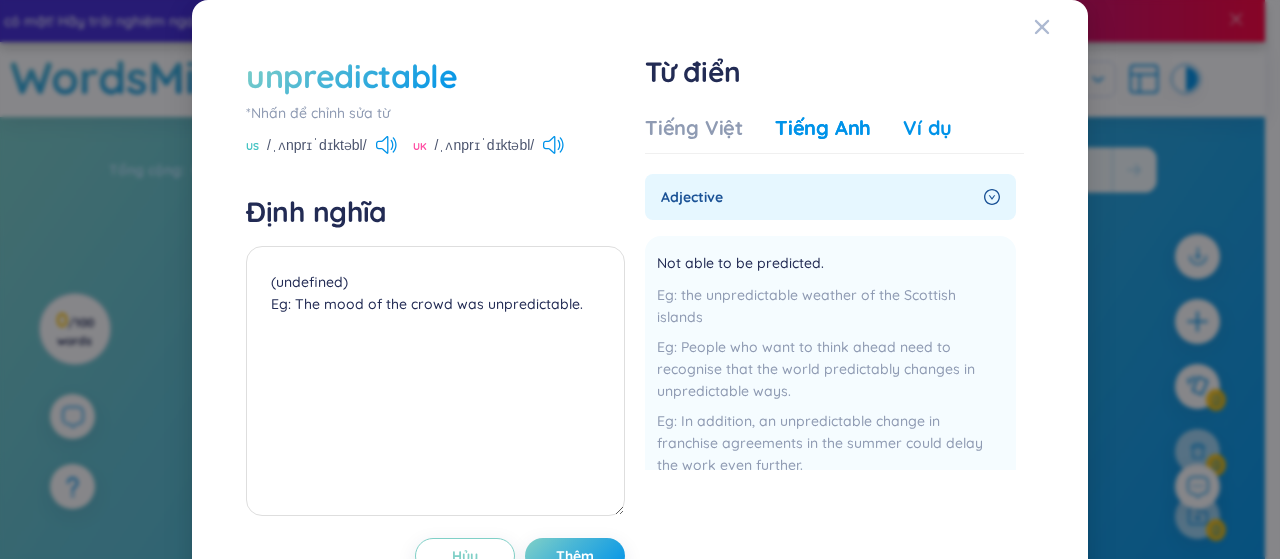 click on "Ví dụ" at bounding box center (927, 128) 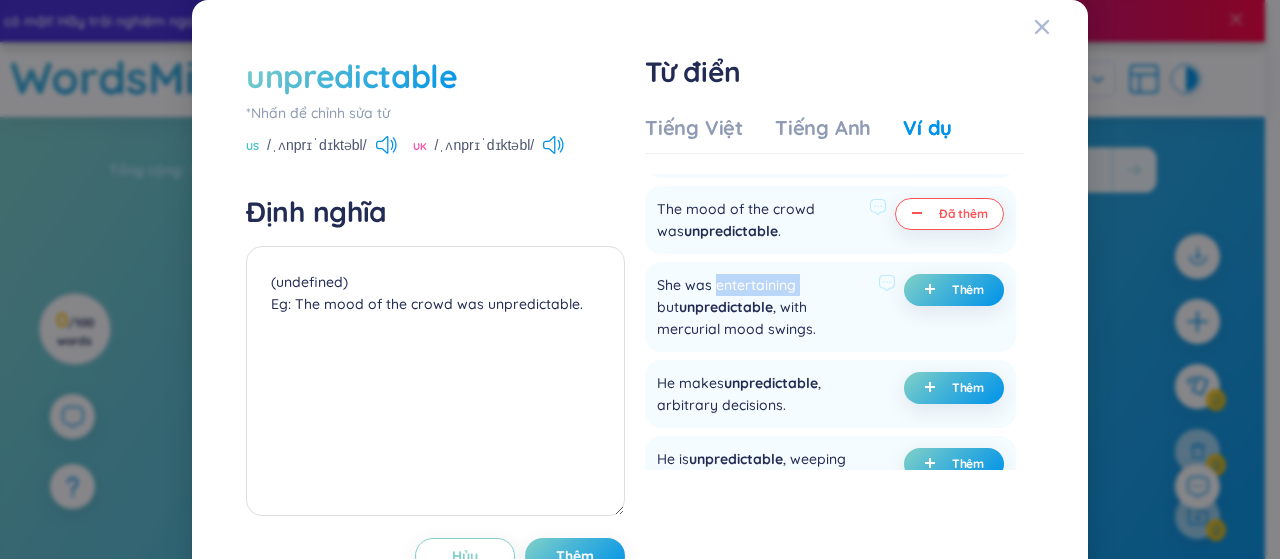 drag, startPoint x: 706, startPoint y: 286, endPoint x: 789, endPoint y: 294, distance: 83.38465 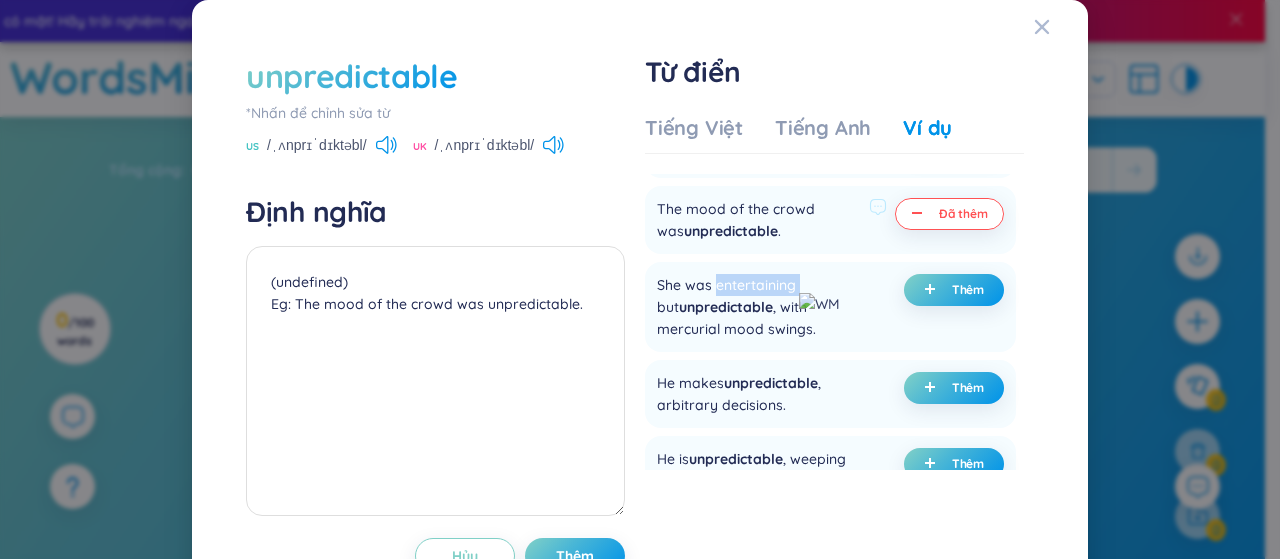 click at bounding box center (819, 304) 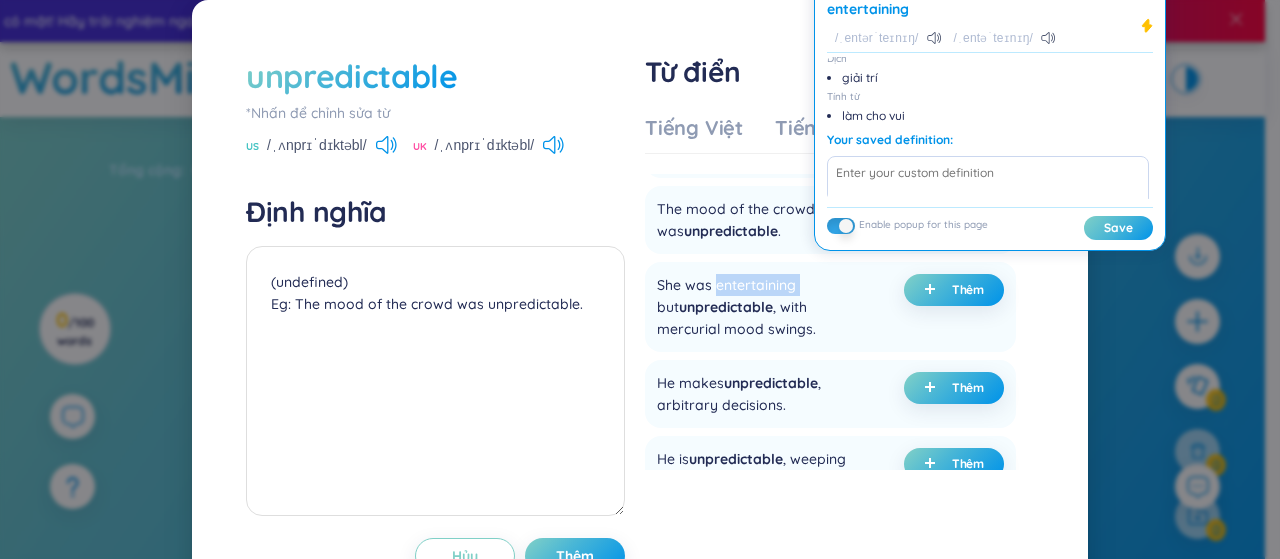 scroll, scrollTop: 47, scrollLeft: 0, axis: vertical 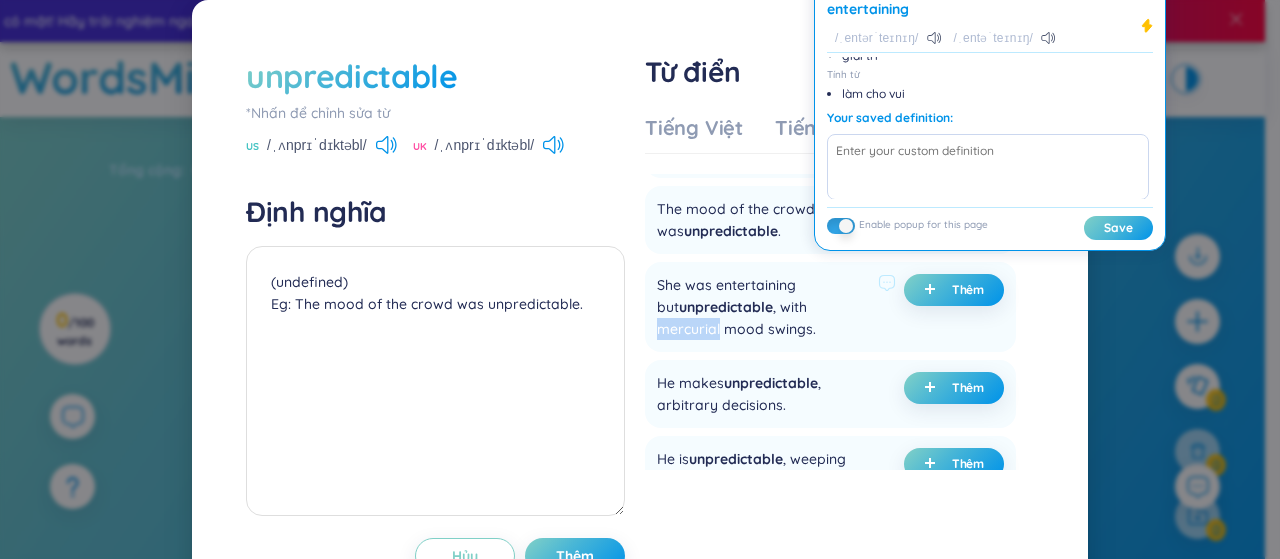 drag, startPoint x: 780, startPoint y: 313, endPoint x: 844, endPoint y: 310, distance: 64.070274 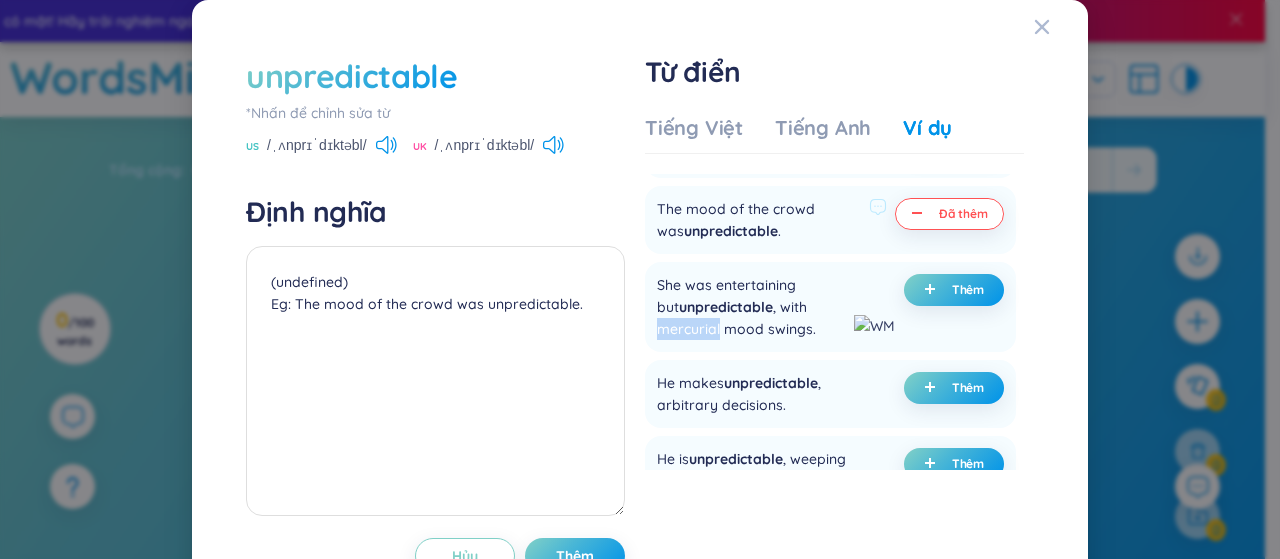 click at bounding box center (874, 326) 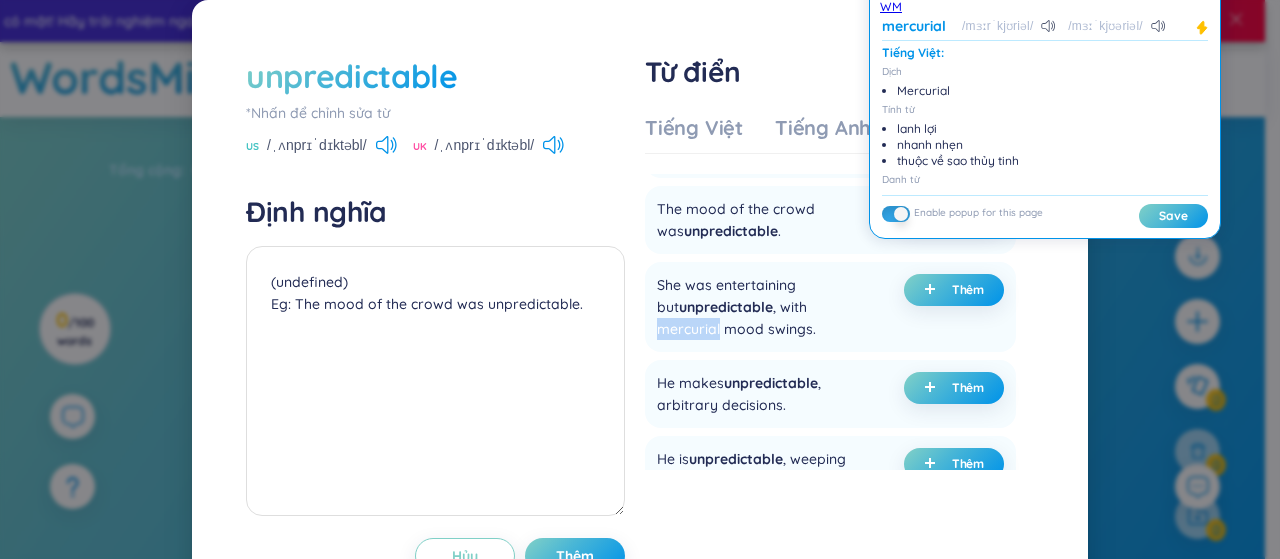 scroll, scrollTop: 117, scrollLeft: 0, axis: vertical 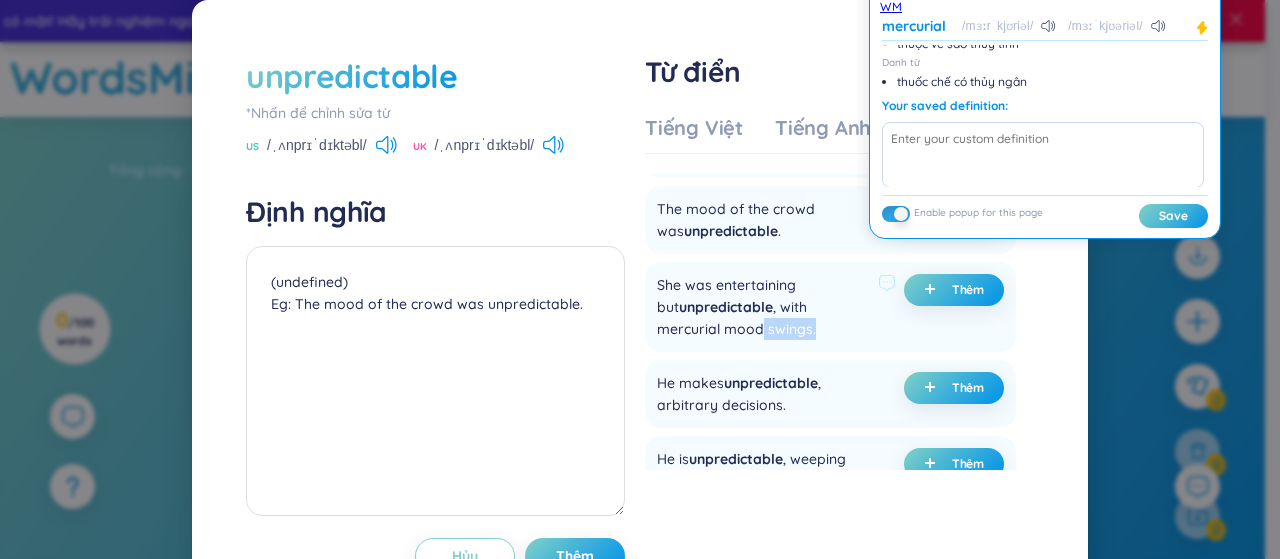 drag, startPoint x: 689, startPoint y: 331, endPoint x: 740, endPoint y: 329, distance: 51.0392 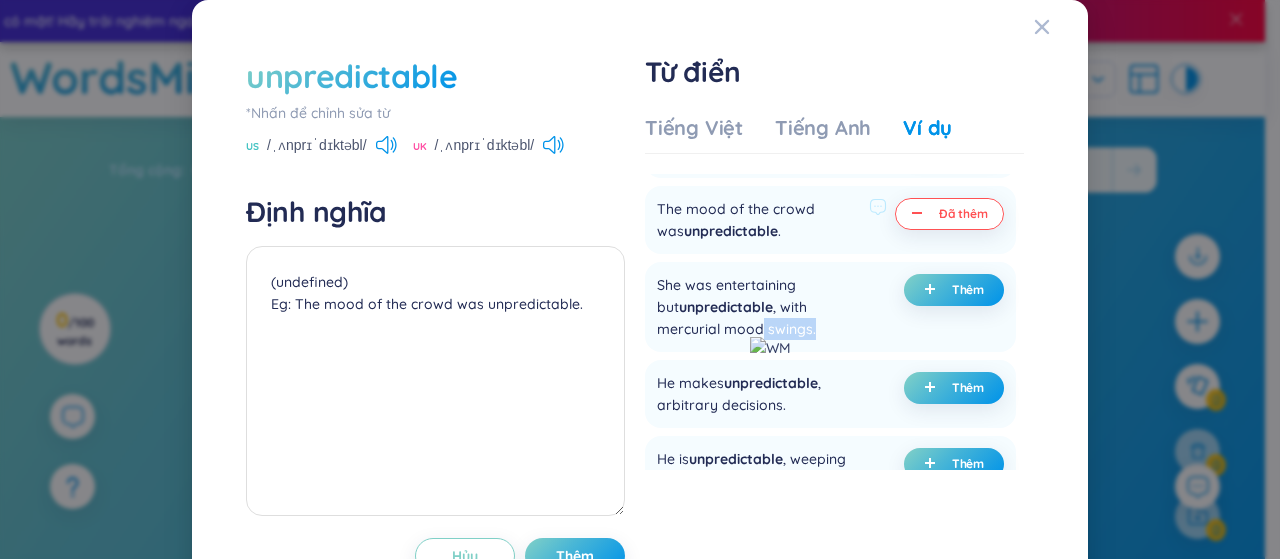 click at bounding box center (770, 348) 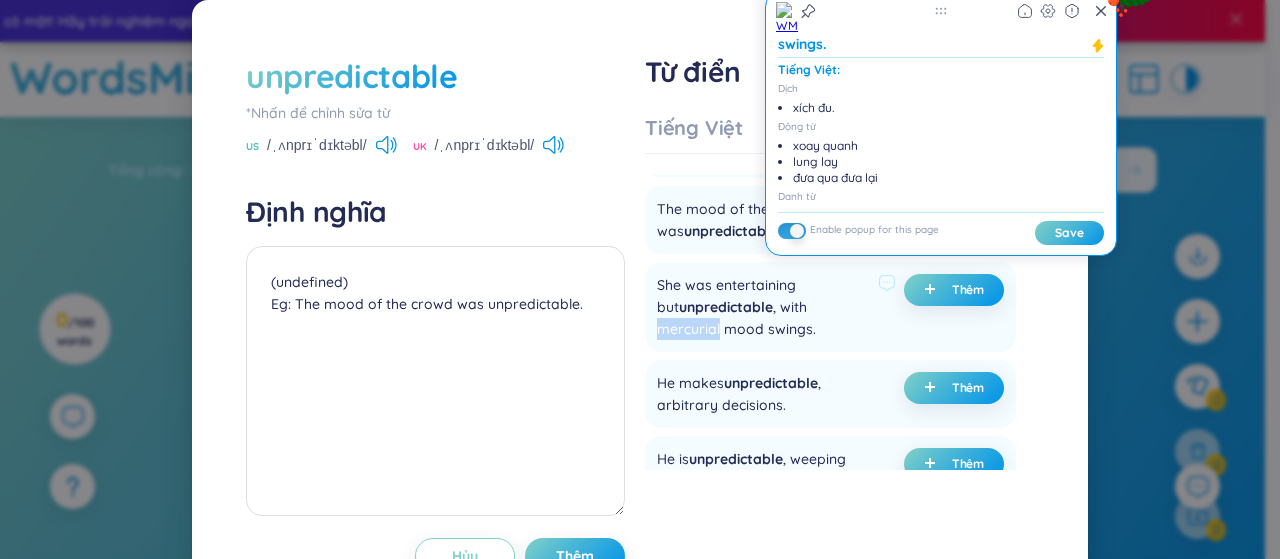 drag, startPoint x: 785, startPoint y: 309, endPoint x: 842, endPoint y: 311, distance: 57.035076 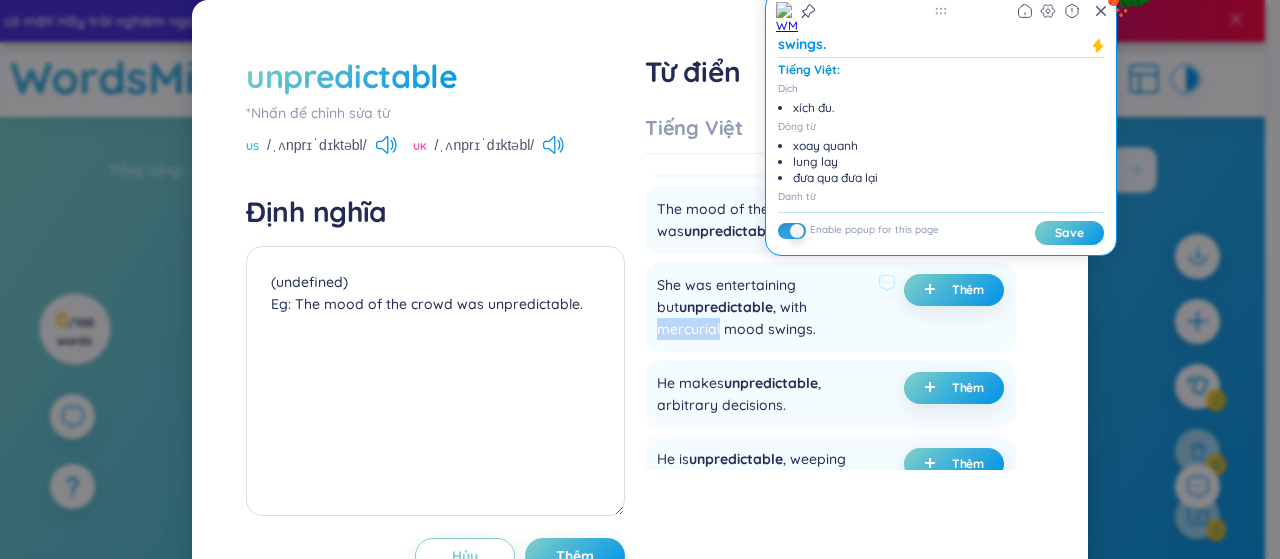 click on "She was entertaining but  unpredictable , with mercurial mood swings." at bounding box center [763, 307] 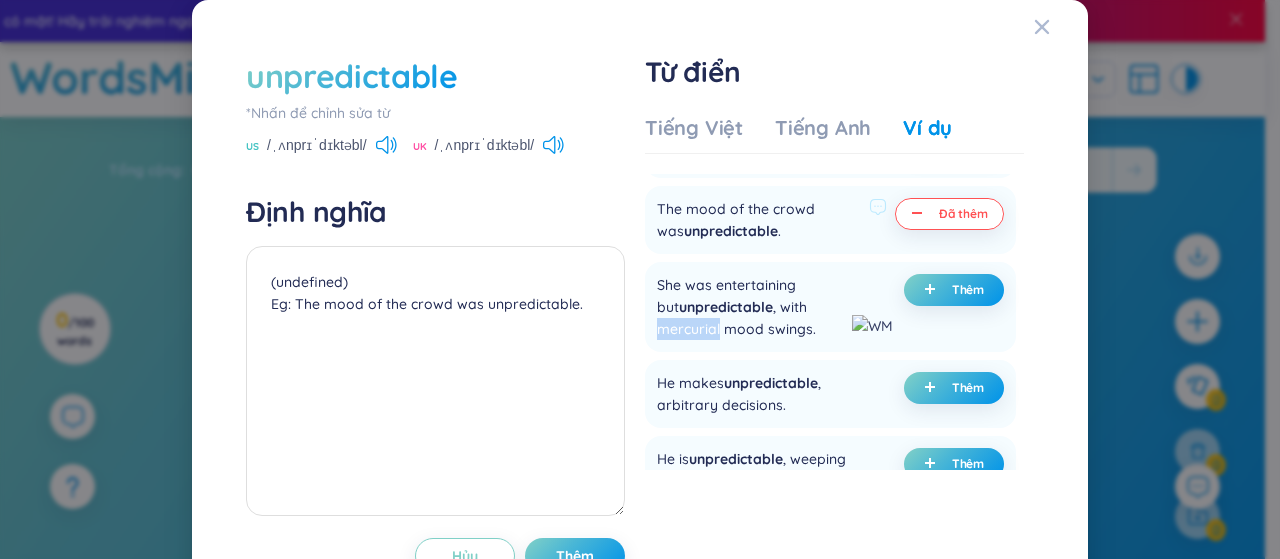 click at bounding box center (872, 326) 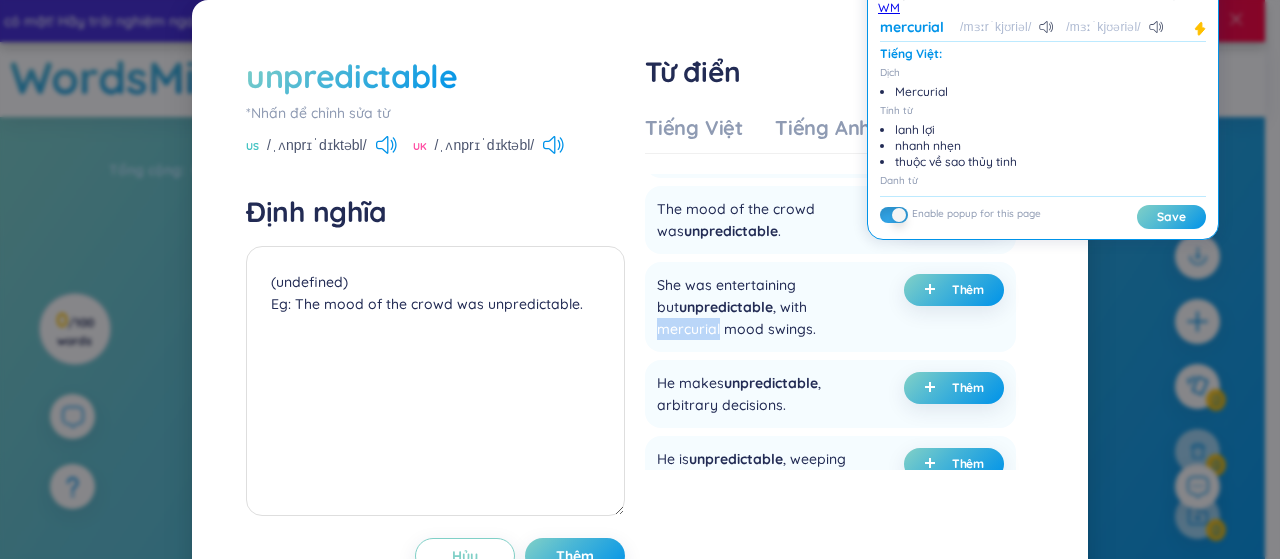 scroll, scrollTop: 100, scrollLeft: 0, axis: vertical 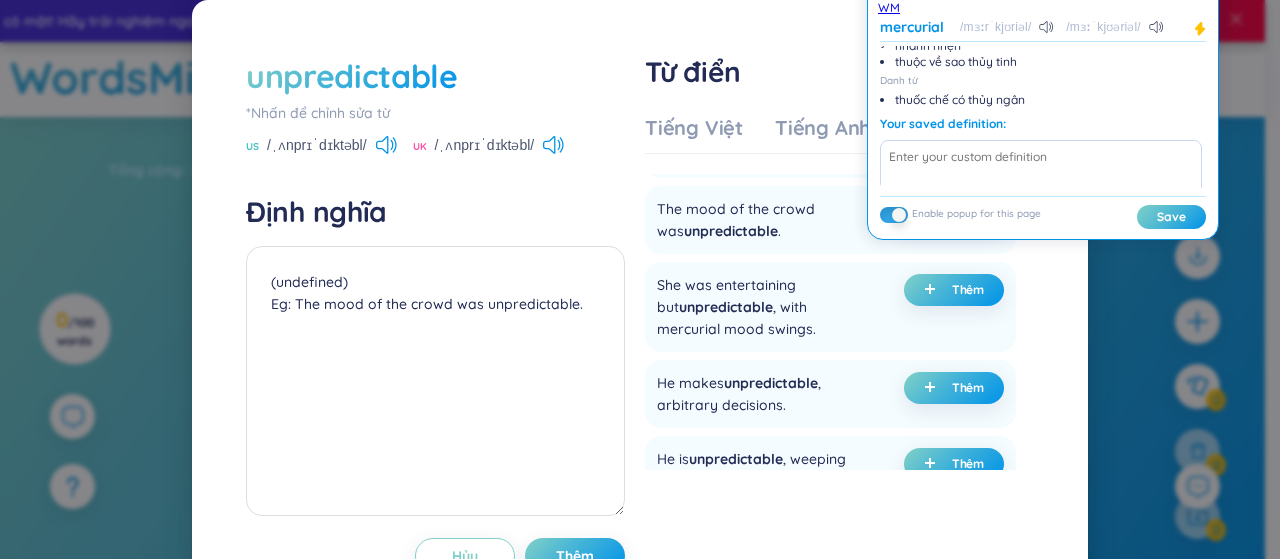 click on "Tiếng Việt Tiếng Anh Ví dụ Tính từ Không thể đoán, không thể dự đoán, không thể dự báo, không thể nói trước Thêm Không thể đoán trước được, hay thay đổi, không ổn định (ý nghĩ, tình cảm.. của người đó qua cách cư xử) Thêm Khôn lường Thêm Hóa học & vật liệu không dự báo được Thêm không dự đoán được Thêm Premium  Feature Nâng cấp Premium Nâng cấp tài khoản để có nhiều định nghĩa hơn Không có dữ liệu adjective Not able to be predicted. the unpredictable weather of the Scottish islands People who want to think ahead need to recognise that the world predictably changes in unpredictable ways. In addition, an unpredictable change in franchise agreements in the summer could delay the work even further. Thêm Premium  Feature Nâng cấp Premium Nâng cấp tài khoản để có nhiều định nghĩa hơn Không có dữ liệu General example He has gained a reputation for  Thêm . ." at bounding box center [834, 292] 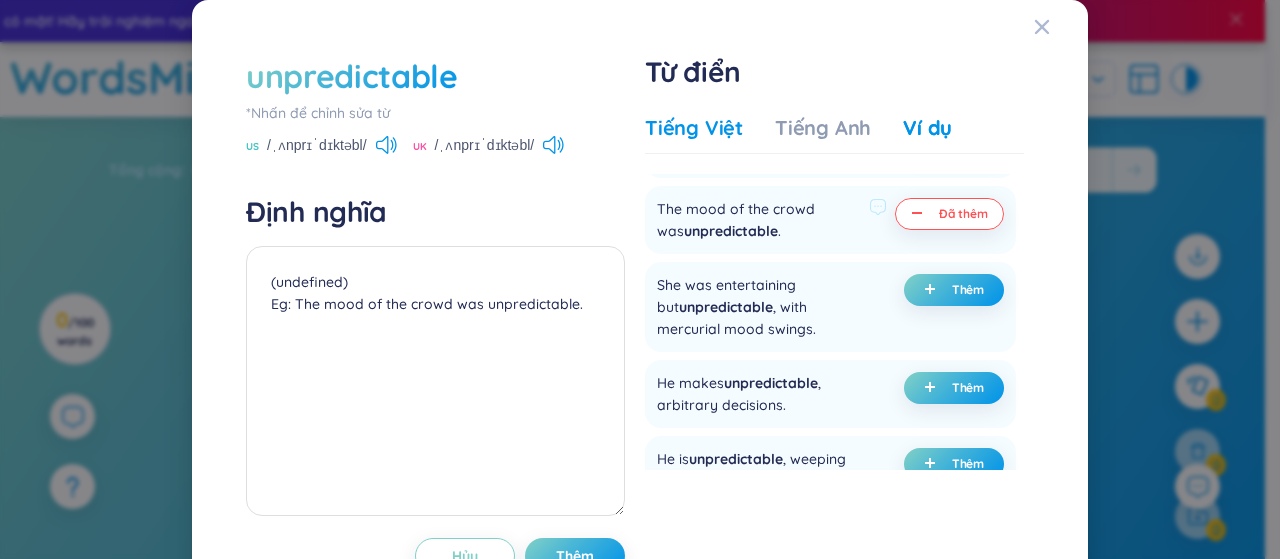 click on "Tiếng Việt" at bounding box center [694, 128] 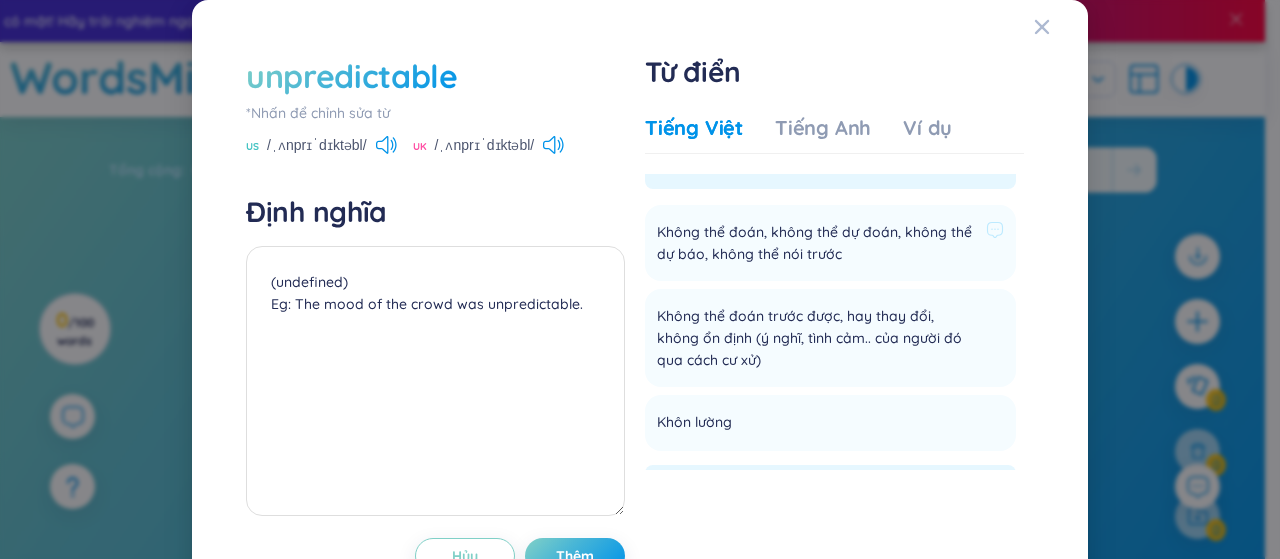 scroll, scrollTop: 0, scrollLeft: 0, axis: both 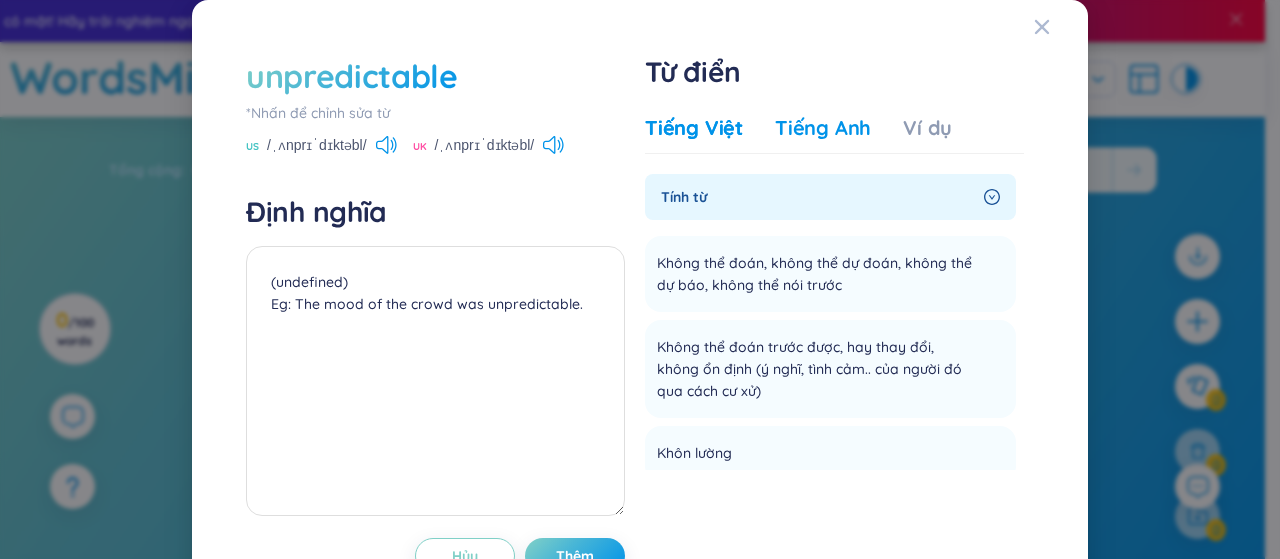 click on "Tiếng Anh" at bounding box center (823, 128) 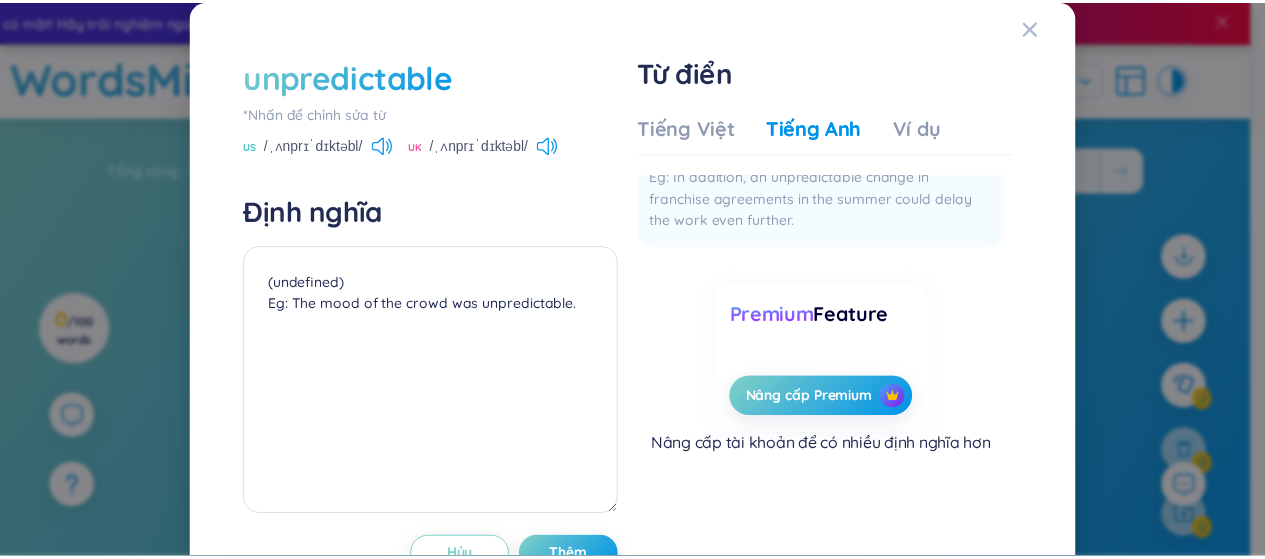 scroll, scrollTop: 0, scrollLeft: 0, axis: both 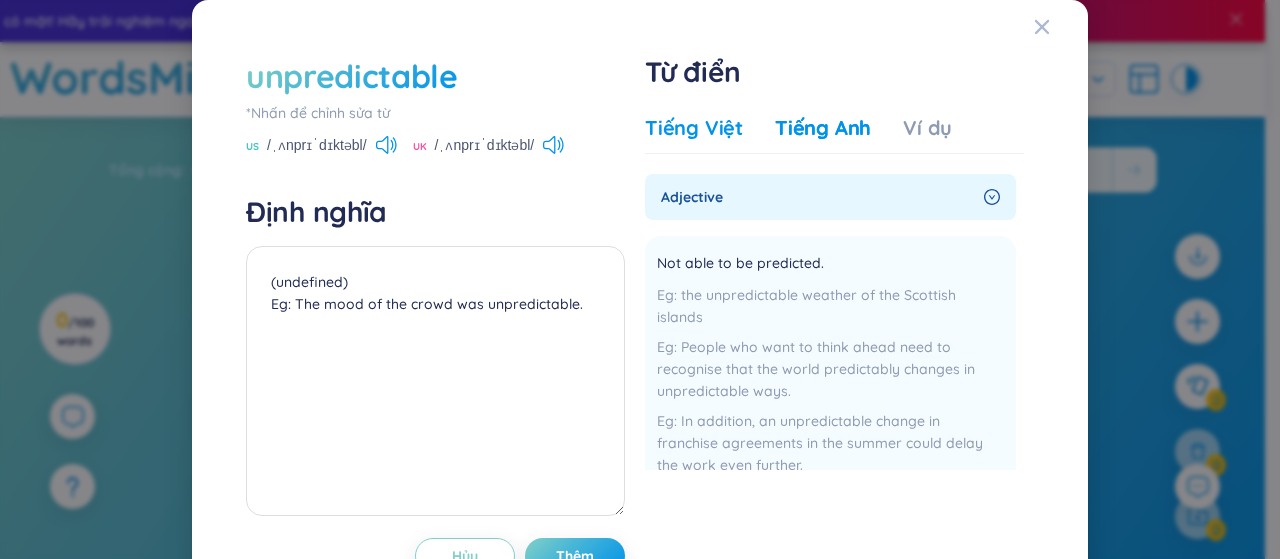 click on "Tiếng Việt" at bounding box center (694, 128) 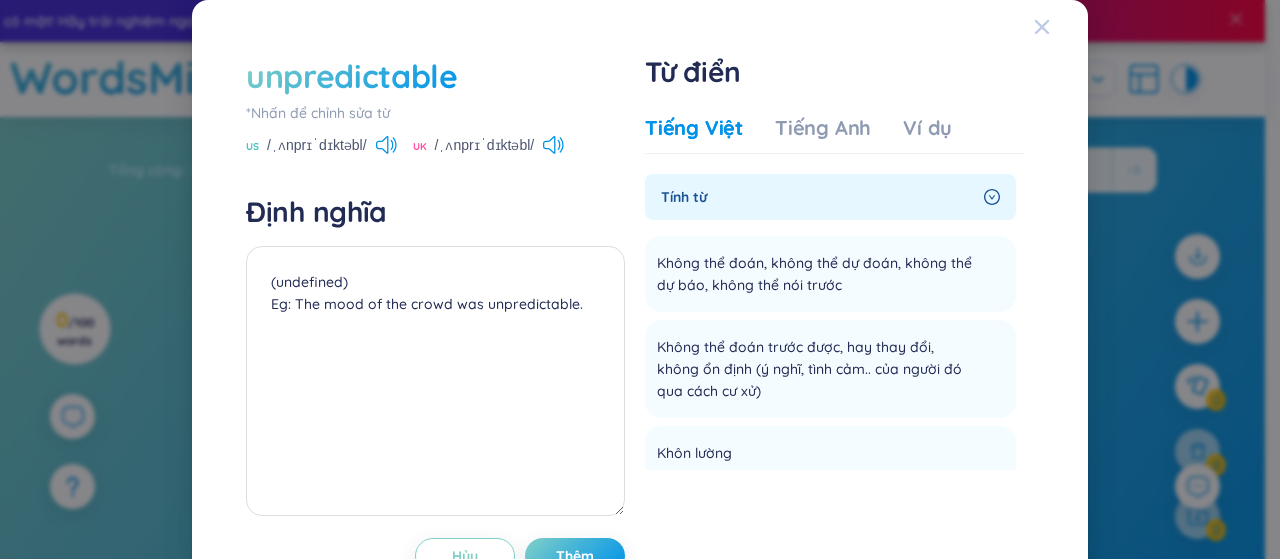 click 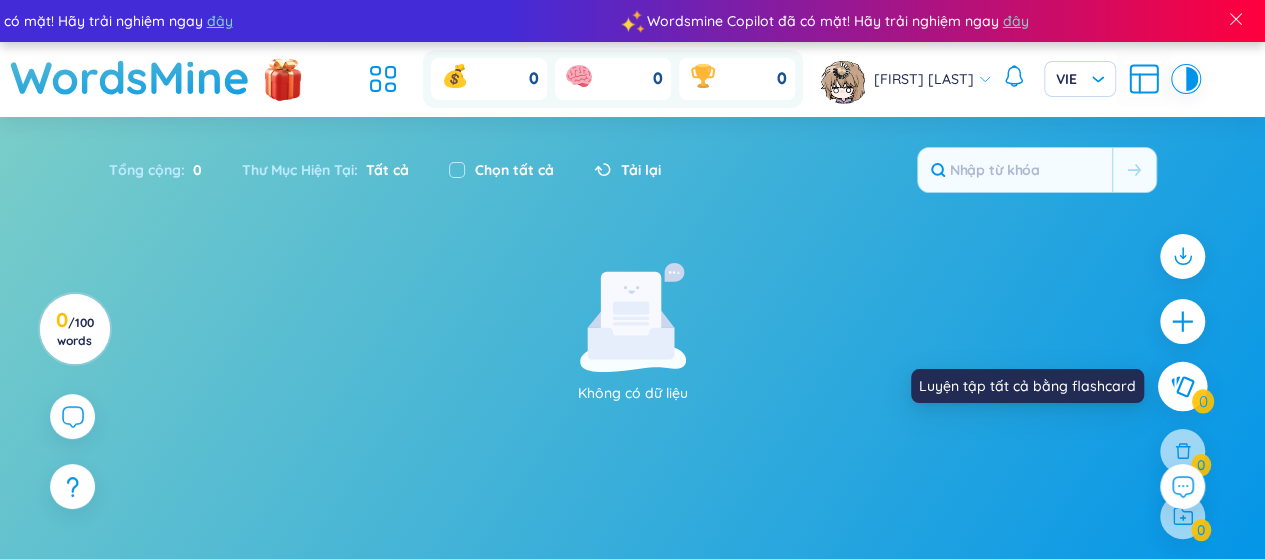click at bounding box center [1183, 386] 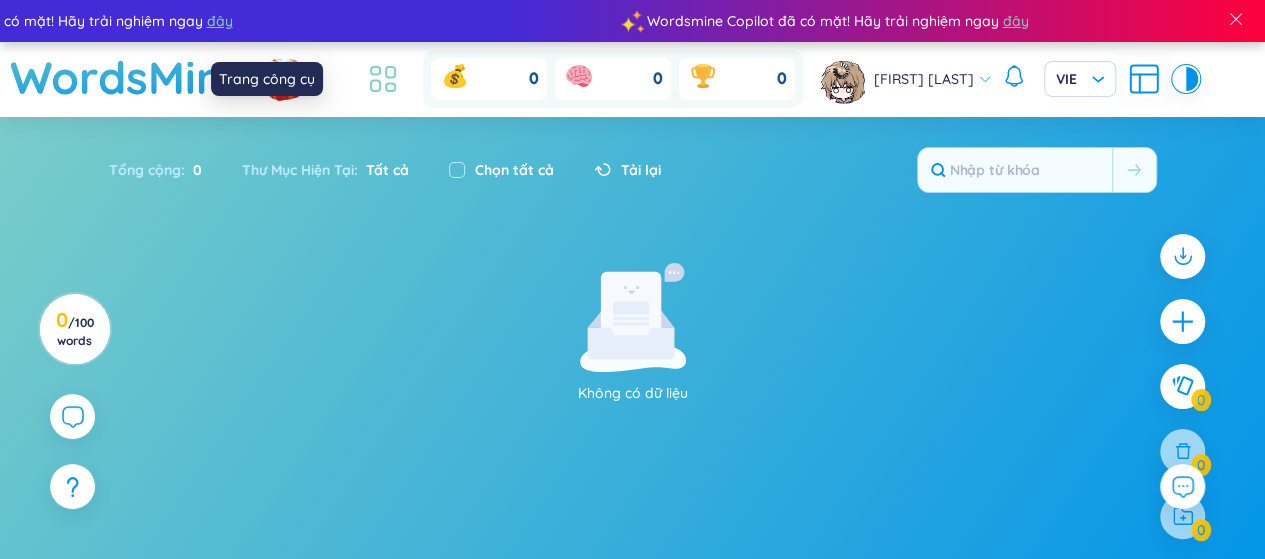 click 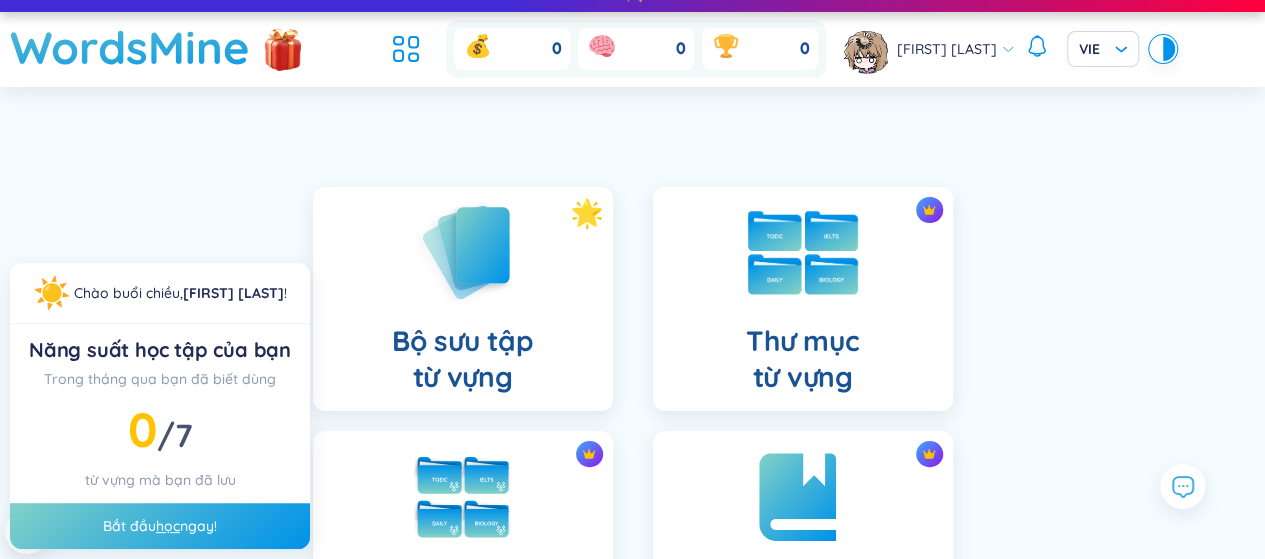 scroll, scrollTop: 0, scrollLeft: 0, axis: both 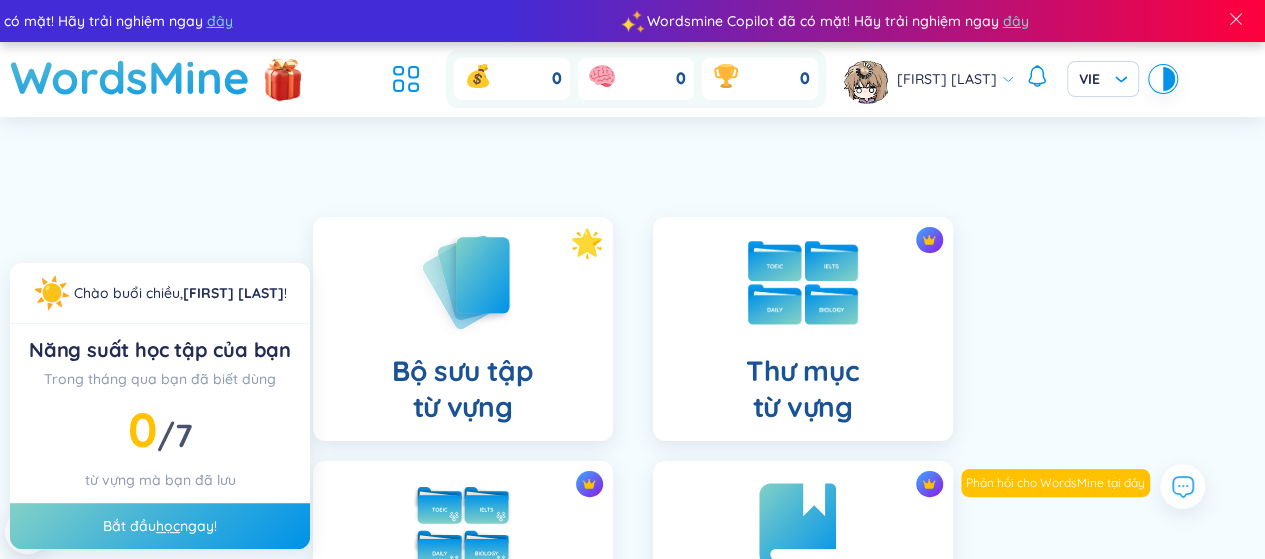 click on "Thư mục từ vựng" at bounding box center [803, 329] 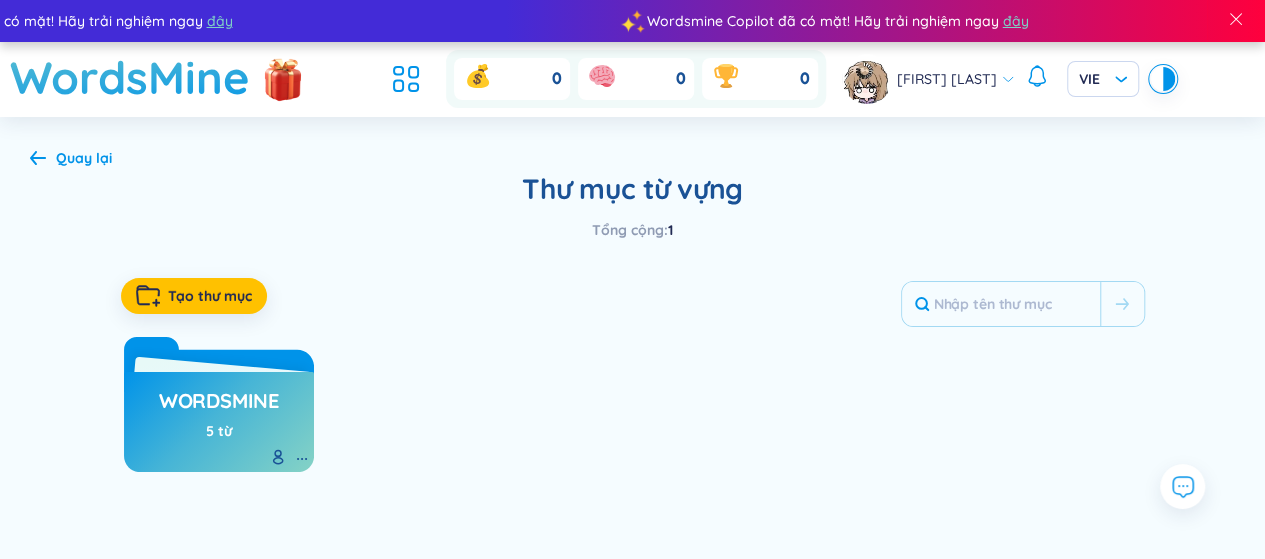 scroll, scrollTop: 100, scrollLeft: 0, axis: vertical 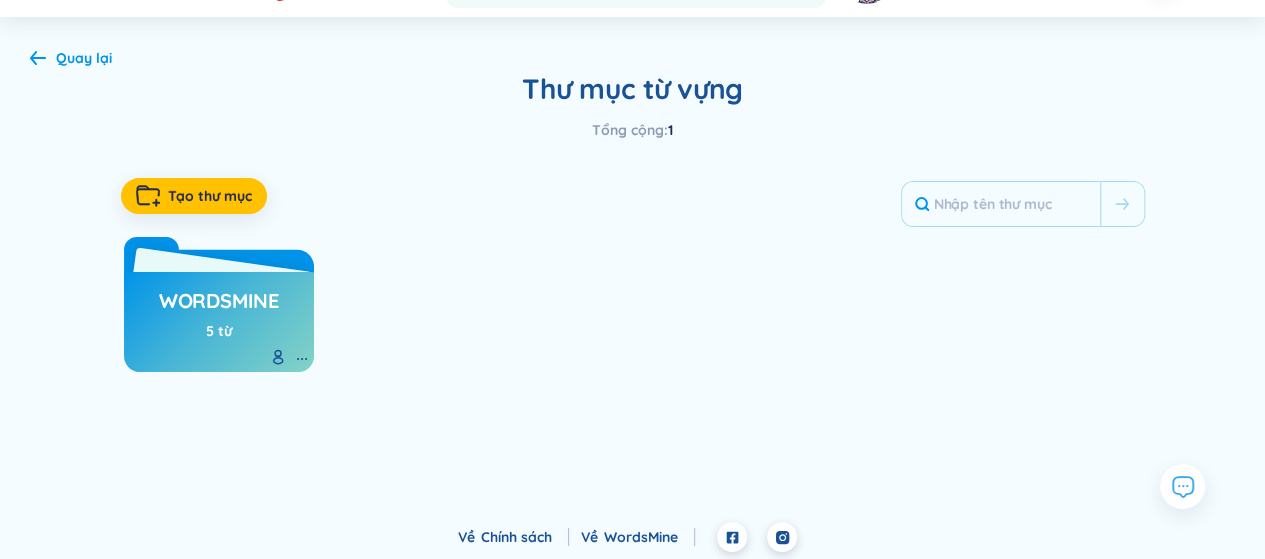 click on "WordsMine" at bounding box center [219, 306] 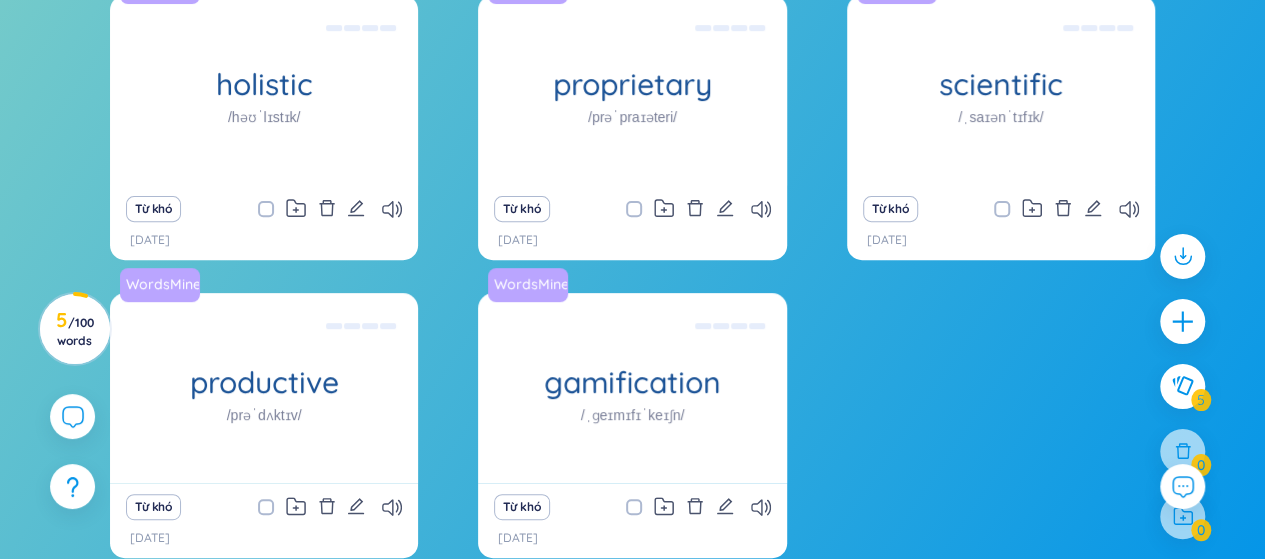 scroll, scrollTop: 300, scrollLeft: 0, axis: vertical 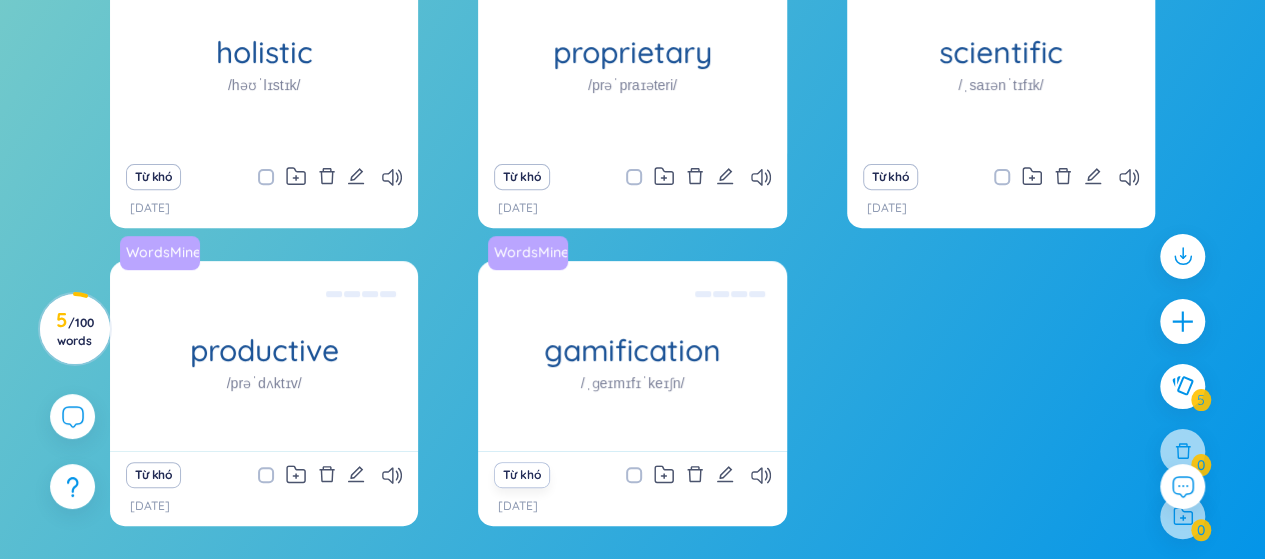 click on "Từ khó" at bounding box center (521, 475) 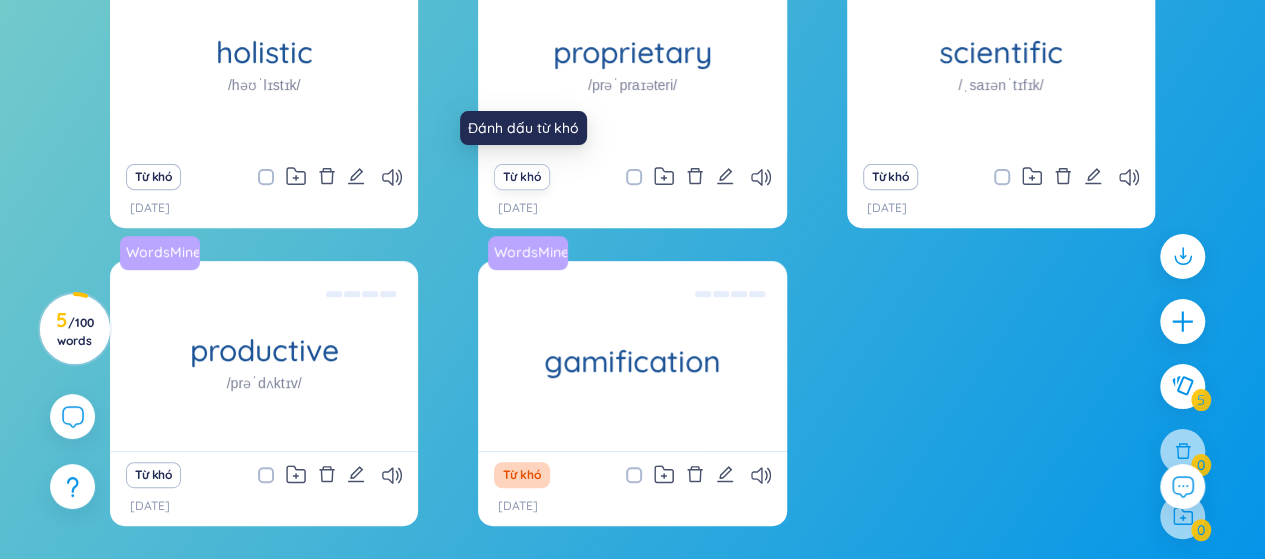 click on "Từ khó" at bounding box center (521, 177) 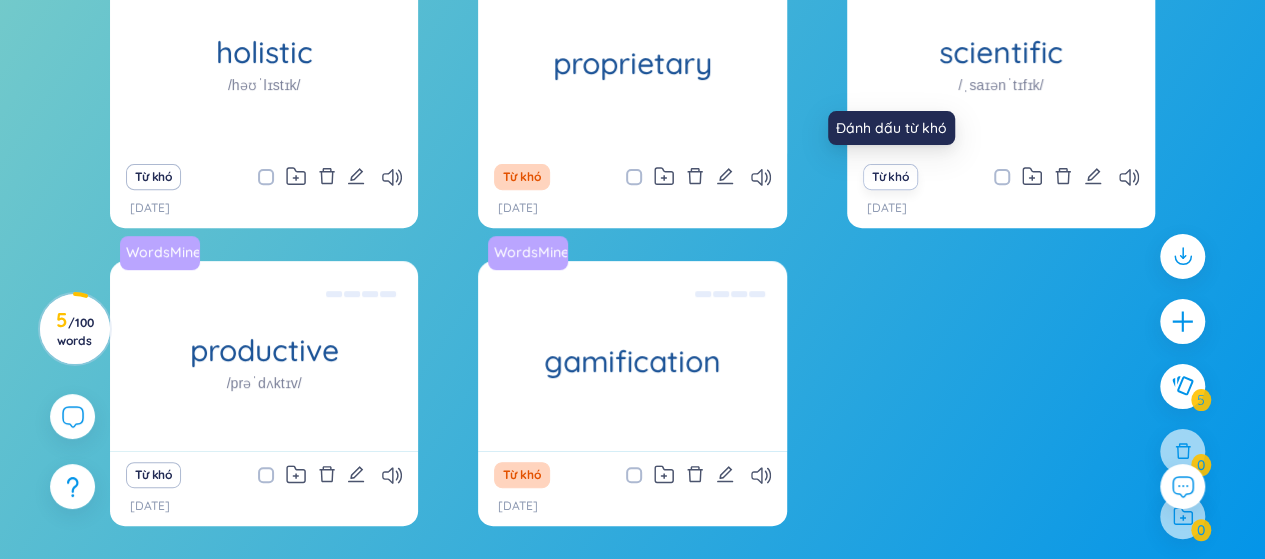 click on "Từ khó" at bounding box center (890, 177) 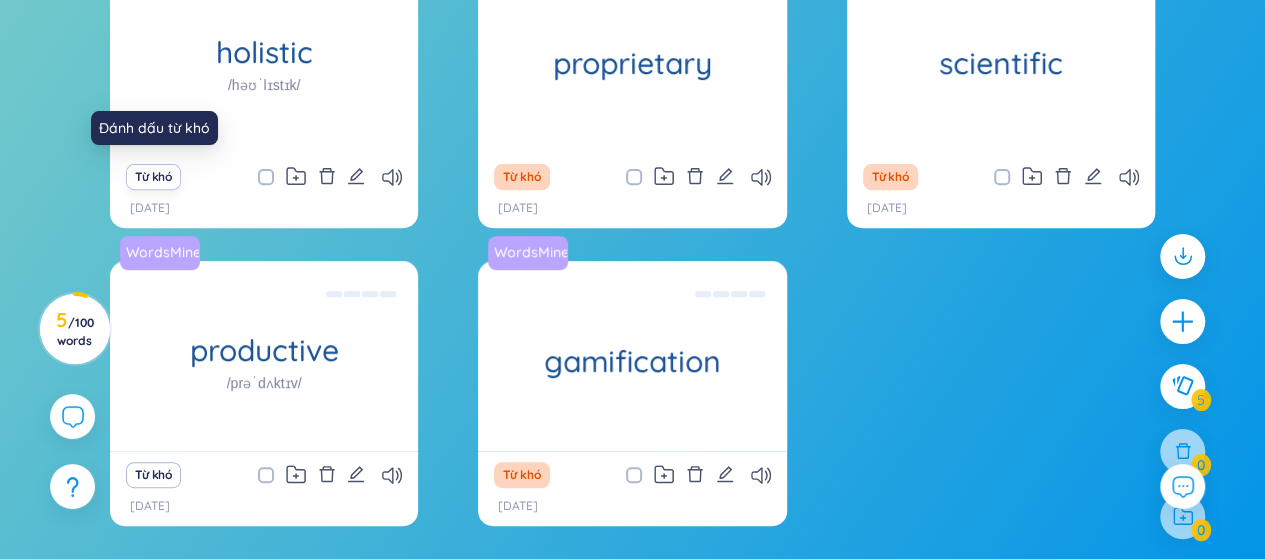 click on "Từ khó" at bounding box center [153, 177] 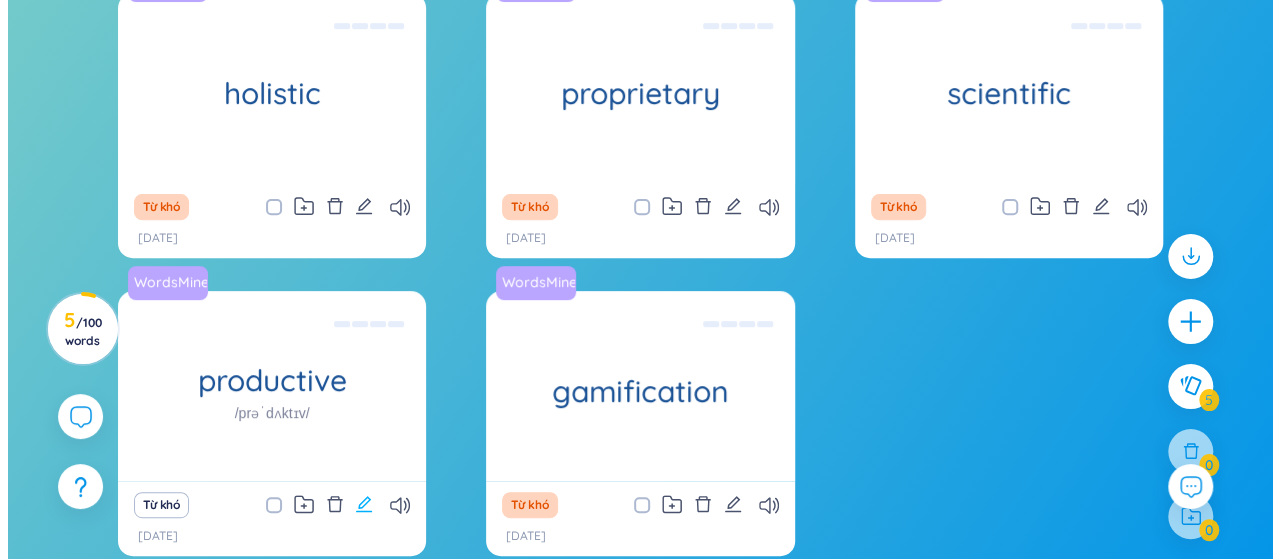 scroll, scrollTop: 300, scrollLeft: 0, axis: vertical 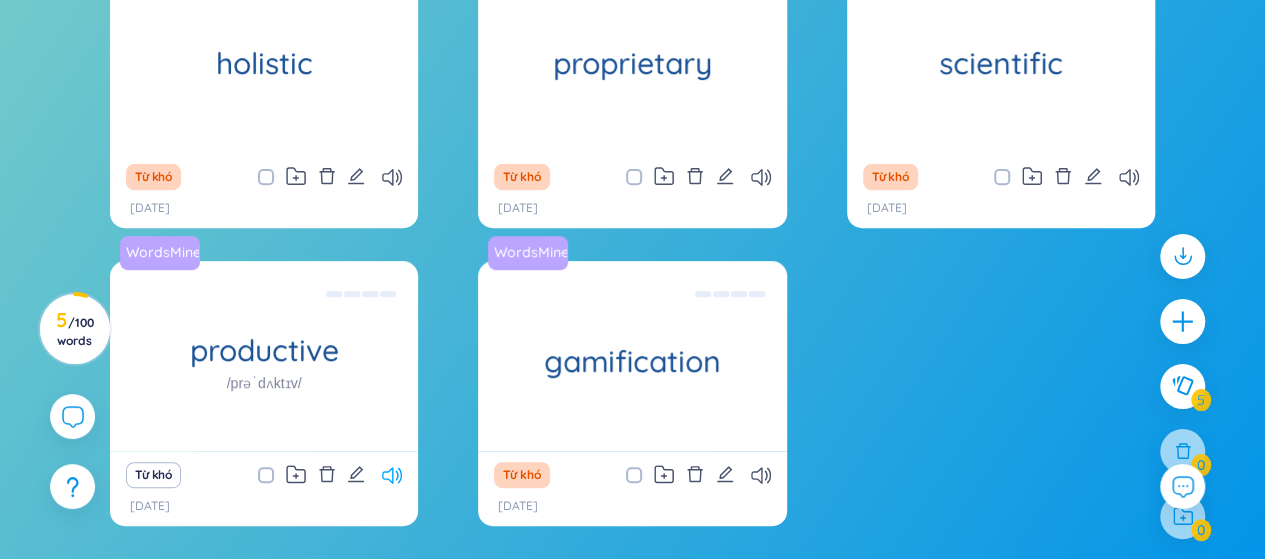 click 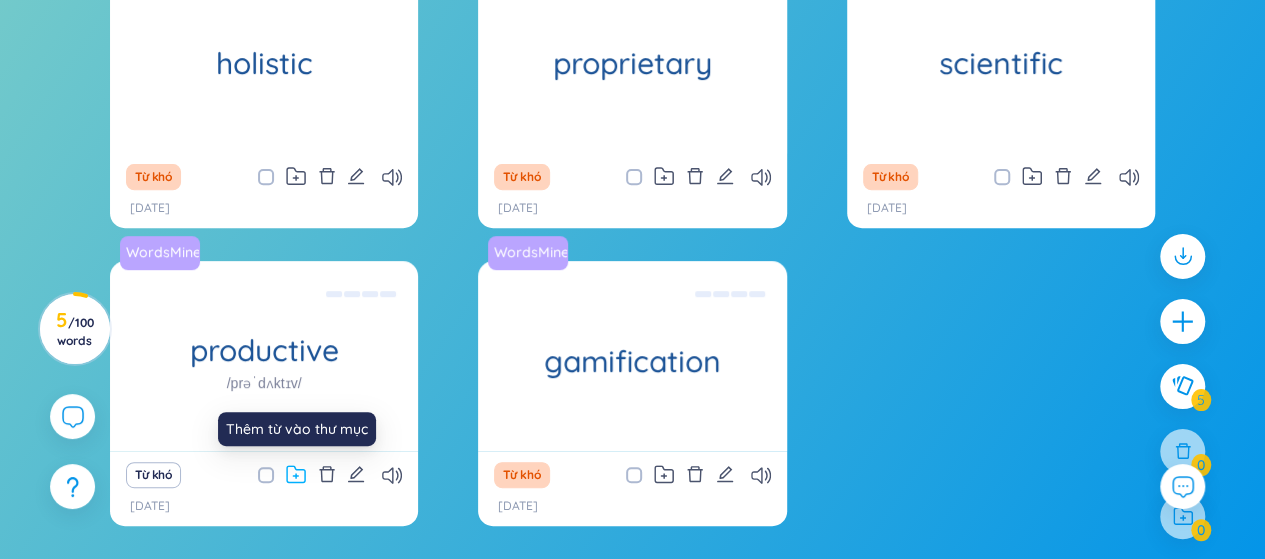 click 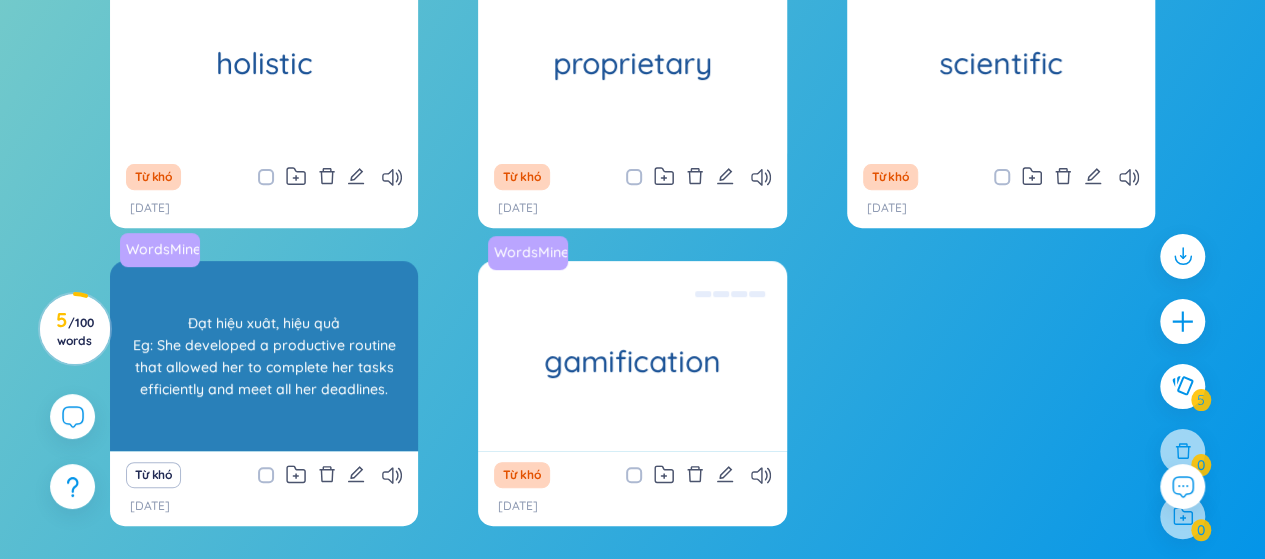click on "productive /prəˈdʌktɪv/ Đạt hiệu xuât, hiệu quả
Eg: She developed a productive routine that allowed her to complete her tasks efficiently and meet all her deadlines." at bounding box center (264, 356) 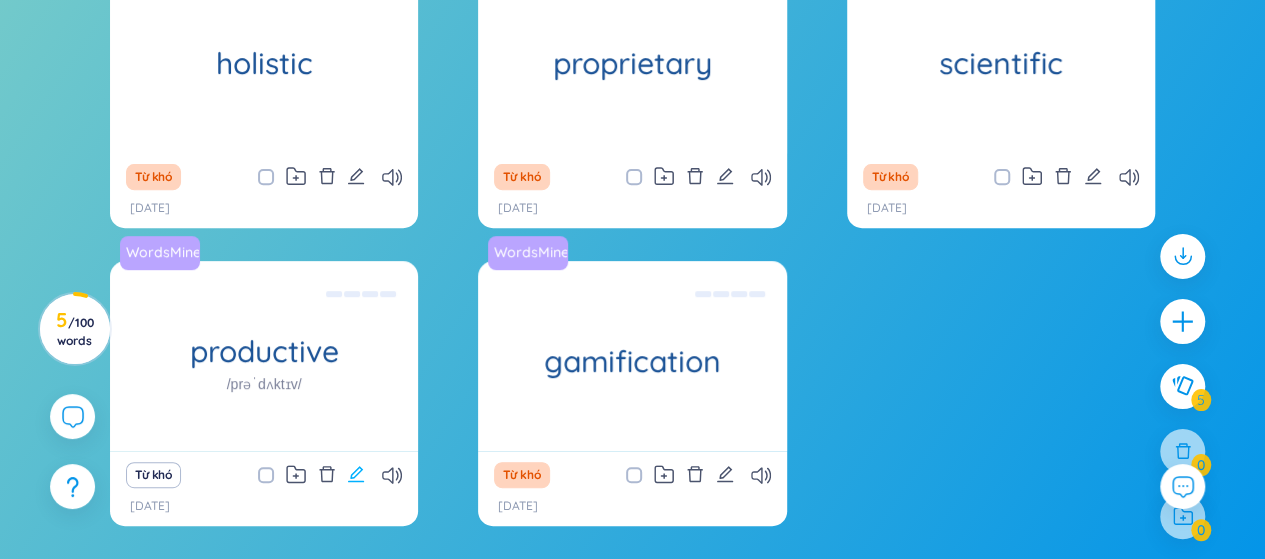 click 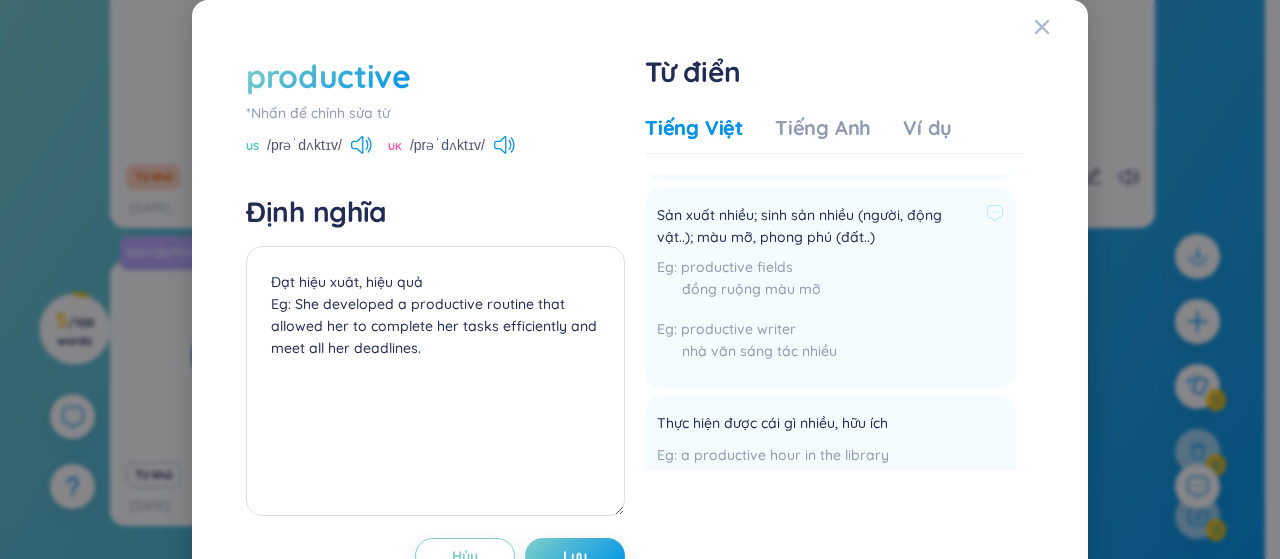 scroll, scrollTop: 200, scrollLeft: 0, axis: vertical 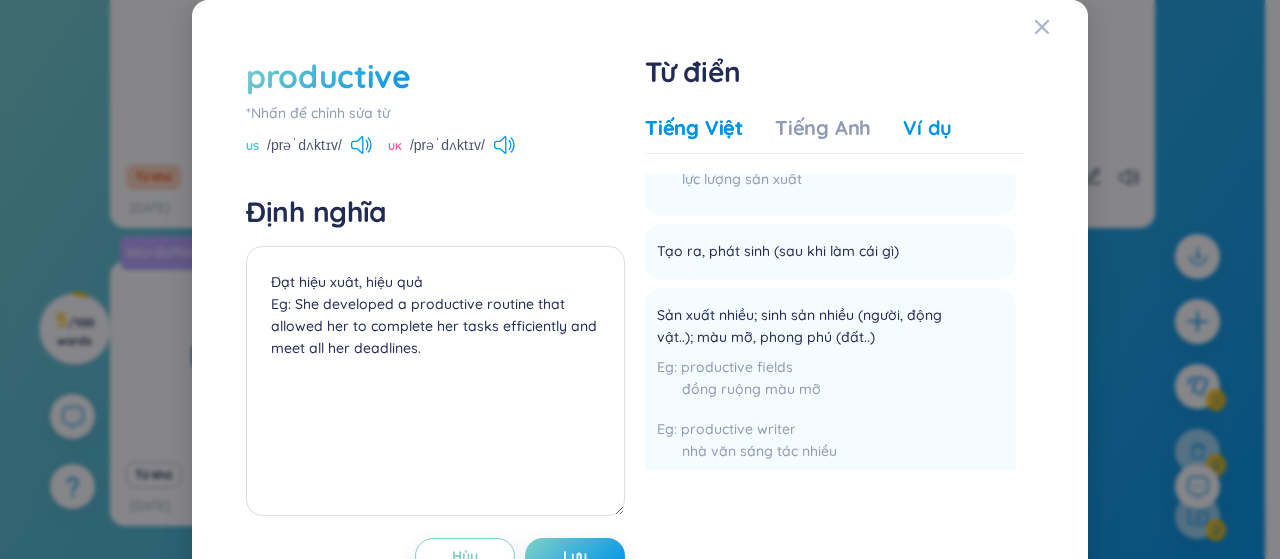 click on "Ví dụ" at bounding box center (927, 128) 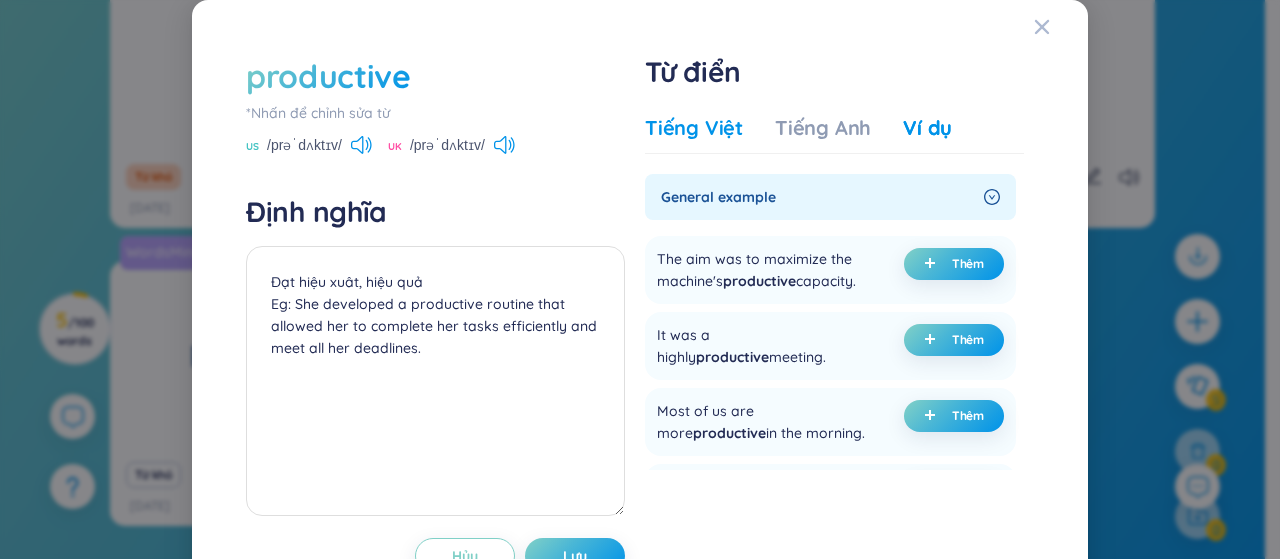 click on "Tiếng Việt" at bounding box center (694, 128) 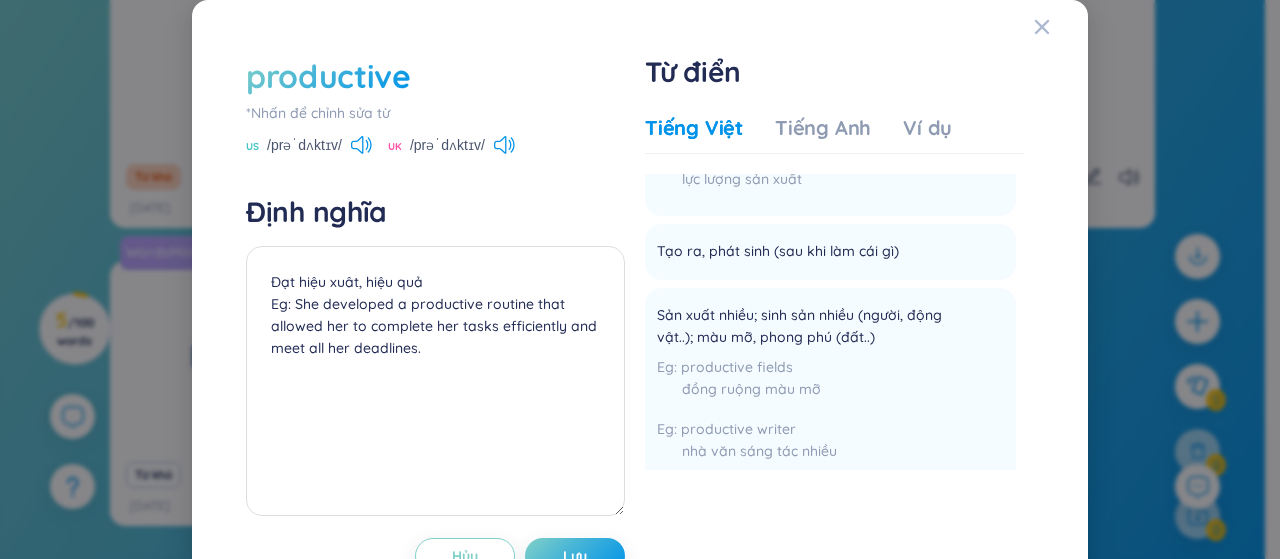 click on "Từ điển Tiếng Việt Tiếng Anh Ví dụ Tính từ Sản xuất productive labour lao động sản xuất productive forces lực lượng sản xuất Thêm Tạo ra, phát sinh (sau khi làm cái gì) Thêm Sản xuất nhiều; sinh sản nhiều (người, động vật..); màu mỡ, phong phú (đất..) productive fields đồng ruộng màu mỡ productive writer nhà văn sáng tác nhiều Thêm Thực hiện được cái gì nhiều, hữu ích a productive hour in the library thời giờ hữu ích trong thư viện (học ở thư viện) Thêm Cơ khí & công trình mầu mỡ Thêm Hóa học & vật liệu màu mỡ Thêm Toán & tin hữu hiệu Thêm Xây dựng sản xuất Thêm Kỹ thuật chung phong phú Thêm sinh lợi productive flow lưu lượng sinh lợi productive pool mỏ dầu sinh lợi Thêm sản xuất productive capacity khả năng sản xuất productive capacity năng lực sản xuất productive labor lao động sản xuất Thêm sản xuất nhiều" at bounding box center (834, 275) 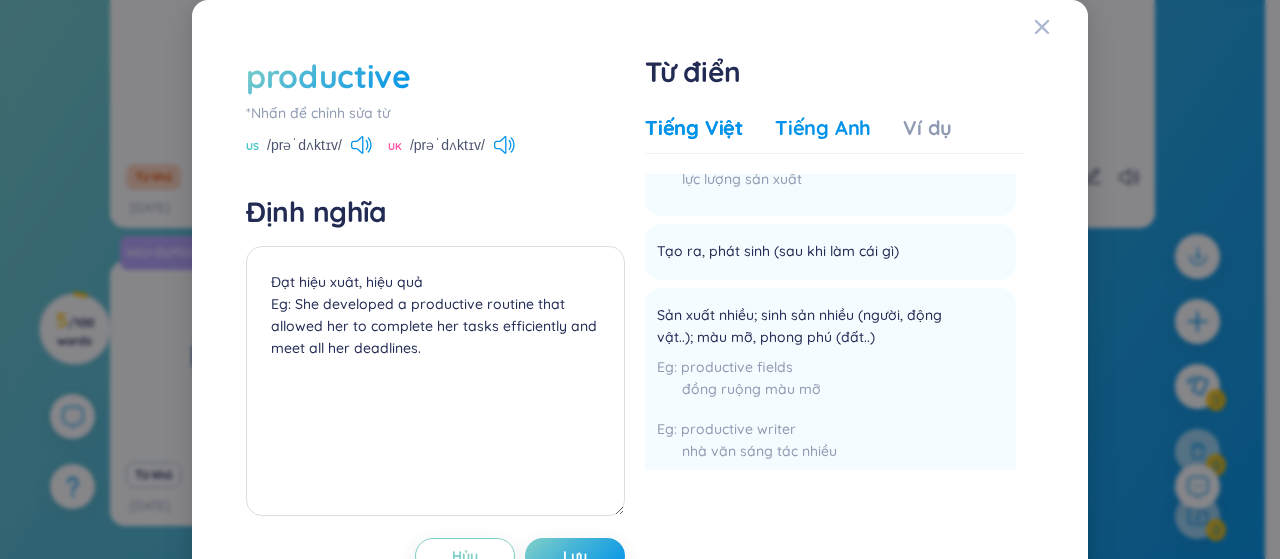 click on "Tiếng Anh" at bounding box center (823, 128) 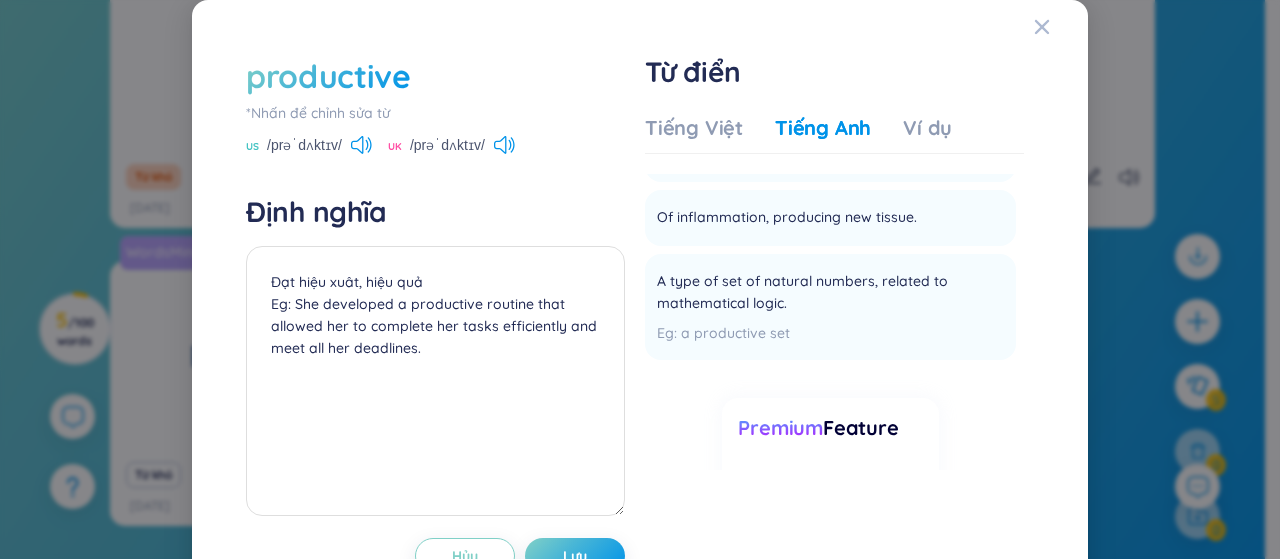 scroll, scrollTop: 500, scrollLeft: 0, axis: vertical 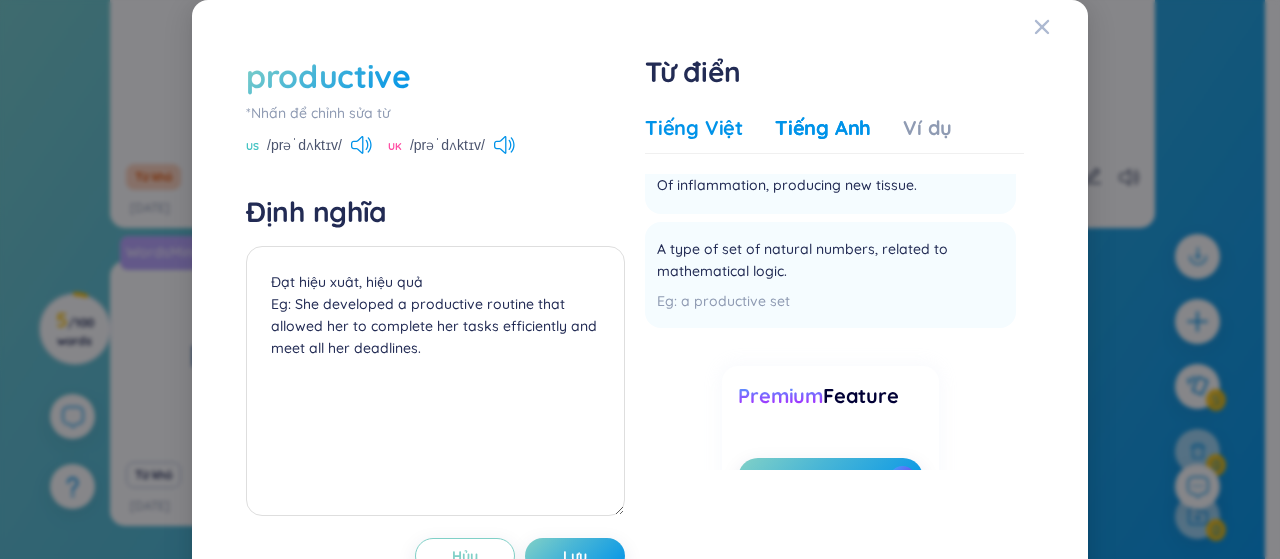click on "Tiếng Việt" at bounding box center (694, 128) 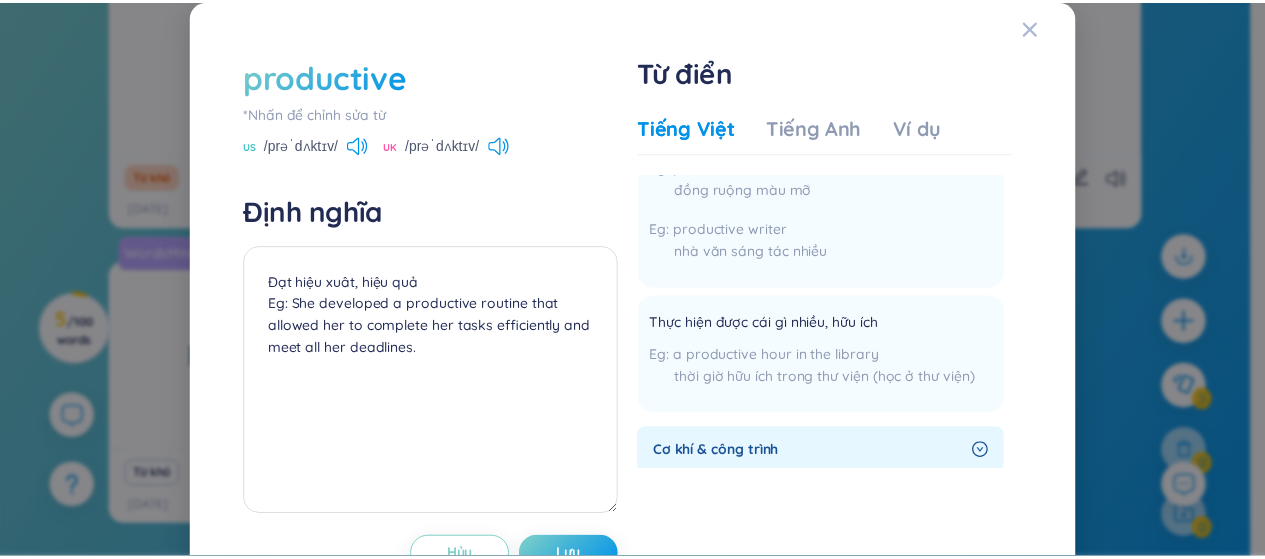 scroll, scrollTop: 0, scrollLeft: 0, axis: both 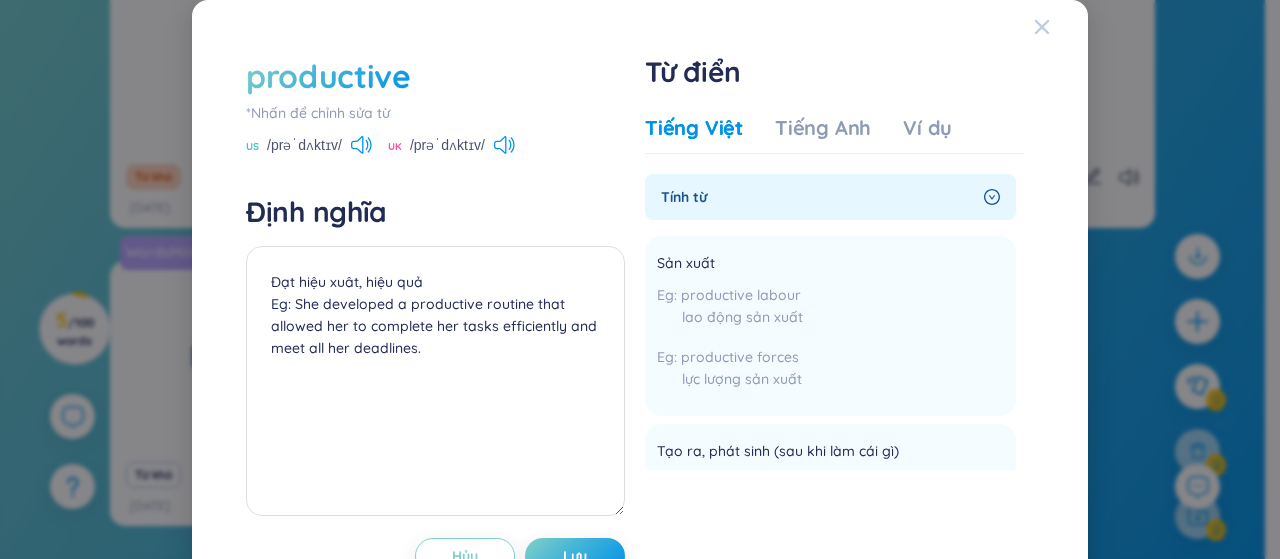 click 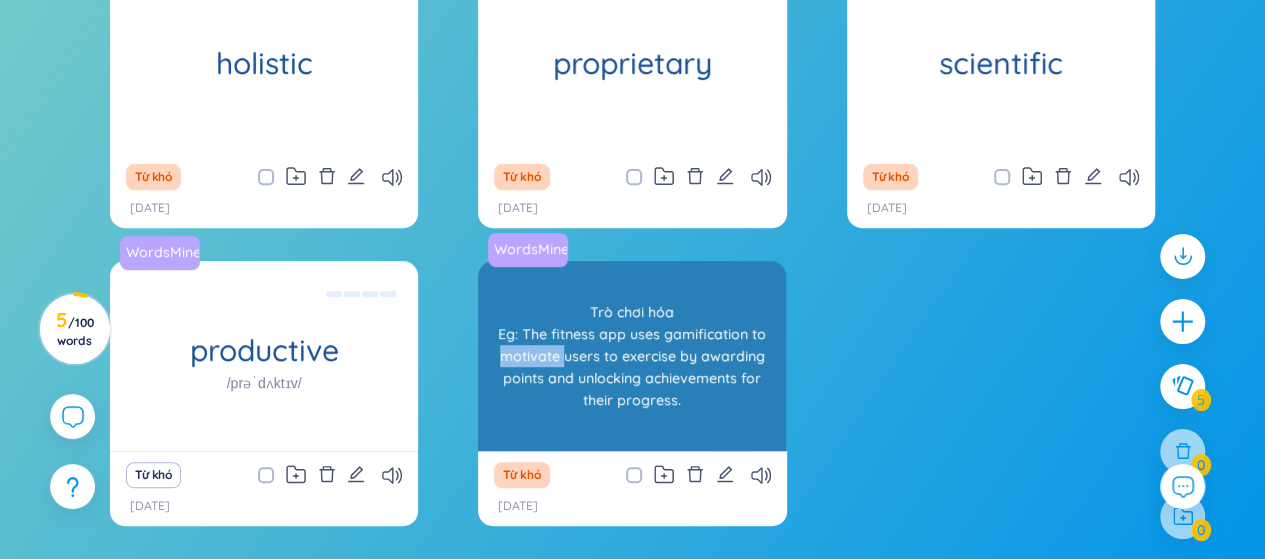 drag, startPoint x: 508, startPoint y: 358, endPoint x: 564, endPoint y: 359, distance: 56.008926 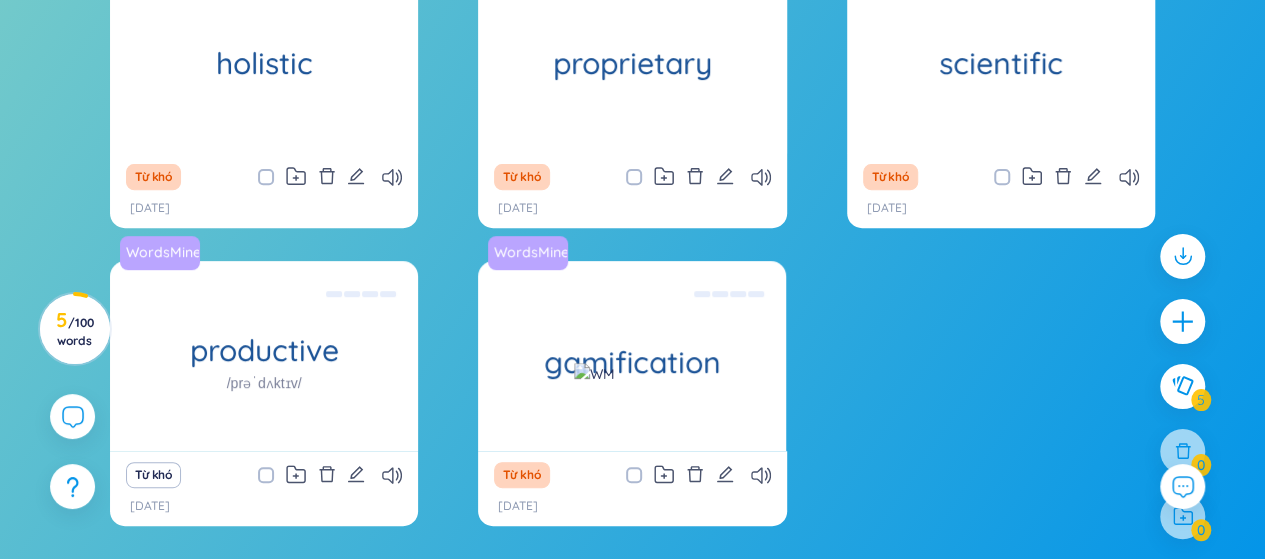 click at bounding box center (594, 374) 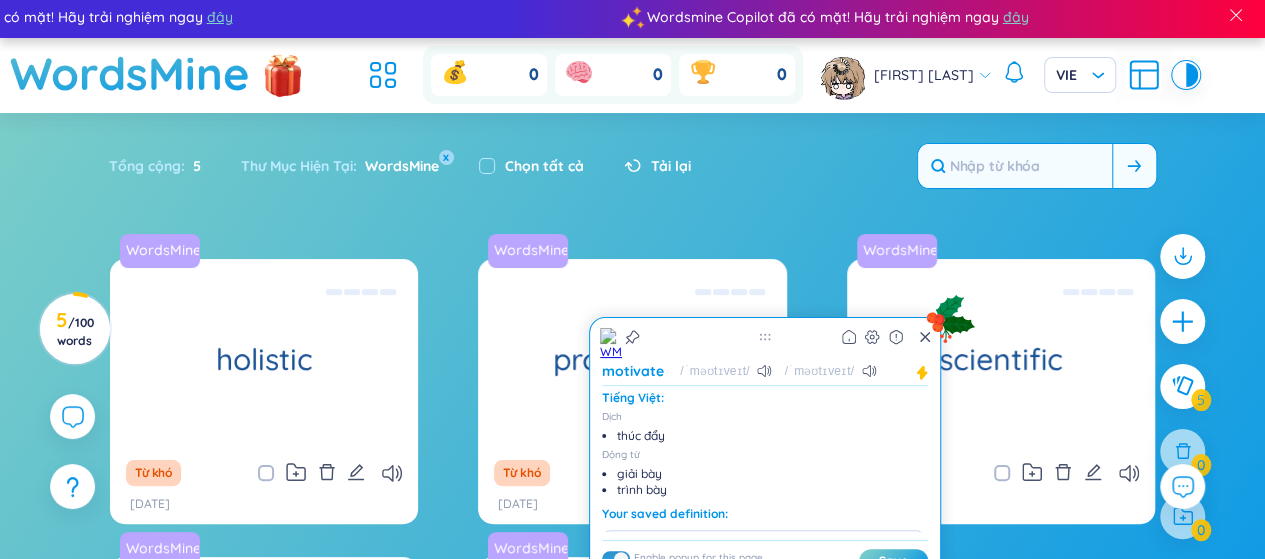 scroll, scrollTop: 0, scrollLeft: 0, axis: both 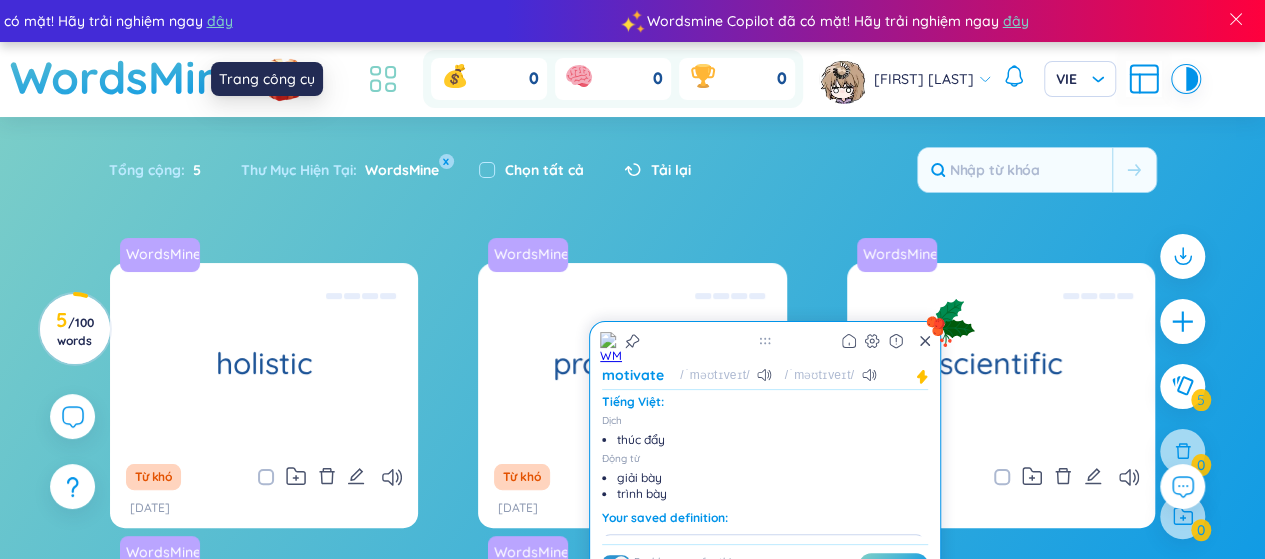 click 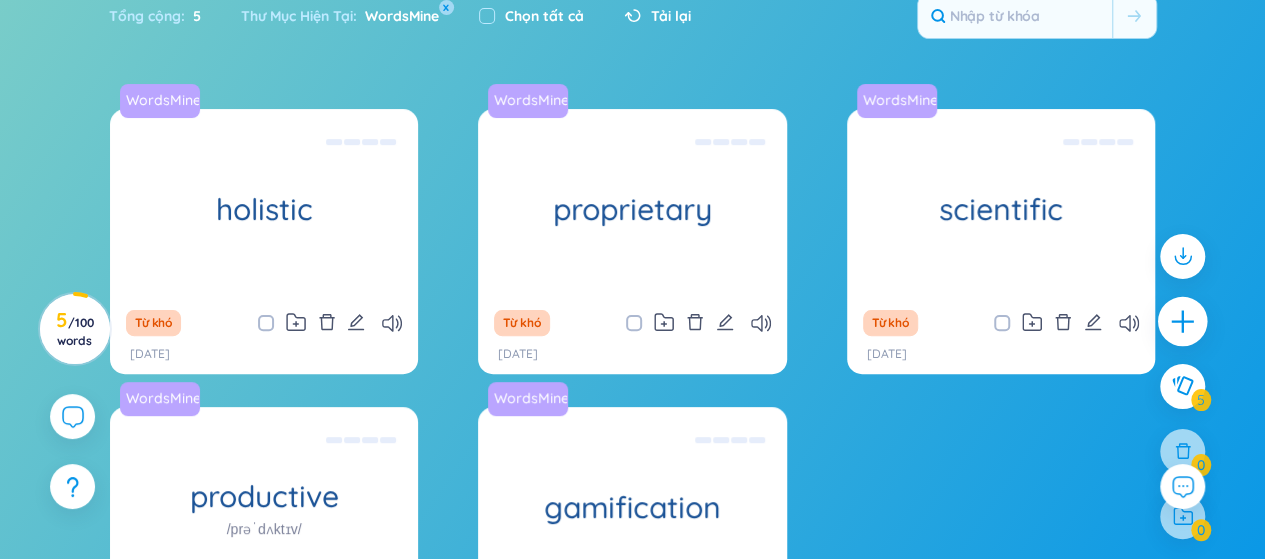 scroll, scrollTop: 370, scrollLeft: 0, axis: vertical 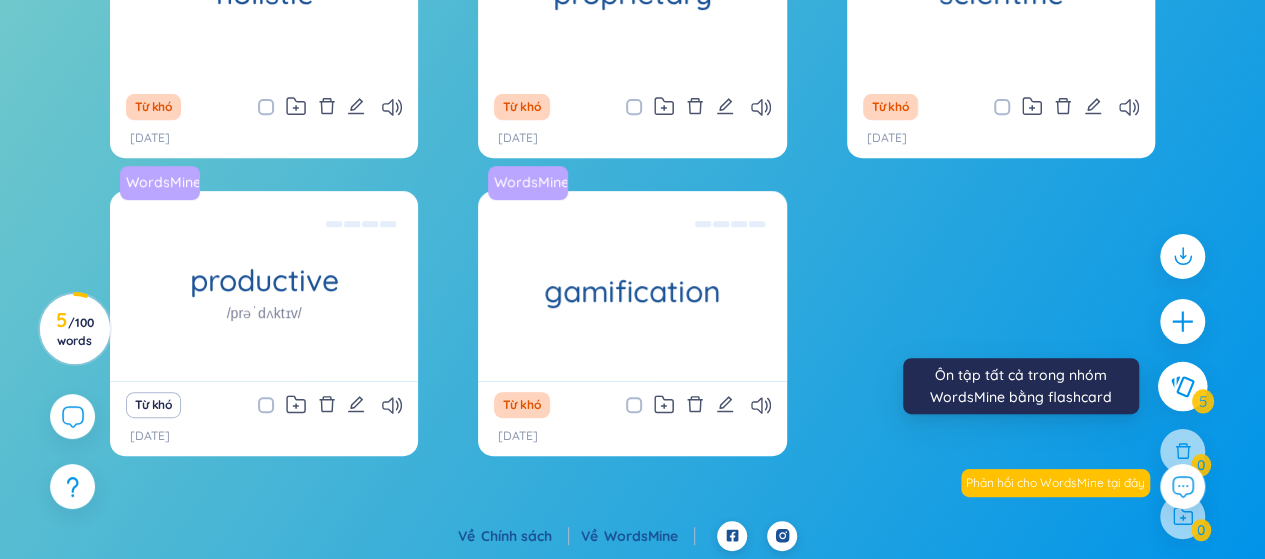 click at bounding box center [1183, 386] 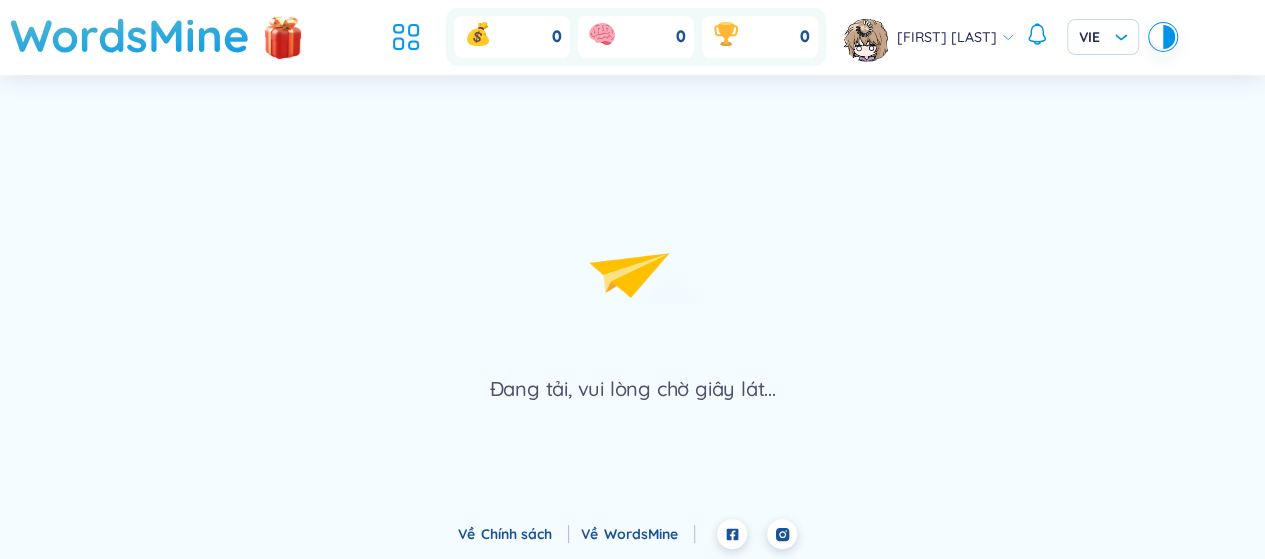 scroll, scrollTop: 0, scrollLeft: 0, axis: both 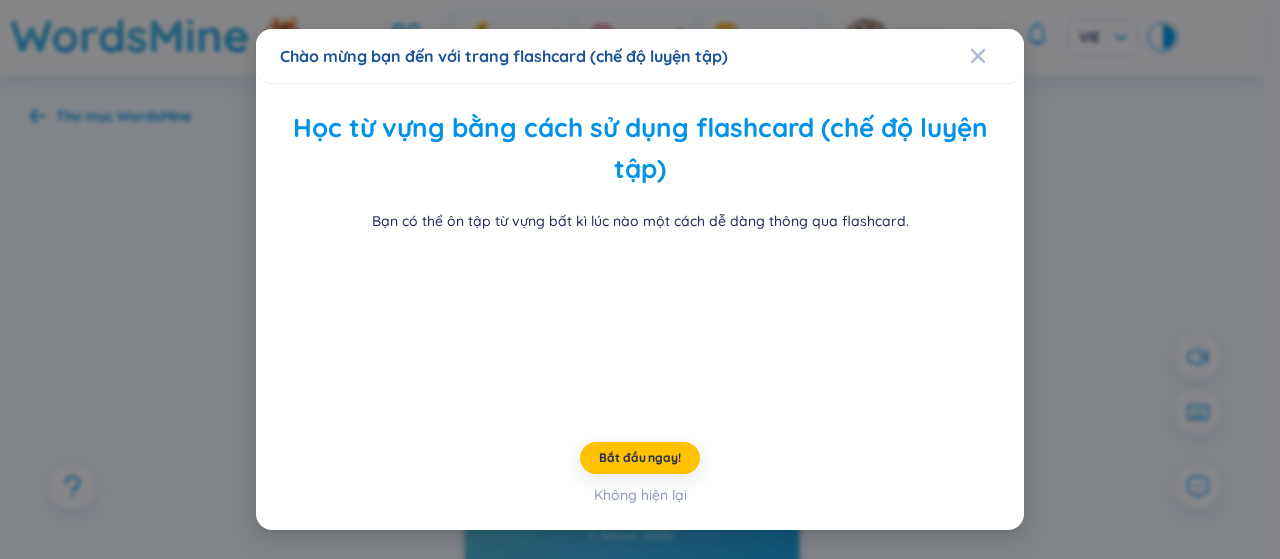 click at bounding box center [997, 56] 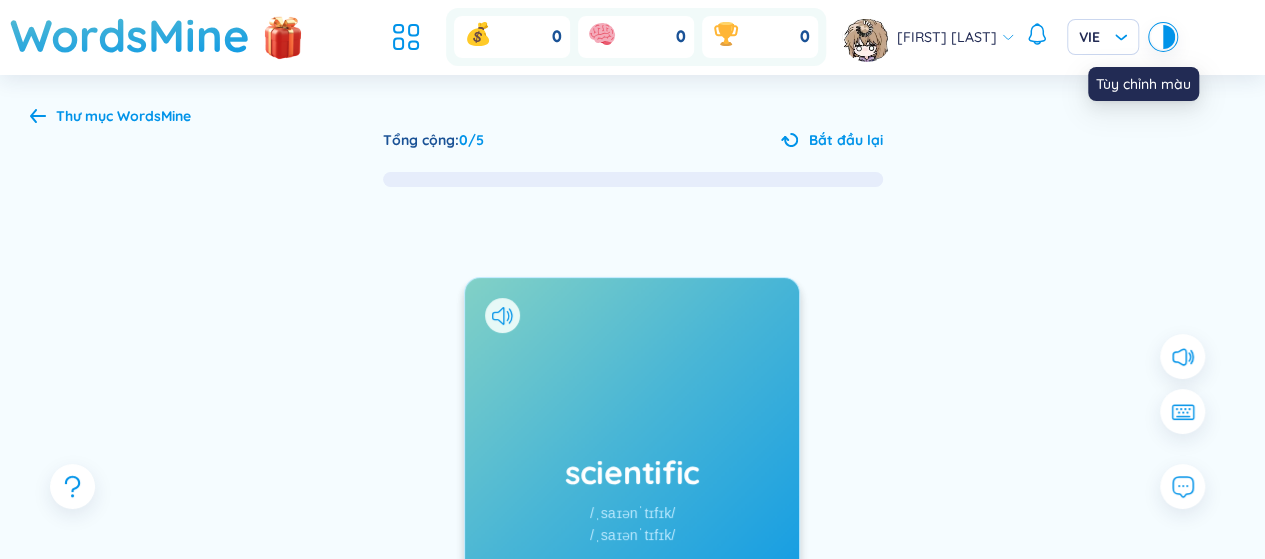 click at bounding box center [1169, 37] 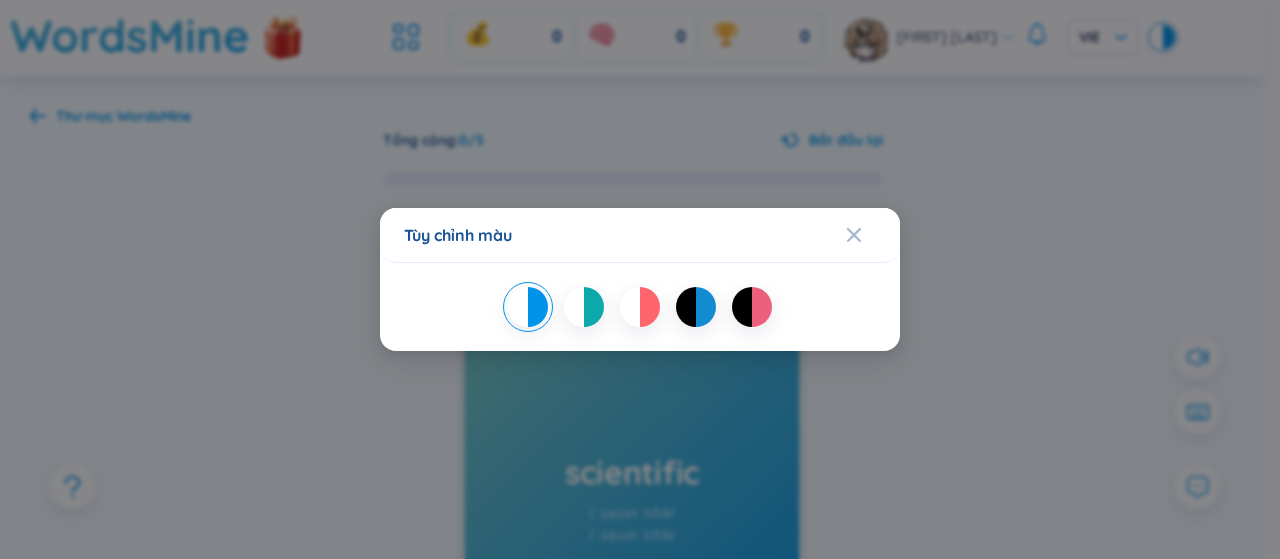 click on "Tùy chỉnh màu" at bounding box center (640, 279) 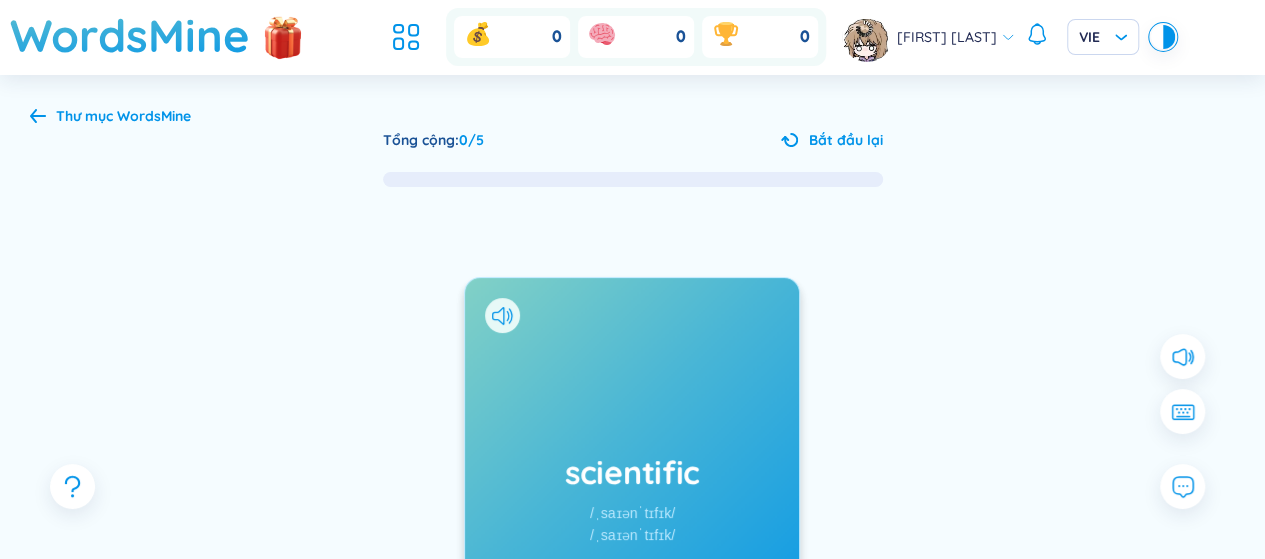 click 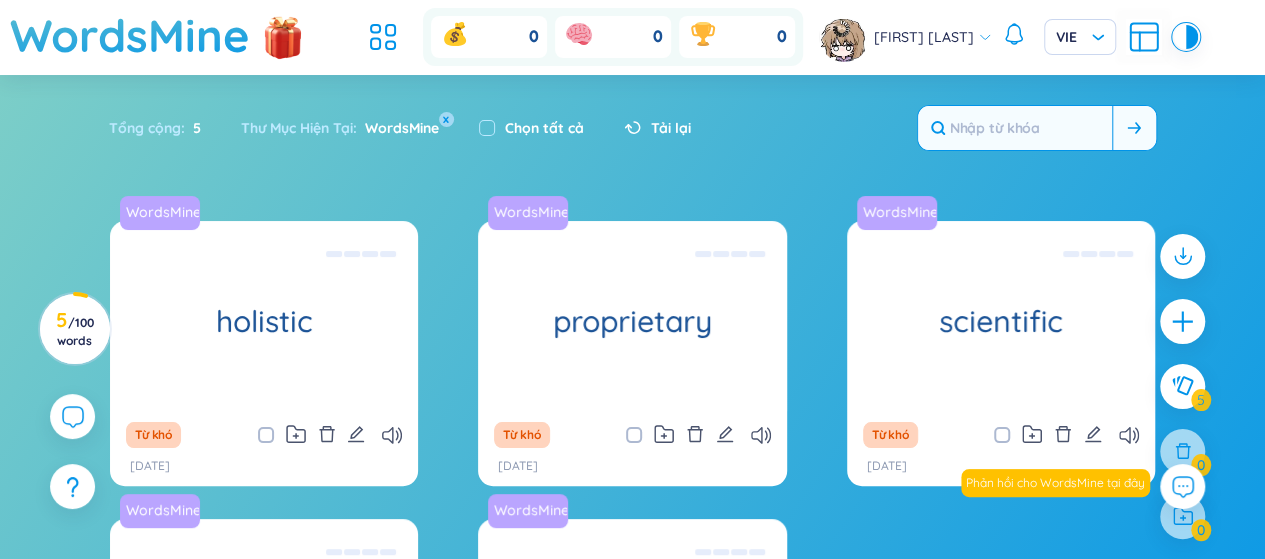 click at bounding box center [1134, 128] 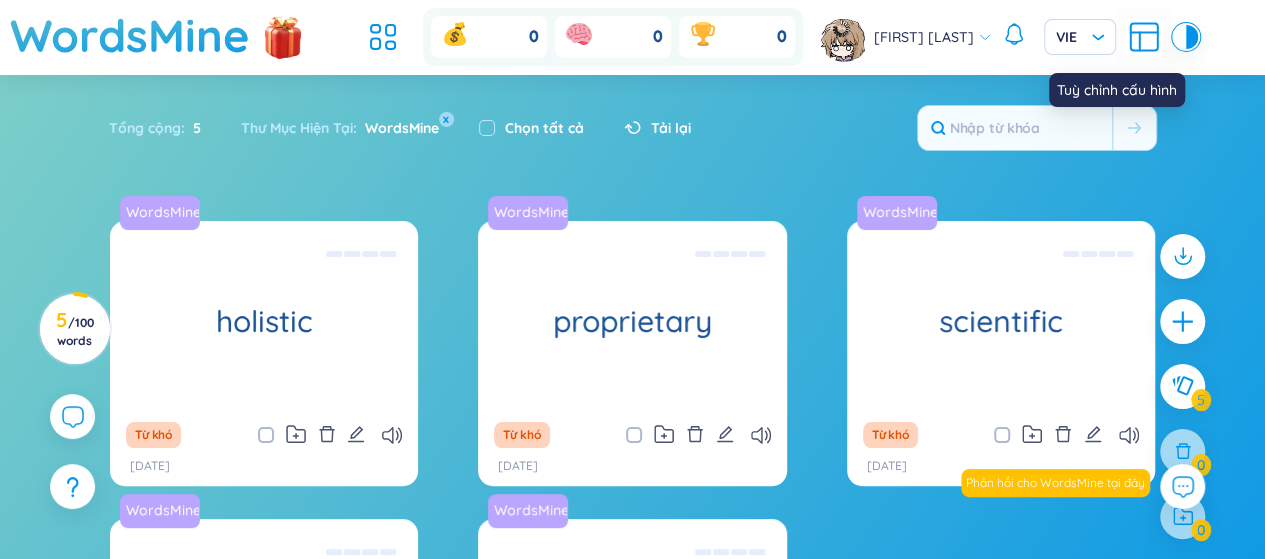 click 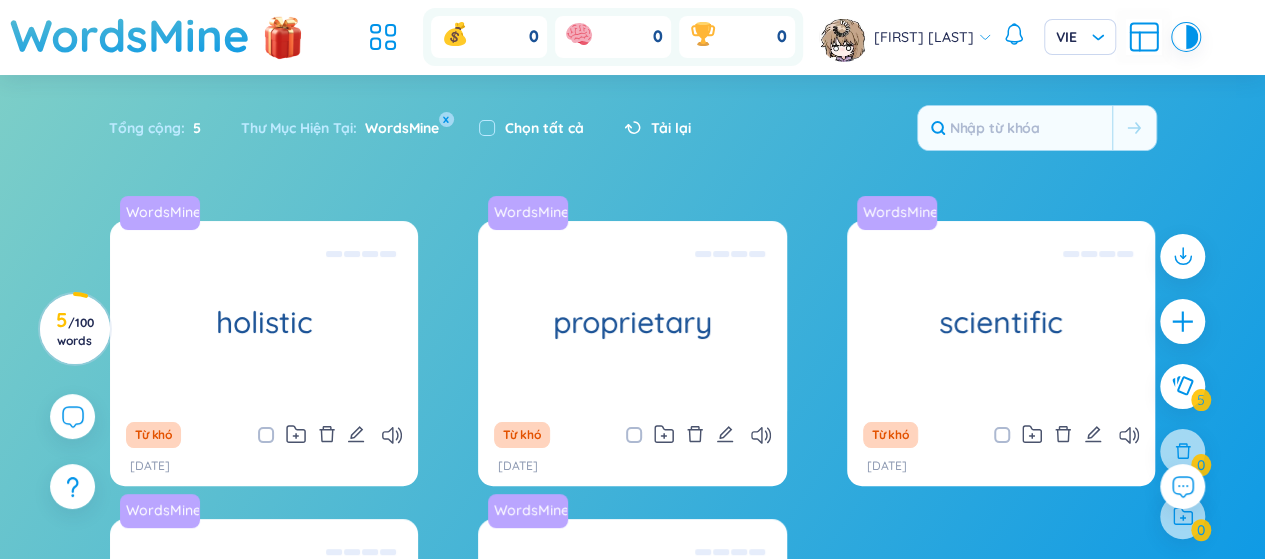 click on "Sắp xếp Chữ cái tăng dần Chữ cái giảm dần Thời gian xa nhất Thời gian gần nhất Thư mục Tất cả Hôm nay Tuần này Từ khó WordsMine Mức độ thuộc từ Chưa học Chưa nhớ Cần ôn tập Gần nhớ Đã thuộc Bố Cục Eco Roomy Cozy Tuỳ chỉnh Lật Phân trang Hiện nguồn Hiện tên thư mục Bạn chưa cài đặt WordsMine extension? Để có thể sử dụng WordsMine, bạn cần phải cài đặt WordsMine extension   Tải xuống miễn phí Tổng cộng :       5 Thư Mục Hiện Tại :     WordsMine x Chọn tất cả   Tải lại WordsMine holistic Toàn diện
Eg: The holistic approach to healthcare takes into account the physical, mental, and emotional well-being of an individual. Từ khó 8/8/2025 WordsMine proprietary Độc quyền
Eg: The company developed a proprietary software solution that gives them a competitive advantage in the market. Từ khó 8/8/2025 WordsMine scientific Từ khó 8/8/2025 WordsMine productive 5" at bounding box center (632, 462) 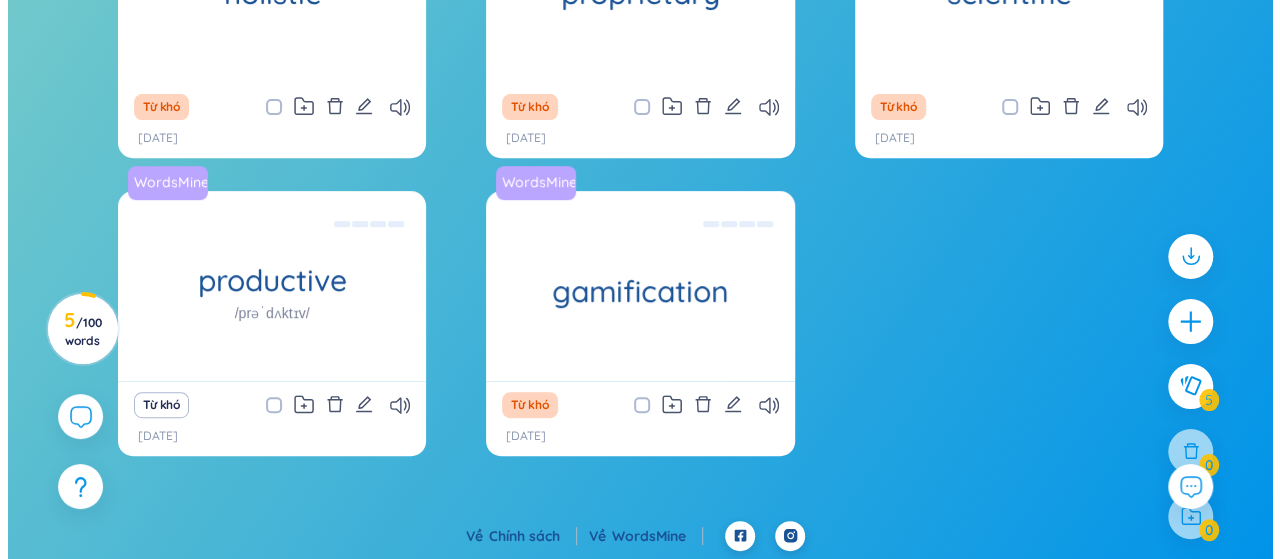 scroll, scrollTop: 28, scrollLeft: 0, axis: vertical 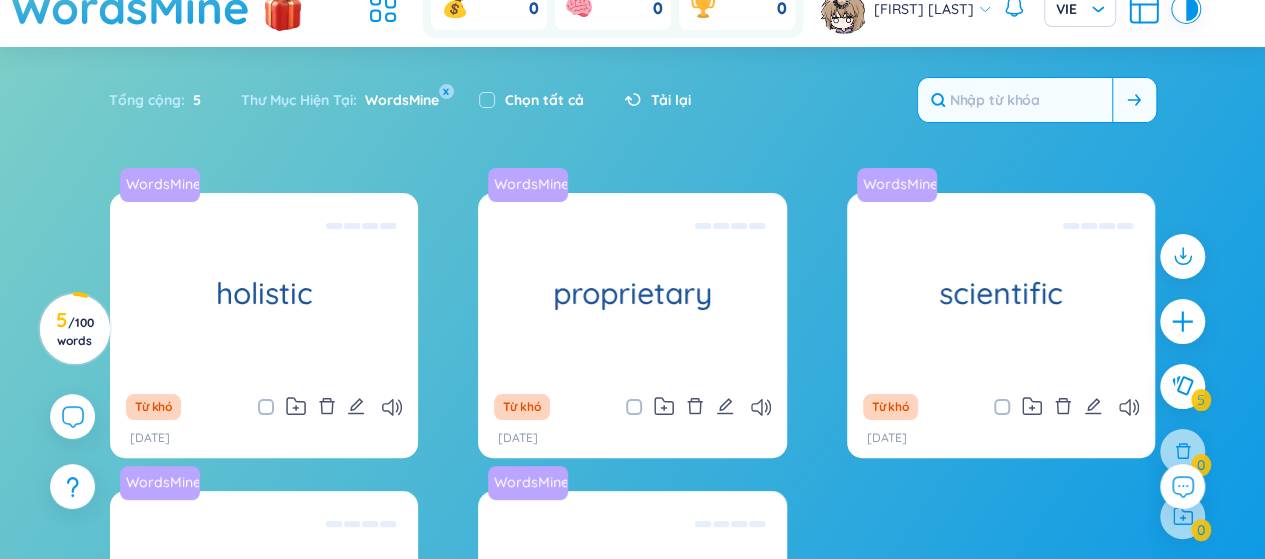 click at bounding box center [1015, 100] 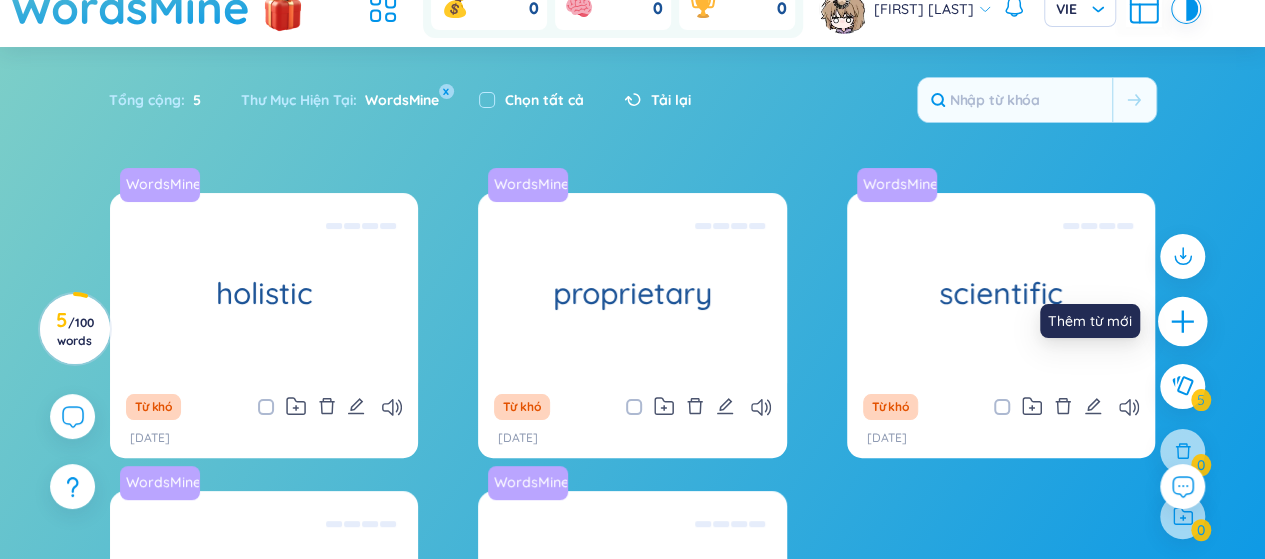 click at bounding box center (1183, 321) 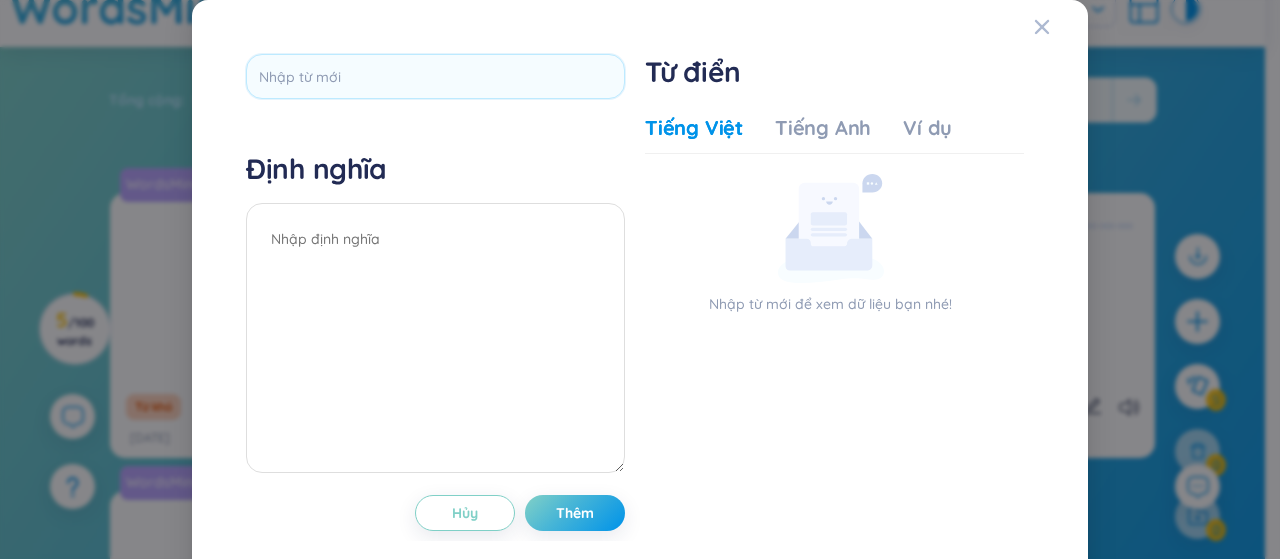 type on "i" 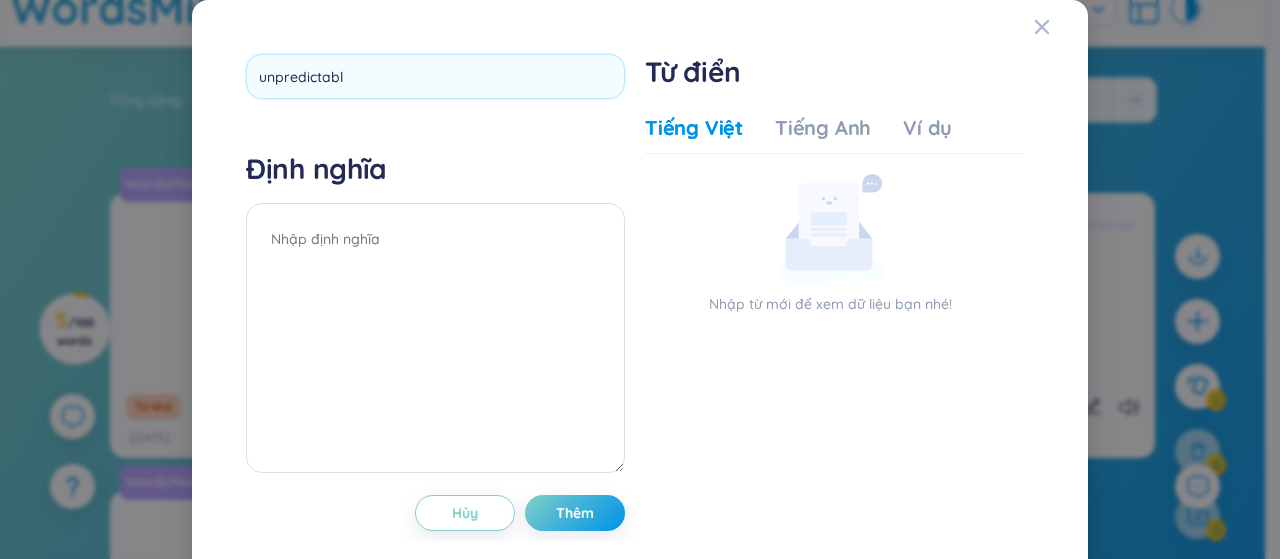 type on "unpredictable" 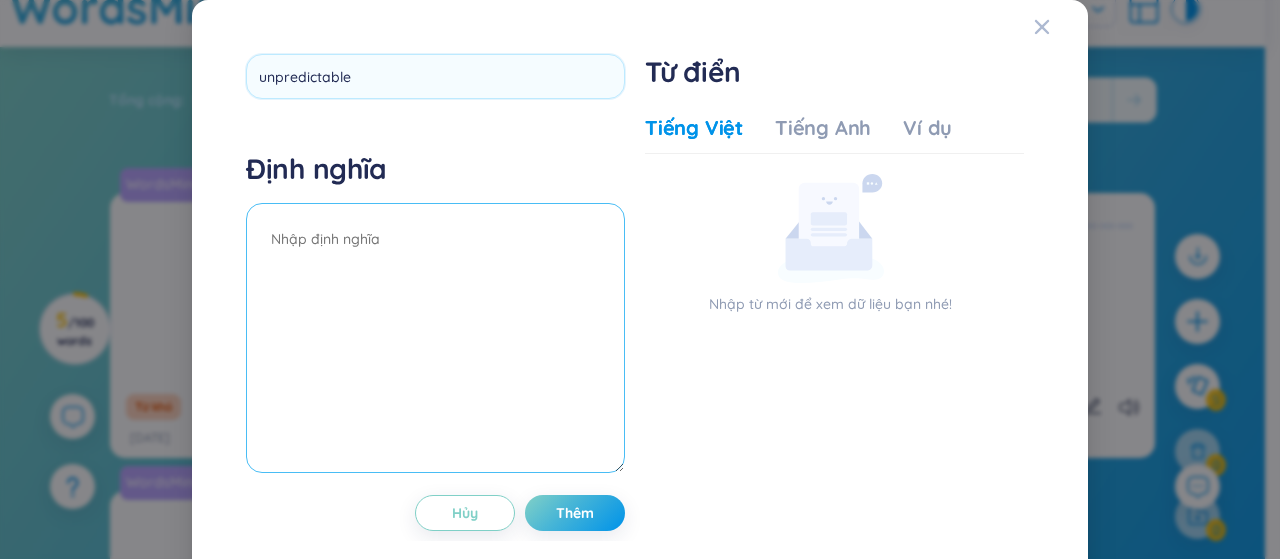 click on "Định nghĩa" at bounding box center [435, 315] 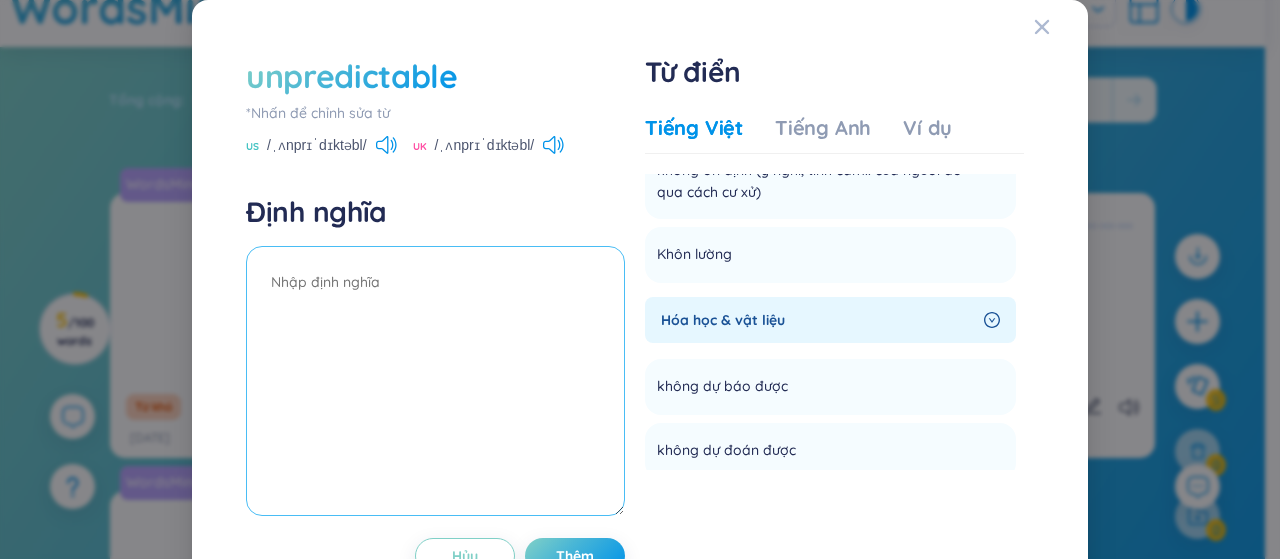 scroll, scrollTop: 200, scrollLeft: 0, axis: vertical 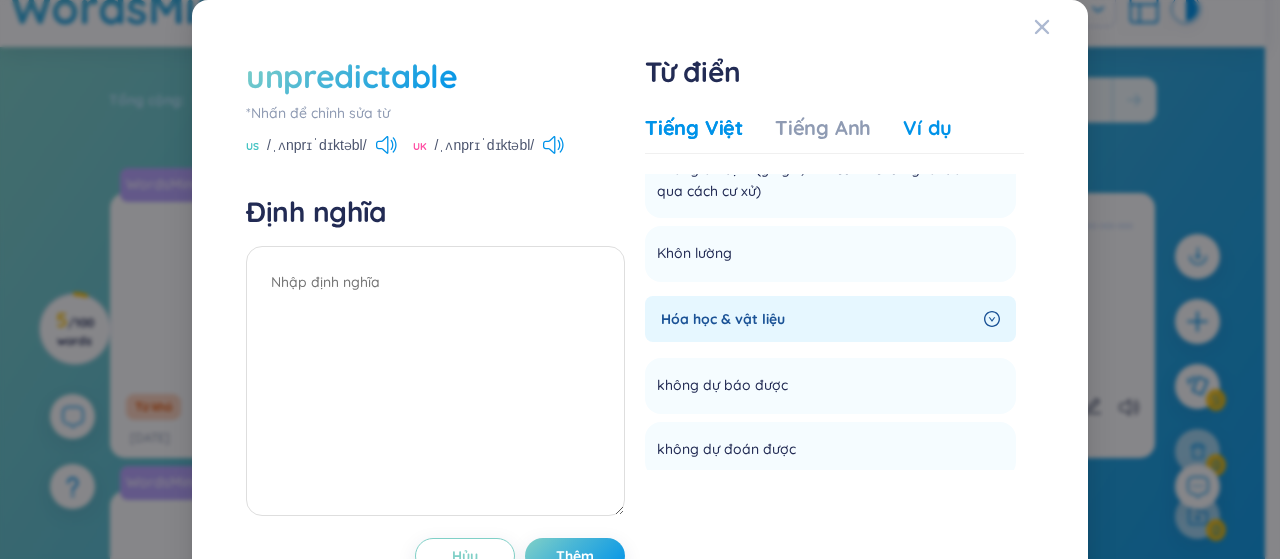 click on "Ví dụ" at bounding box center [927, 128] 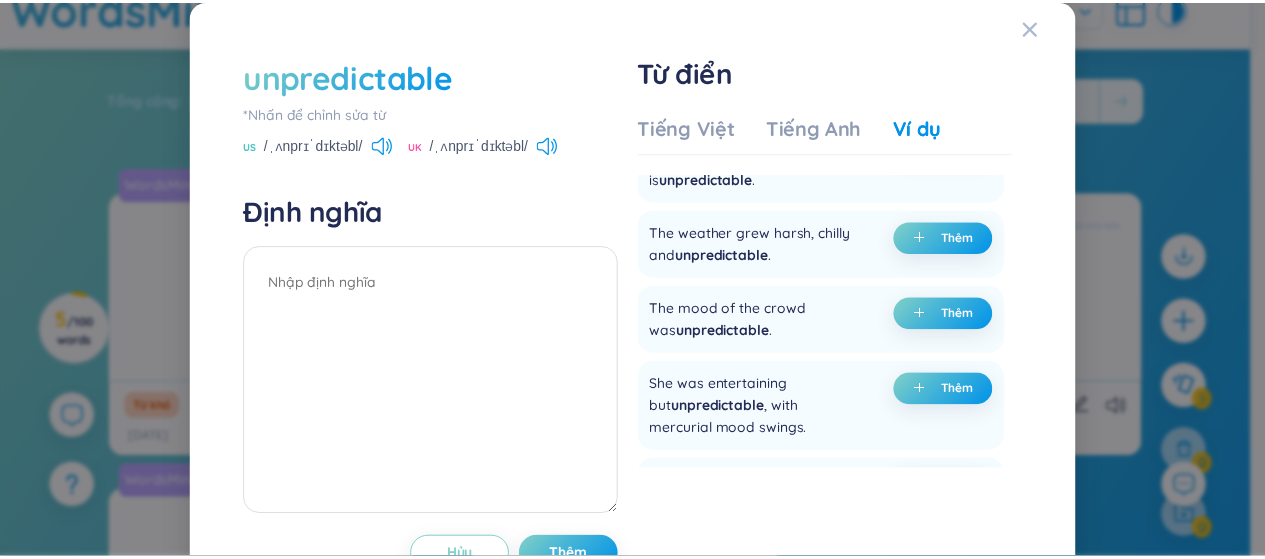scroll, scrollTop: 300, scrollLeft: 0, axis: vertical 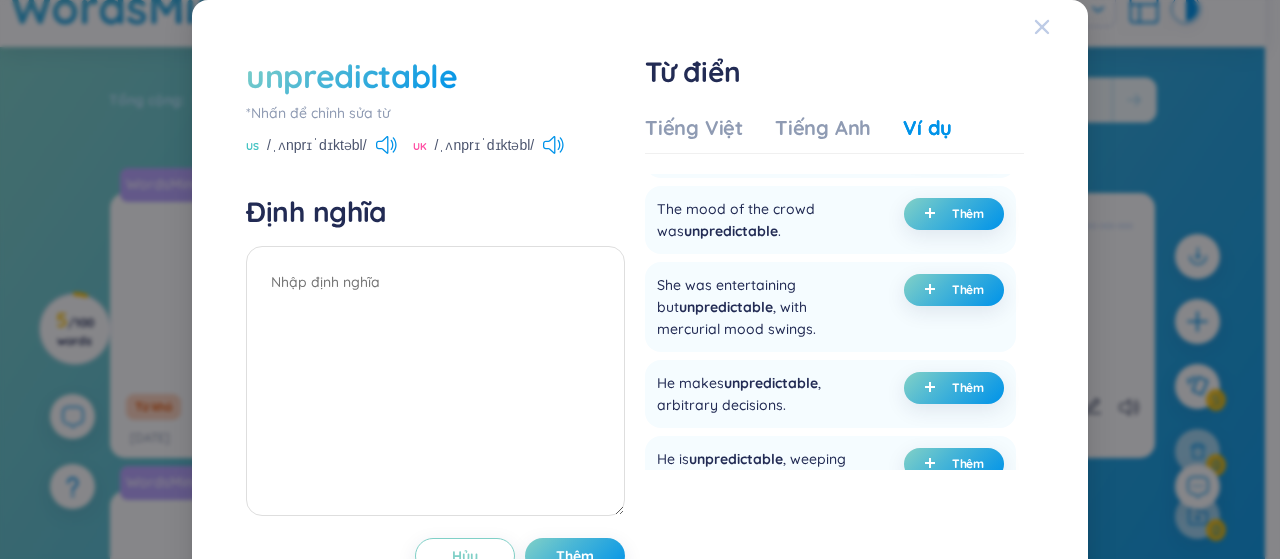 click at bounding box center (1061, 27) 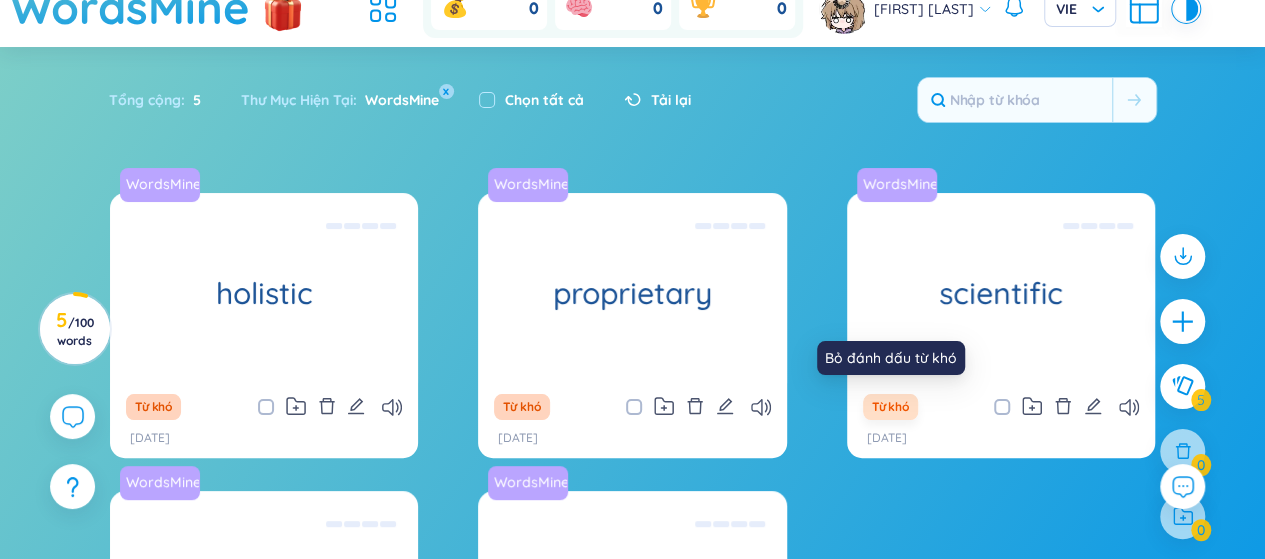 click on "Từ khó" at bounding box center [890, 407] 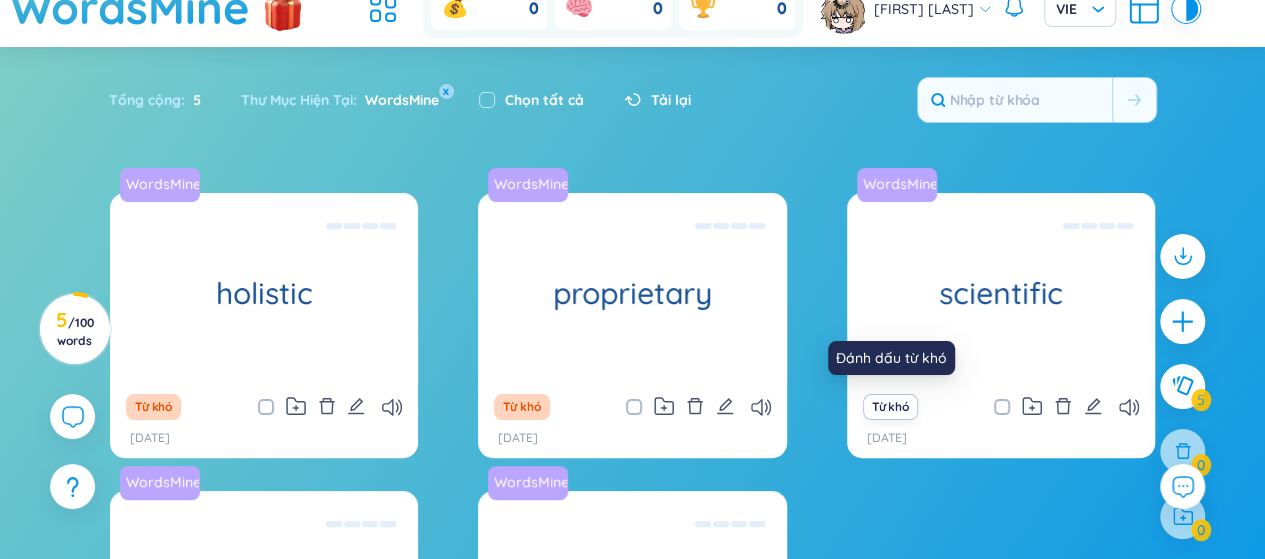 click on "Từ khó" at bounding box center [890, 407] 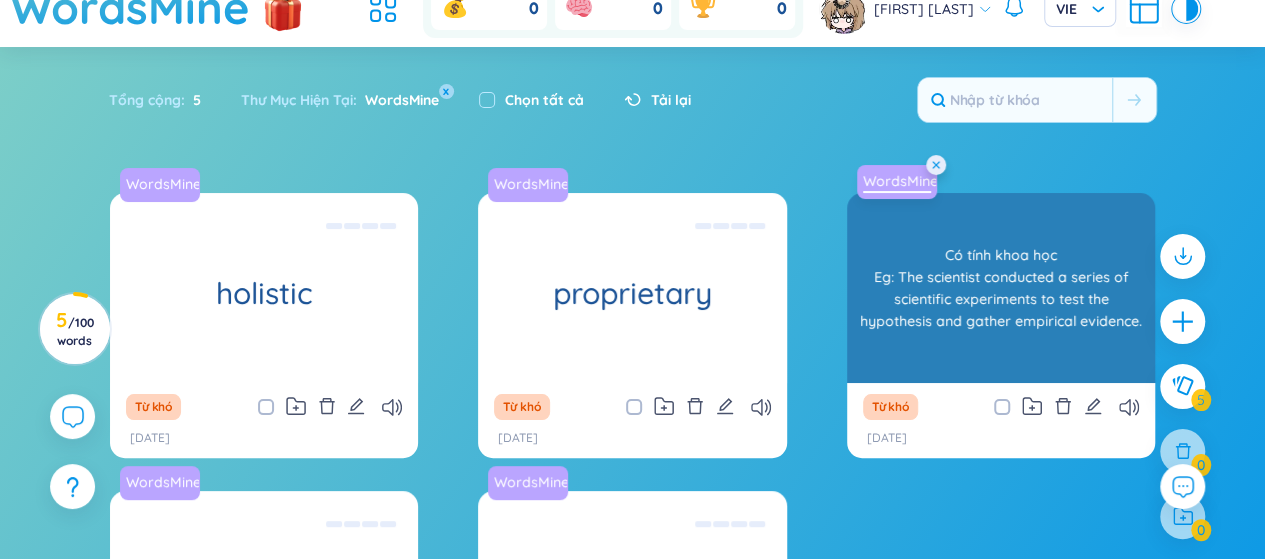 click on "WordsMine" at bounding box center (897, 181) 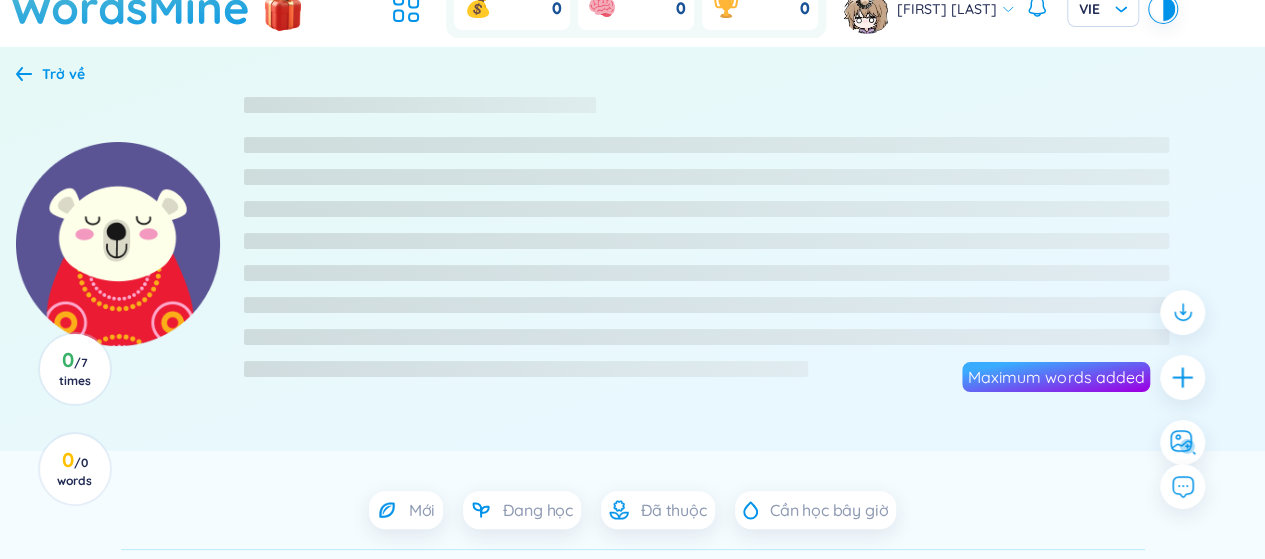 scroll, scrollTop: 0, scrollLeft: 0, axis: both 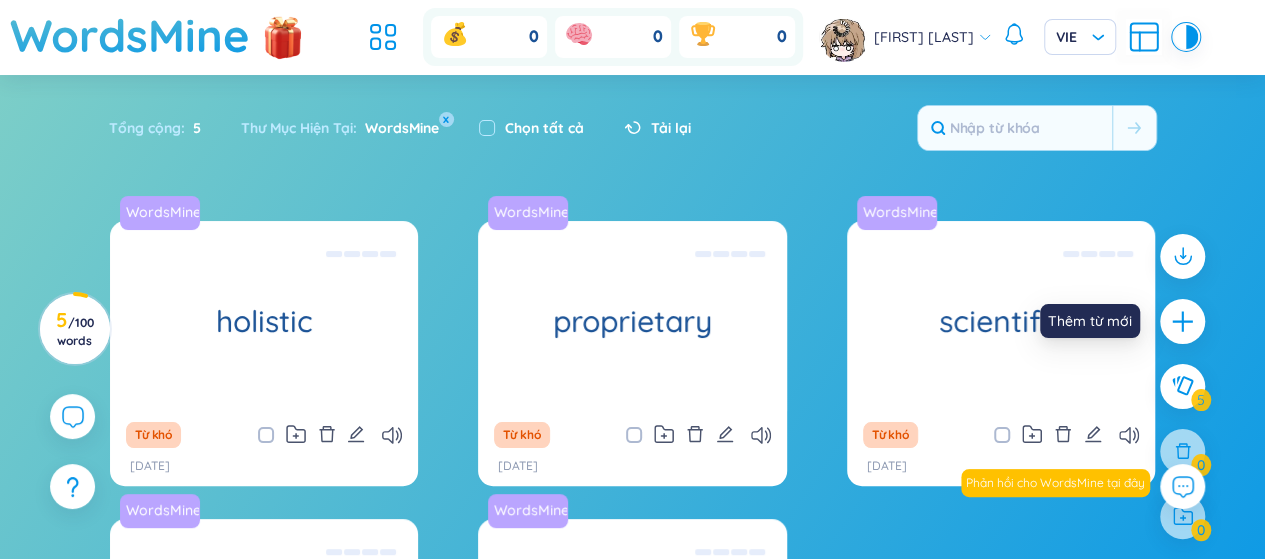 click on "Thêm từ mới" at bounding box center (1090, 321) 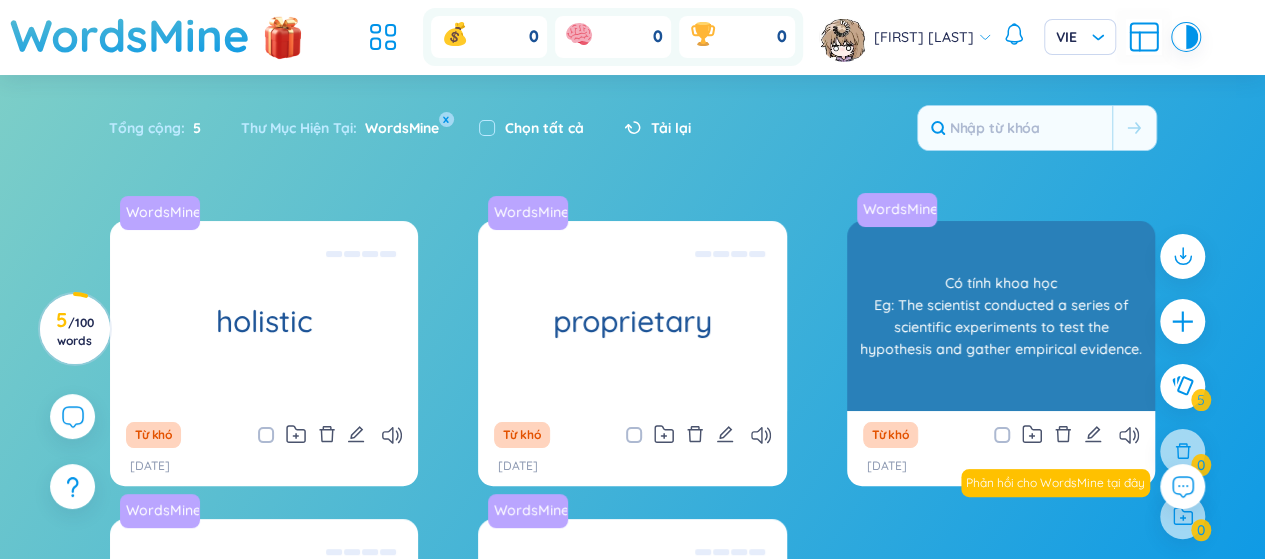 click on "scientific Có tính khoa học
Eg: The scientist conducted a series of scientific experiments to test the hypothesis and gather empirical evidence." at bounding box center (1001, 316) 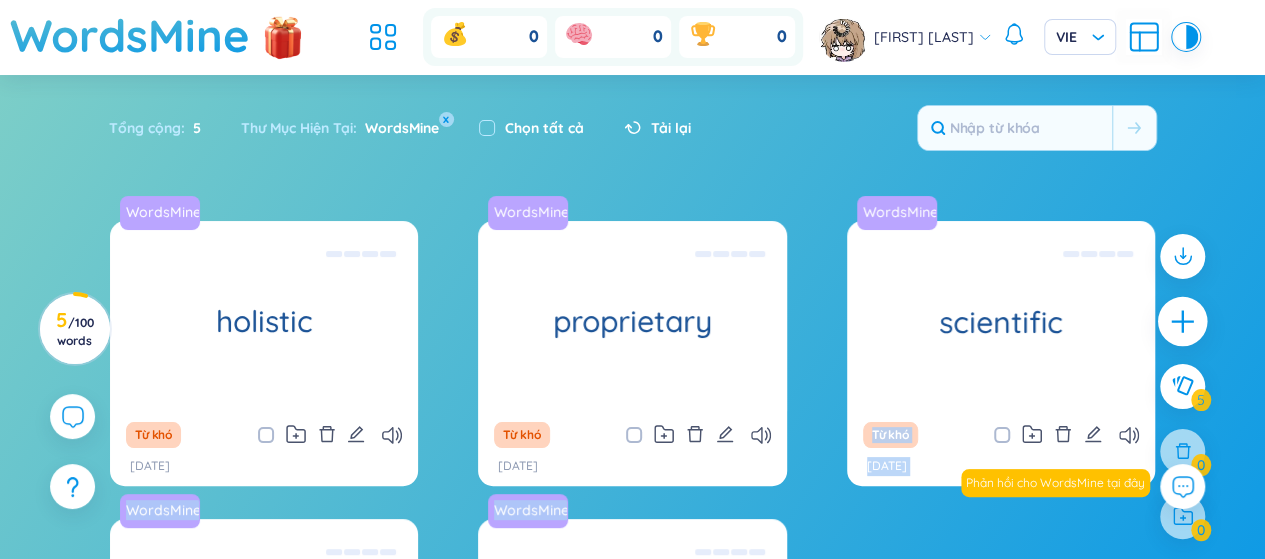drag, startPoint x: 1018, startPoint y: 348, endPoint x: 1166, endPoint y: 331, distance: 148.97314 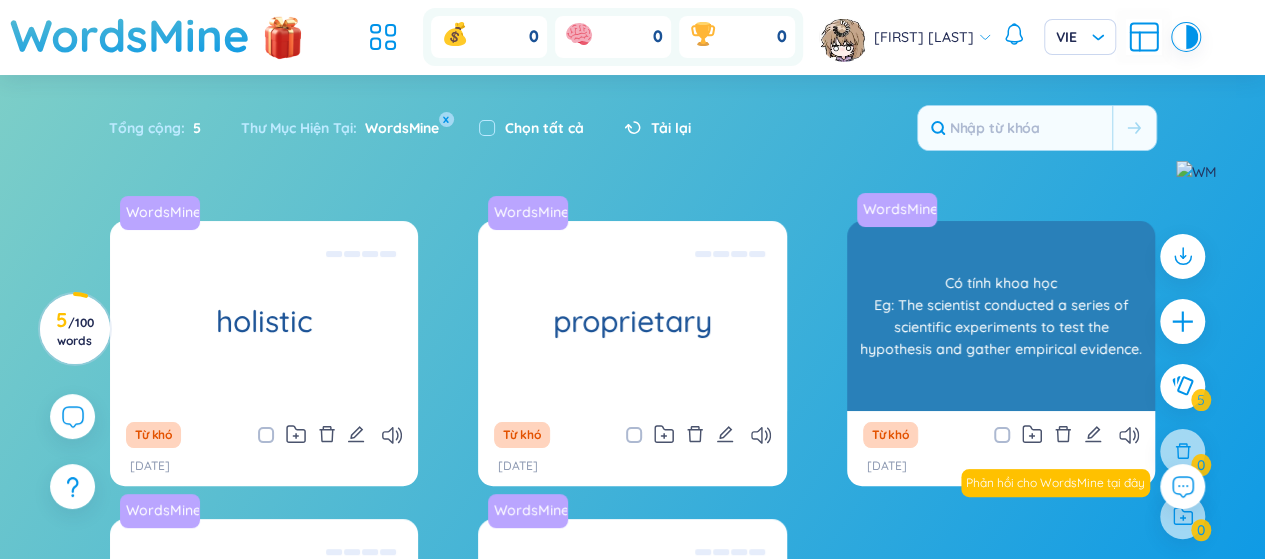 click on "Có tính khoa học
Eg: The scientist conducted a series of scientific experiments to test the hypothesis and gather empirical evidence." at bounding box center [1001, 316] 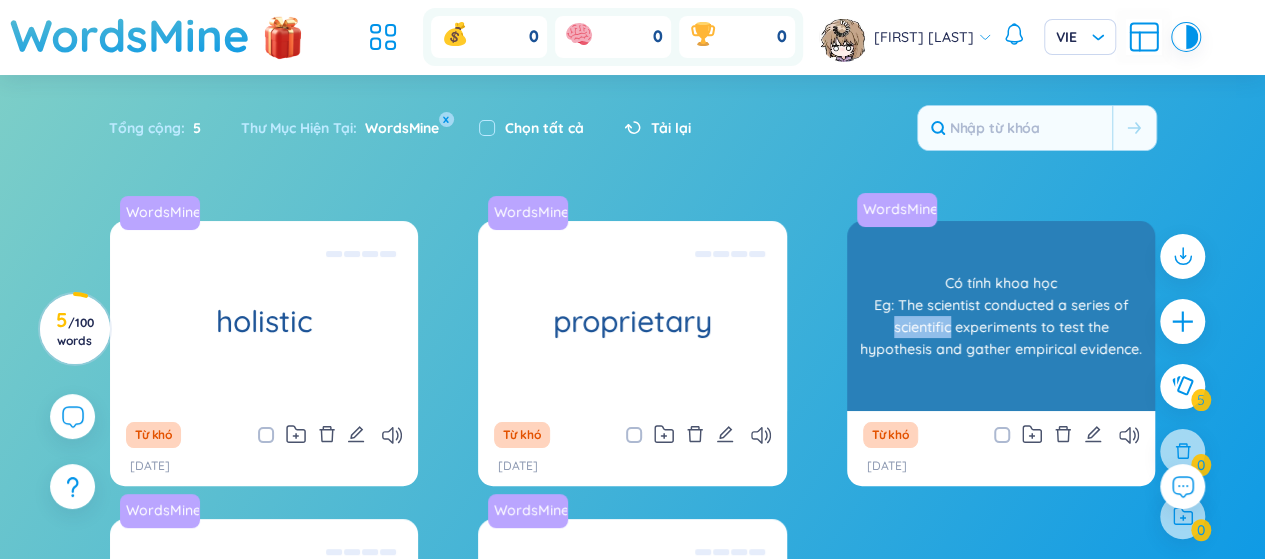 drag, startPoint x: 857, startPoint y: 333, endPoint x: 914, endPoint y: 331, distance: 57.035076 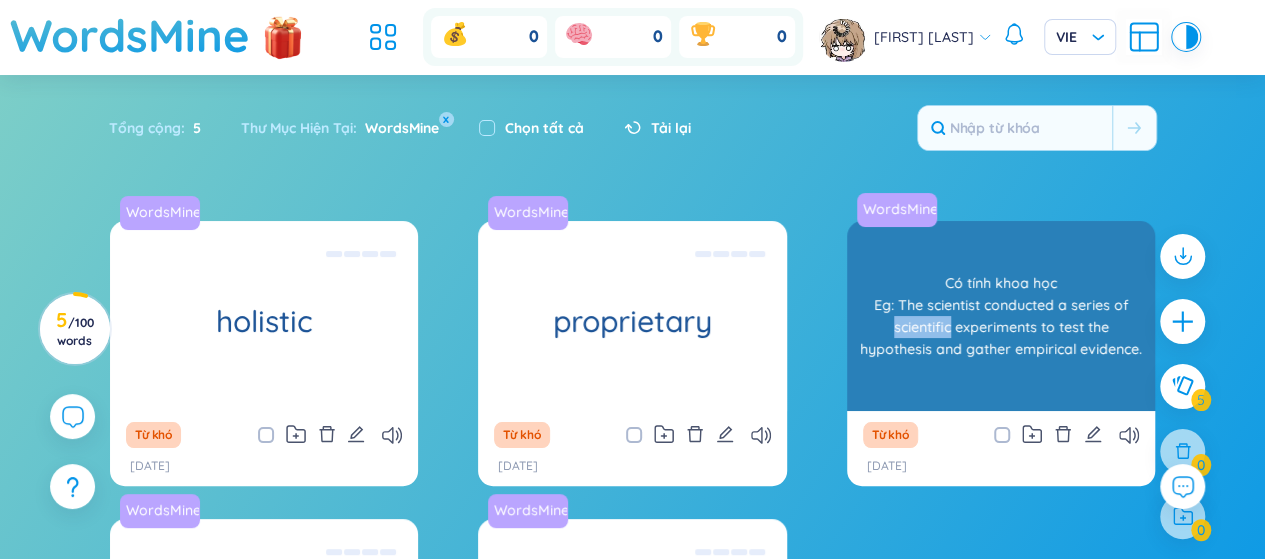 click on "Có tính khoa học
Eg: The scientist conducted a series of scientific experiments to test the hypothesis and gather empirical evidence." at bounding box center [1001, 316] 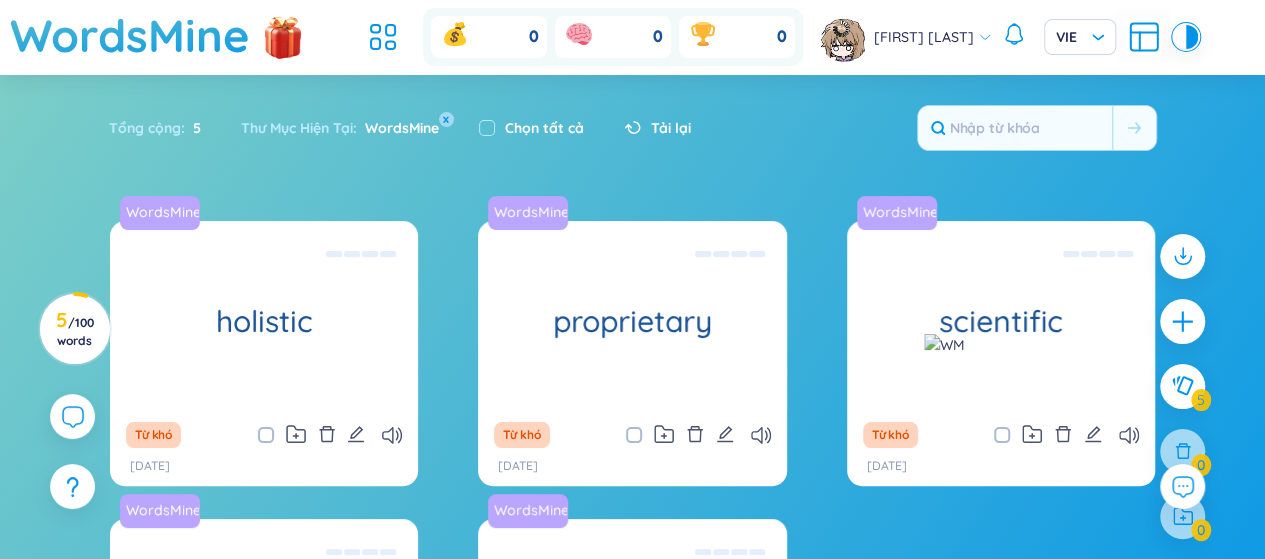 click at bounding box center (944, 345) 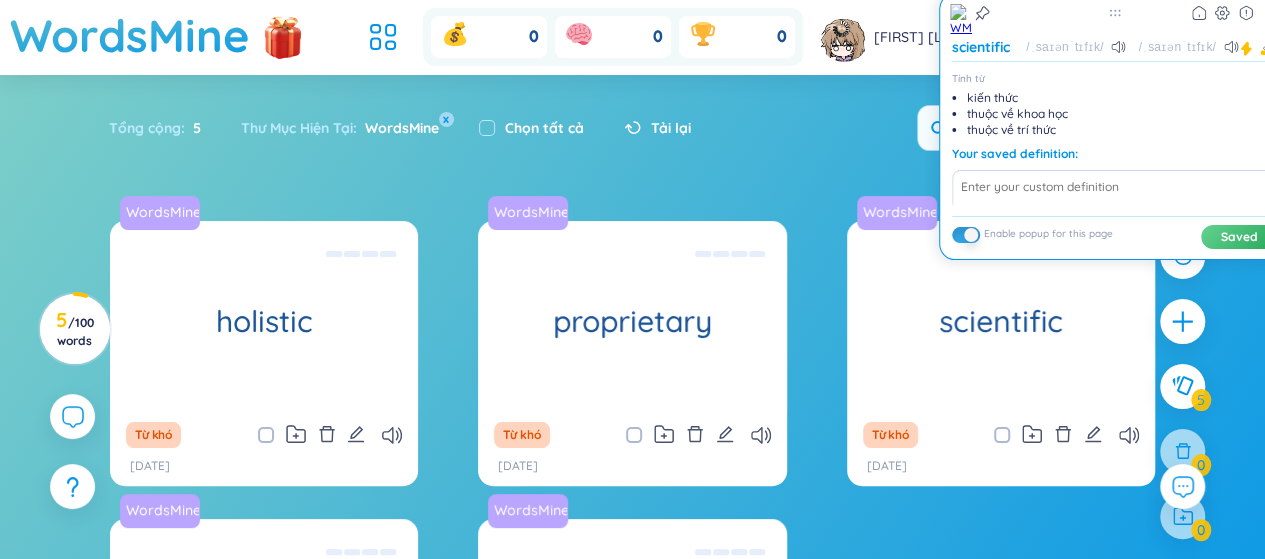 scroll, scrollTop: 79, scrollLeft: 0, axis: vertical 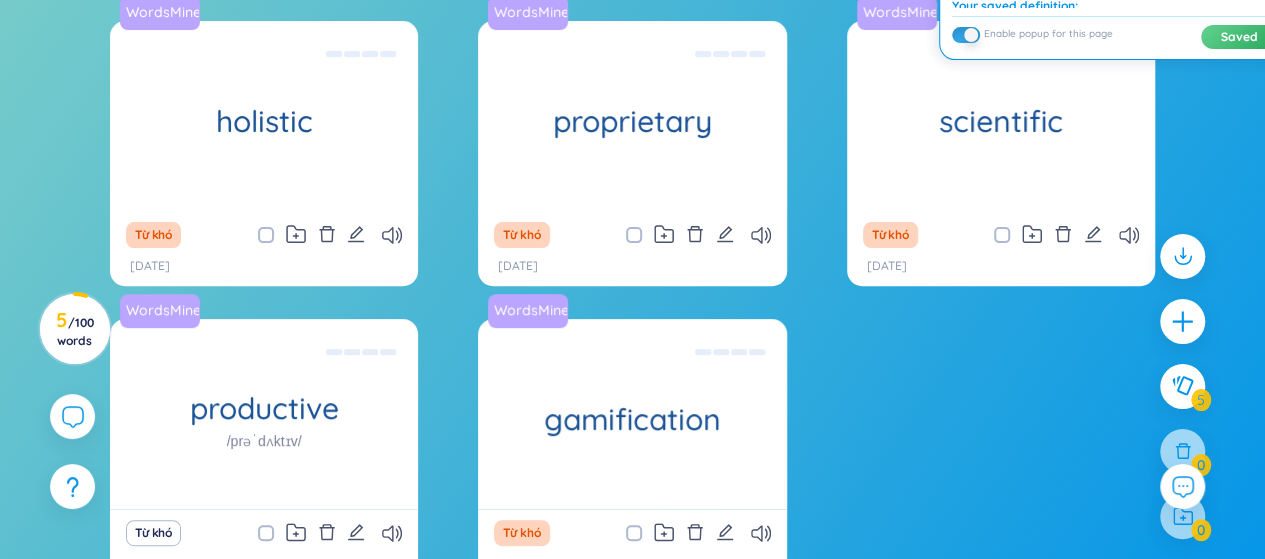 click on "Từ khó [DATE]" at bounding box center [264, 248] 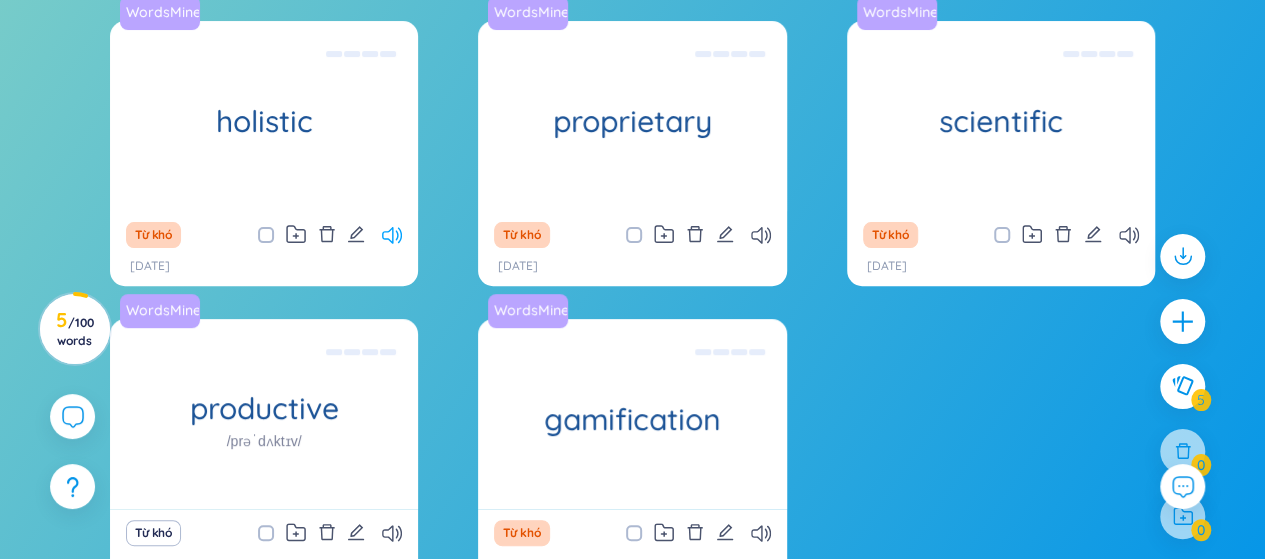 click 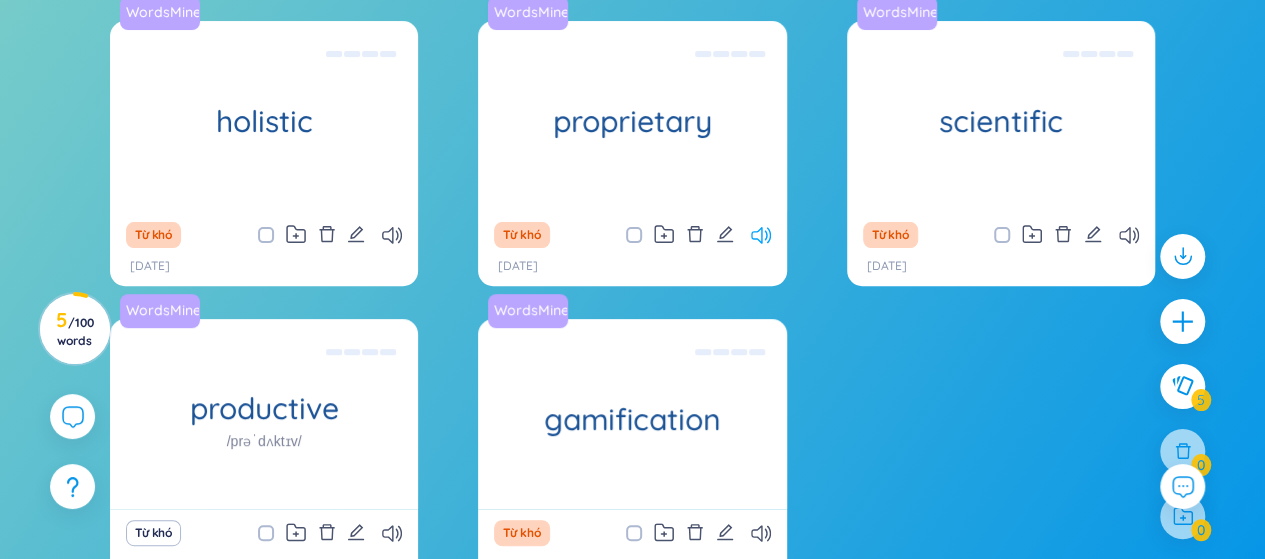 click 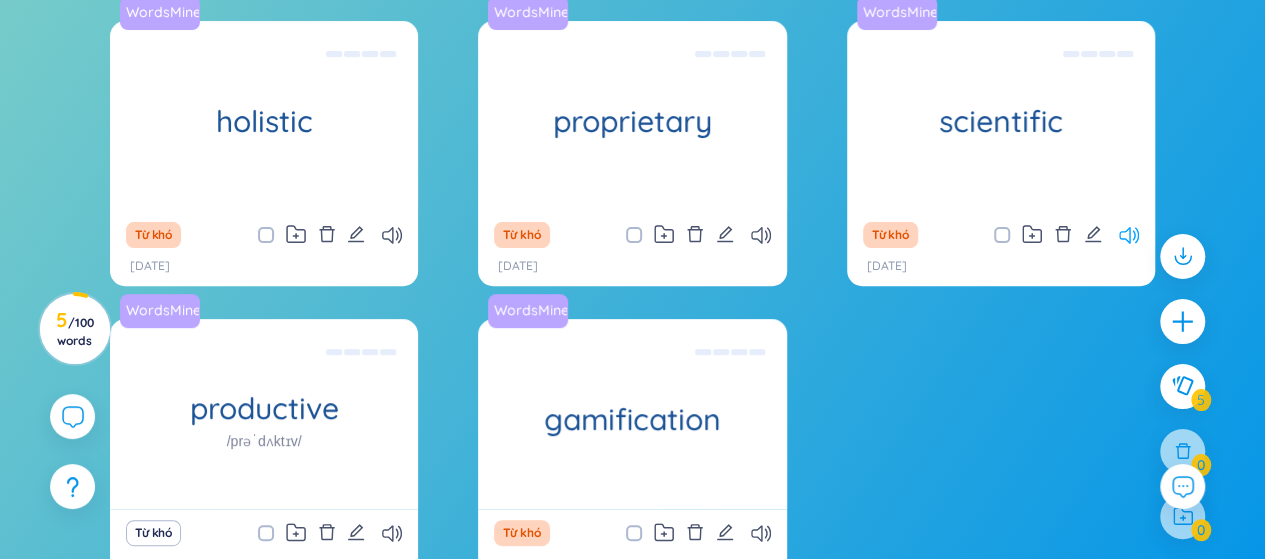 click 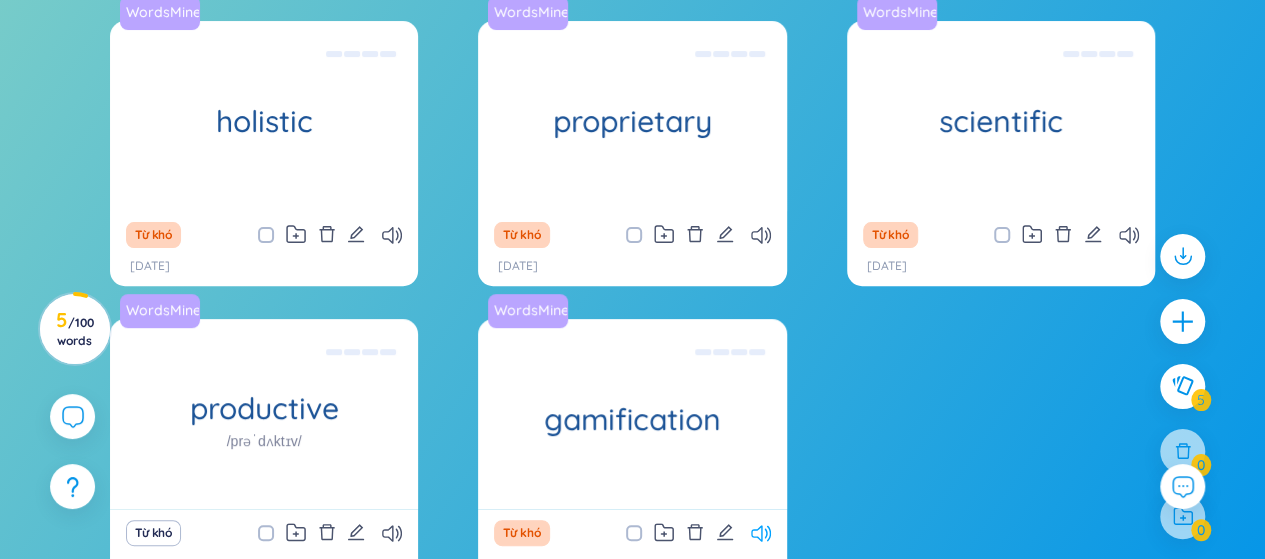 click 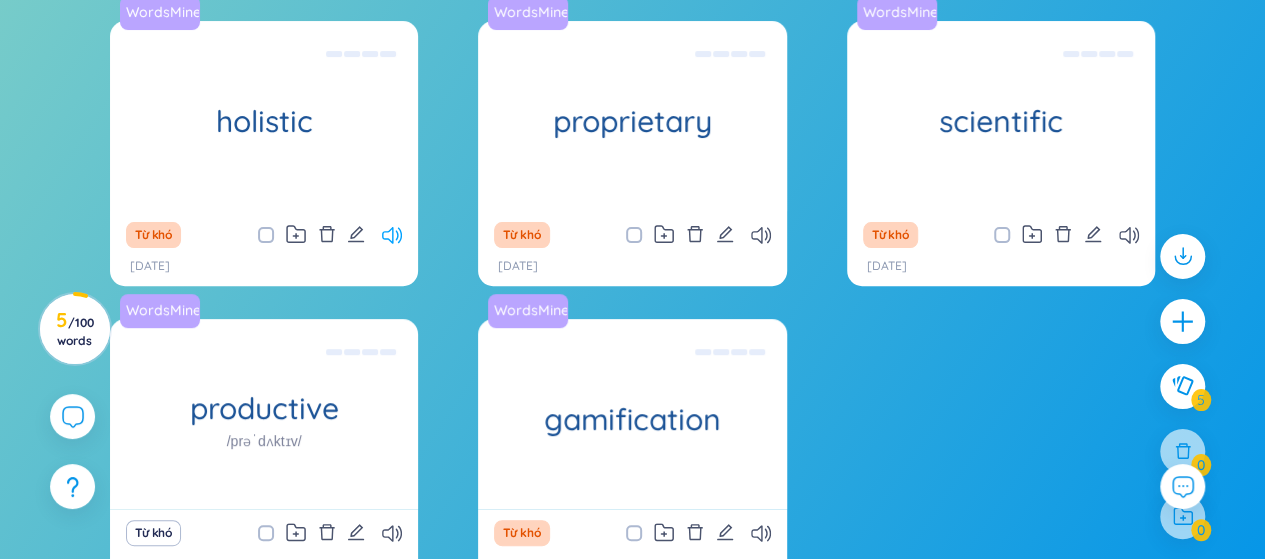 click 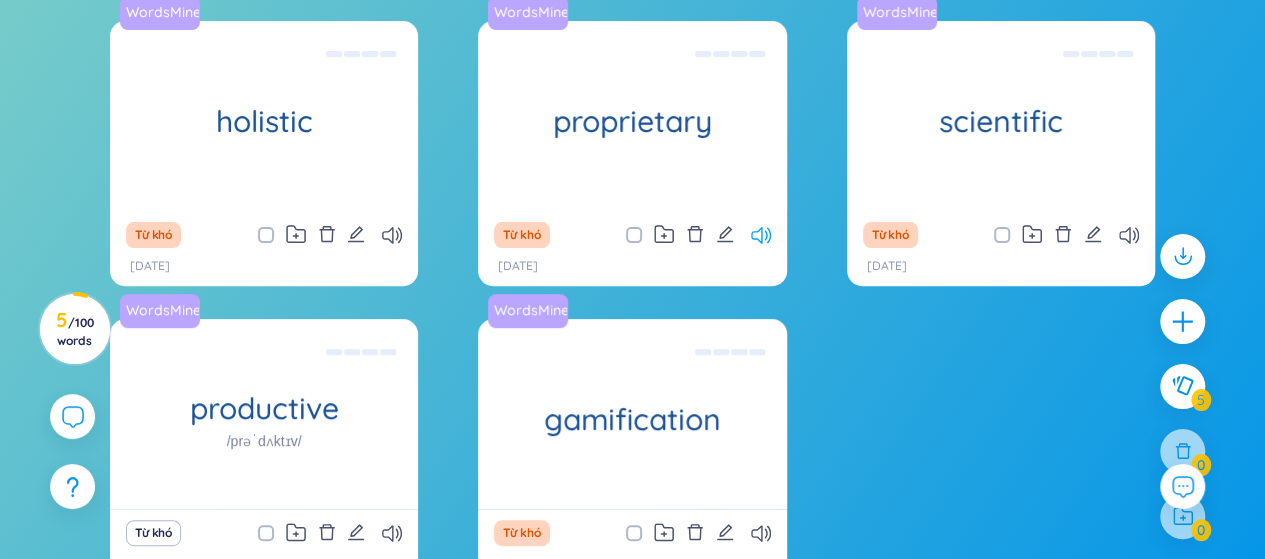 click 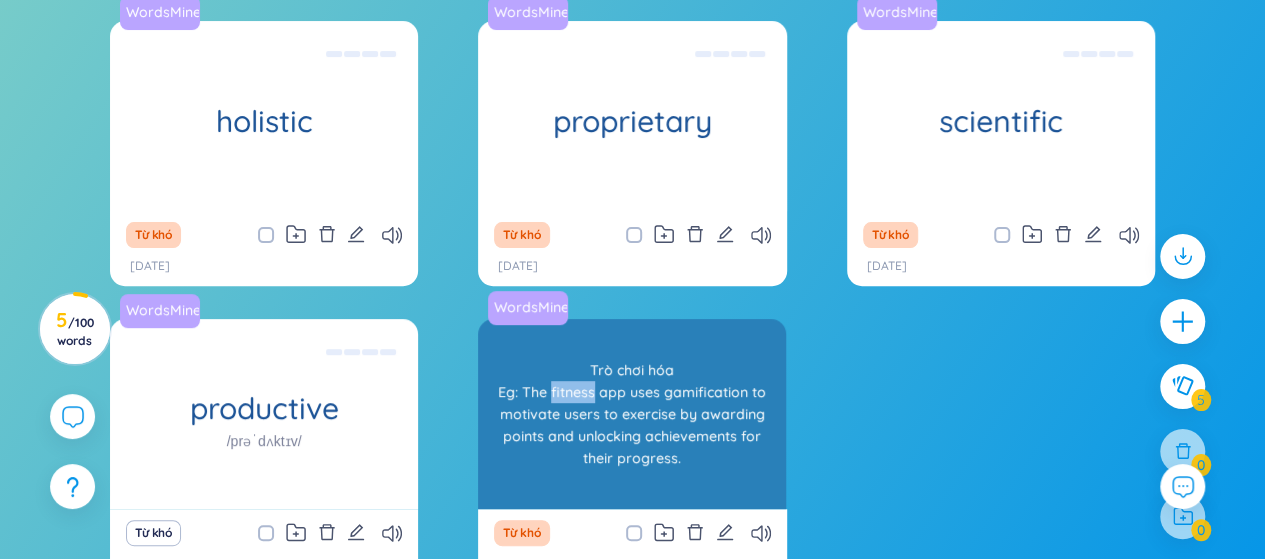 drag, startPoint x: 555, startPoint y: 388, endPoint x: 598, endPoint y: 397, distance: 43.931767 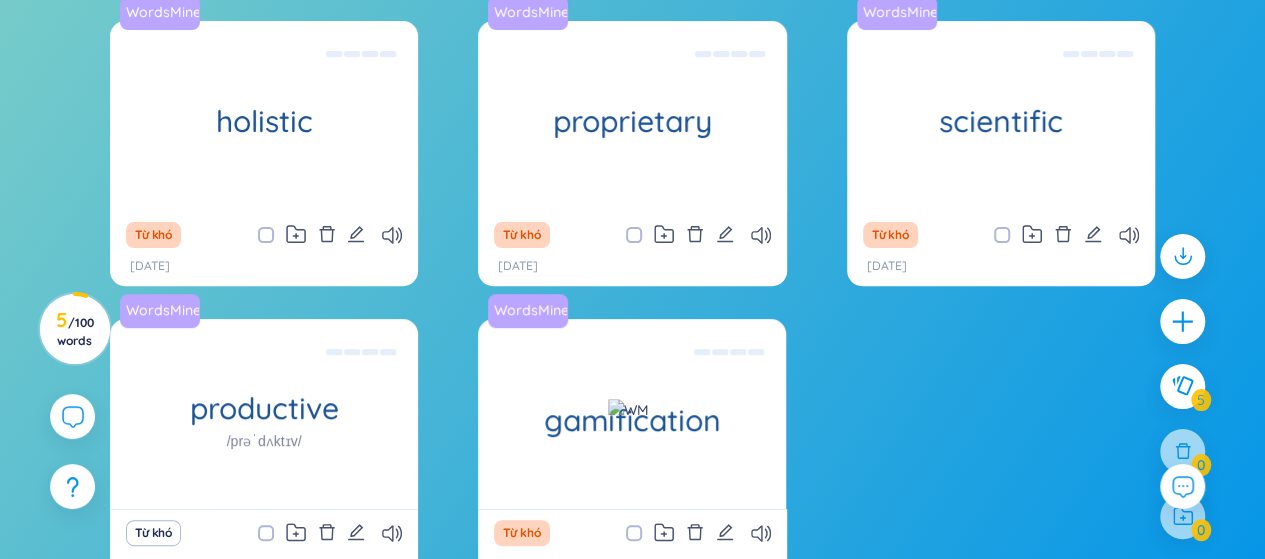 click at bounding box center (628, 410) 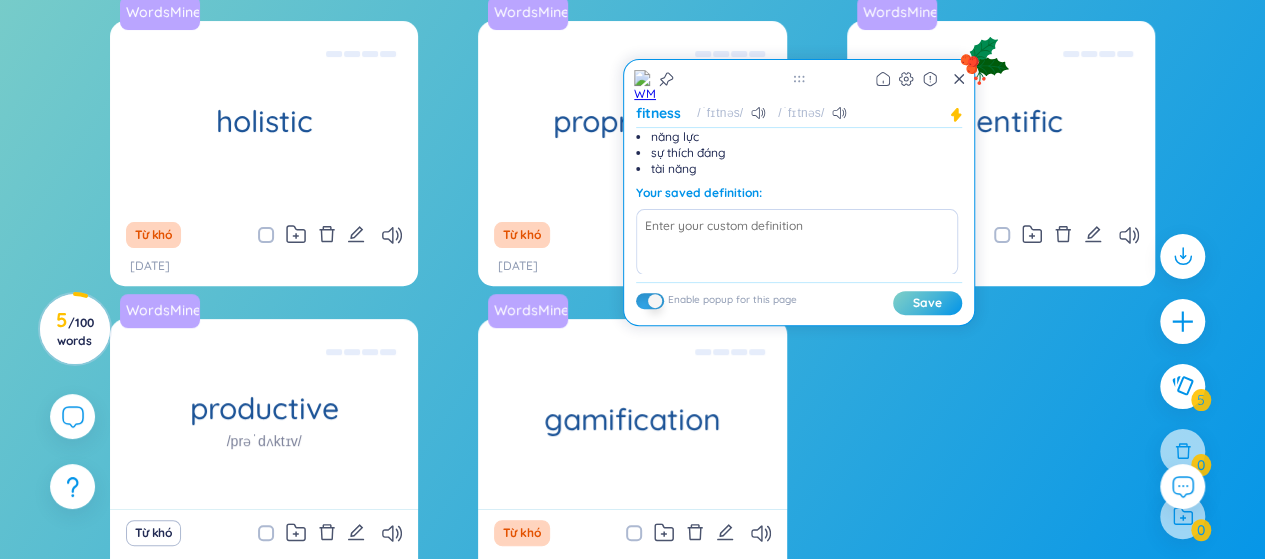 scroll, scrollTop: 0, scrollLeft: 0, axis: both 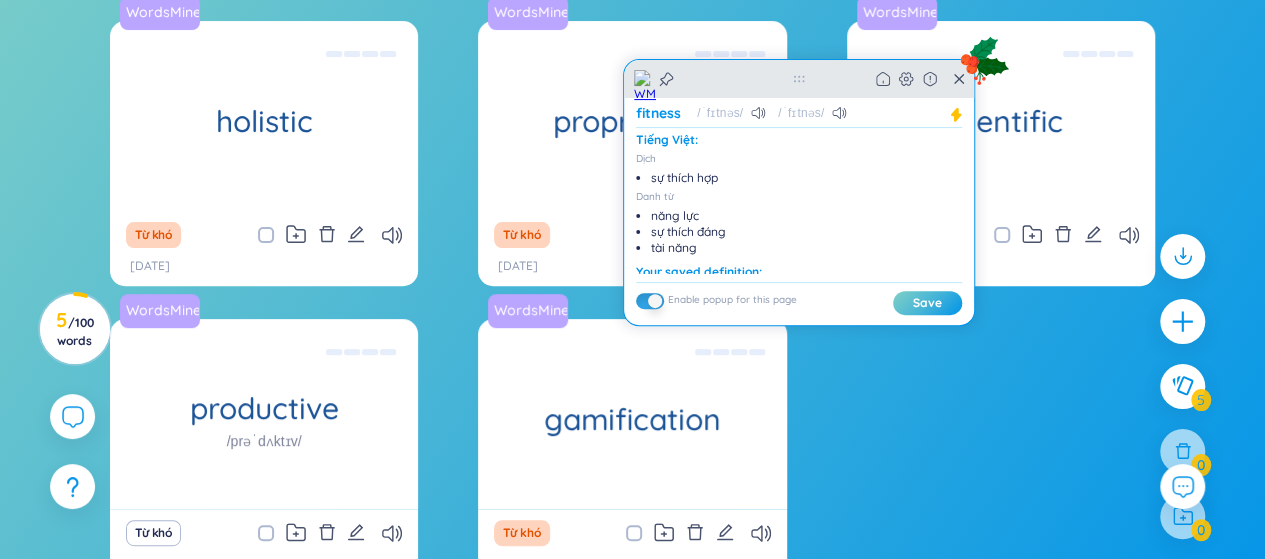 click 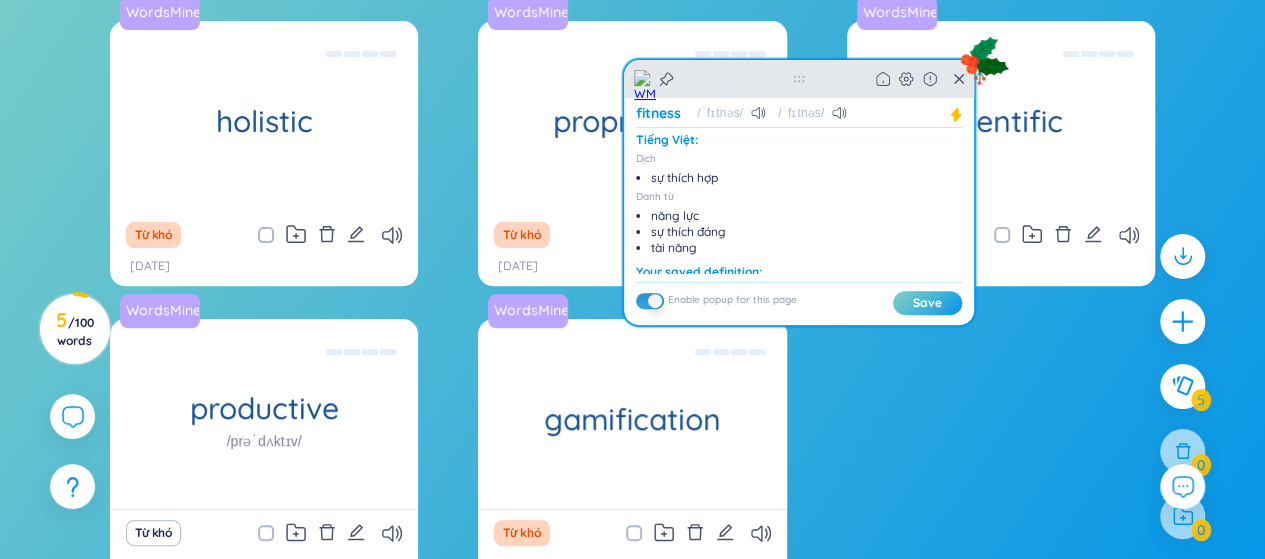 click 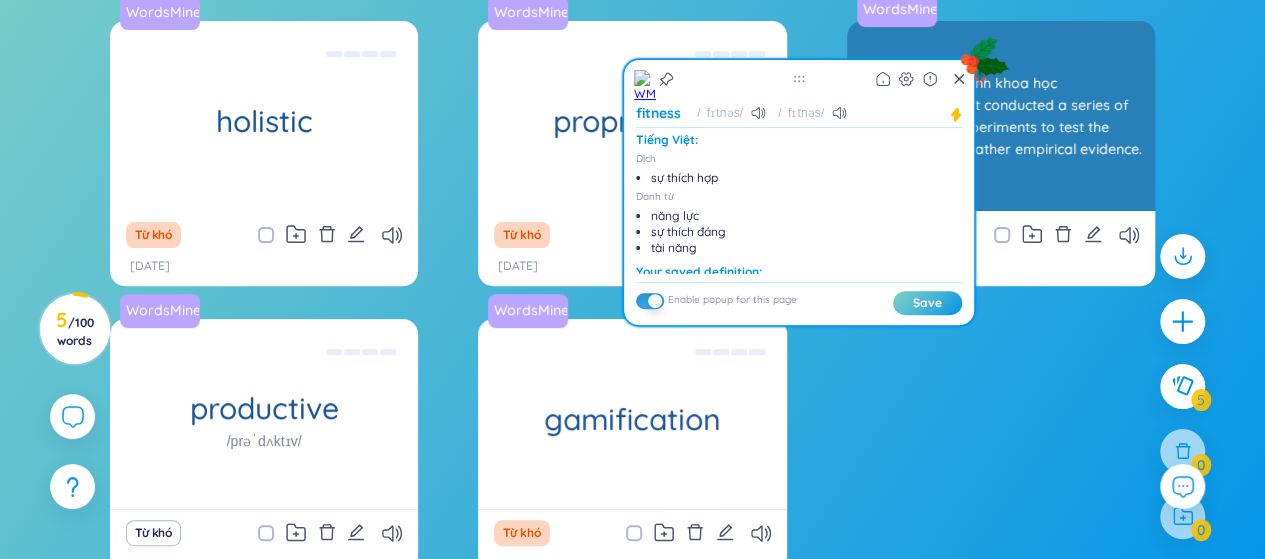 click 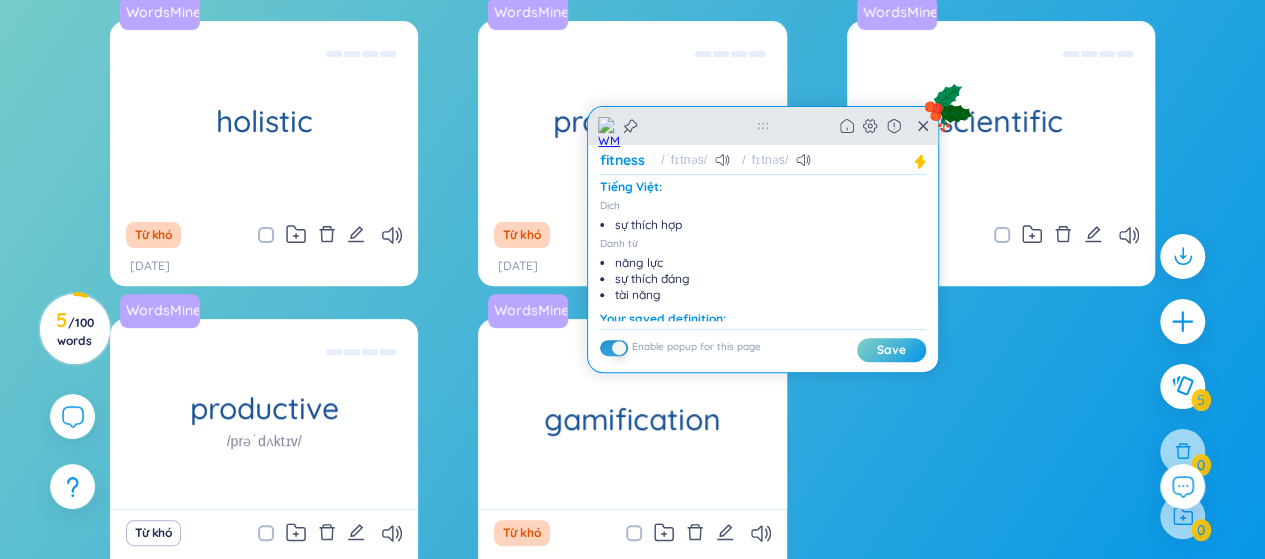 click 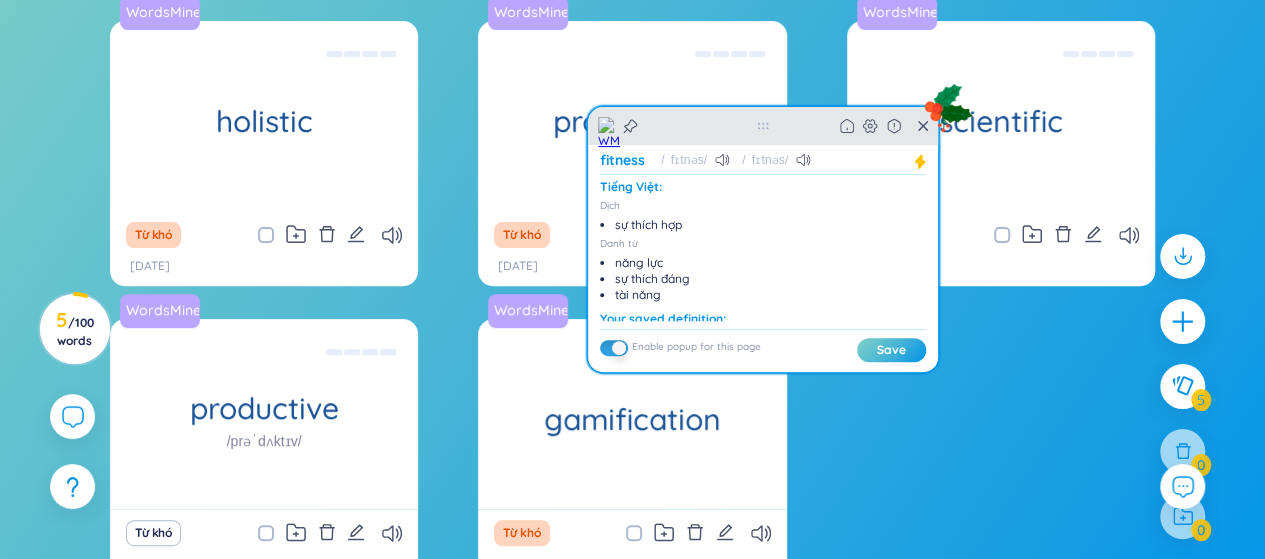 click 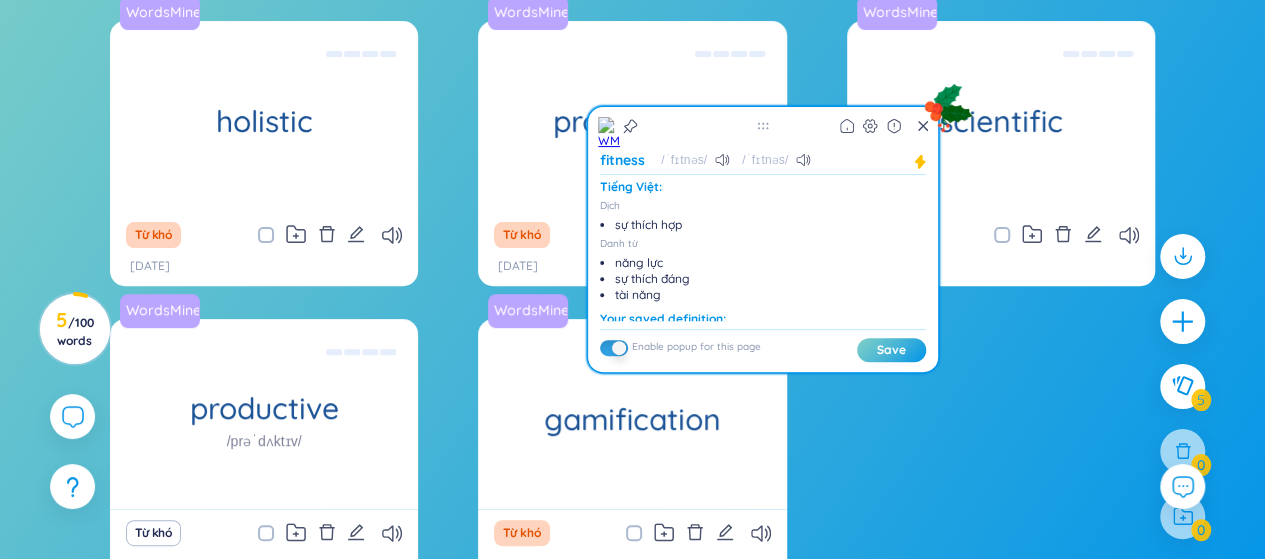 drag, startPoint x: 925, startPoint y: 131, endPoint x: 1166, endPoint y: 219, distance: 256.56384 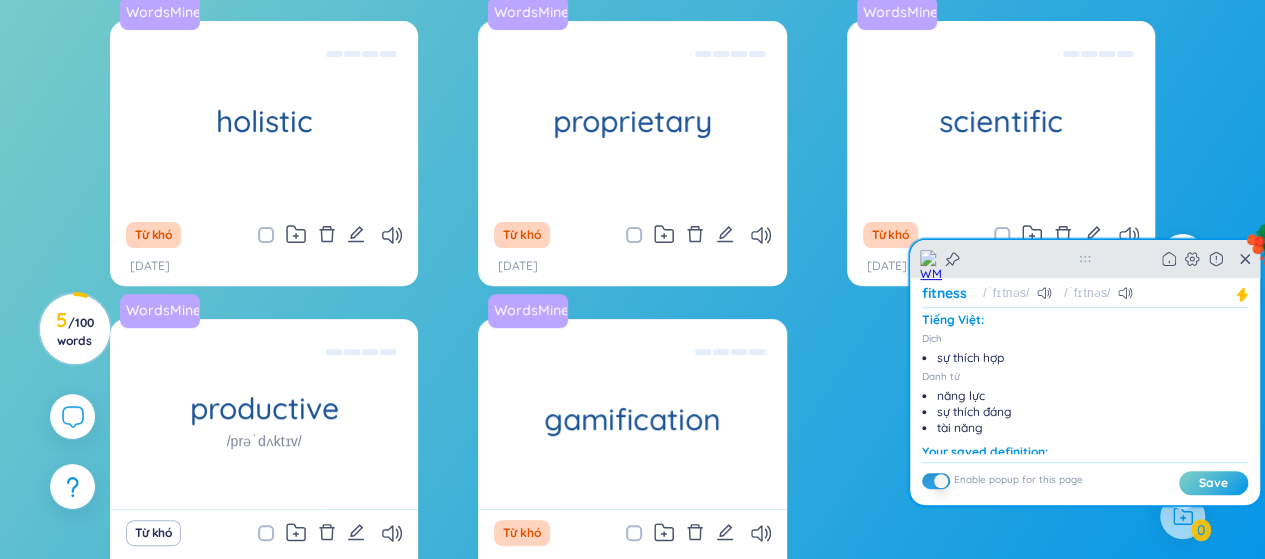 click 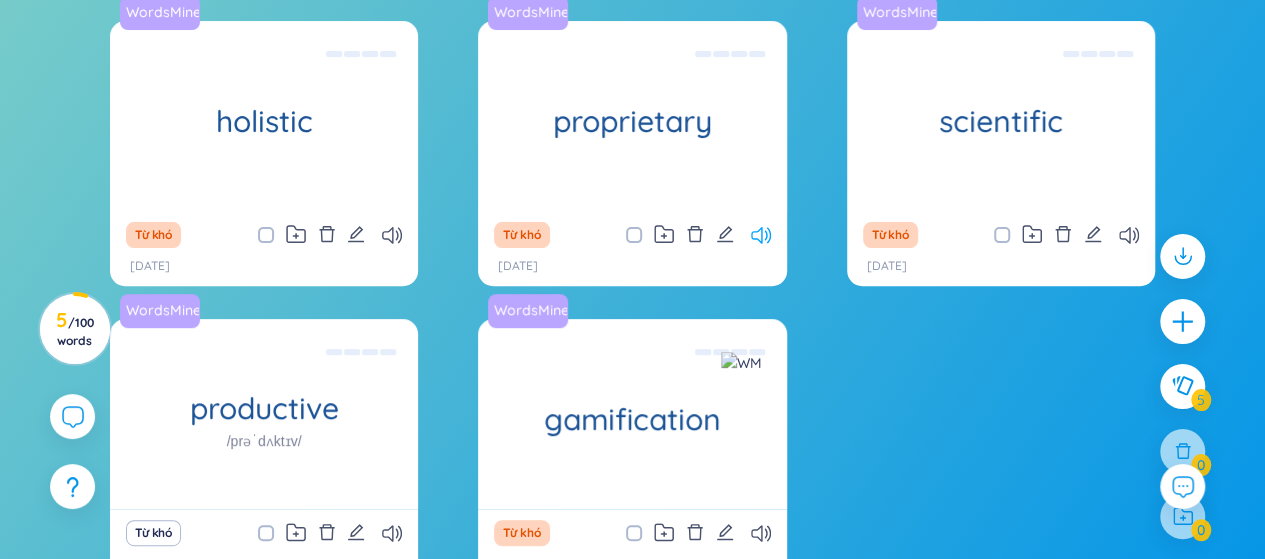 click 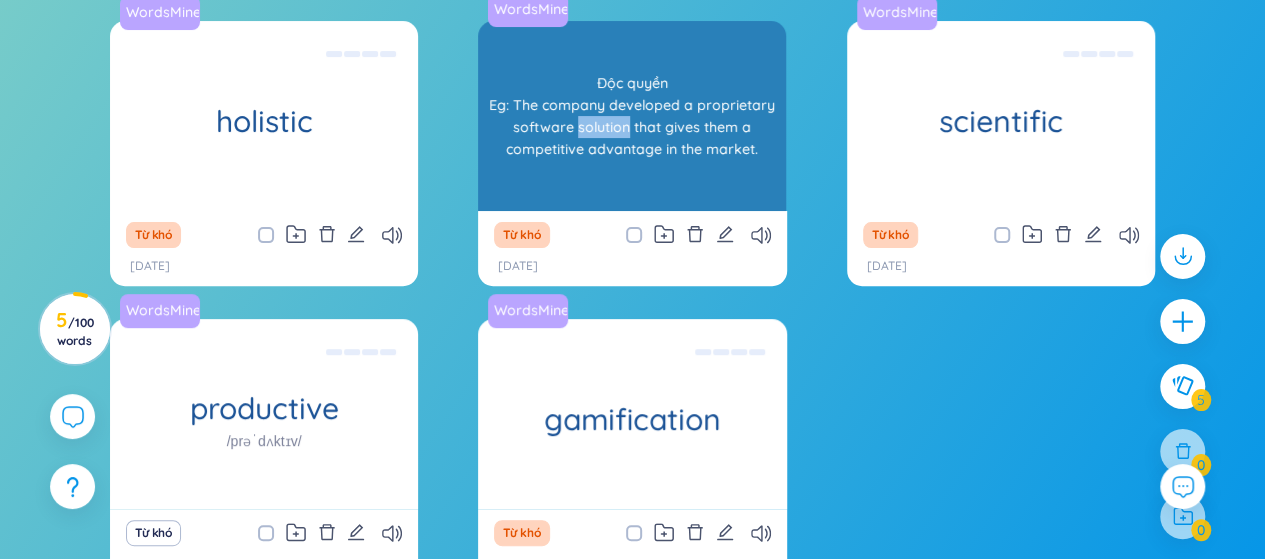 drag, startPoint x: 576, startPoint y: 127, endPoint x: 630, endPoint y: 127, distance: 54 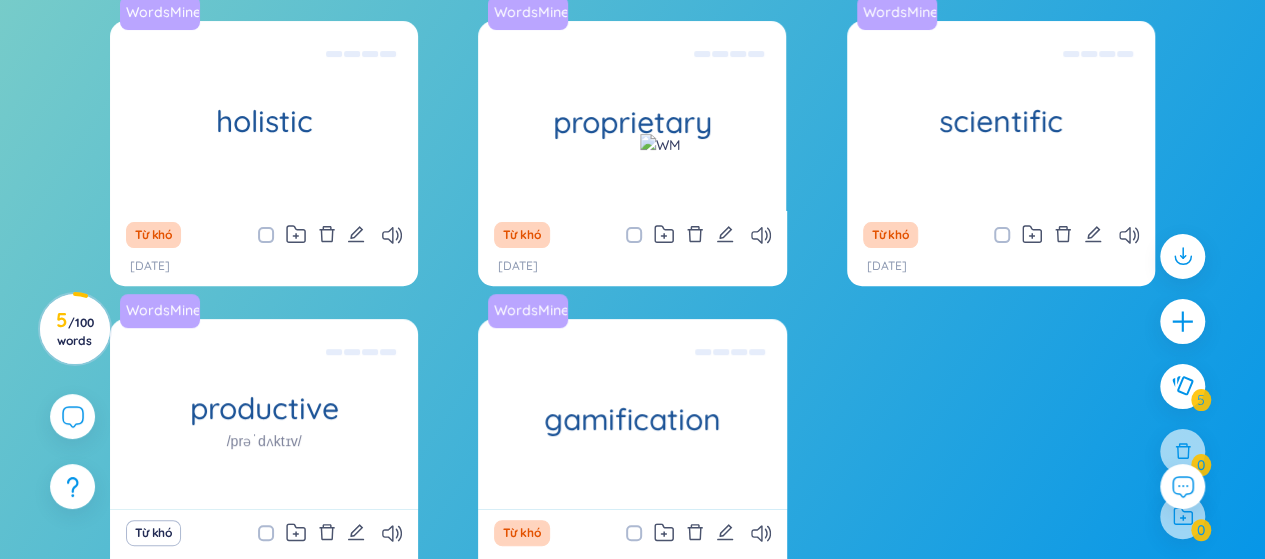 click at bounding box center [660, 145] 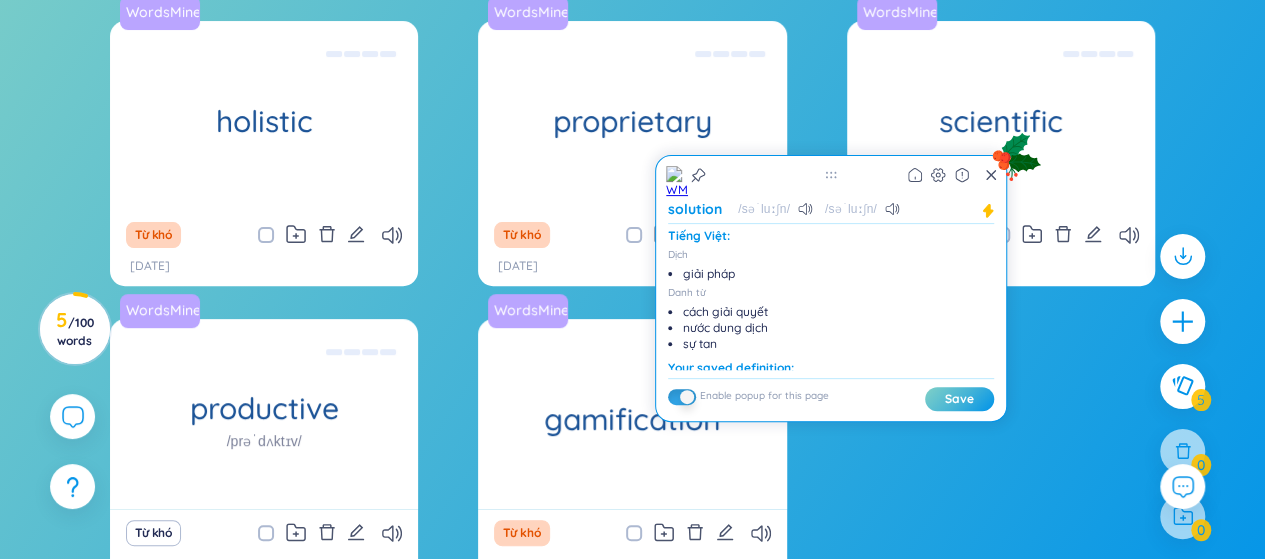 click on "WordsMine holistic Toàn diện
Eg: The holistic approach to healthcare takes into account the physical, mental, and emotional well-being of an individual. Từ khó 8/8/2025 WordsMine proprietary Độc quyền
Eg: The company developed a proprietary software solution that gives them a competitive advantage in the market. Từ khó 8/8/2025 WordsMine scientific Có tính khoa học
Eg: The scientist conducted a series of scientific experiments to test the hypothesis and gather empirical evidence. Từ khó 8/8/2025 WordsMine productive /prəˈdʌktɪv/ Đạt hiệu xuât, hiệu quả
Eg: She developed a productive routine that allowed her to complete her tasks efficiently and meet all her deadlines. Từ khó 8/8/2025 WordsMine gamification Trò chơi hóa
Eg: The fitness app uses gamification to motivate users to exercise by awarding points and unlocking achievements for their progress. Từ khó 8/8/2025" at bounding box center (632, 315) 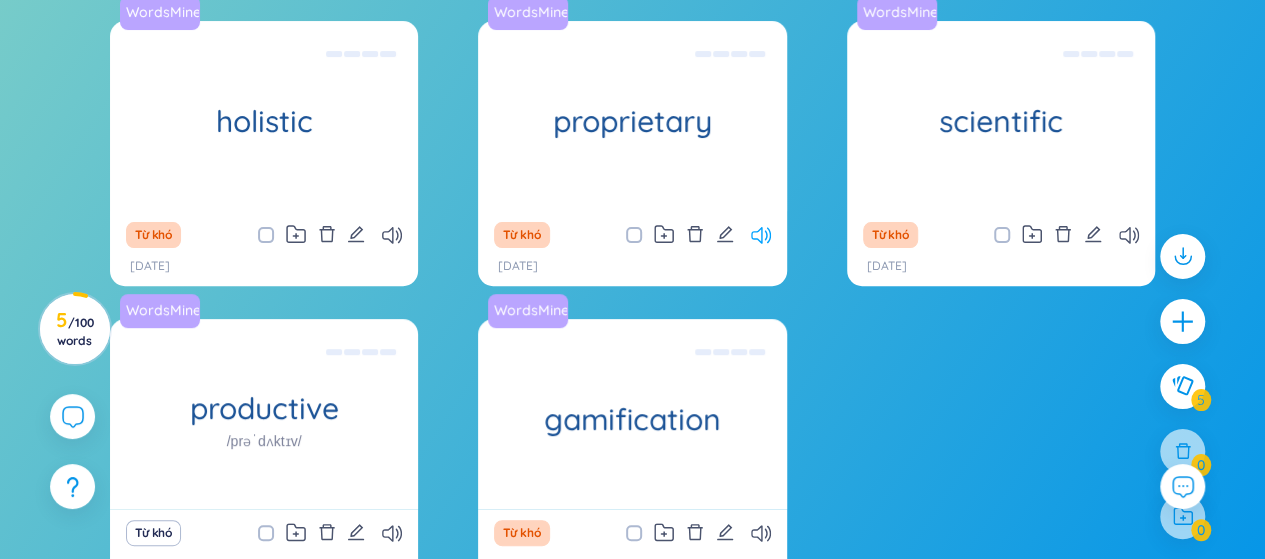 click 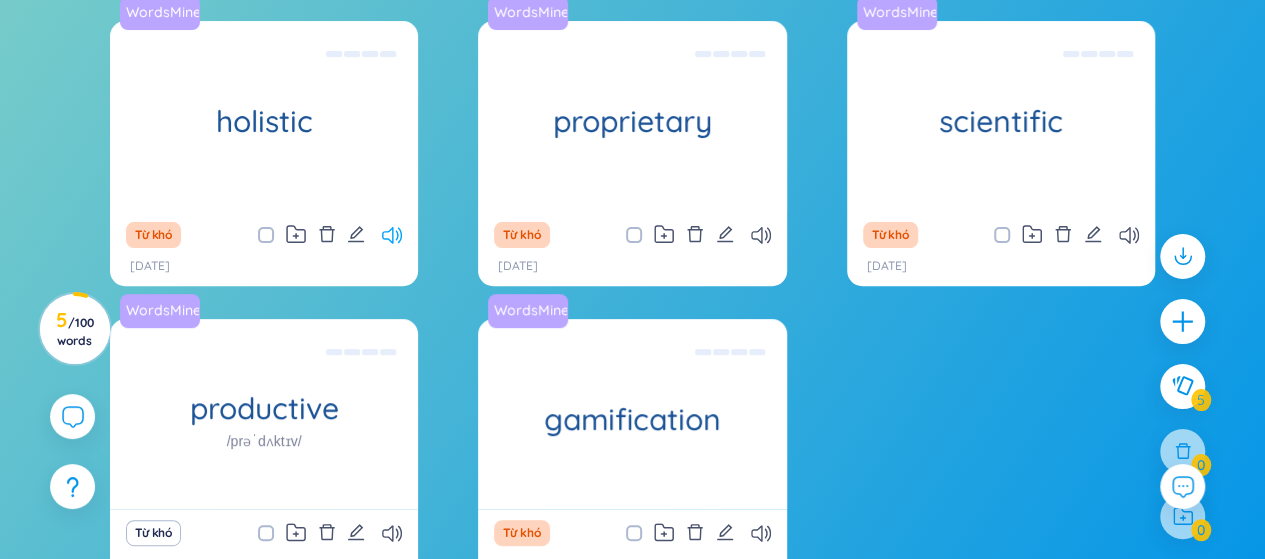 click 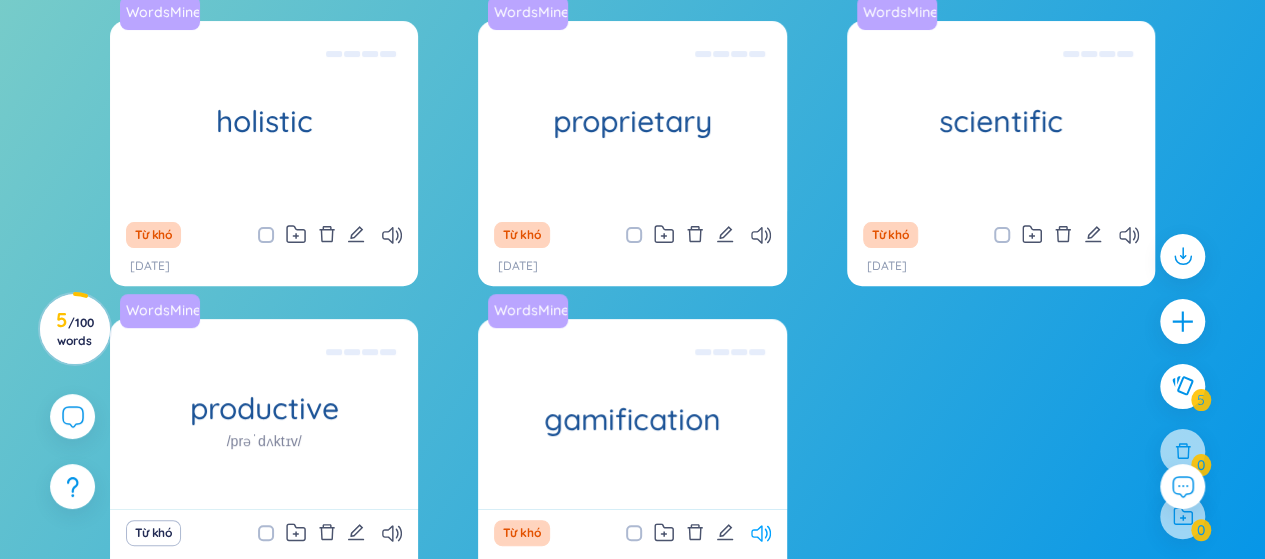 click 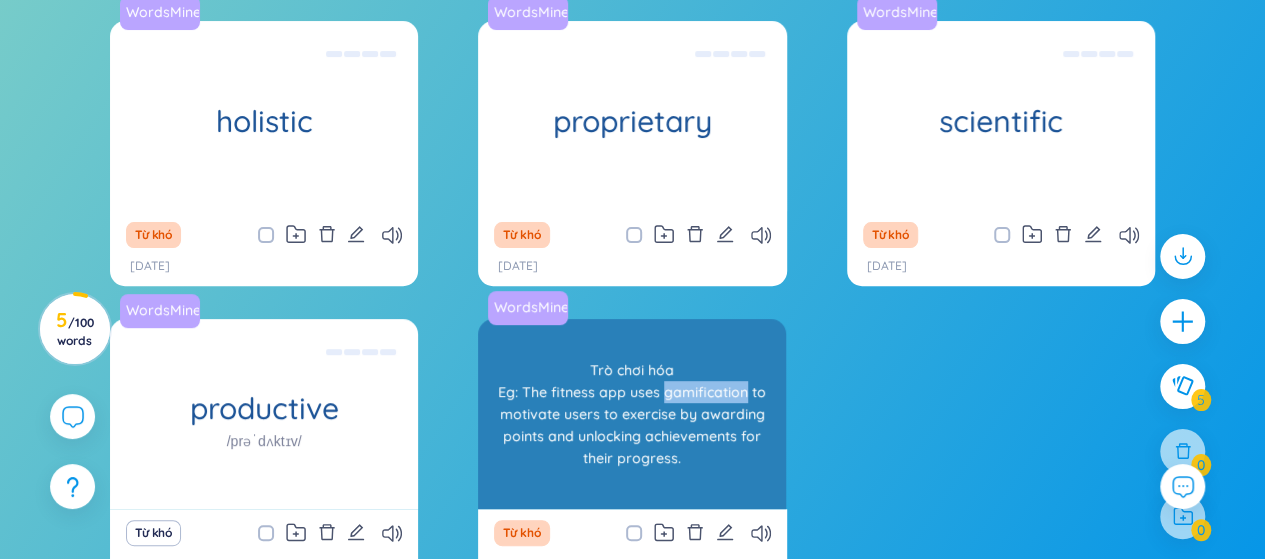 drag, startPoint x: 661, startPoint y: 393, endPoint x: 742, endPoint y: 391, distance: 81.02469 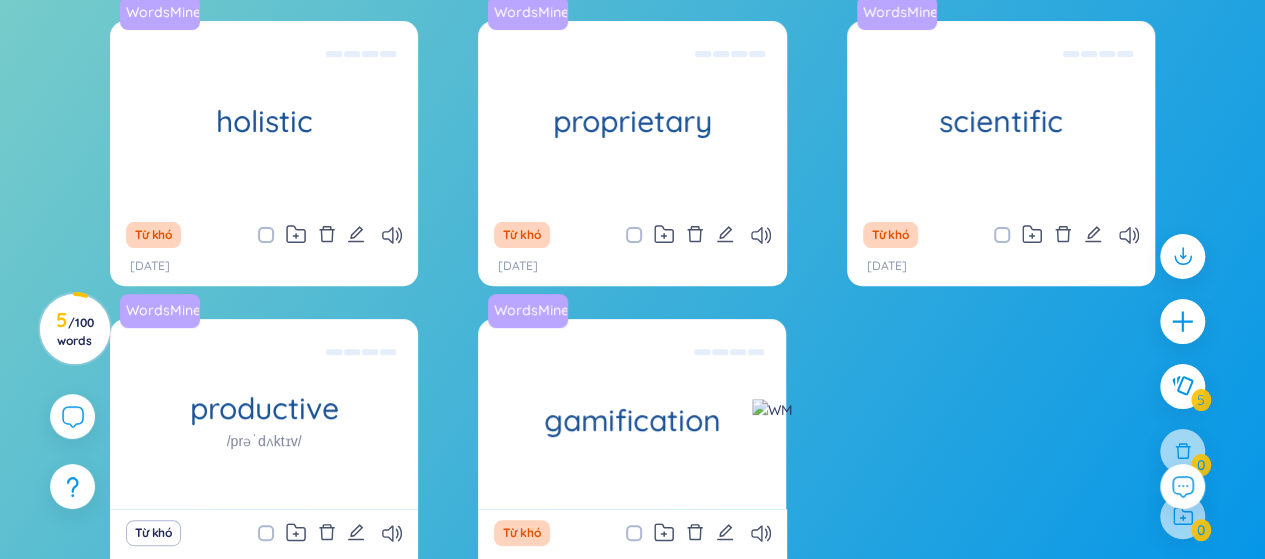click at bounding box center [772, 410] 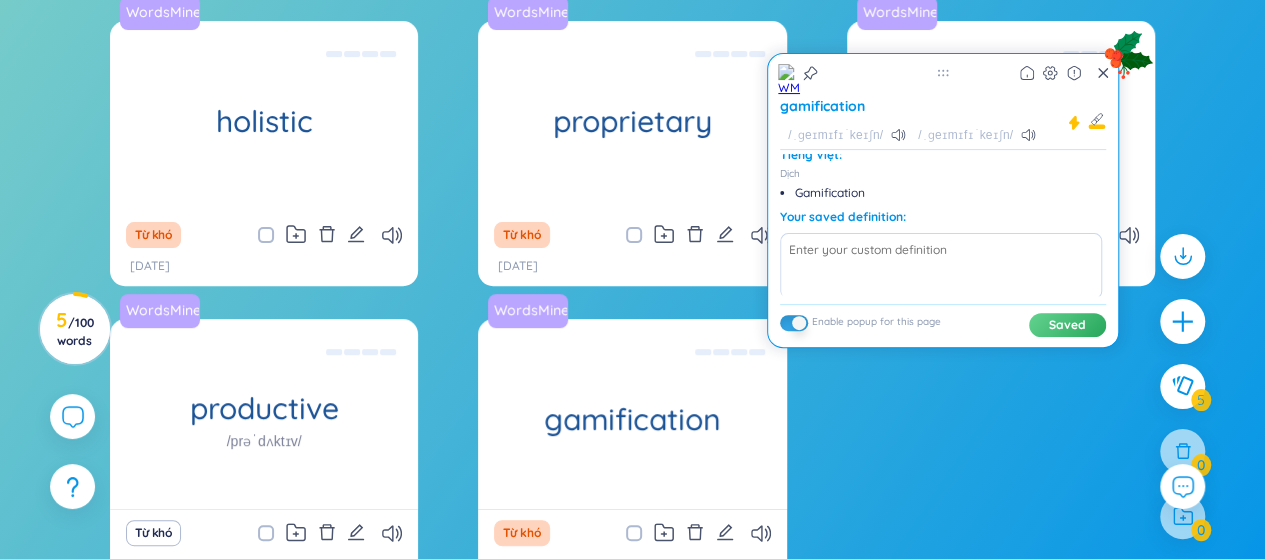 scroll, scrollTop: 9, scrollLeft: 0, axis: vertical 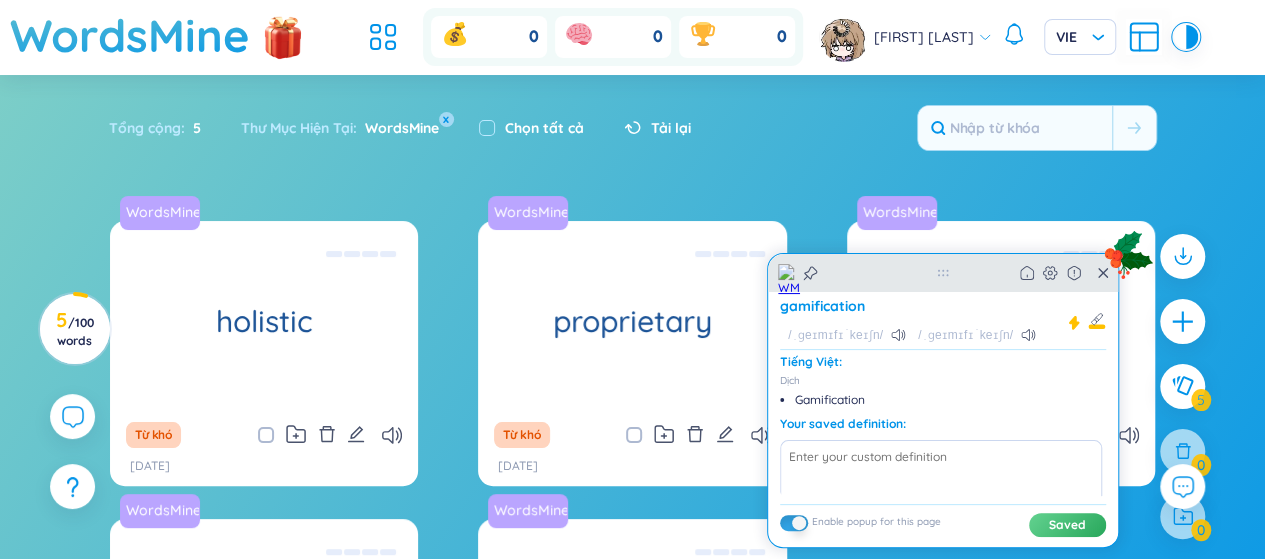 click 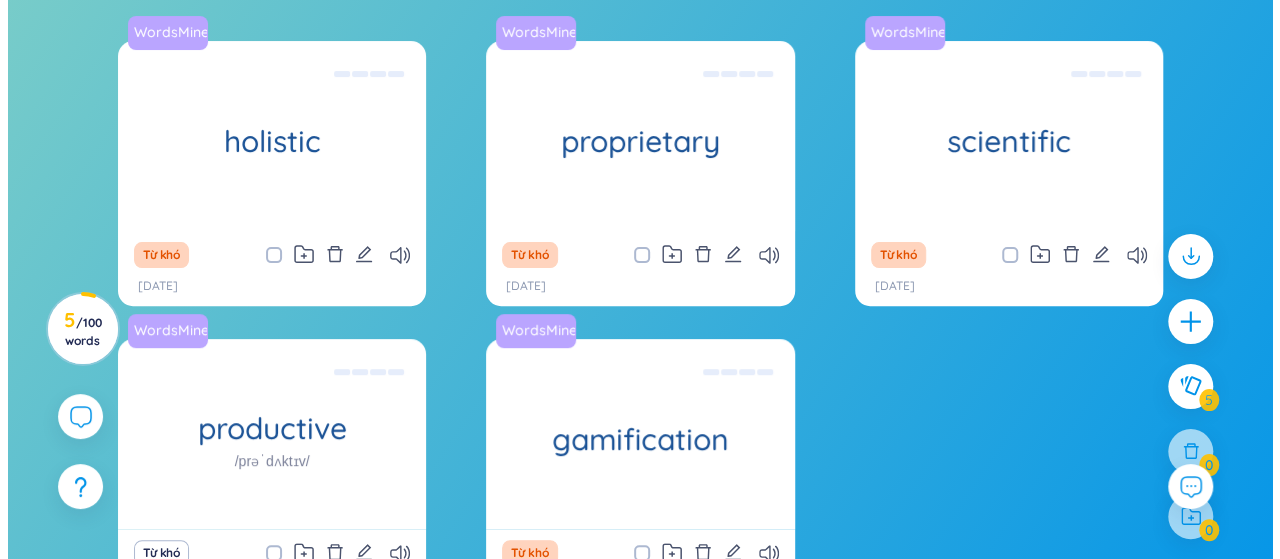 scroll, scrollTop: 200, scrollLeft: 0, axis: vertical 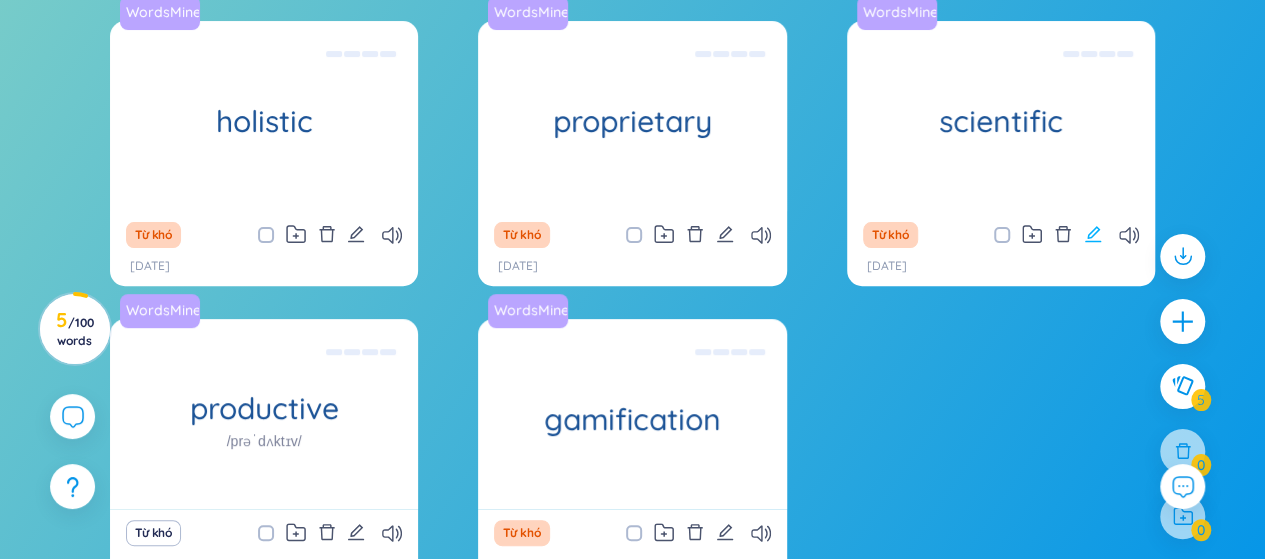 click 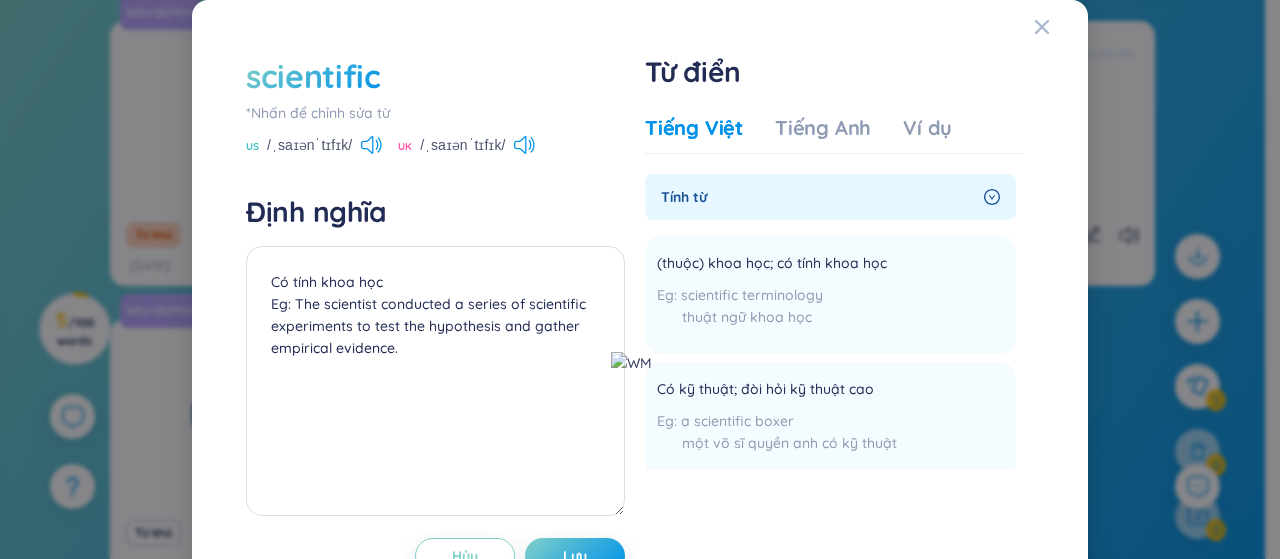 click on "scientific" at bounding box center [435, 76] 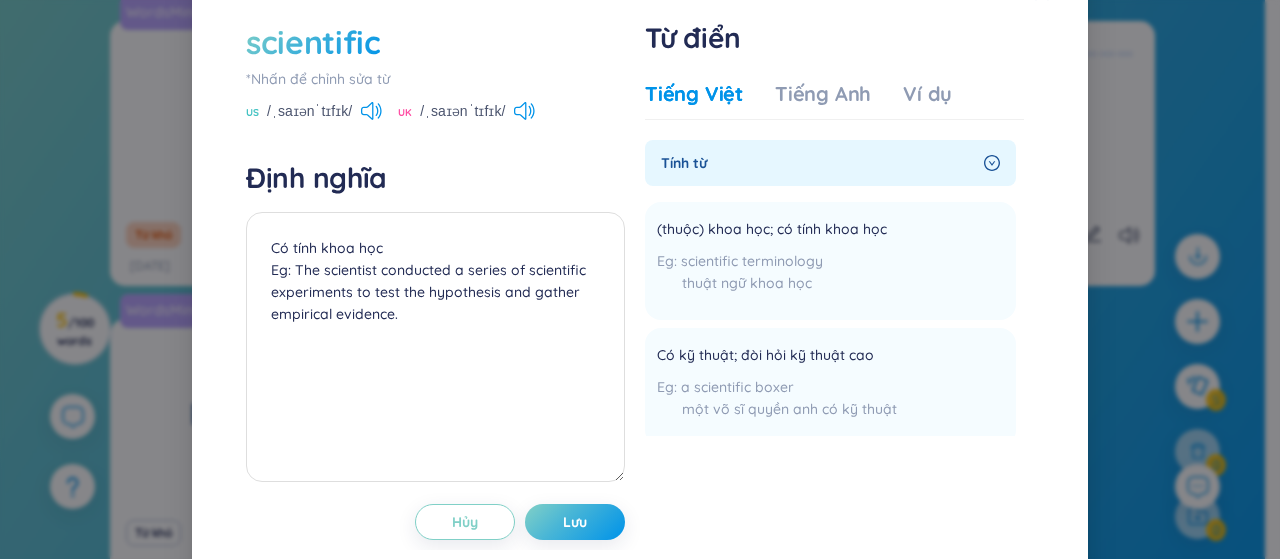 scroll, scrollTop: 68, scrollLeft: 0, axis: vertical 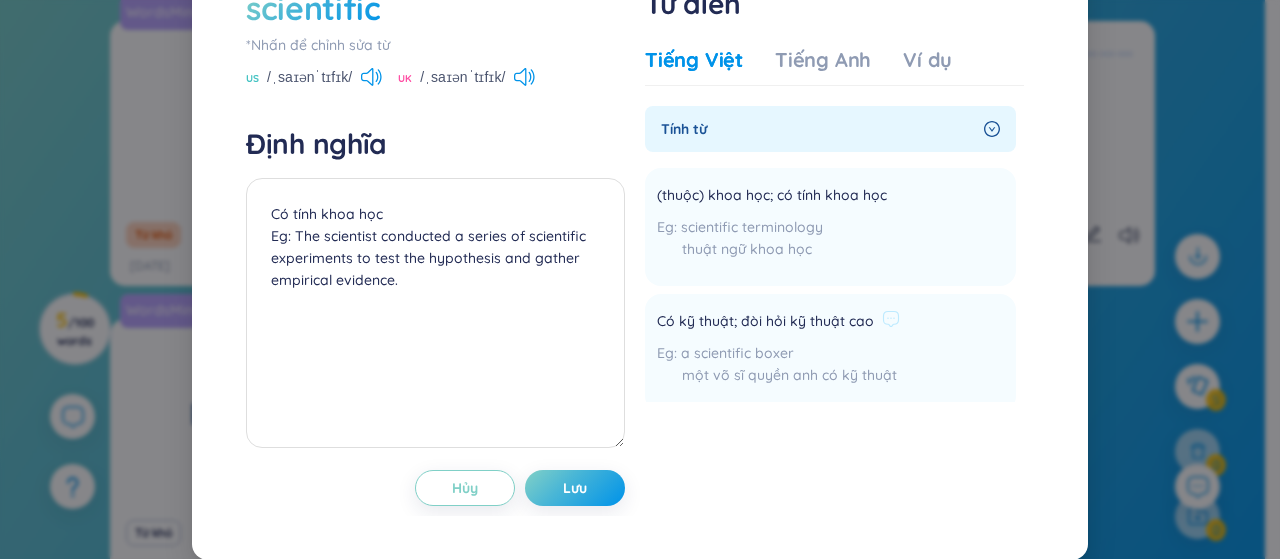 drag, startPoint x: 458, startPoint y: 477, endPoint x: 726, endPoint y: 382, distance: 284.3396 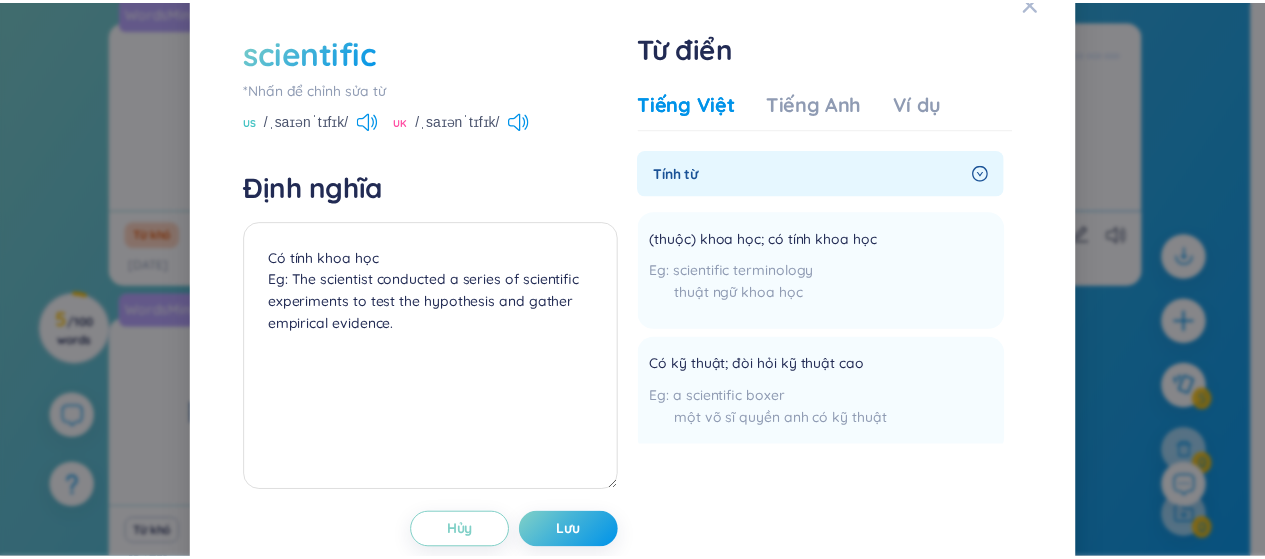 scroll, scrollTop: 0, scrollLeft: 0, axis: both 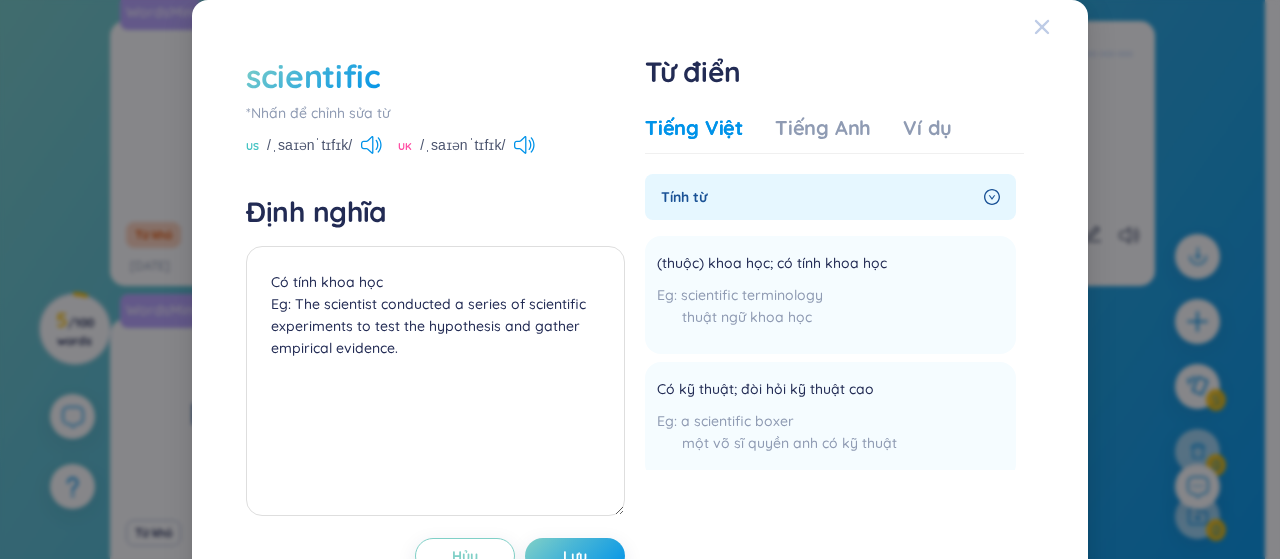 click 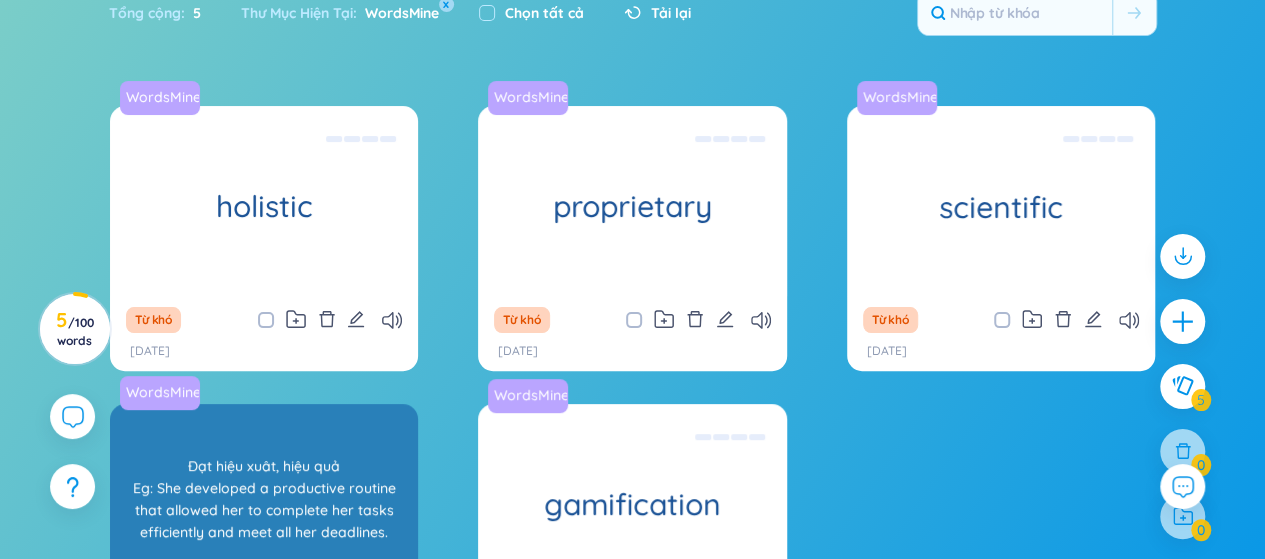 scroll, scrollTop: 0, scrollLeft: 0, axis: both 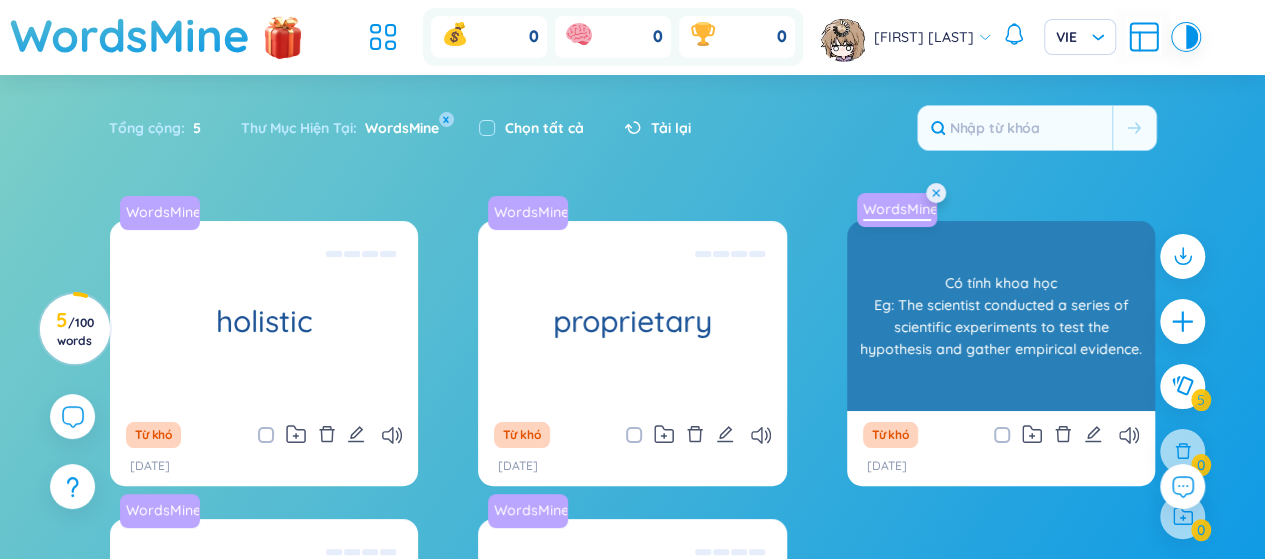 click on "WordsMine" at bounding box center (897, 209) 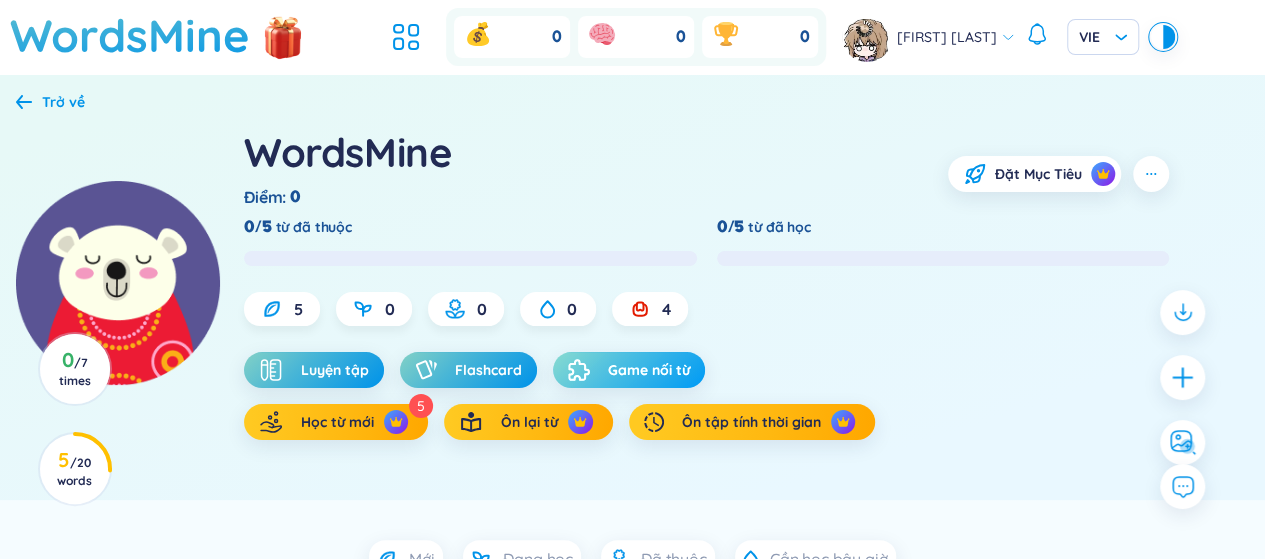 click on "Game nối từ" at bounding box center (649, 370) 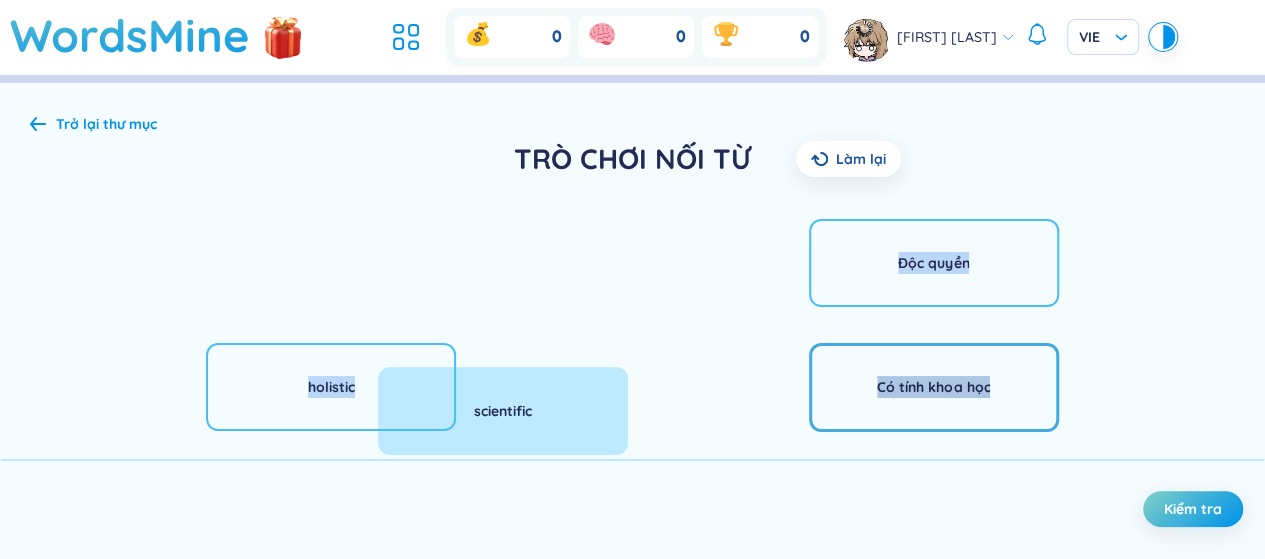drag, startPoint x: 400, startPoint y: 239, endPoint x: 943, endPoint y: 387, distance: 562.80817 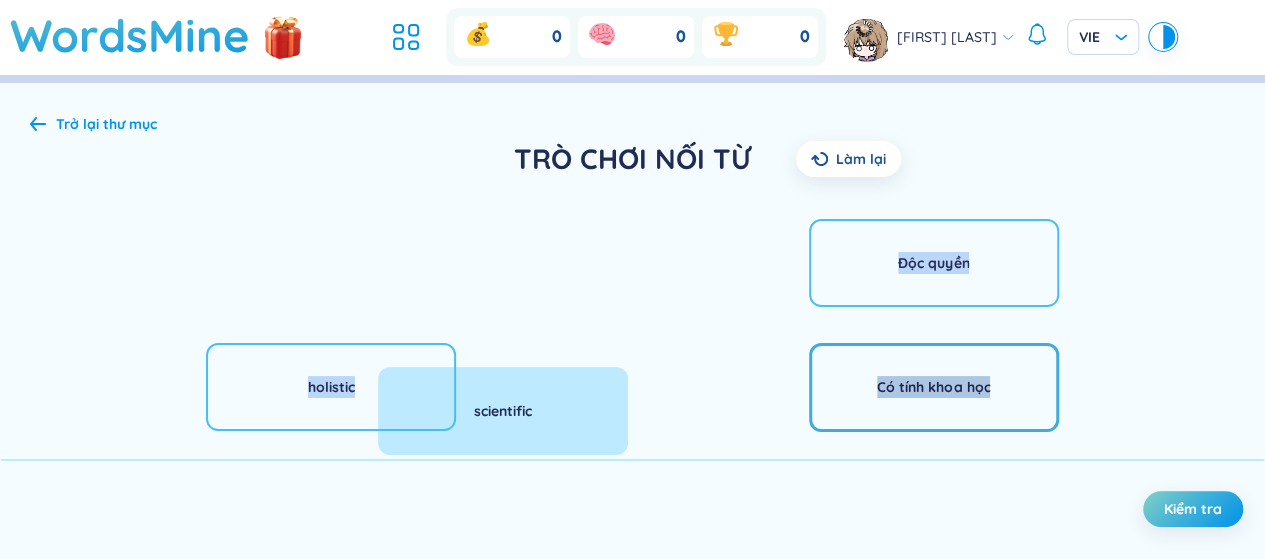 click on "scientific holistic productive proprietary gamification Độc quyền Có tính khoa học Toàn diện Trò chơi hóa Đạt hiệu xuât, hiệu quả" at bounding box center [632, 811] 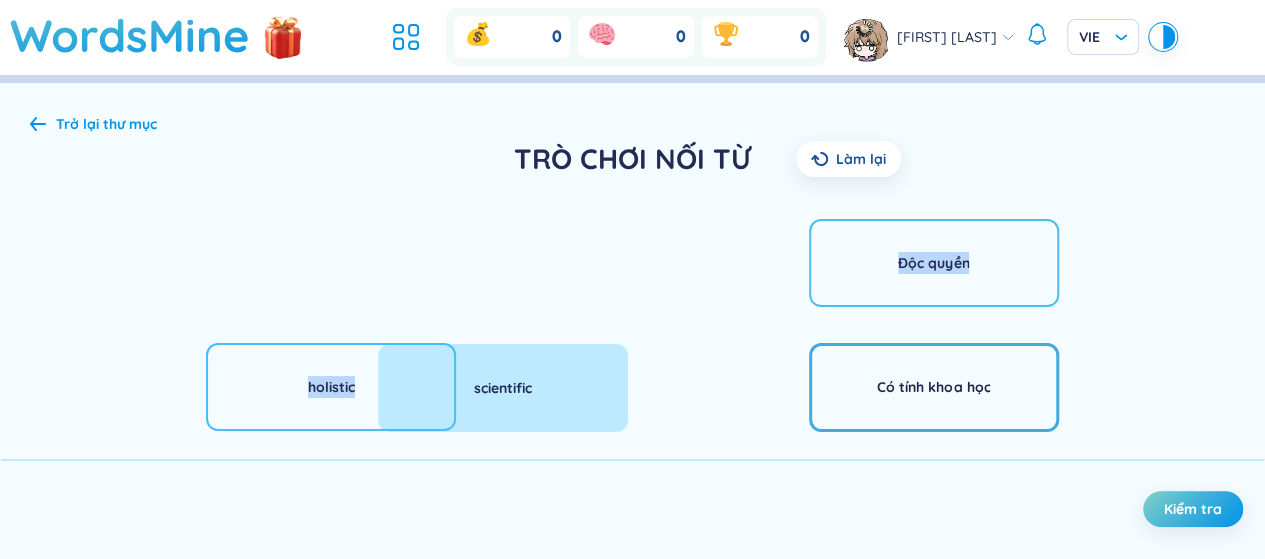 drag, startPoint x: 570, startPoint y: 408, endPoint x: 863, endPoint y: 385, distance: 293.90134 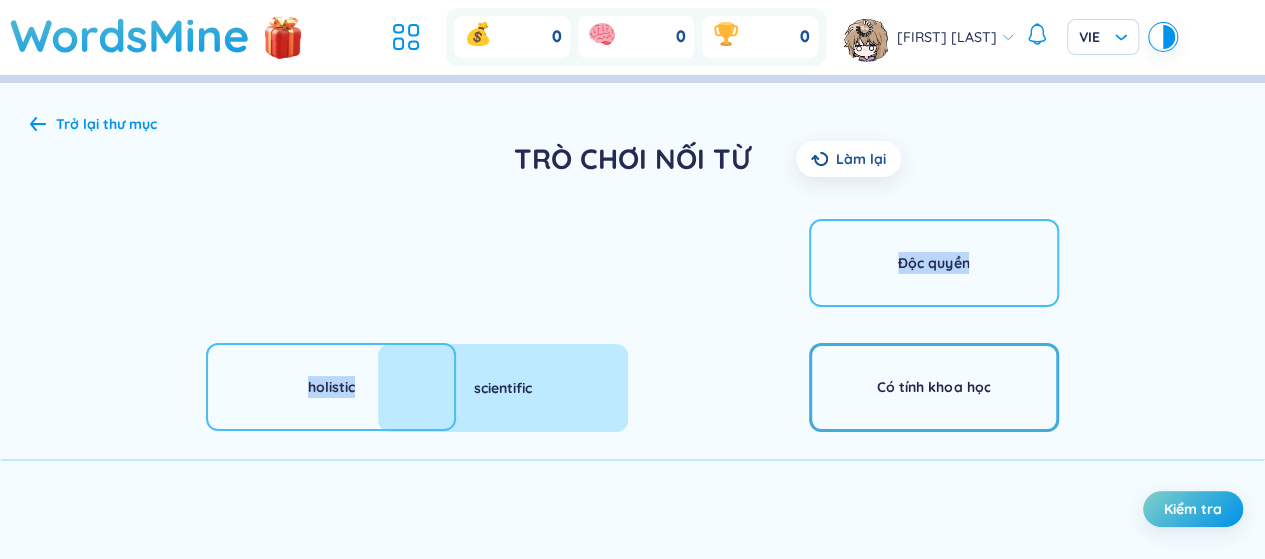 click on "scientific holistic productive proprietary gamification Độc quyền Có tính khoa học Toàn diện Trò chơi hóa Đạt hiệu xuât, hiệu quả" at bounding box center (632, 811) 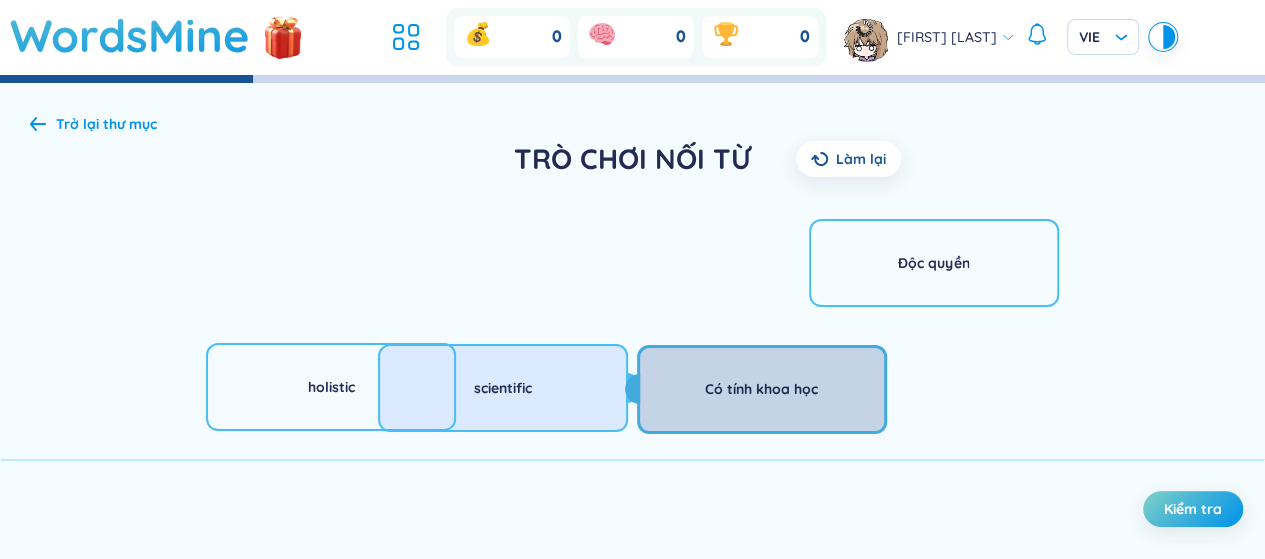 drag, startPoint x: 959, startPoint y: 397, endPoint x: 674, endPoint y: 399, distance: 285.00702 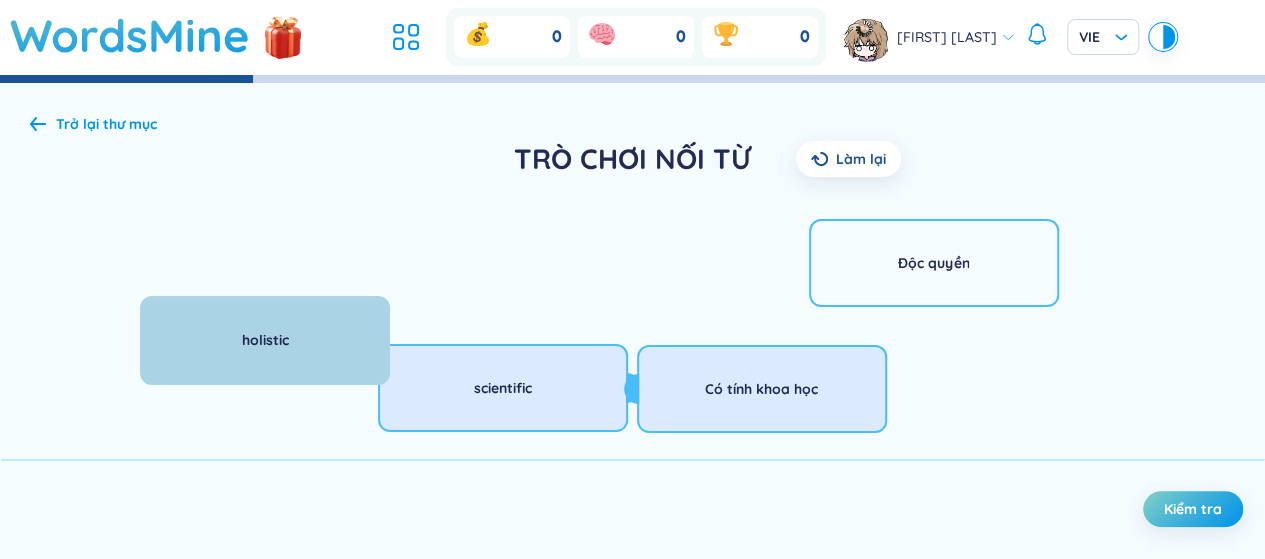 drag, startPoint x: 298, startPoint y: 381, endPoint x: 232, endPoint y: 334, distance: 81.02469 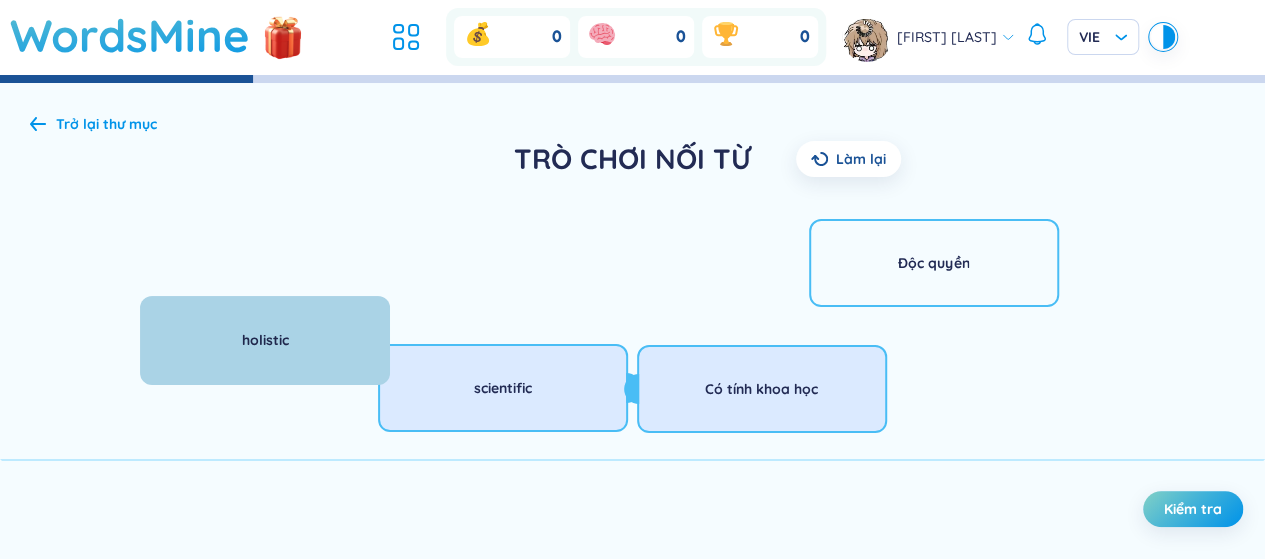 click on "holistic" at bounding box center (265, 340) 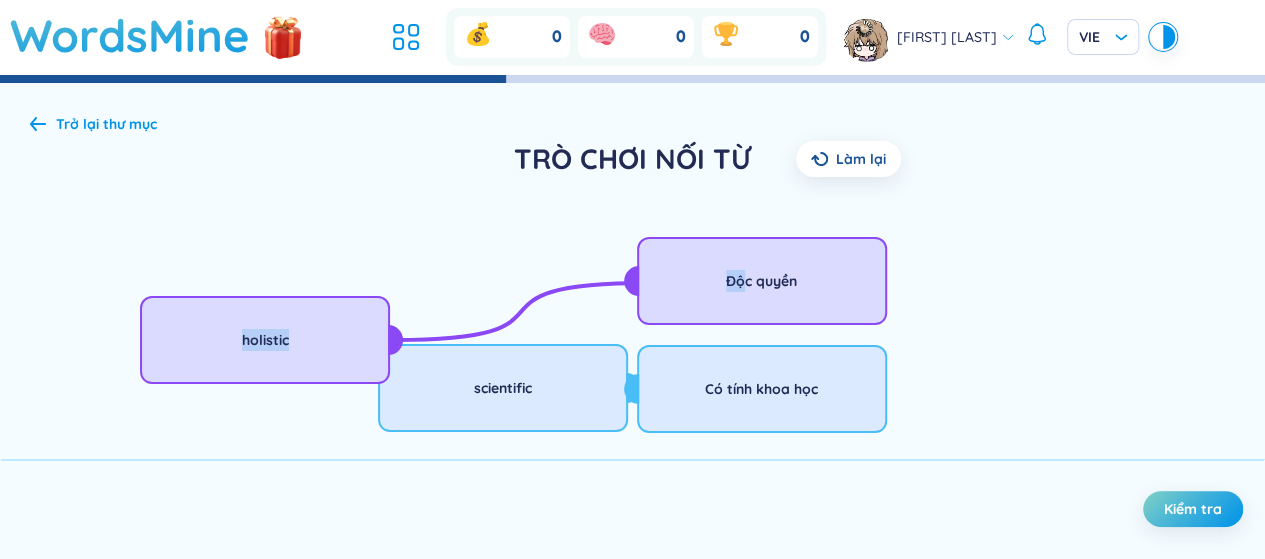 drag, startPoint x: 926, startPoint y: 273, endPoint x: 406, endPoint y: 291, distance: 520.31146 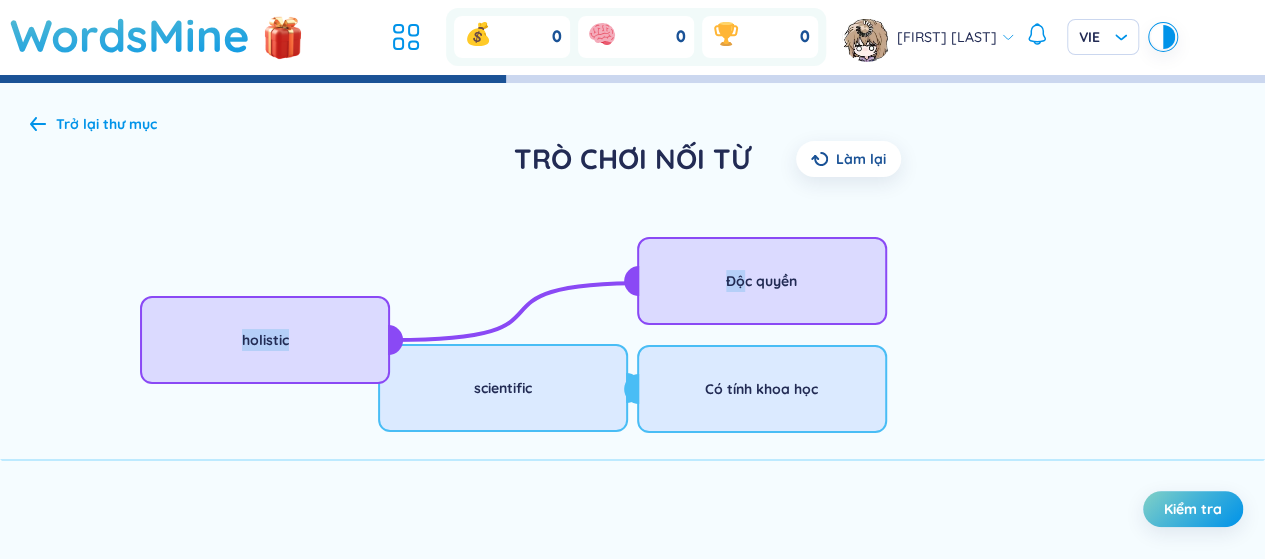 click on "scientific holistic productive proprietary gamification Độc quyền Có tính khoa học Toàn diện Trò chơi hóa Đạt hiệu xuât, hiệu quả" at bounding box center (632, 811) 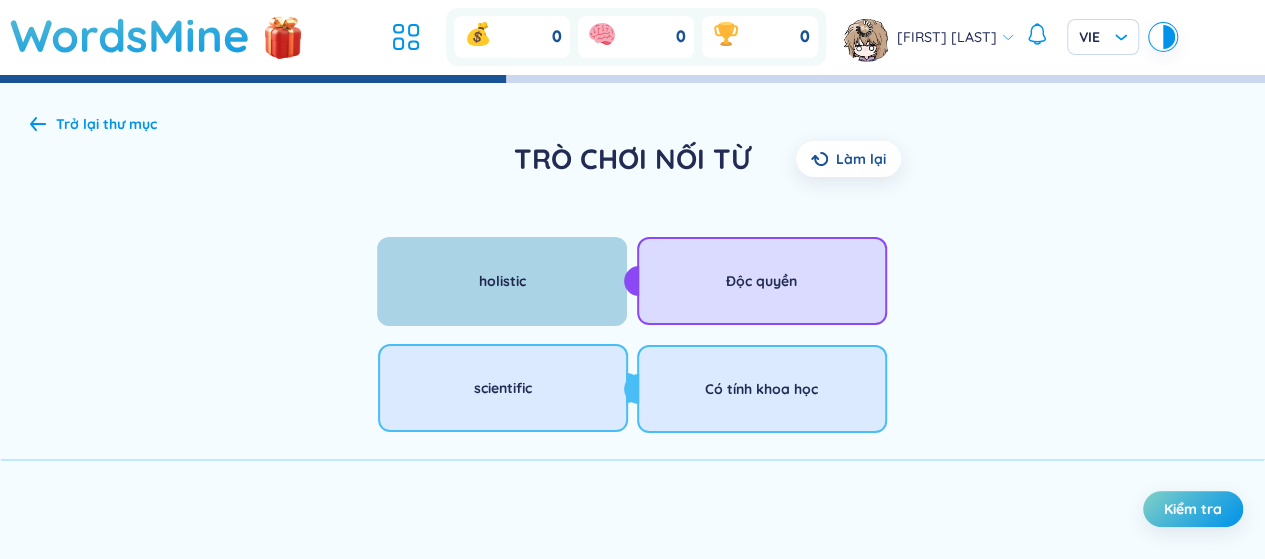 drag, startPoint x: 304, startPoint y: 323, endPoint x: 541, endPoint y: 264, distance: 244.23349 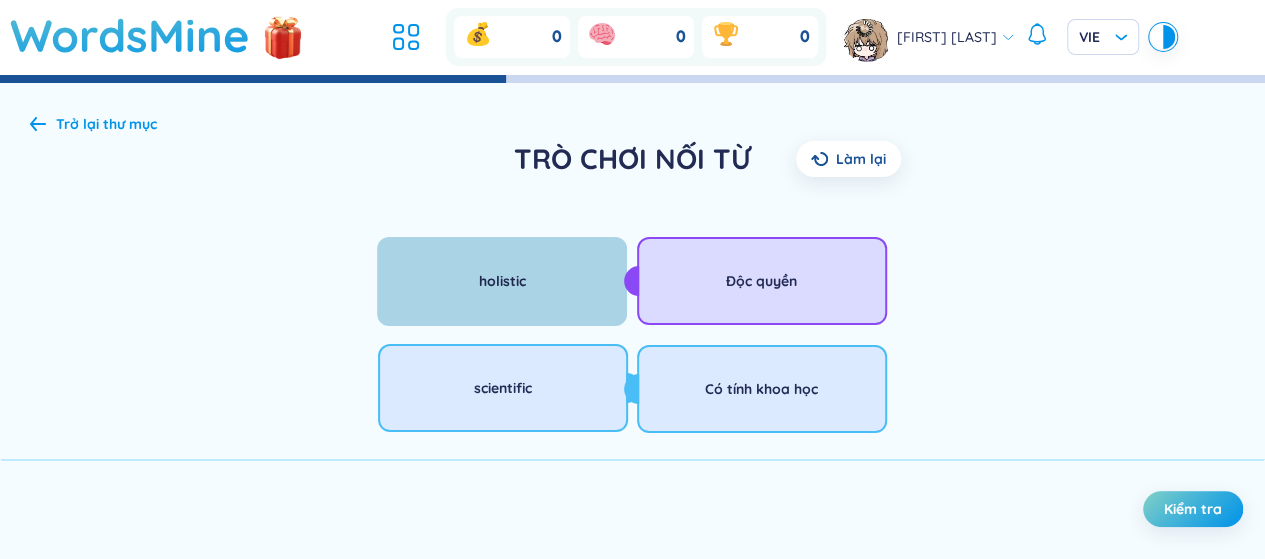 click on "holistic" at bounding box center (502, 281) 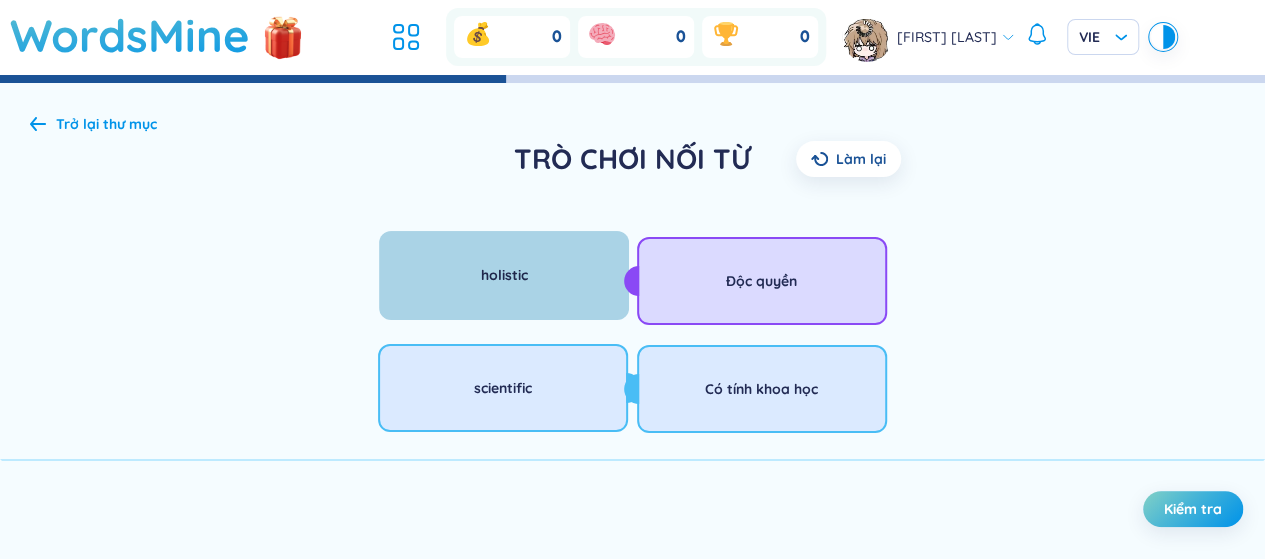 drag, startPoint x: 540, startPoint y: 280, endPoint x: 612, endPoint y: 274, distance: 72.249565 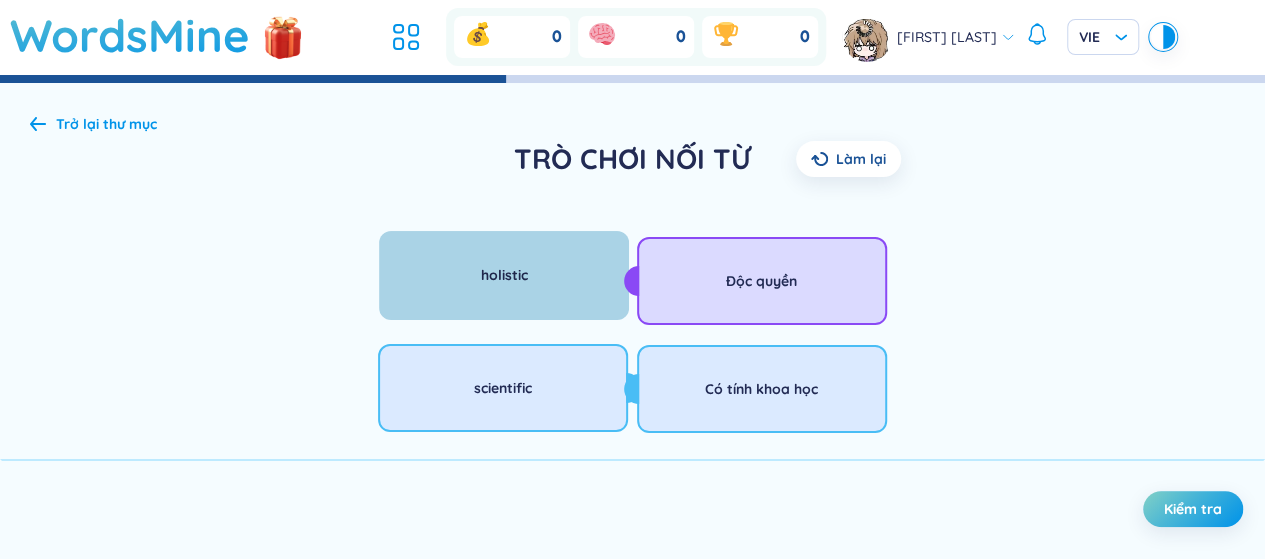 click on "holistic" at bounding box center (504, 275) 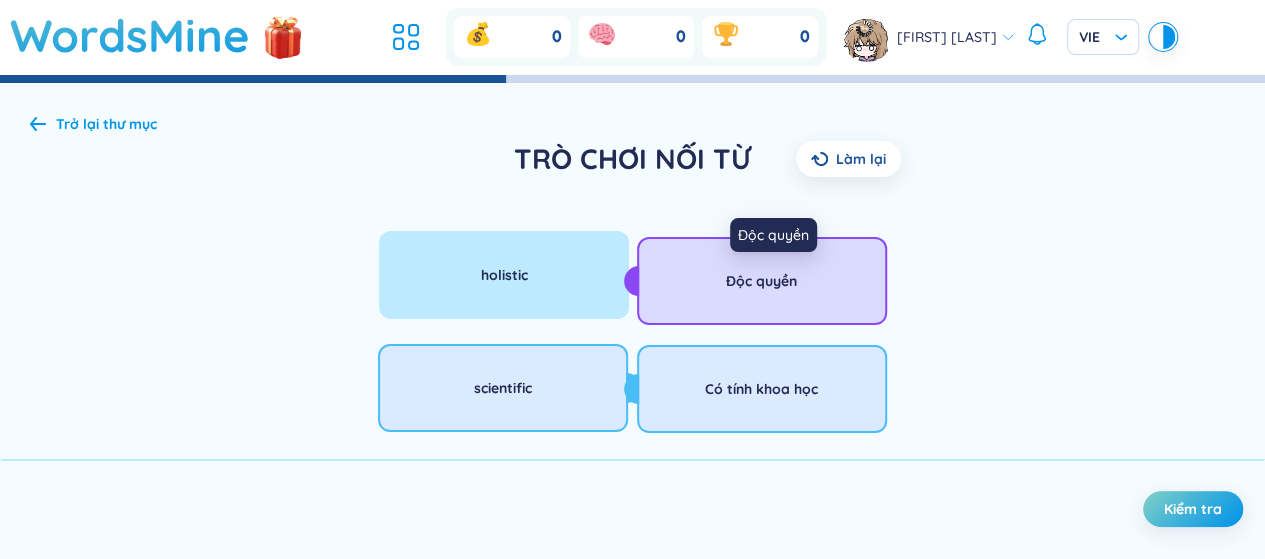 drag, startPoint x: 740, startPoint y: 279, endPoint x: 746, endPoint y: 259, distance: 20.880613 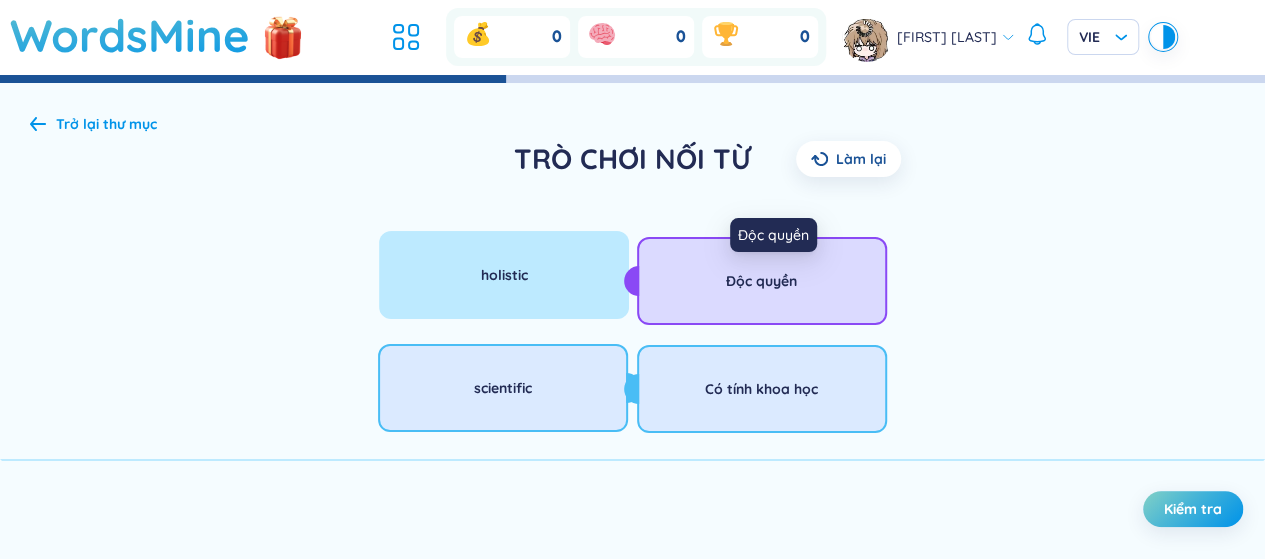 click on "Độc quyền" at bounding box center (761, 281) 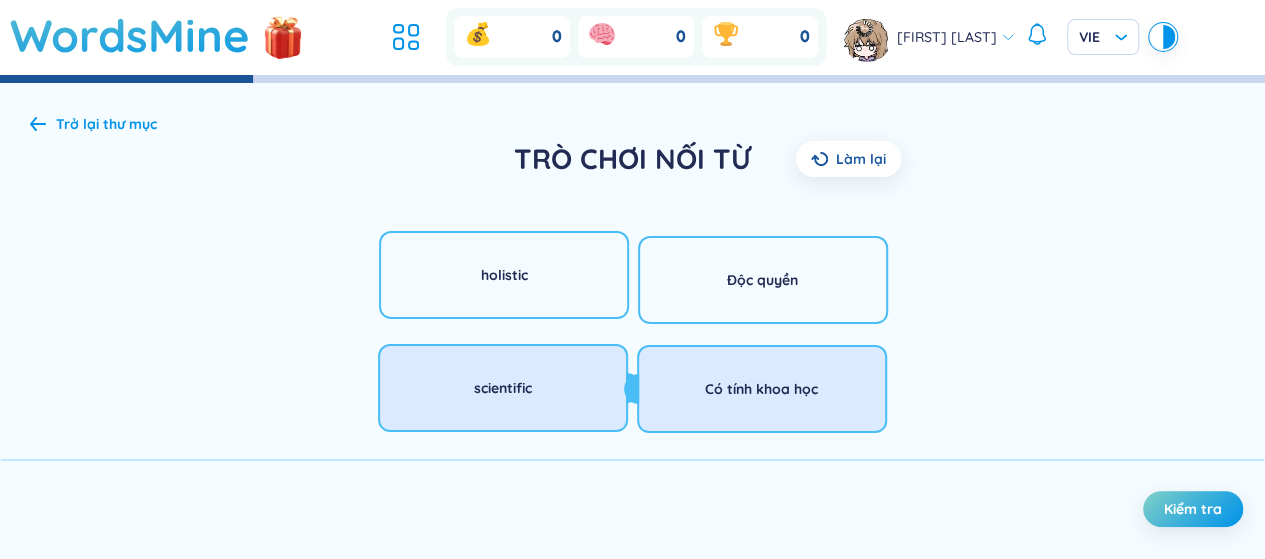 click on "Làm lại" at bounding box center [861, 159] 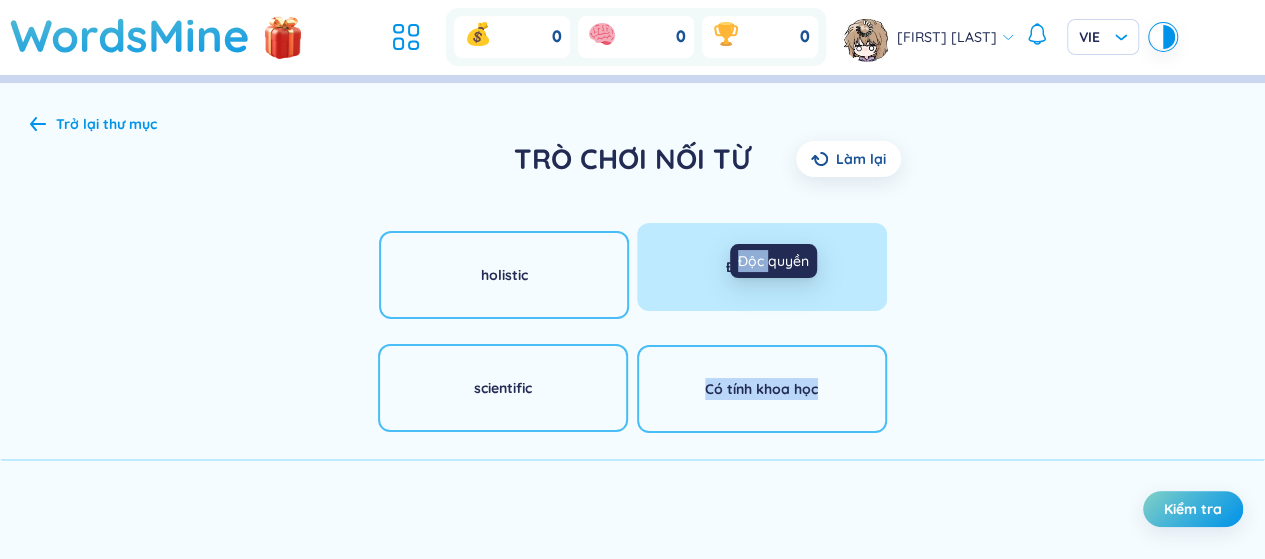 drag, startPoint x: 874, startPoint y: 276, endPoint x: 770, endPoint y: 263, distance: 104.80935 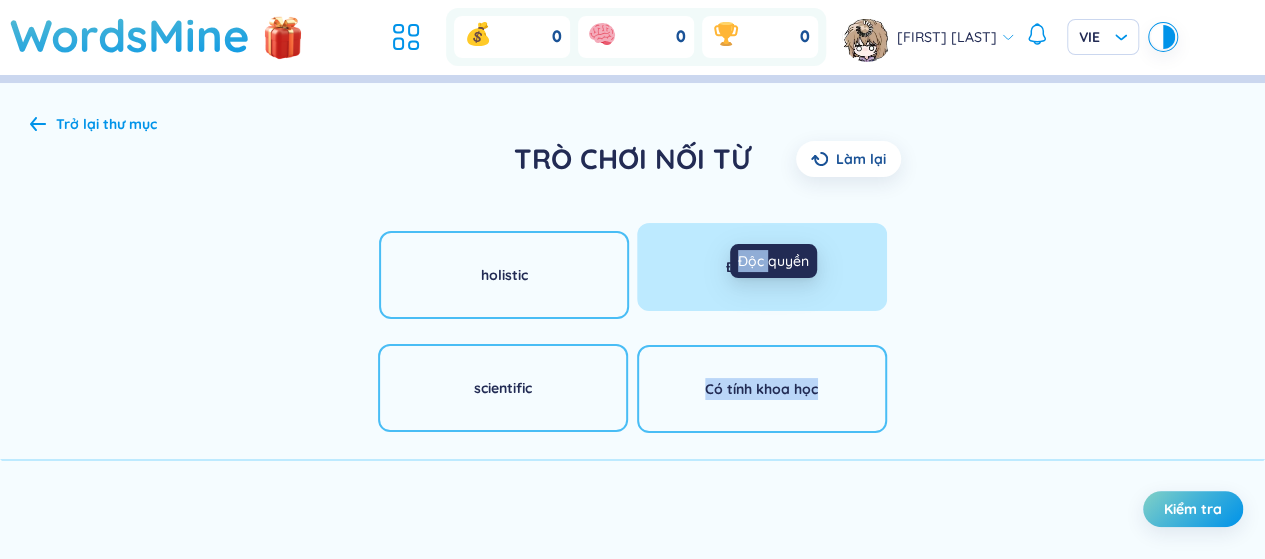 click on "Wordsmine Copilot đã có mặt! Hãy trải nghiệm ngay đây  Wordsmine Copilot đã có mặt! Hãy trải nghiệm ngay đây  Wordsmine Copilot đã có mặt! Hãy trải nghiệm ngay đây  Wordsmine Copilot đã có mặt! Hãy trải nghiệm ngay đây  WordsMine 0 0 0 [FIRST] [LAST] VIE Trở lại thư mục TRÒ CHƠI NỐI TỪ Làm lại scientific holistic productive proprietary gamification Độc quyền Có tính khoa học Toàn diện Trò chơi hóa Đạt hiệu xuât, hiệu quả Kiểm tra Về Chính sách Về WordsMine
Cấp độ trí nhớ Ngôn ngữ vi en VIE ENG Trang công cụ Nhân dịp Tết Nguyên Đán Ra mắt WordsMine Copilot - Trợ lý ngôn ngữ AI Seedbae (Bé Nảy Mầm) Đầy đủ quyền truy cập vào tất cả các nền tảng, bao gồm ứng dụng web, ứng dụng di động và tiện ích mở rộng trên các trình duyệt. Truy cập không giới hạn vào tất cả các tính năng Premium Và còn nhiều hơn nữa!" at bounding box center (632, 279) 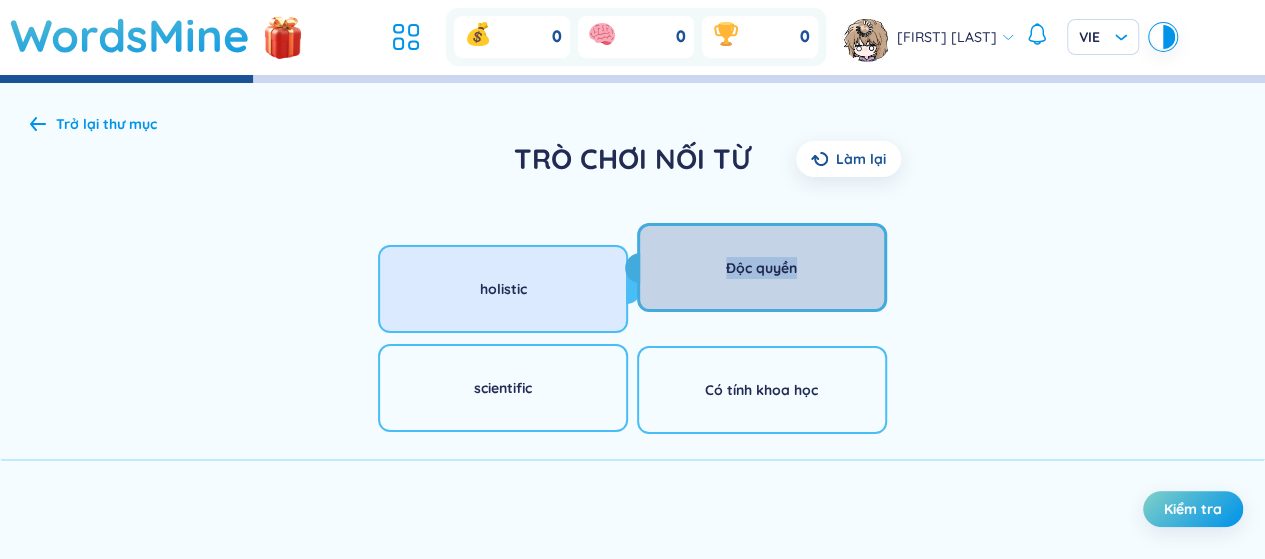 drag, startPoint x: 580, startPoint y: 265, endPoint x: 823, endPoint y: 279, distance: 243.40295 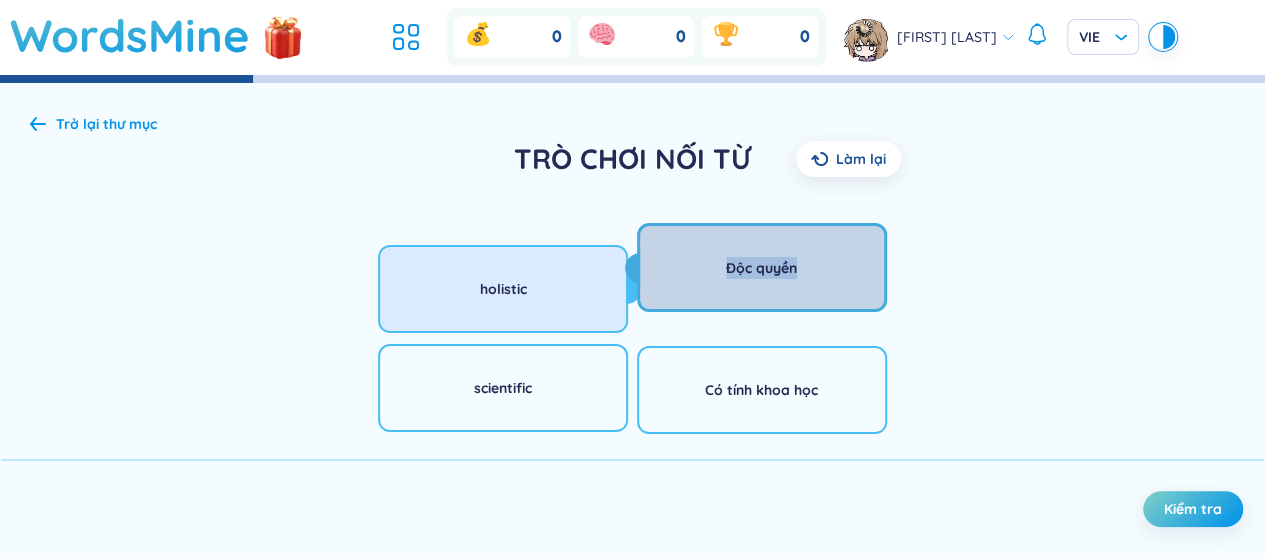 click on "scientific holistic productive proprietary gamification Độc quyền Có tính khoa học Toàn diện Trò chơi hóa Đạt hiệu xuât, hiệu quả" at bounding box center (632, 811) 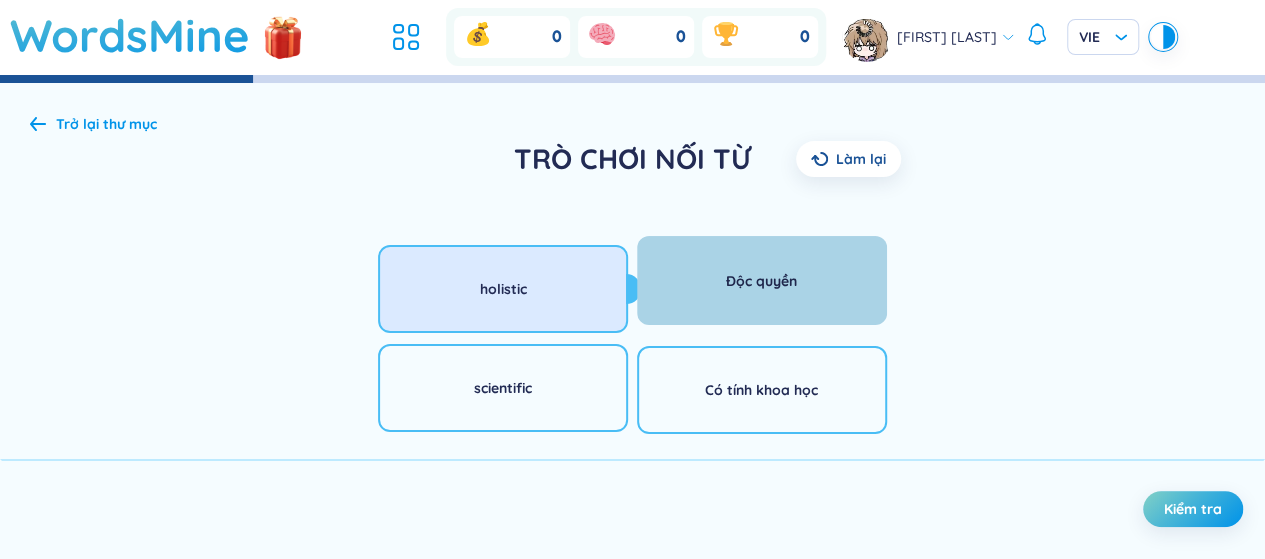 drag, startPoint x: 823, startPoint y: 279, endPoint x: 819, endPoint y: 296, distance: 17.464249 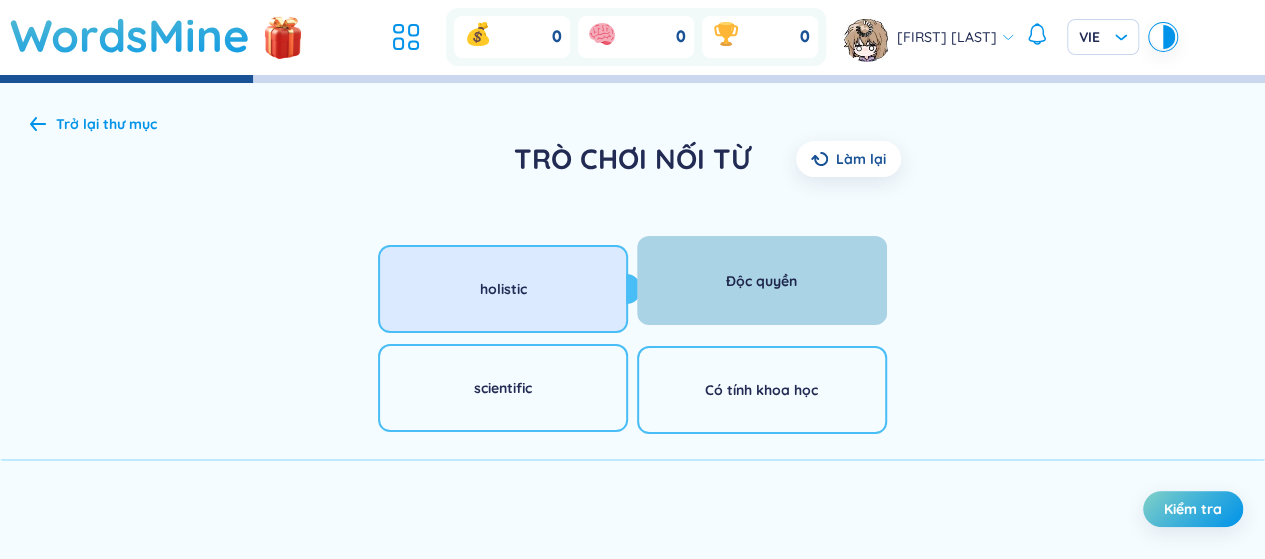 click on "Độc quyền" at bounding box center (762, 280) 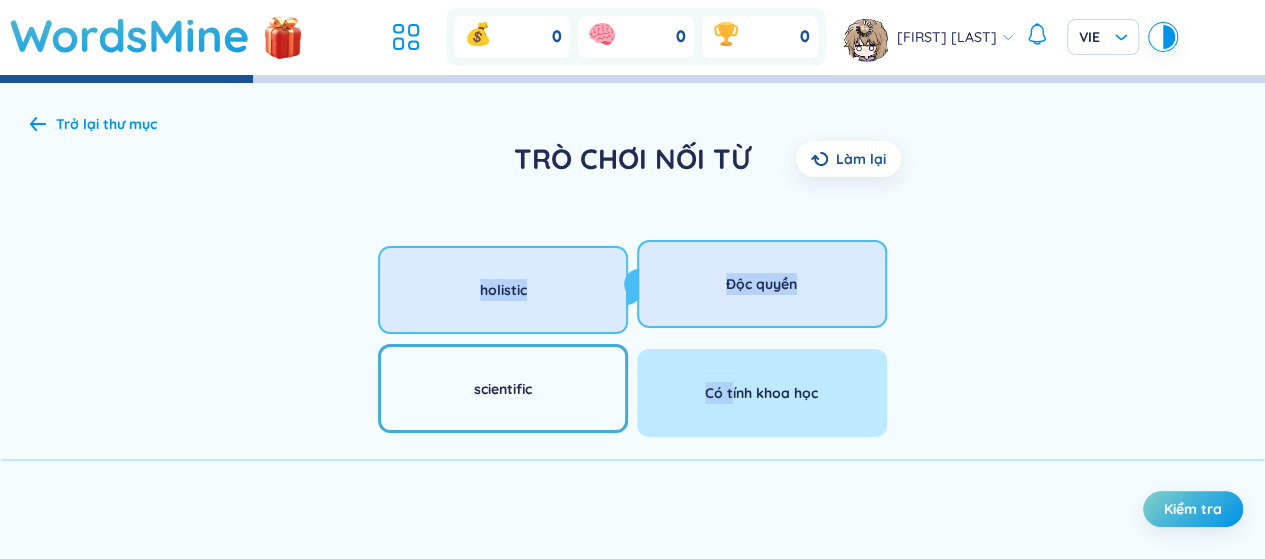 drag, startPoint x: 686, startPoint y: 395, endPoint x: 562, endPoint y: 398, distance: 124.036285 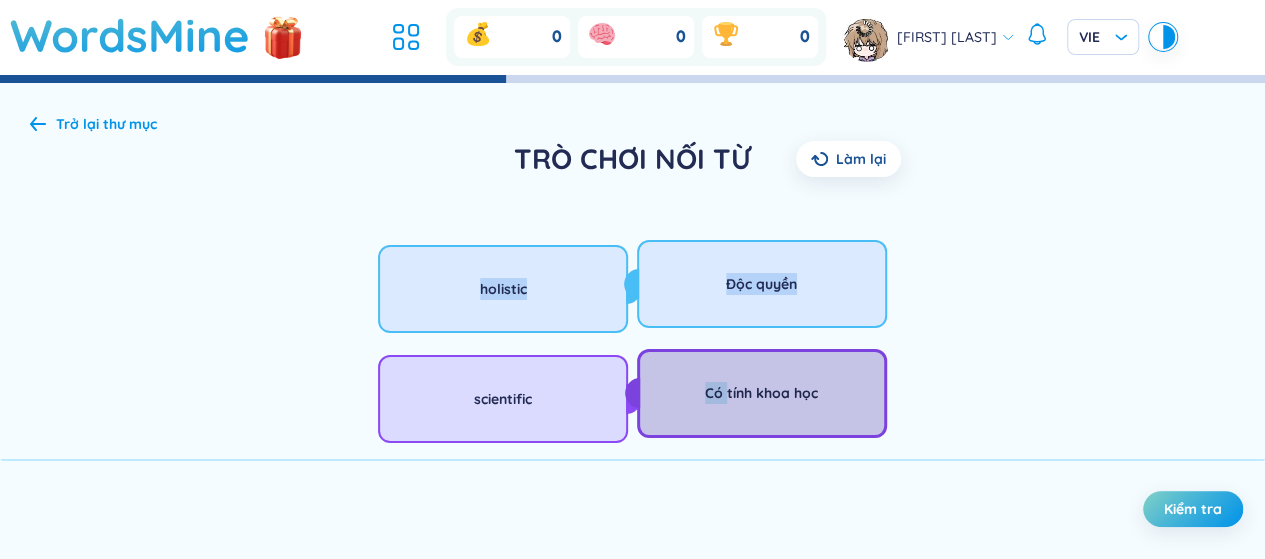 click on "scientific holistic productive proprietary gamification Độc quyền Có tính khoa học Toàn diện Trò chơi hóa Đạt hiệu xuât, hiệu quả" at bounding box center [632, 811] 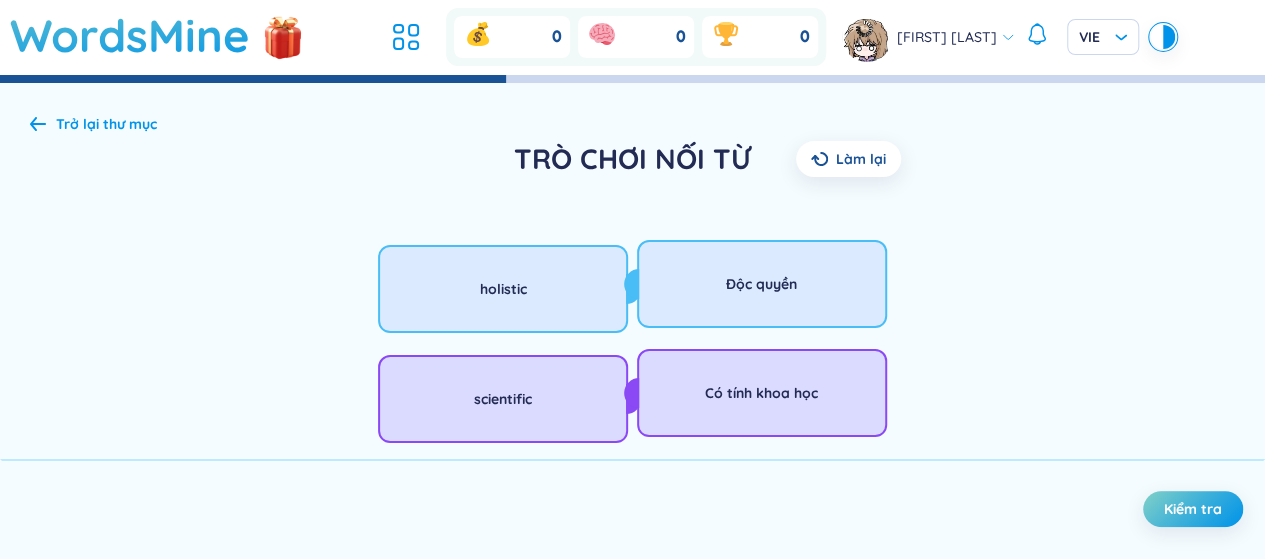 click on "Kiểm tra" at bounding box center (1193, 509) 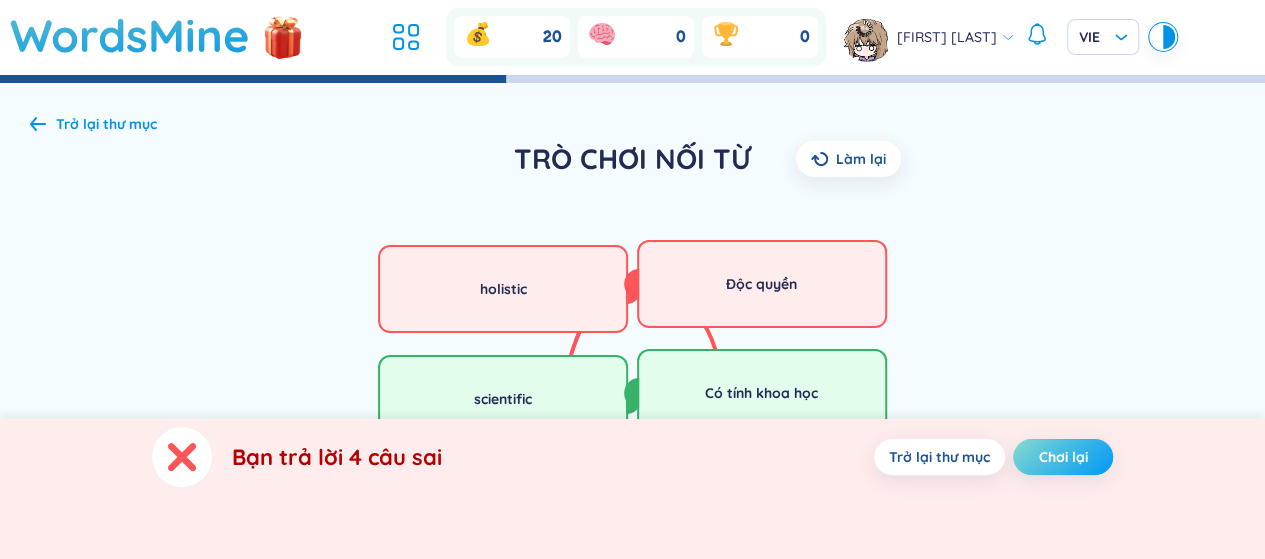 click on "Chơi lại" at bounding box center (1063, 457) 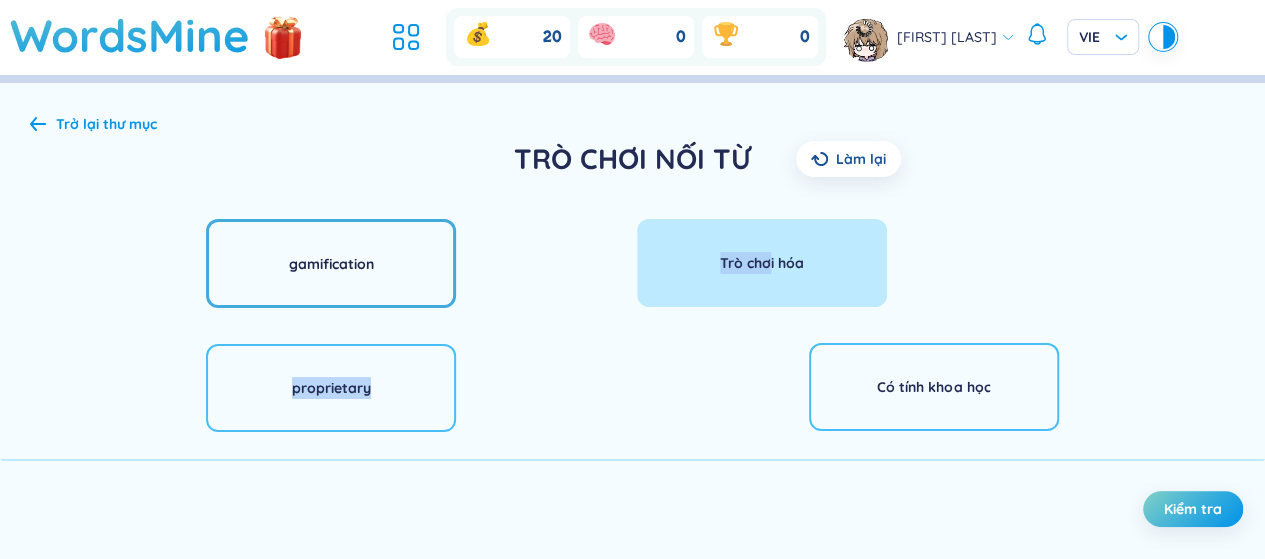 drag, startPoint x: 944, startPoint y: 265, endPoint x: 466, endPoint y: 253, distance: 478.1506 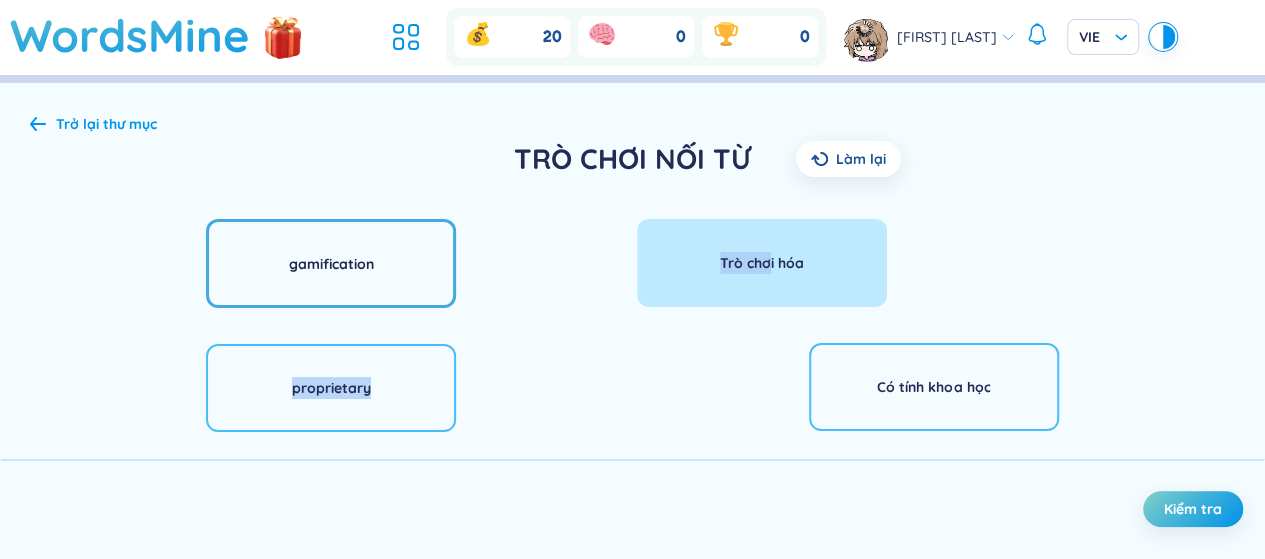 click on "gamification proprietary holistic productive scientific Trò chơi hóa Có tính khoa học Đạt hiệu xuât, hiệu quả Độc quyền Toàn diện" at bounding box center (632, 811) 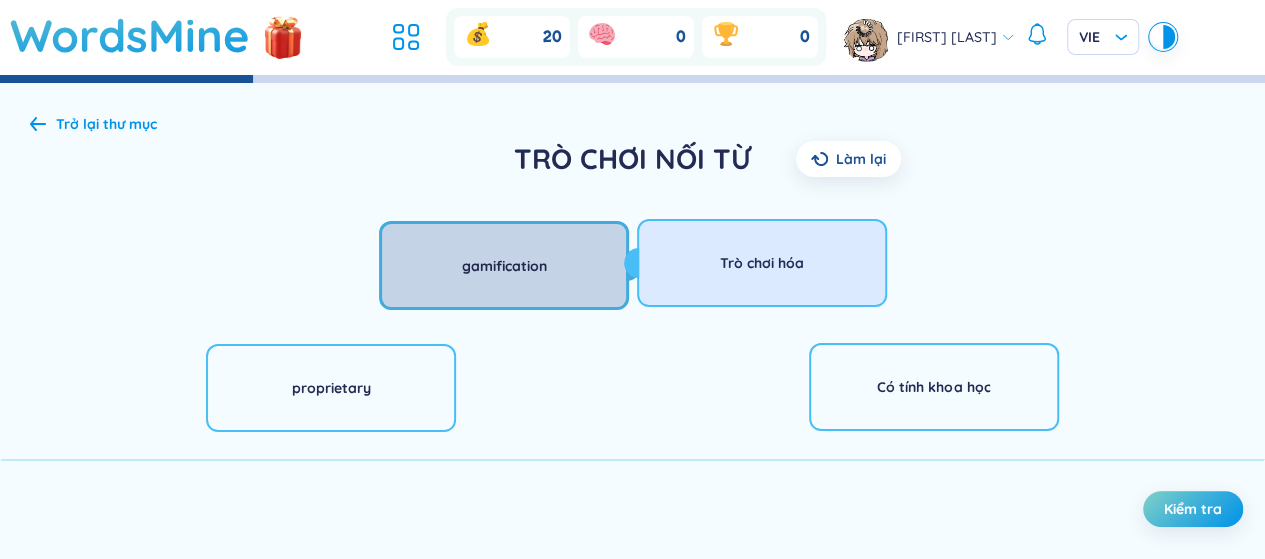 drag, startPoint x: 394, startPoint y: 245, endPoint x: 584, endPoint y: 247, distance: 190.01053 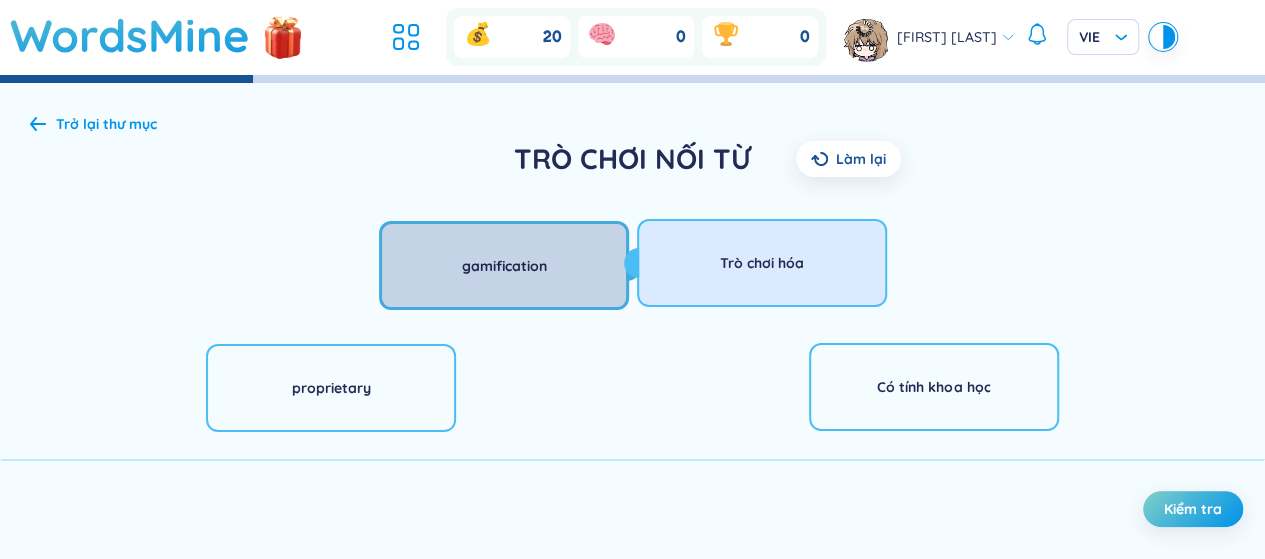 click on "gamification" at bounding box center [504, 265] 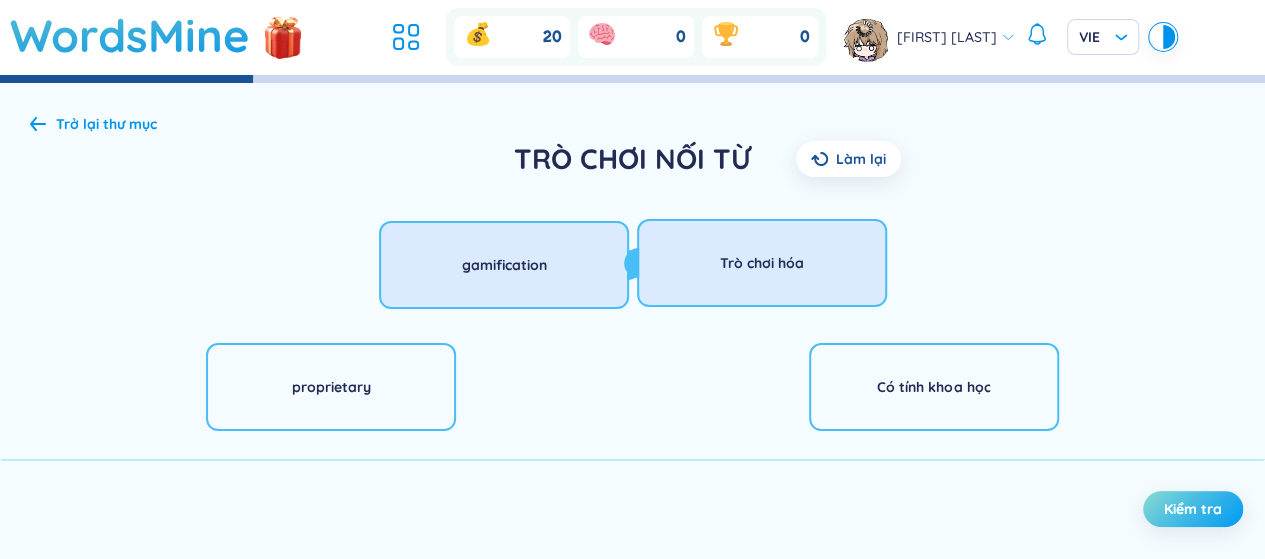 click on "Kiểm tra" at bounding box center (1193, 509) 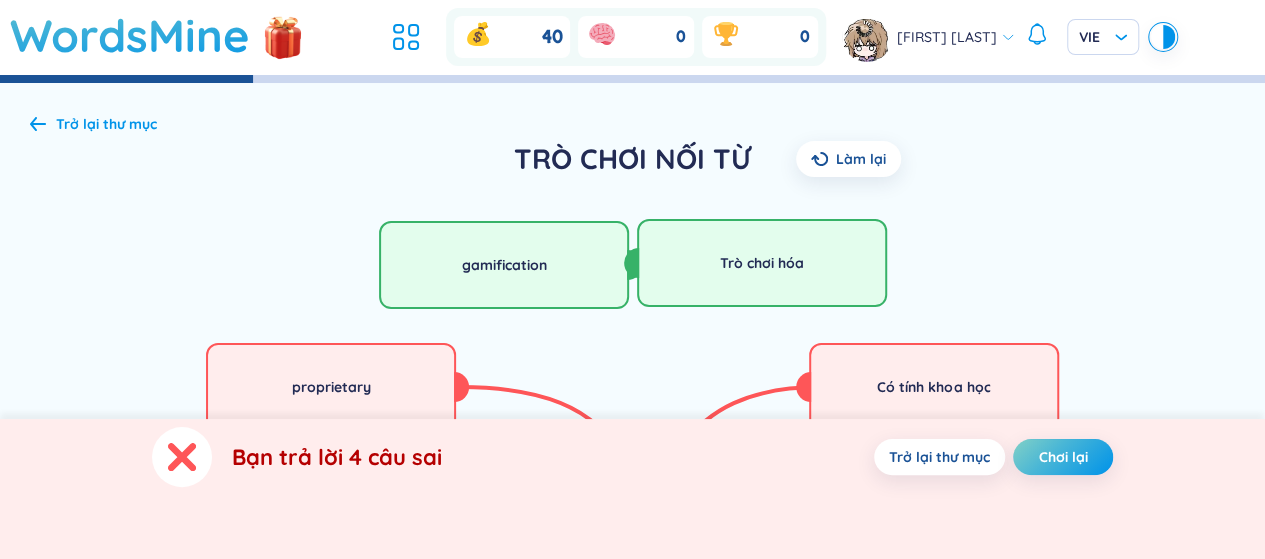 click on "Trò chơi hóa Có tính khoa học Đạt hiệu xuât, hiệu quả Độc quyền Toàn diện" at bounding box center (934, 511) 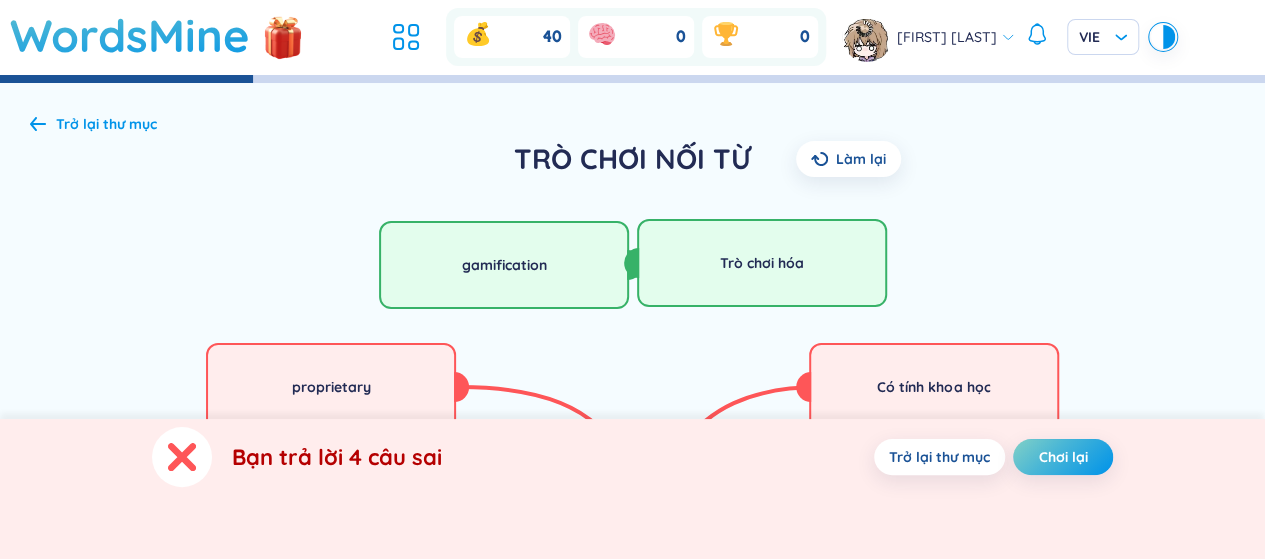 click on "Trò chơi hóa Có tính khoa học Đạt hiệu xuât, hiệu quả Độc quyền Toàn diện" at bounding box center [934, 511] 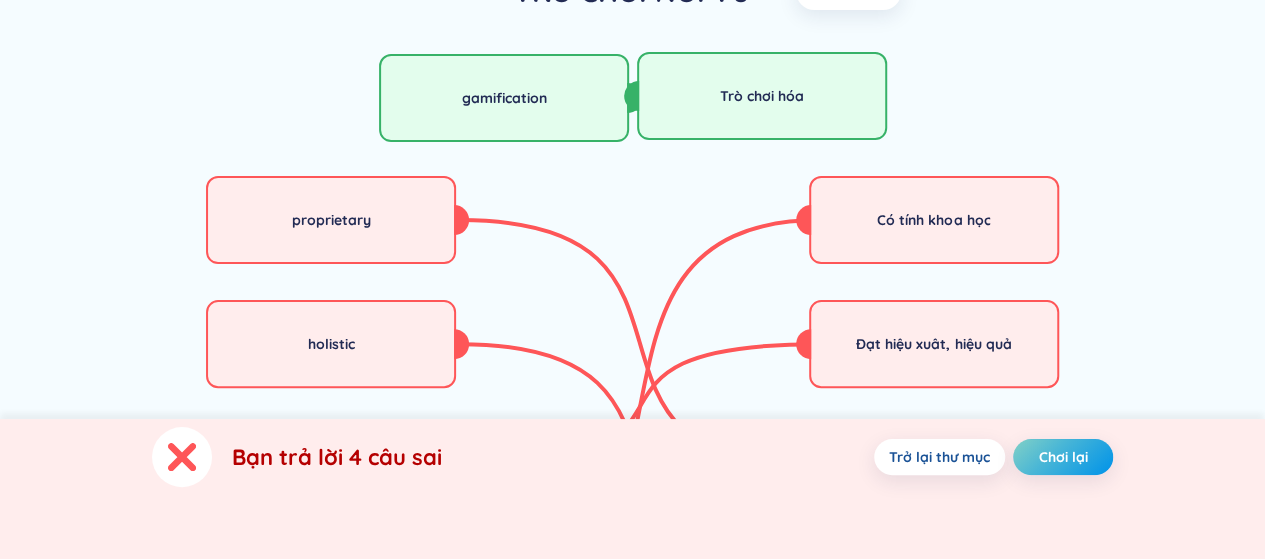 scroll, scrollTop: 0, scrollLeft: 0, axis: both 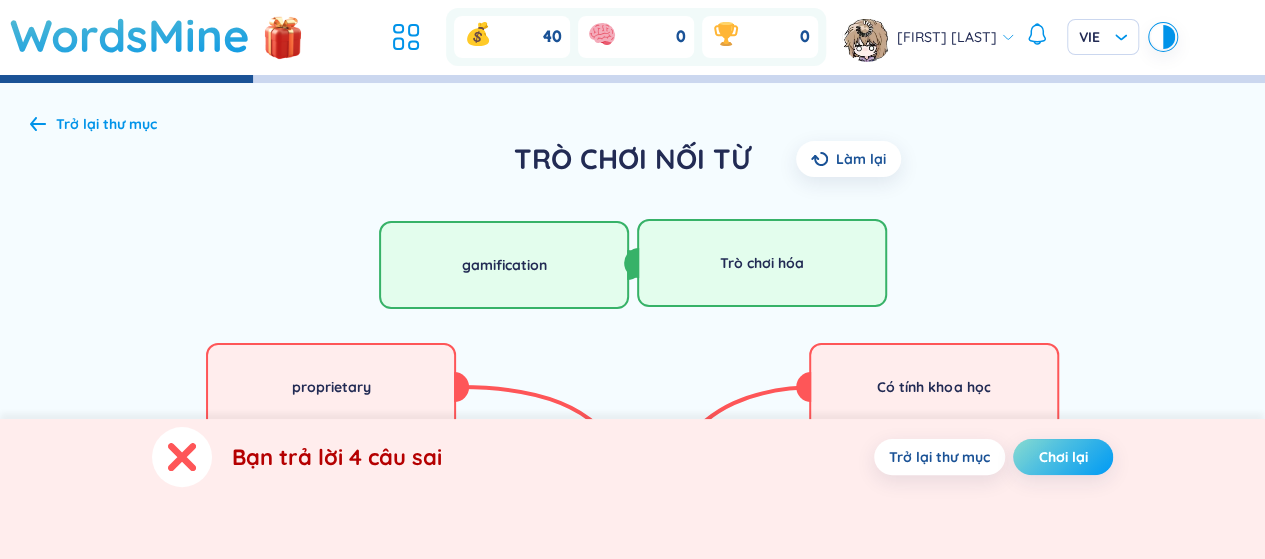 click on "Chơi lại" at bounding box center (1063, 457) 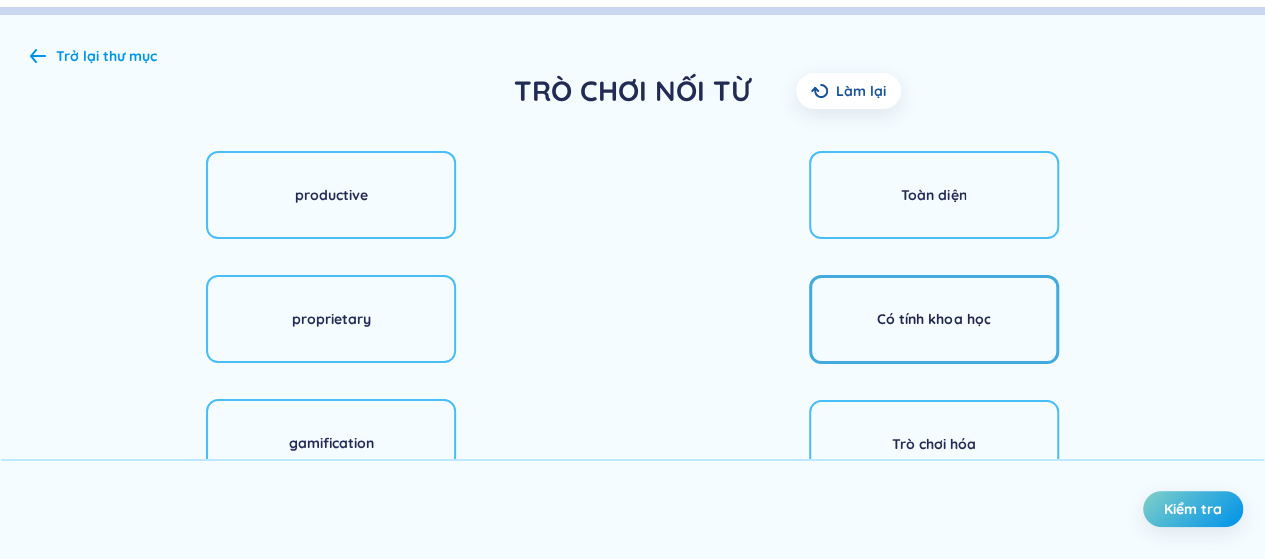 scroll, scrollTop: 100, scrollLeft: 0, axis: vertical 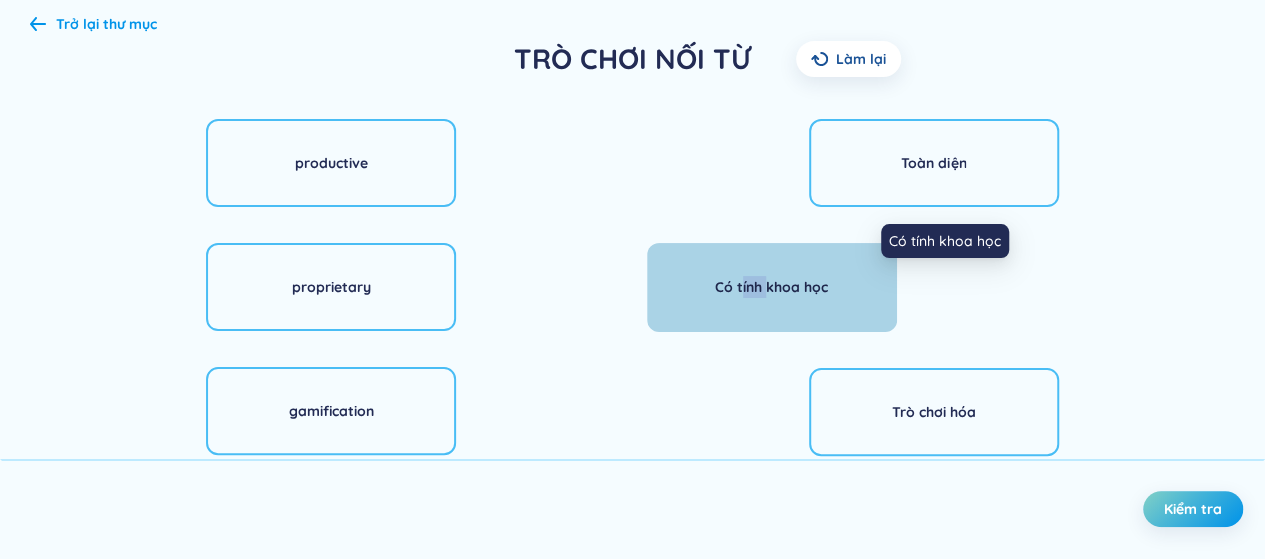 drag, startPoint x: 938, startPoint y: 283, endPoint x: 740, endPoint y: 279, distance: 198.0404 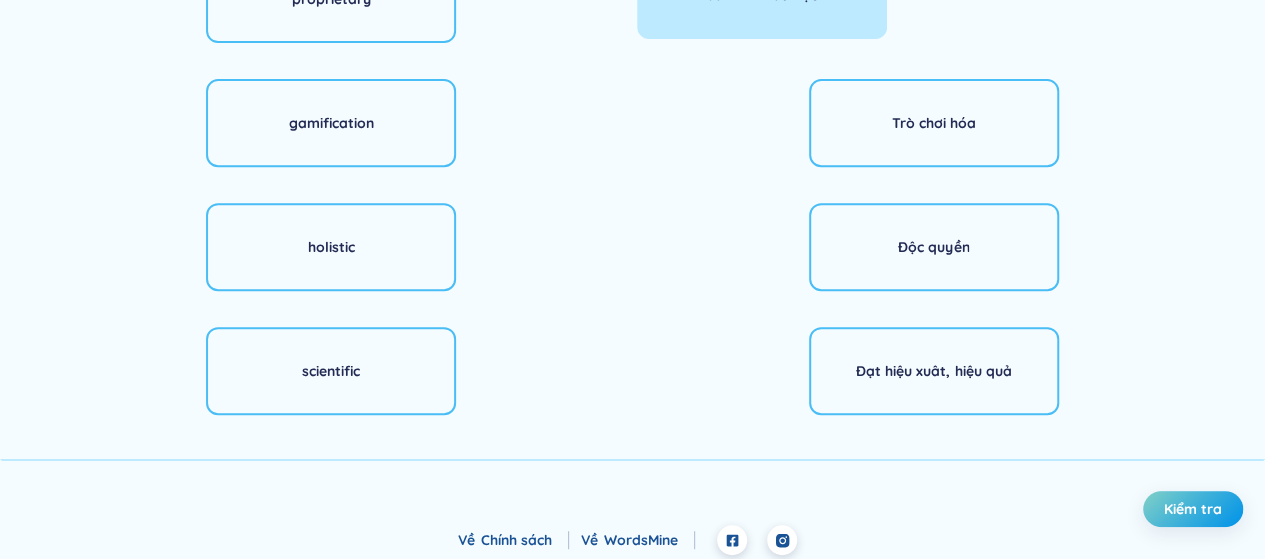 scroll, scrollTop: 394, scrollLeft: 0, axis: vertical 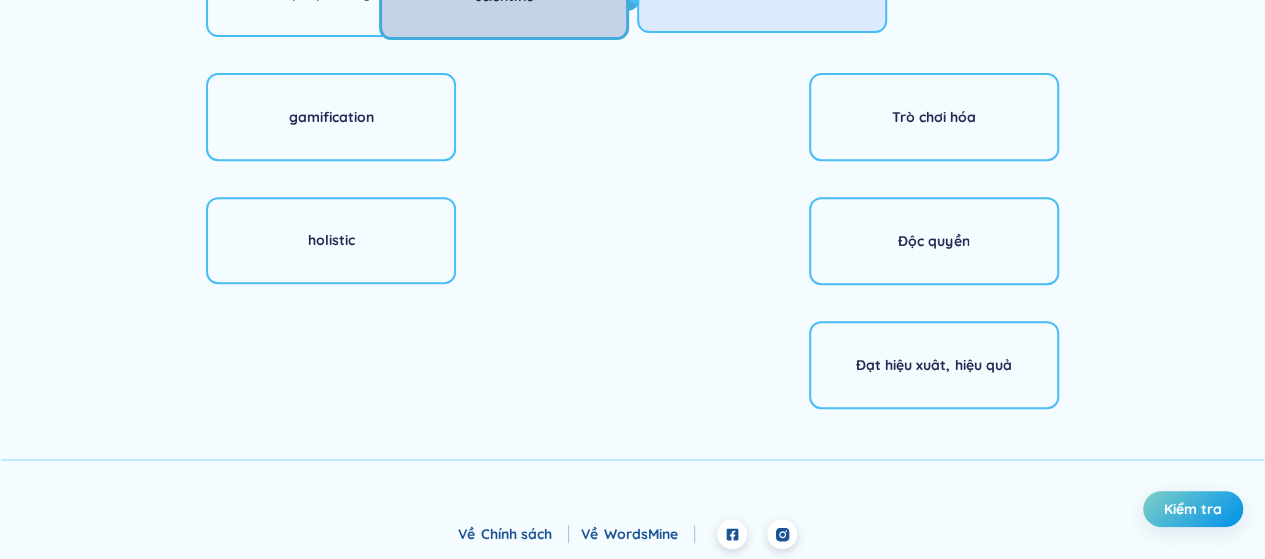 drag, startPoint x: 410, startPoint y: 378, endPoint x: 587, endPoint y: 9, distance: 409.25543 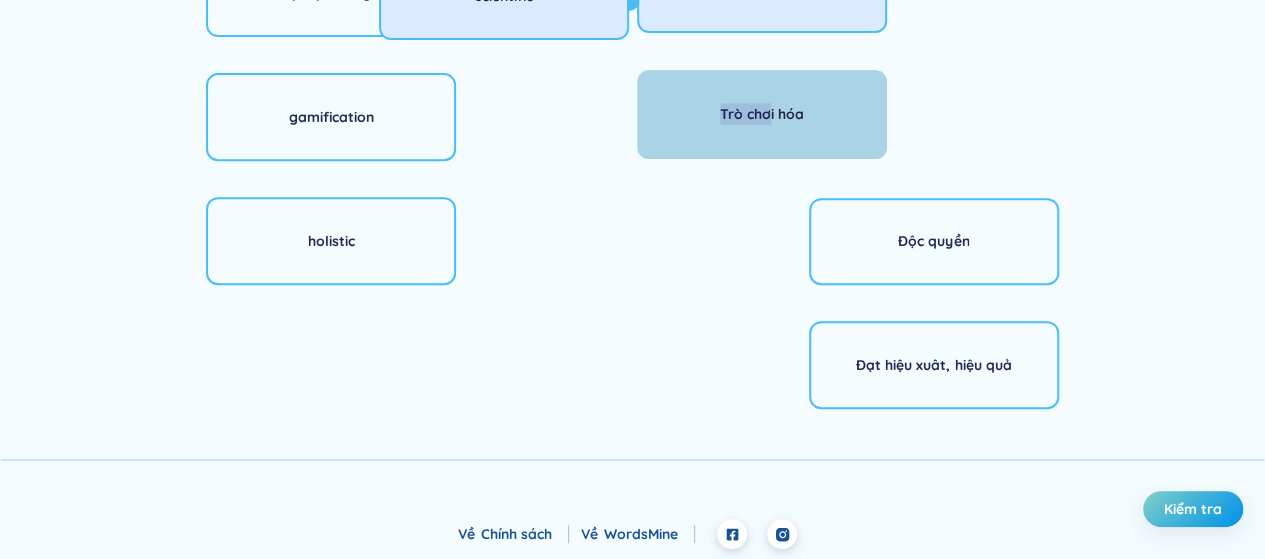 drag, startPoint x: 950, startPoint y: 116, endPoint x: 729, endPoint y: 113, distance: 221.02036 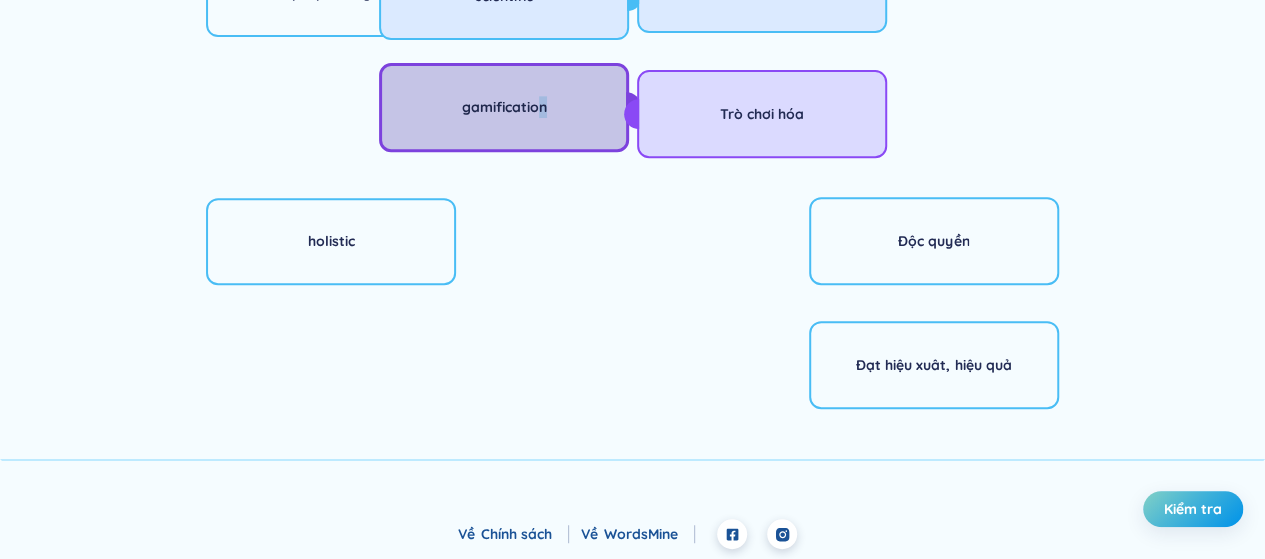 drag, startPoint x: 390, startPoint y: 117, endPoint x: 556, endPoint y: 103, distance: 166.58931 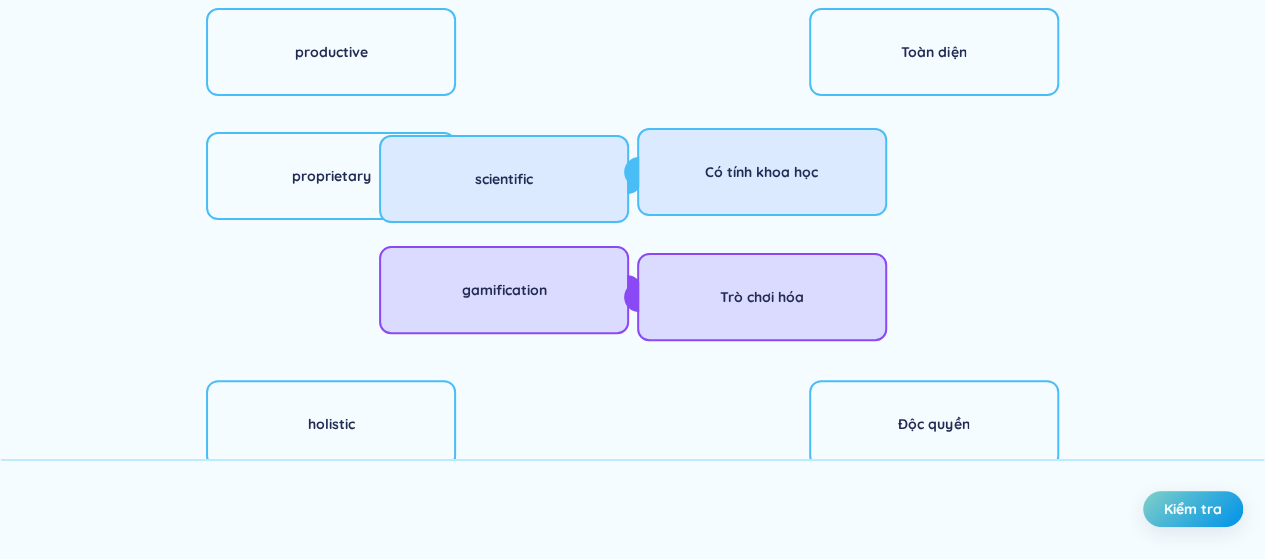 scroll, scrollTop: 394, scrollLeft: 0, axis: vertical 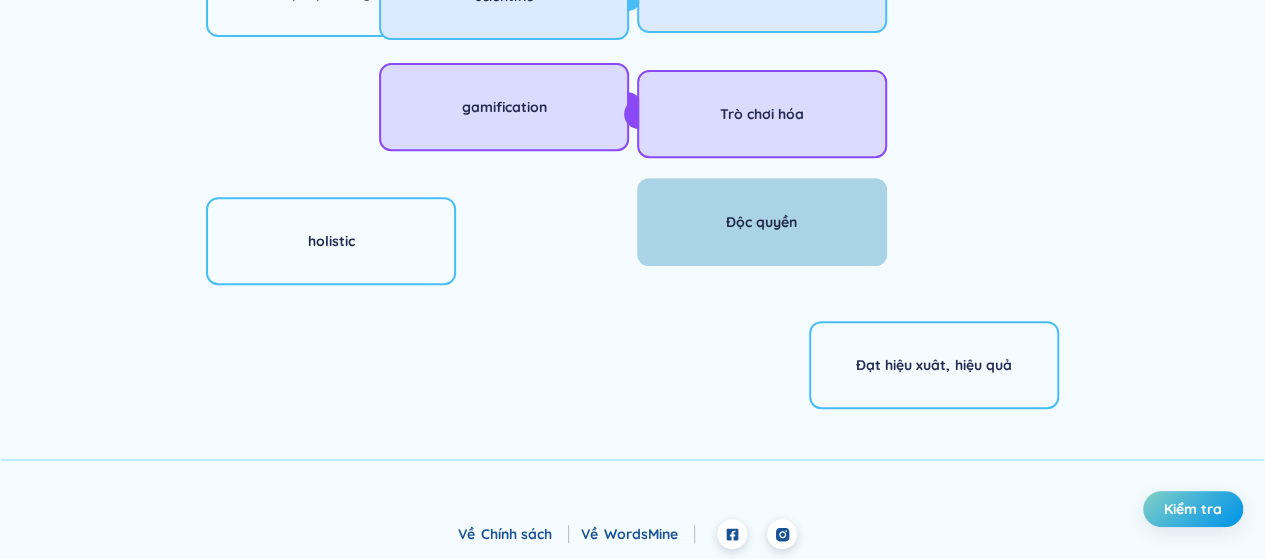 drag, startPoint x: 950, startPoint y: 257, endPoint x: 782, endPoint y: 238, distance: 169.07098 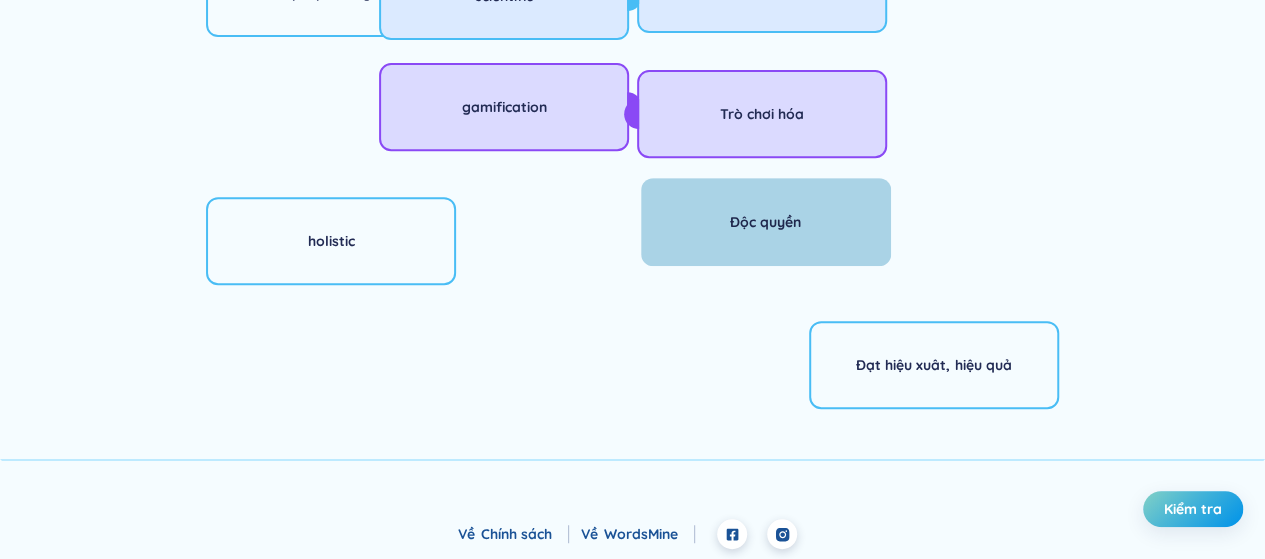 scroll, scrollTop: 94, scrollLeft: 0, axis: vertical 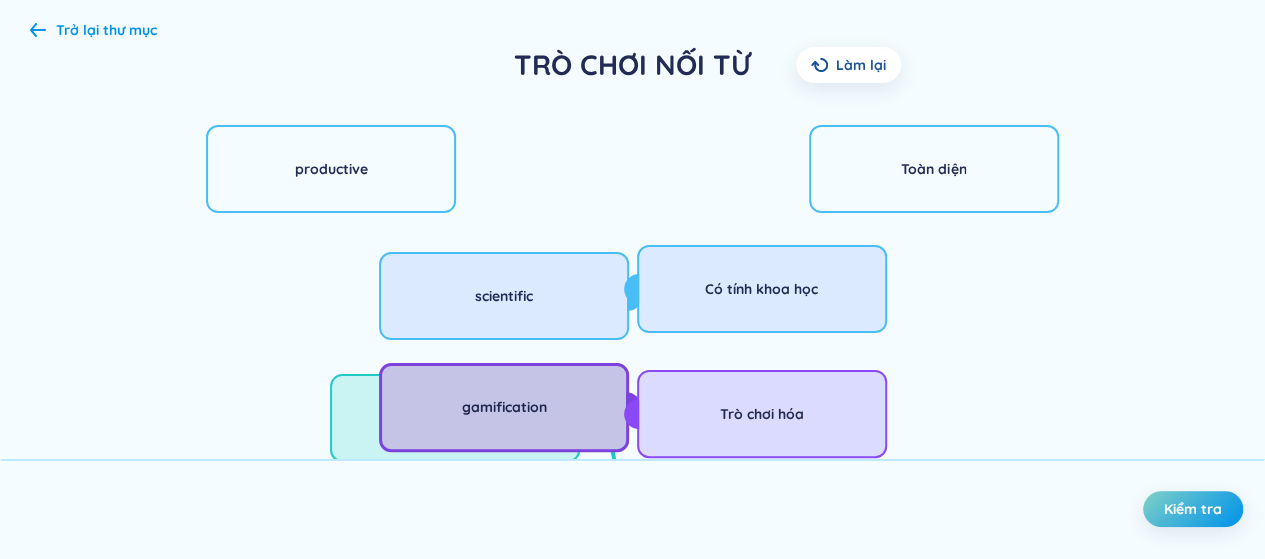 drag, startPoint x: 293, startPoint y: 283, endPoint x: 426, endPoint y: 415, distance: 187.38463 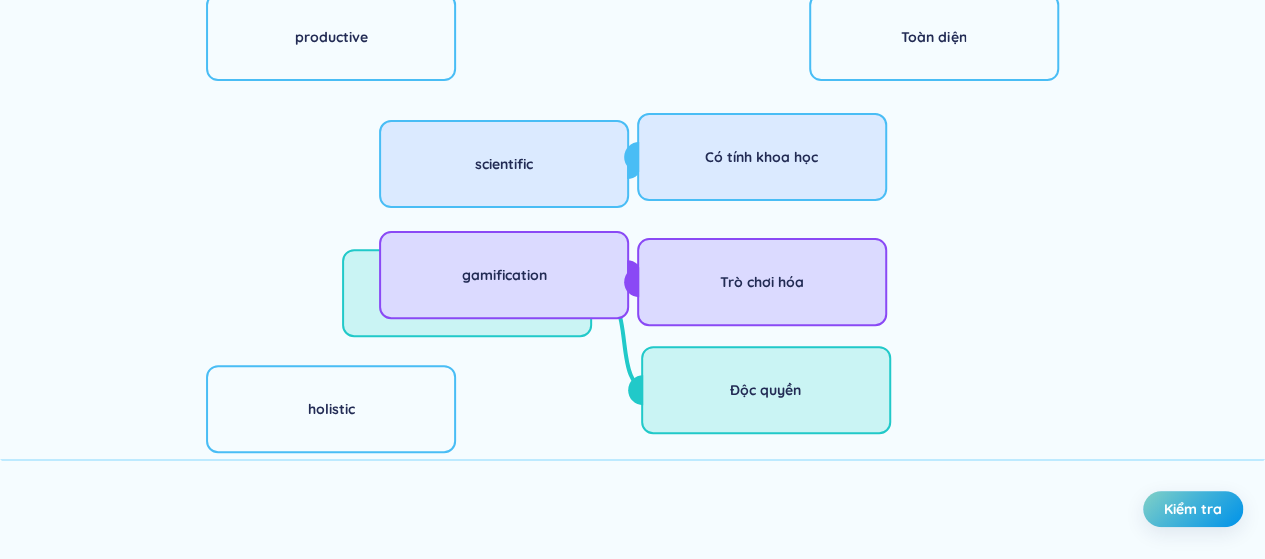 scroll, scrollTop: 394, scrollLeft: 0, axis: vertical 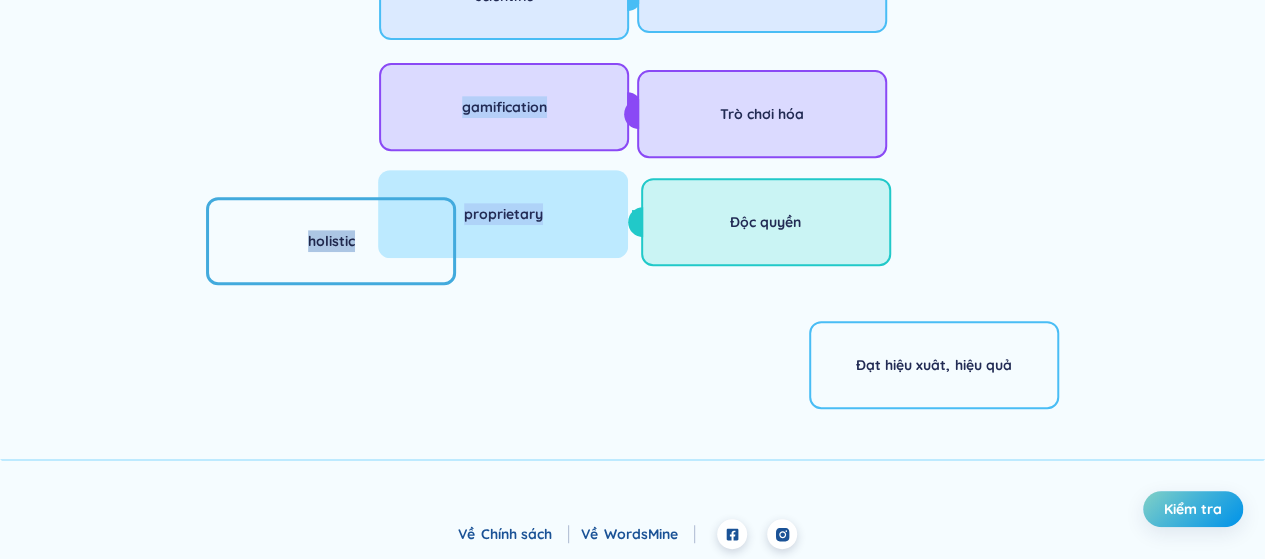 drag, startPoint x: 363, startPoint y: 158, endPoint x: 440, endPoint y: 246, distance: 116.9316 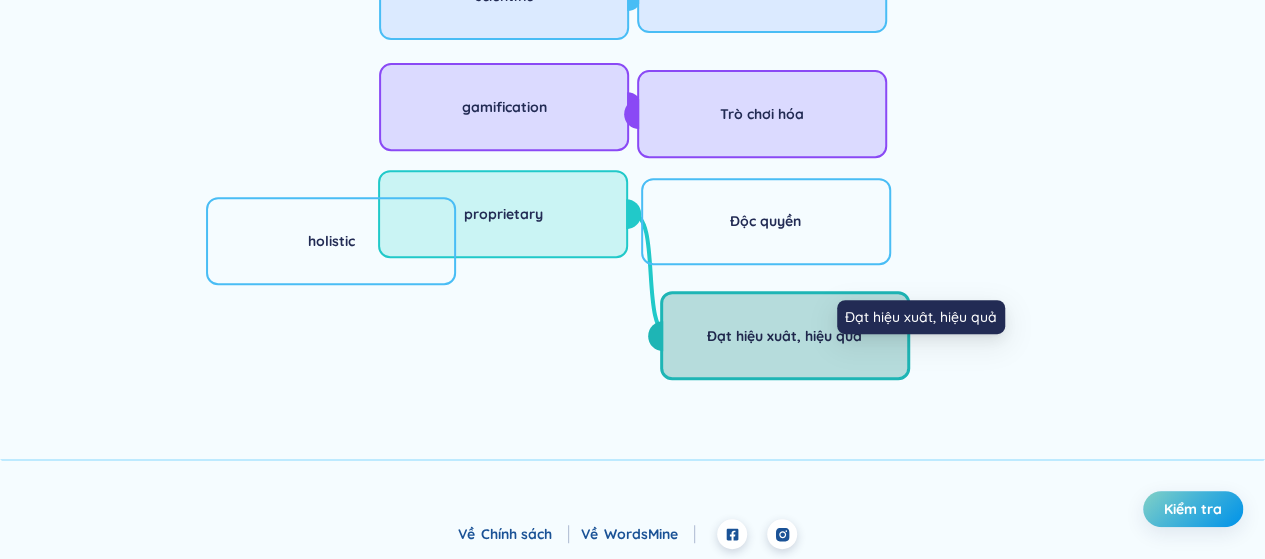 drag, startPoint x: 937, startPoint y: 367, endPoint x: 788, endPoint y: 338, distance: 151.79591 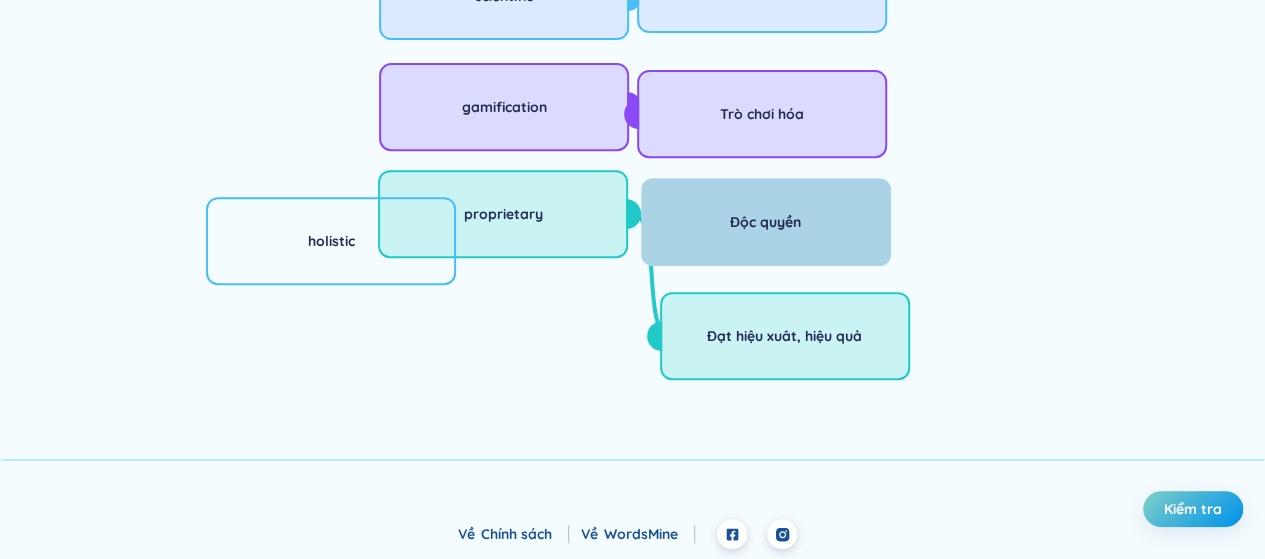 click on "Độc quyền" at bounding box center [766, 222] 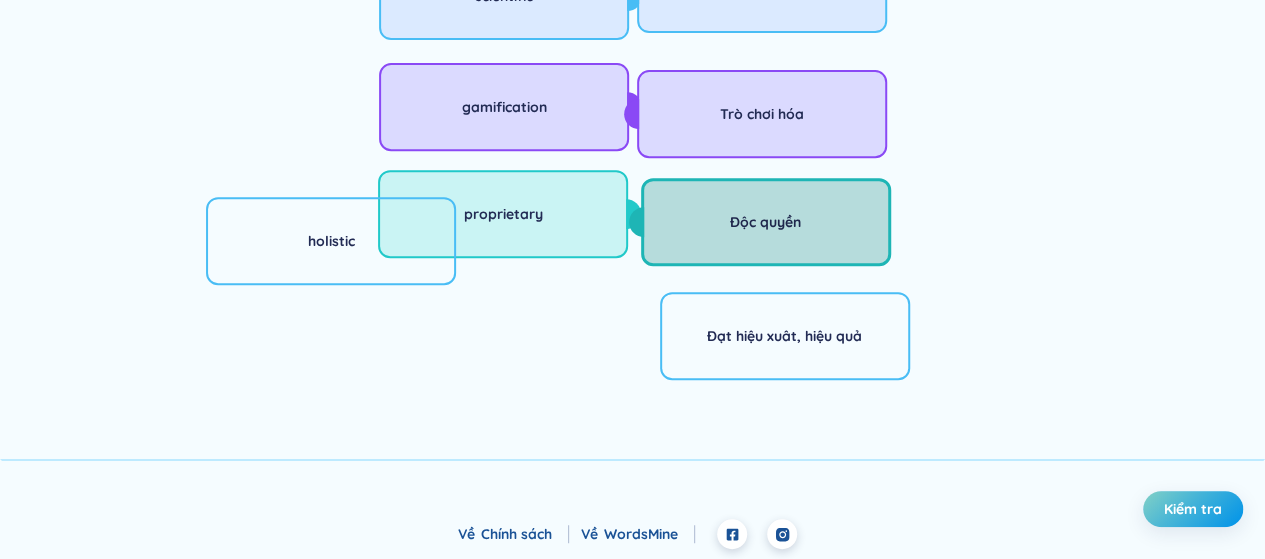 drag, startPoint x: 566, startPoint y: 221, endPoint x: 660, endPoint y: 216, distance: 94.13288 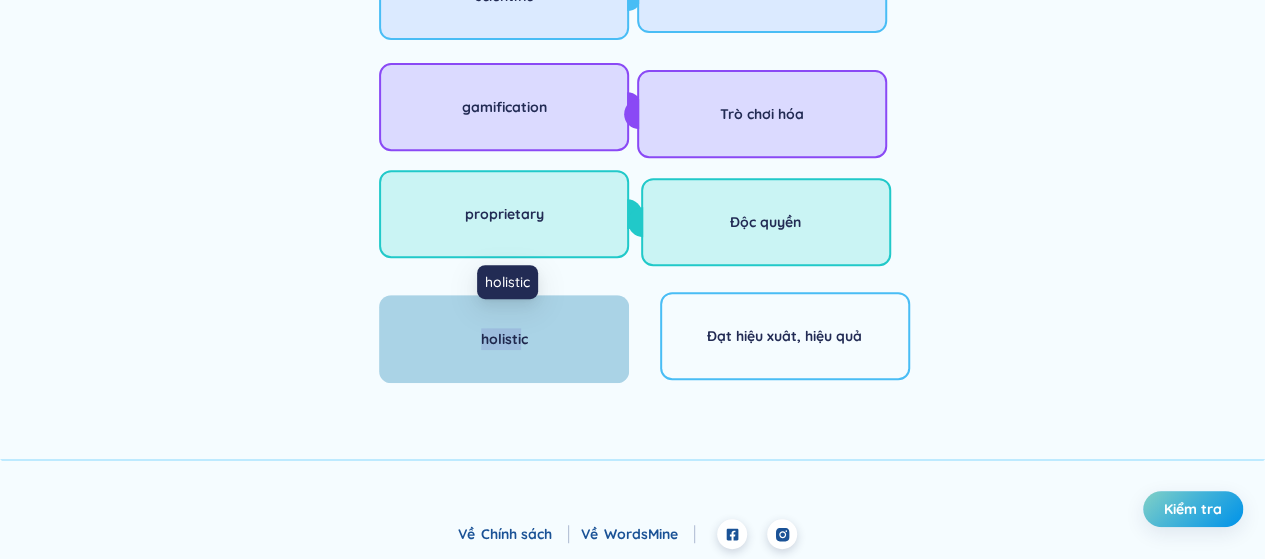 drag, startPoint x: 304, startPoint y: 241, endPoint x: 522, endPoint y: 339, distance: 239.01465 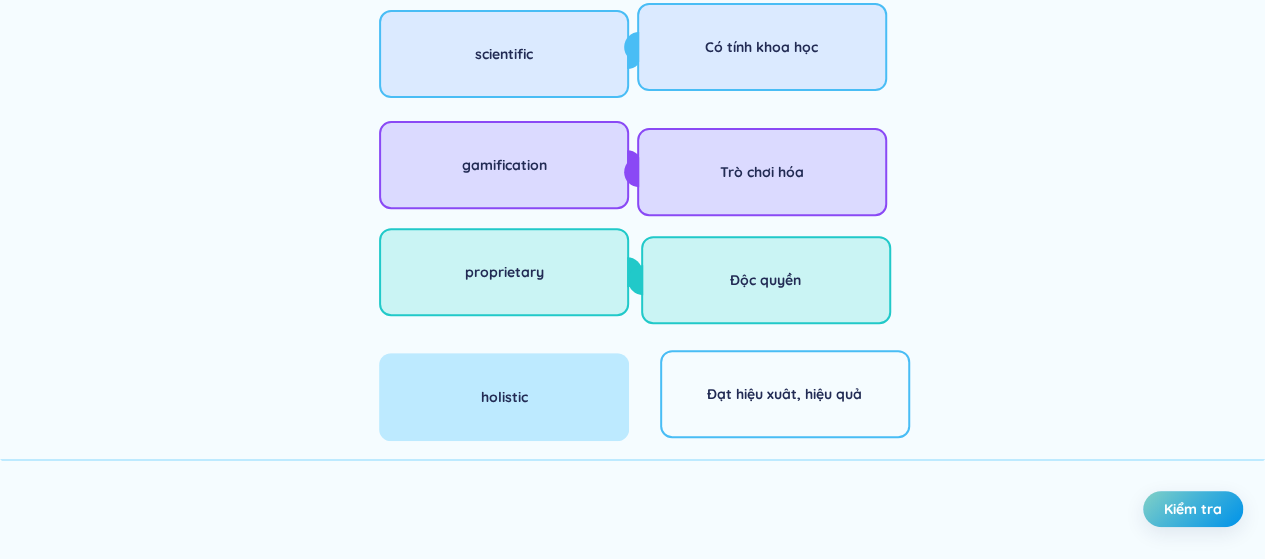 scroll, scrollTop: 0, scrollLeft: 0, axis: both 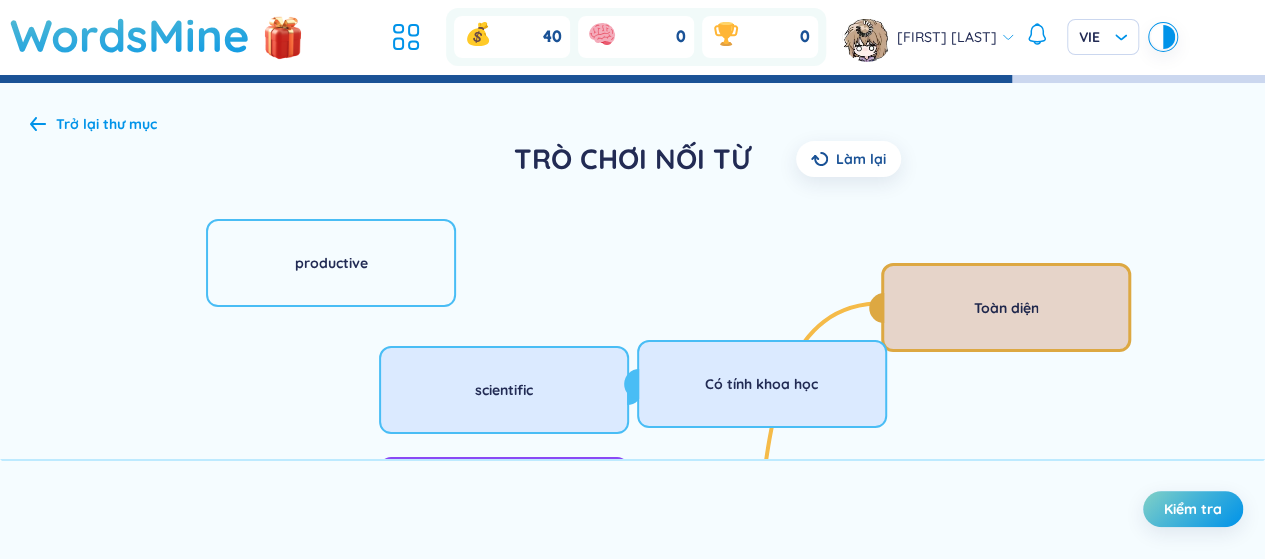 drag, startPoint x: 922, startPoint y: 263, endPoint x: 1050, endPoint y: 341, distance: 149.8933 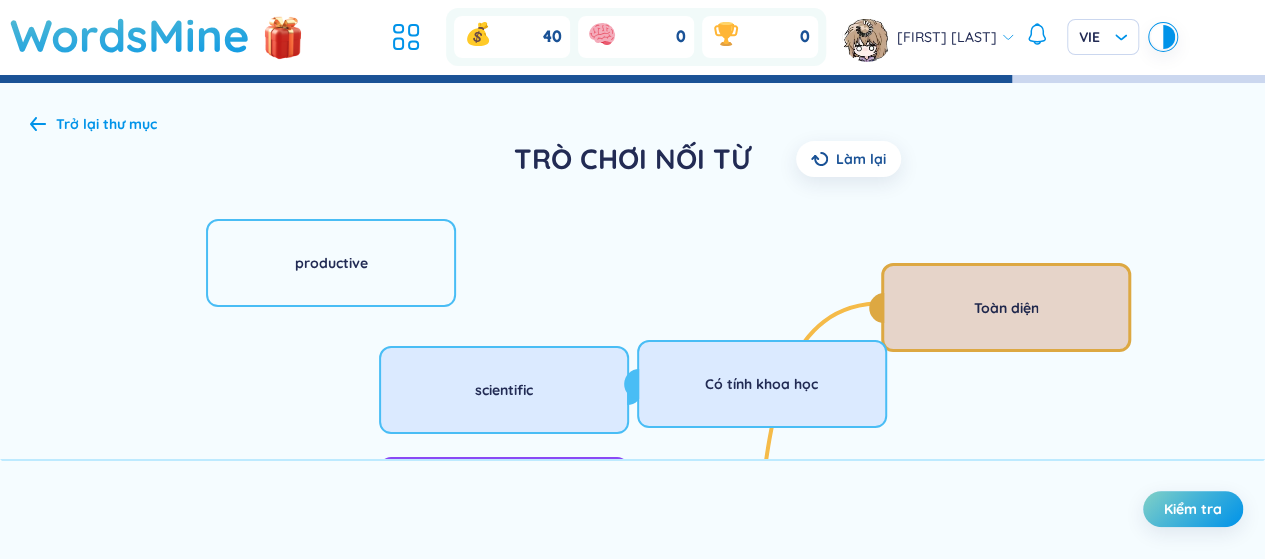 click on "Toàn diện" at bounding box center [1005, 308] 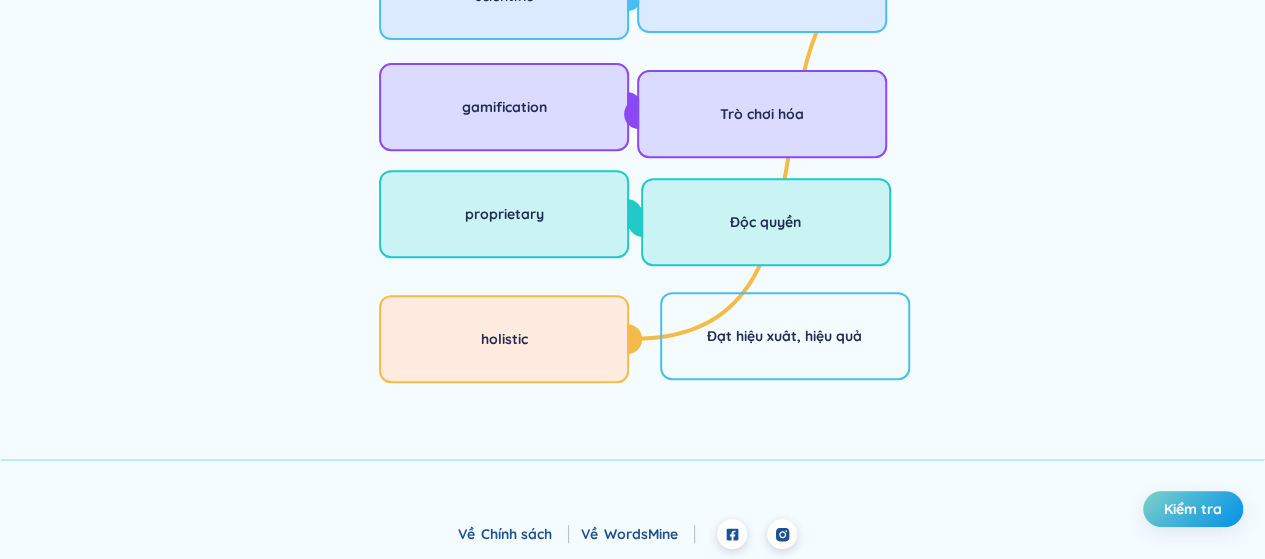 scroll, scrollTop: 0, scrollLeft: 0, axis: both 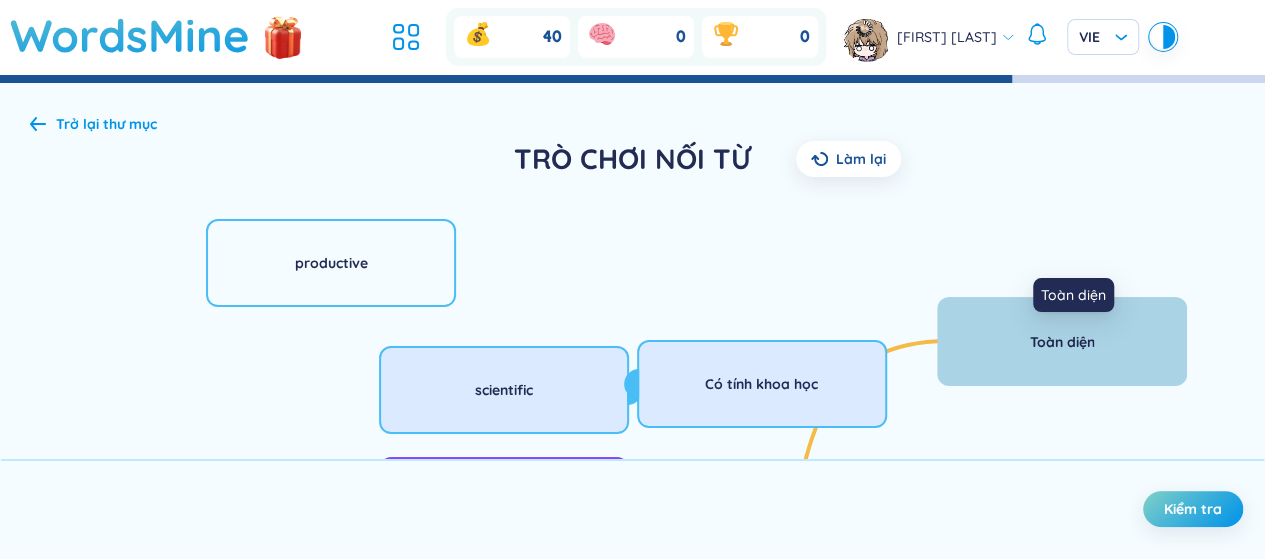 drag, startPoint x: 1096, startPoint y: 349, endPoint x: 1078, endPoint y: 442, distance: 94.72592 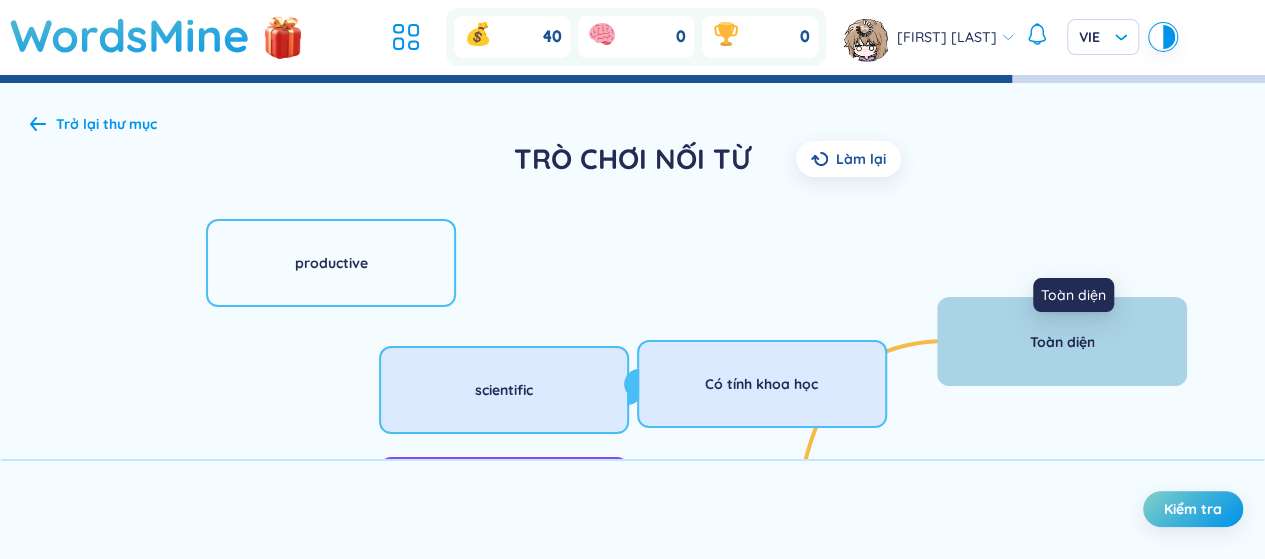 click on "Toàn diện" at bounding box center [1061, 342] 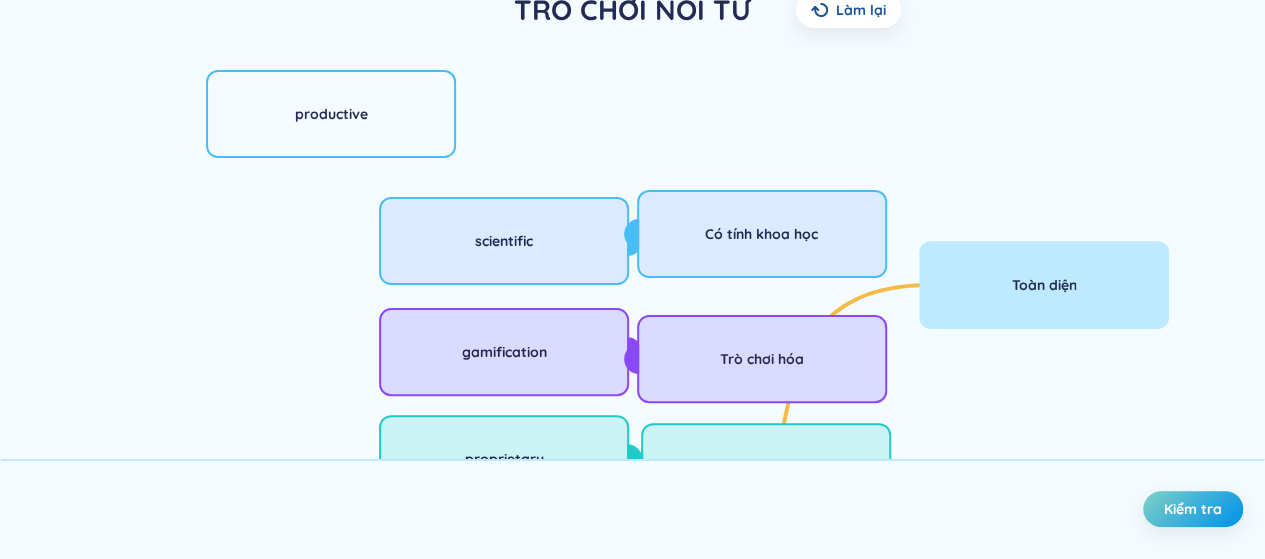 scroll, scrollTop: 394, scrollLeft: 0, axis: vertical 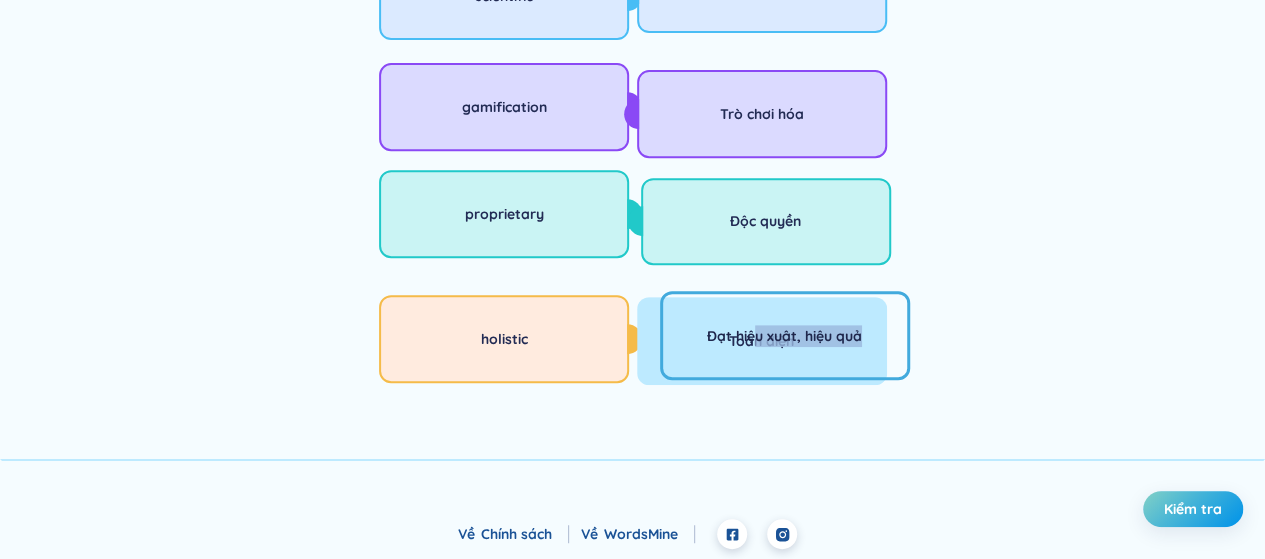 drag, startPoint x: 1057, startPoint y: 58, endPoint x: 766, endPoint y: 359, distance: 418.66693 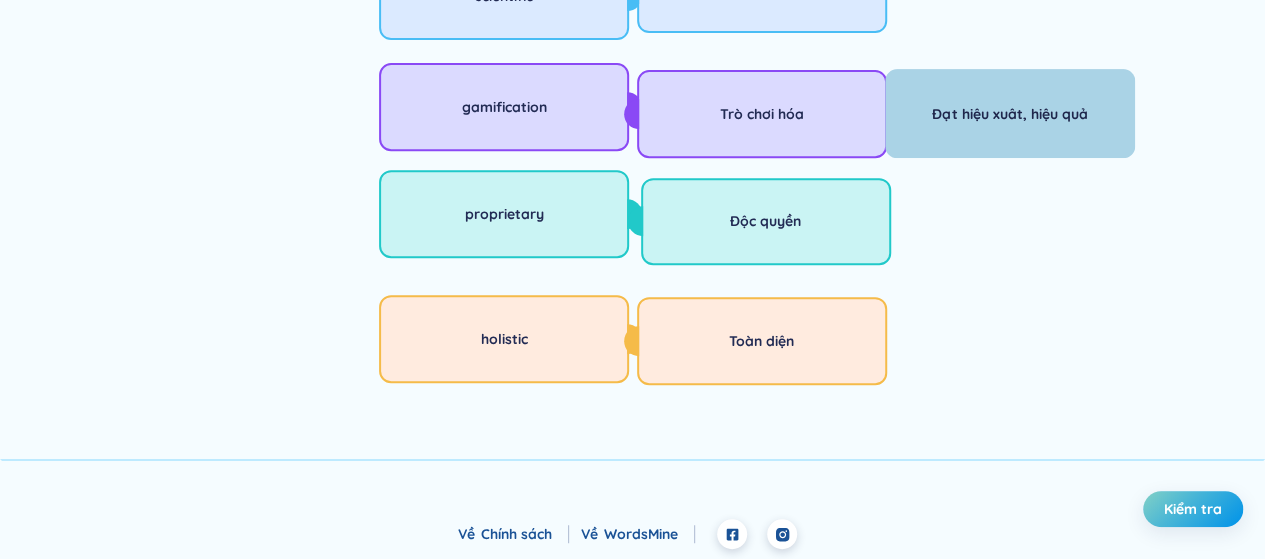 drag, startPoint x: 909, startPoint y: 319, endPoint x: 1134, endPoint y: 97, distance: 316.08386 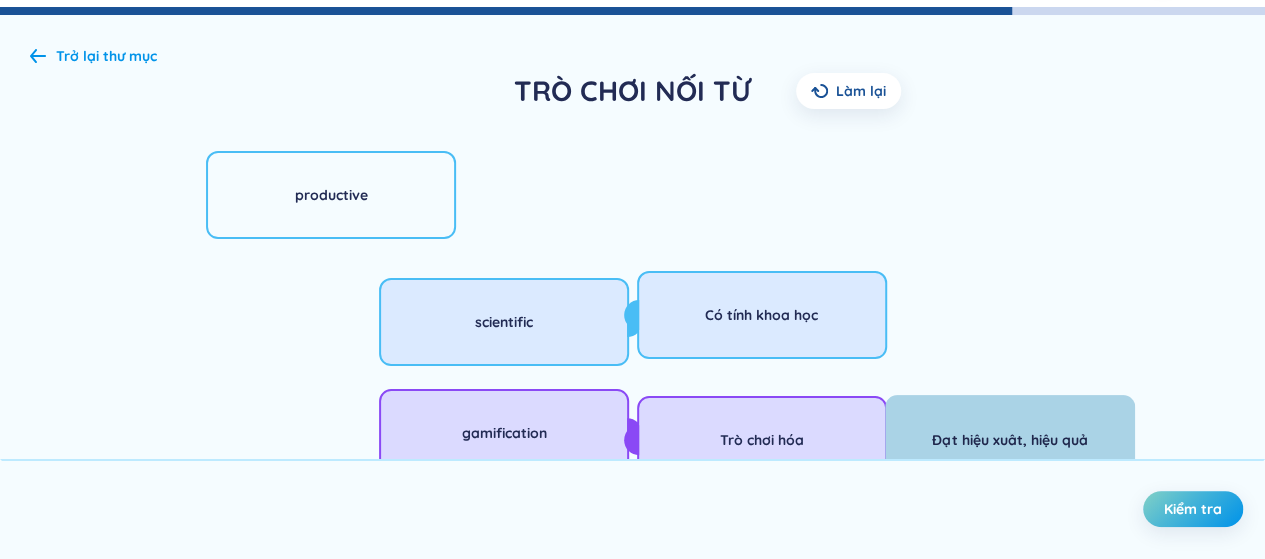 scroll, scrollTop: 100, scrollLeft: 0, axis: vertical 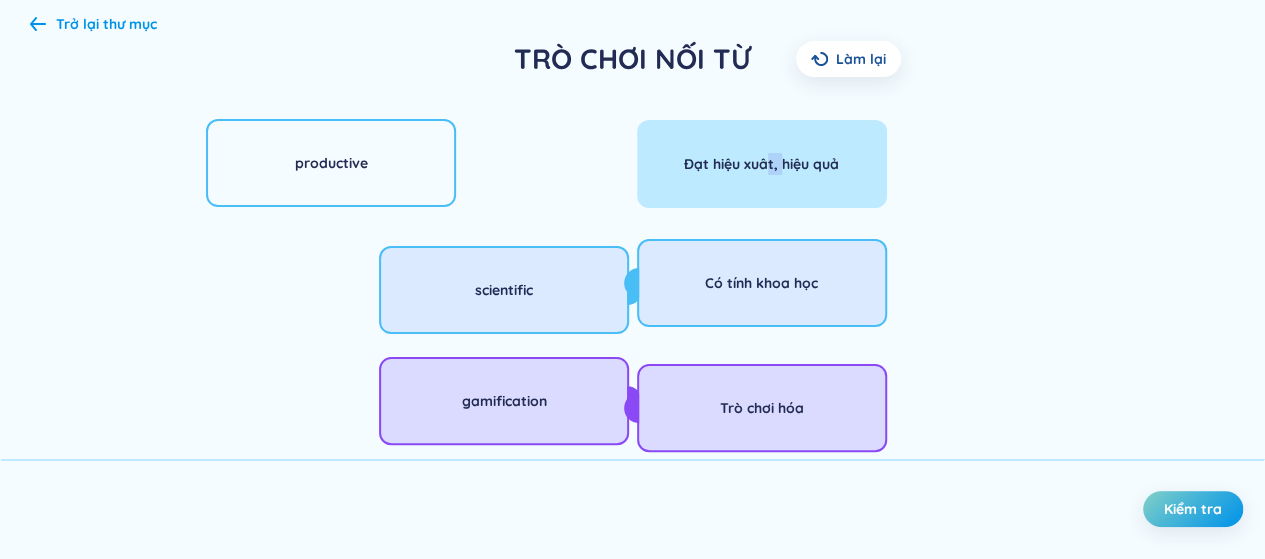 drag, startPoint x: 1067, startPoint y: 421, endPoint x: 513, endPoint y: 169, distance: 608.6214 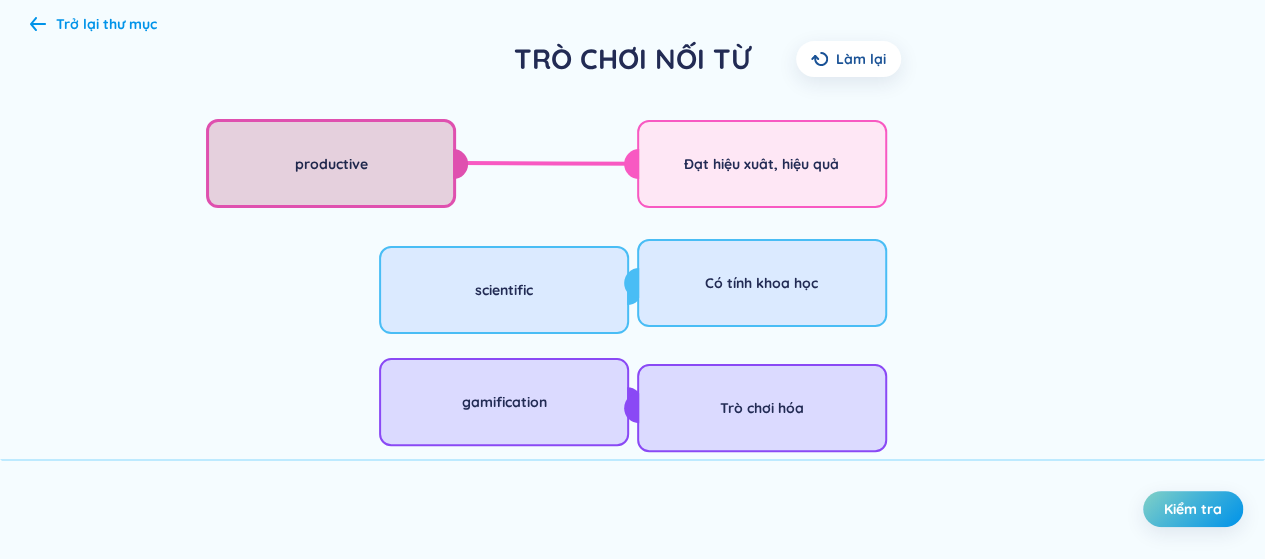 click on "productive" at bounding box center (331, 163) 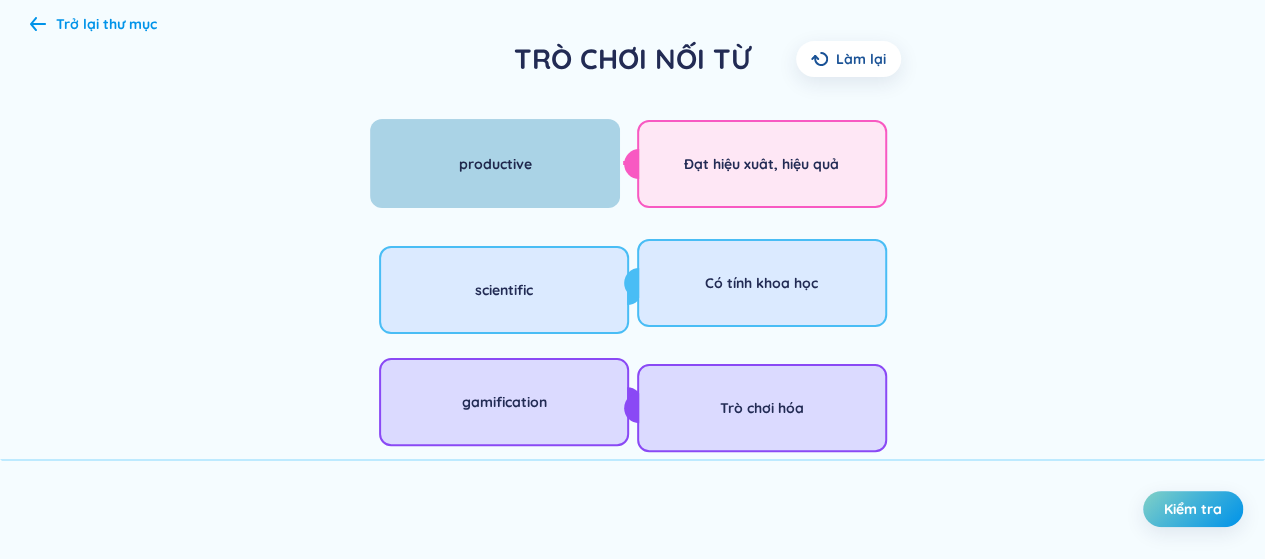 drag, startPoint x: 422, startPoint y: 164, endPoint x: 586, endPoint y: 158, distance: 164.10973 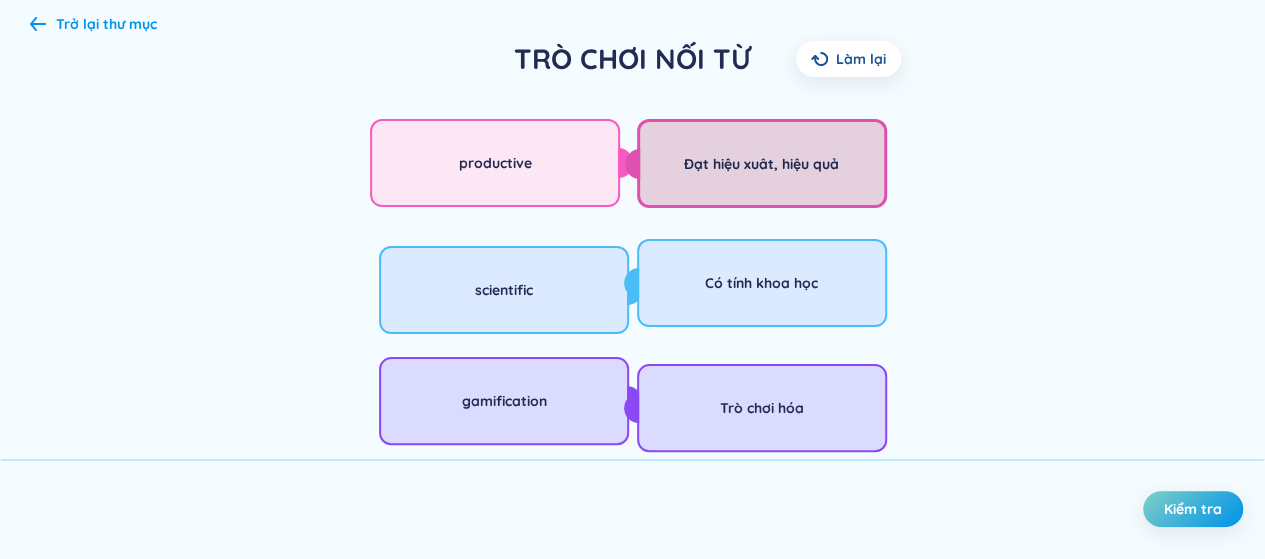 click on "Đạt hiệu xuât, hiệu quả" at bounding box center (761, 164) 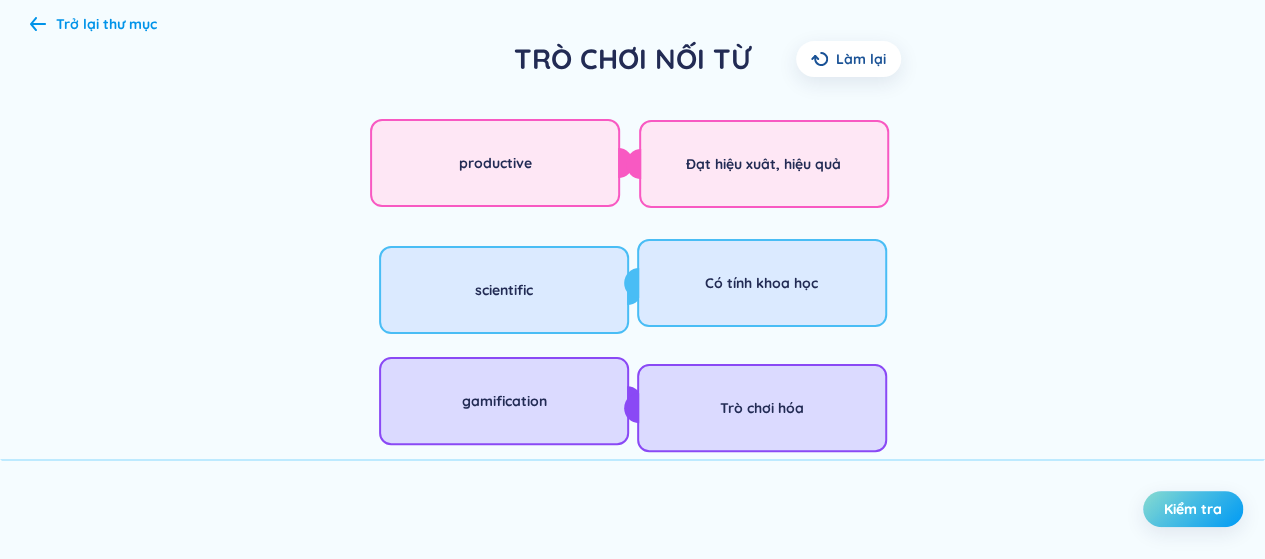 click on "Kiểm tra" at bounding box center [1193, 509] 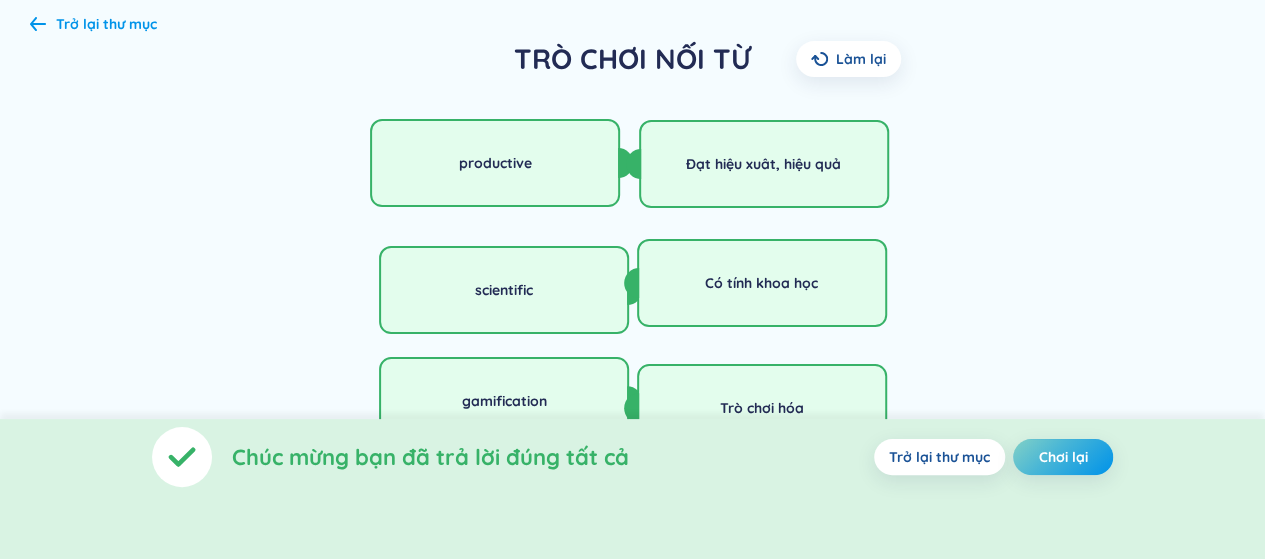 click 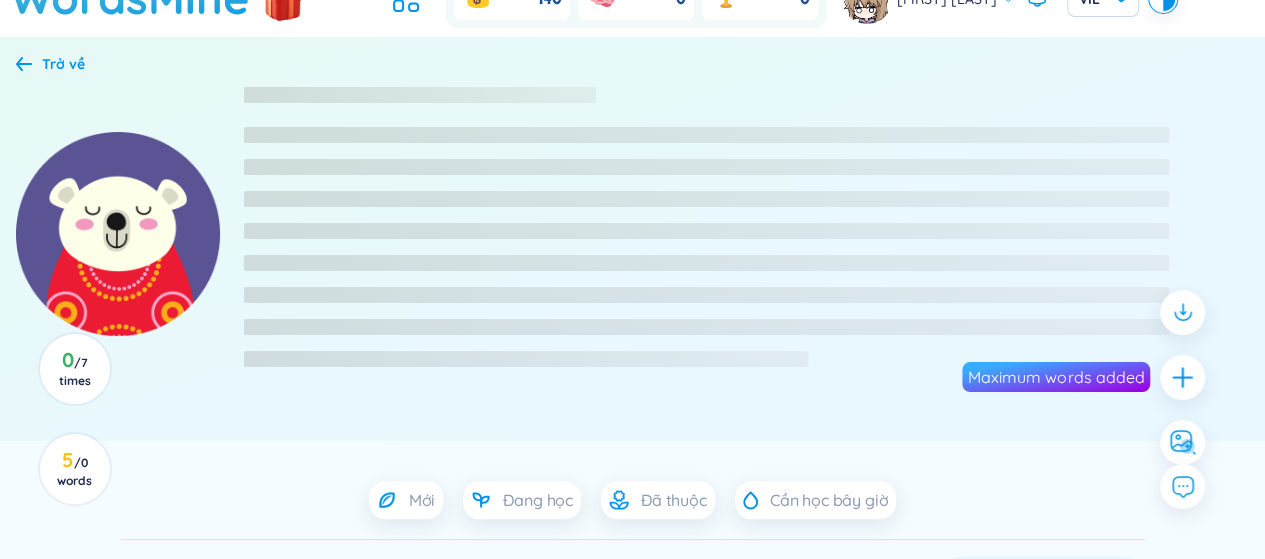 scroll, scrollTop: 0, scrollLeft: 0, axis: both 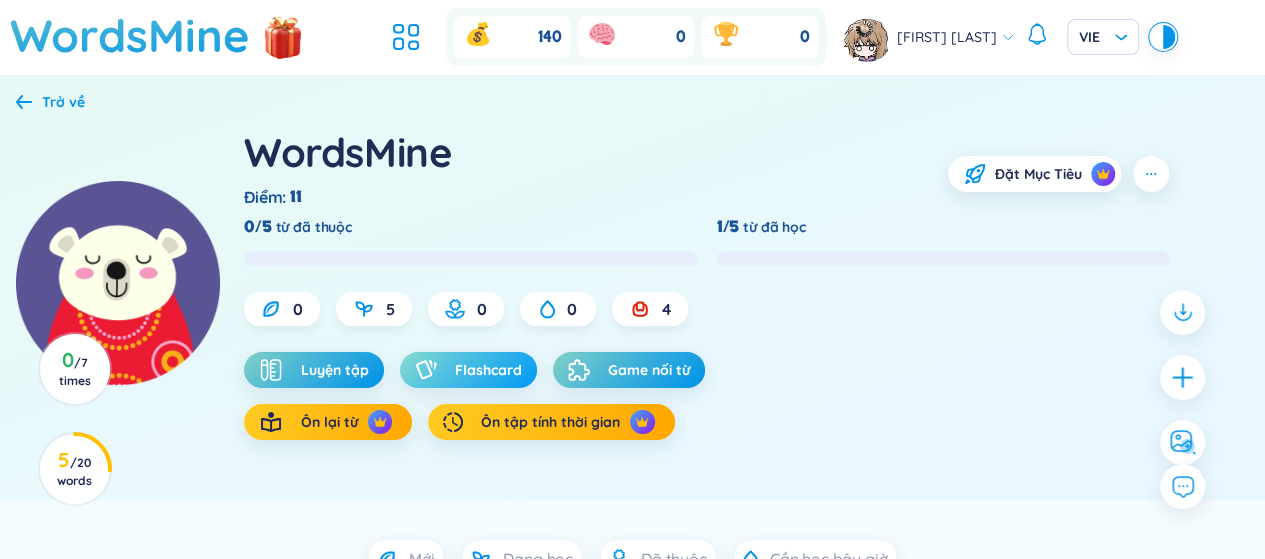 click on "Flashcard" at bounding box center [488, 370] 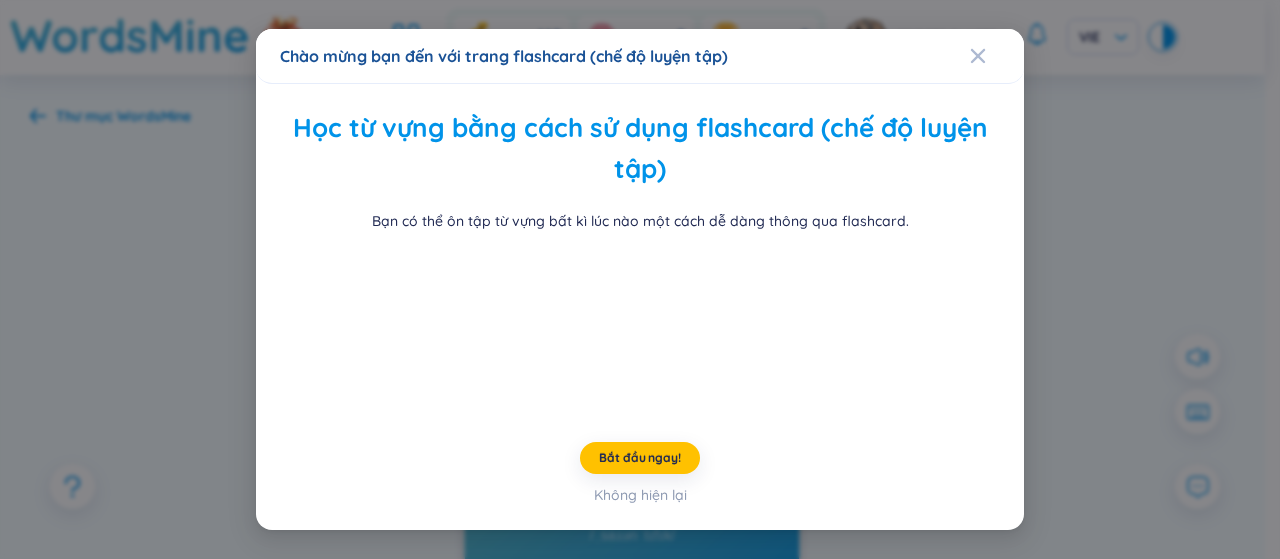 click on "Chào mừng bạn đến với trang flashcard (chế độ luyện tập) Học từ vựng bằng cách sử dụng flashcard (chế độ luyện tập) Bạn có thể ôn tập từ vựng bất kì lúc nào một cách dễ dàng thông qua flashcard. Bắt đầu ngay! Không hiện lại" at bounding box center (640, 279) 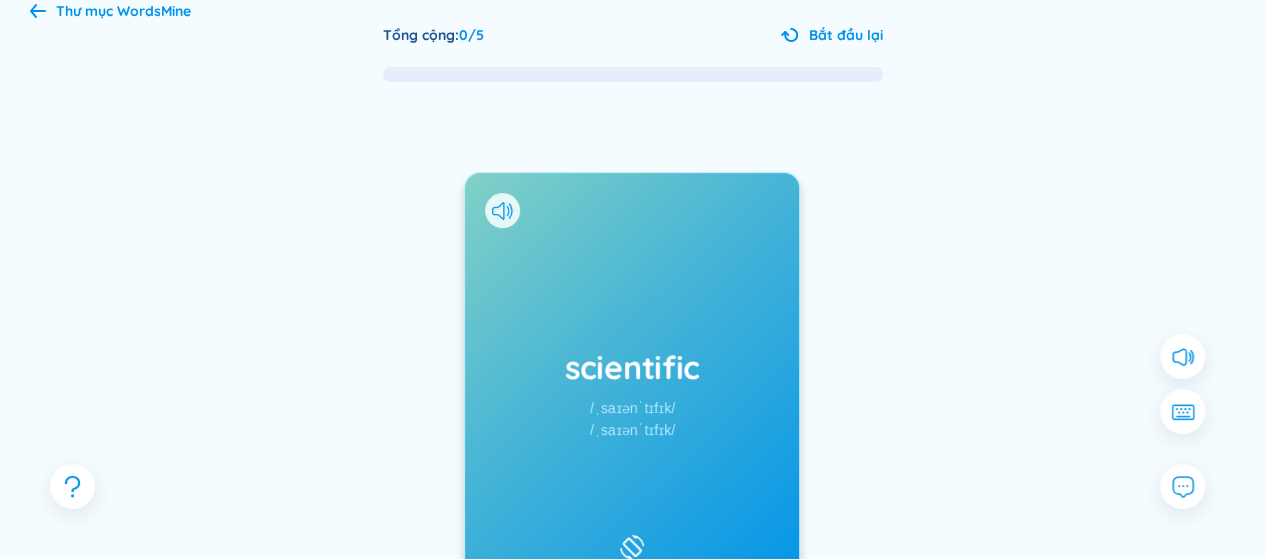 scroll, scrollTop: 200, scrollLeft: 0, axis: vertical 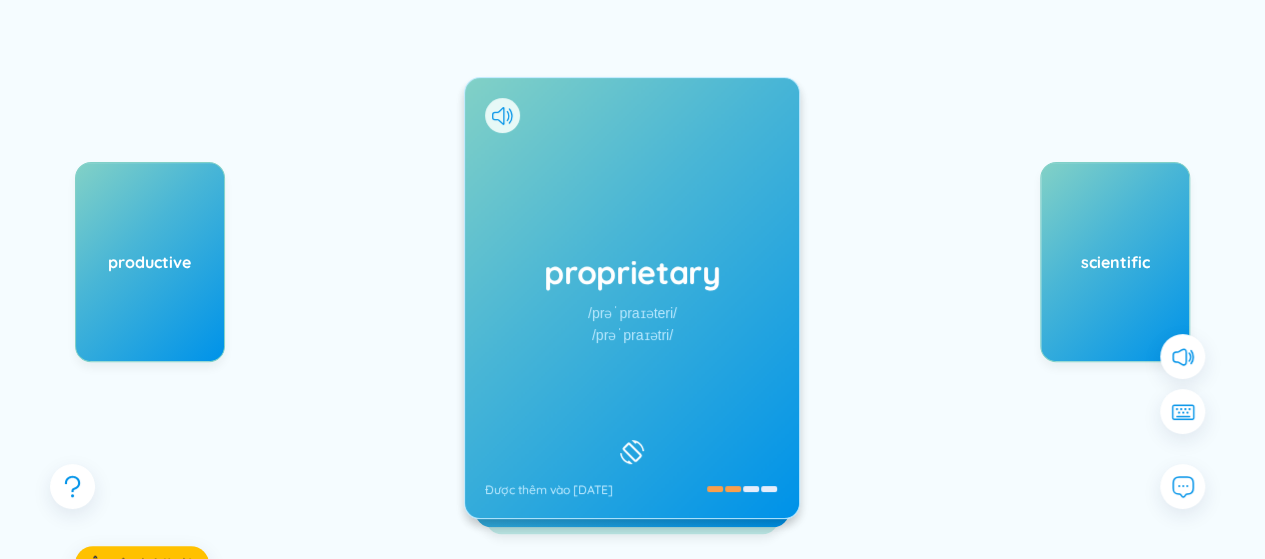 drag, startPoint x: 193, startPoint y: 291, endPoint x: 584, endPoint y: 302, distance: 391.1547 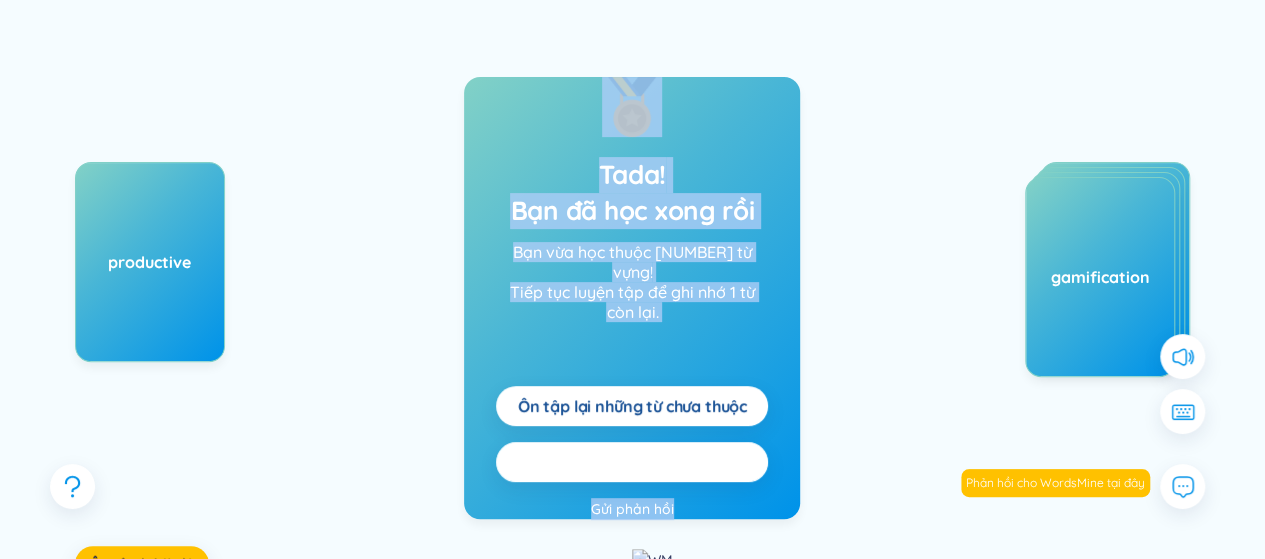 click on "Ôn tập lại tất cả here" at bounding box center (632, 462) 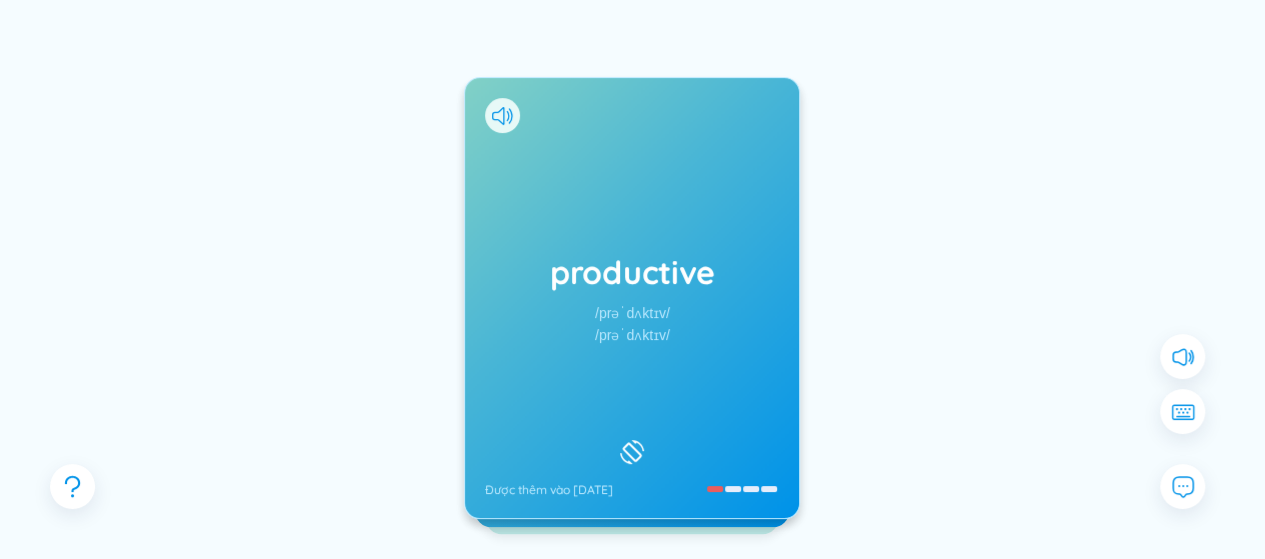 click 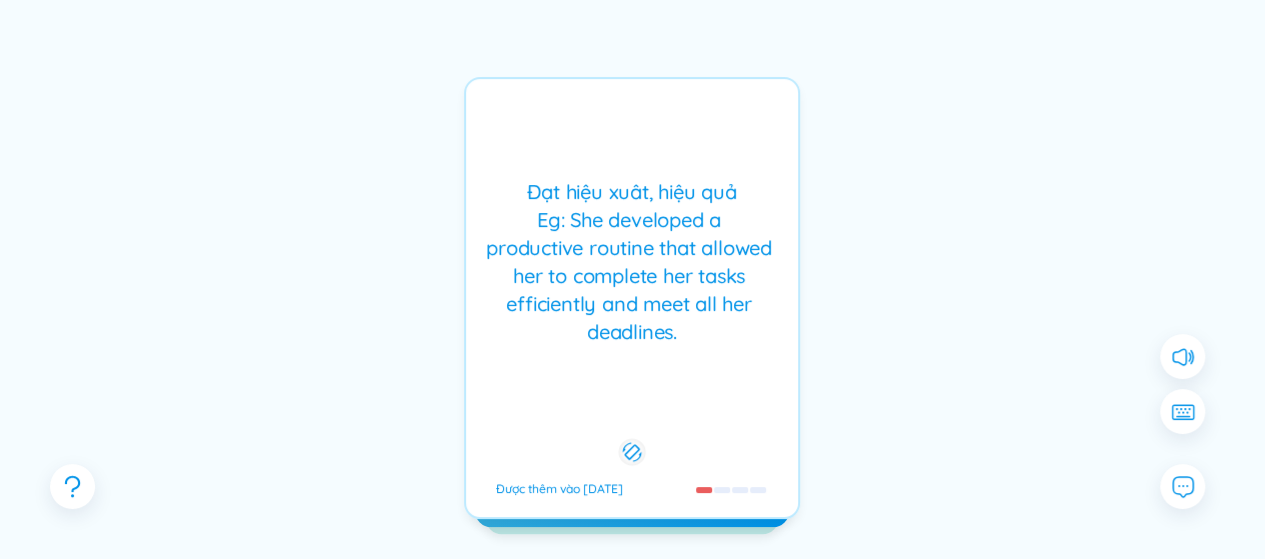 click 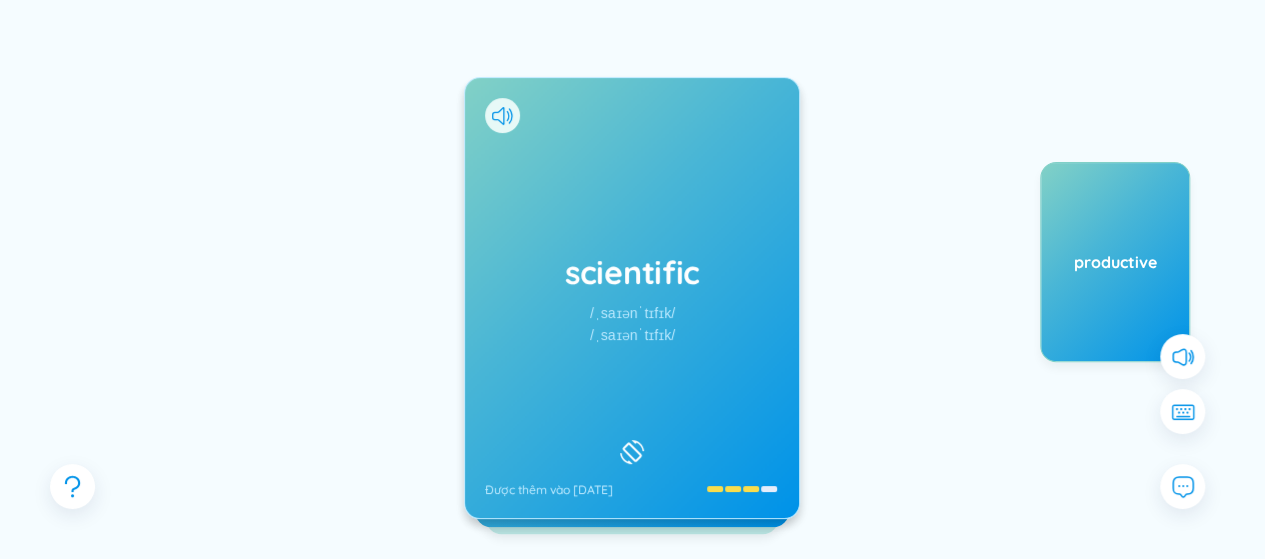 click 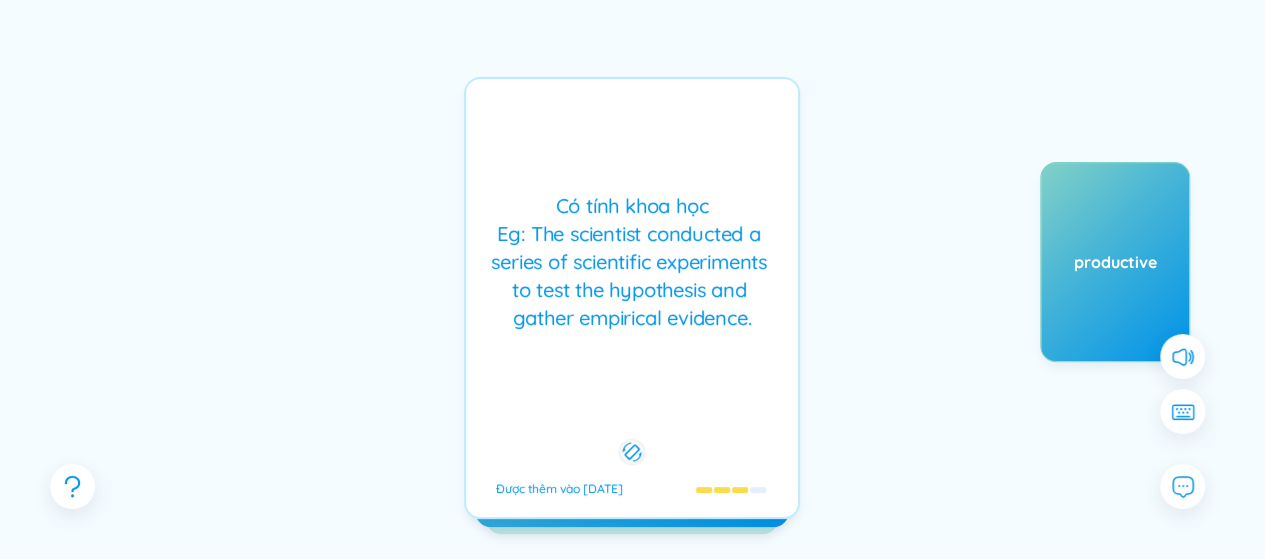 click 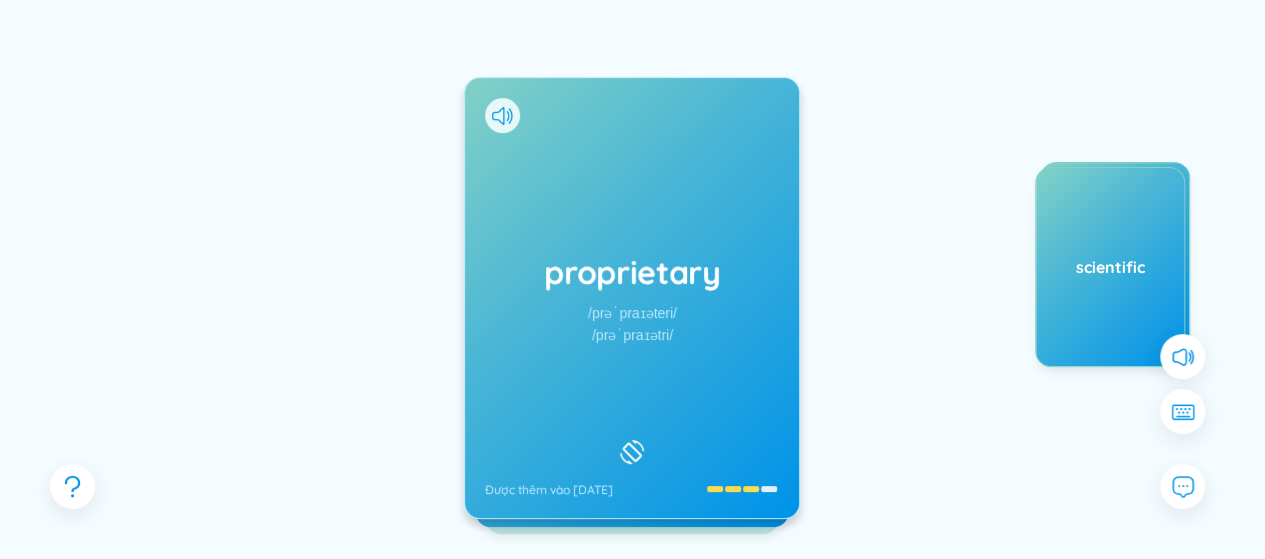 click on "proprietary /prəˈpraɪəteri/ /prəˈpraɪətri/ Được thêm vào 8/8/2025" at bounding box center [632, 298] 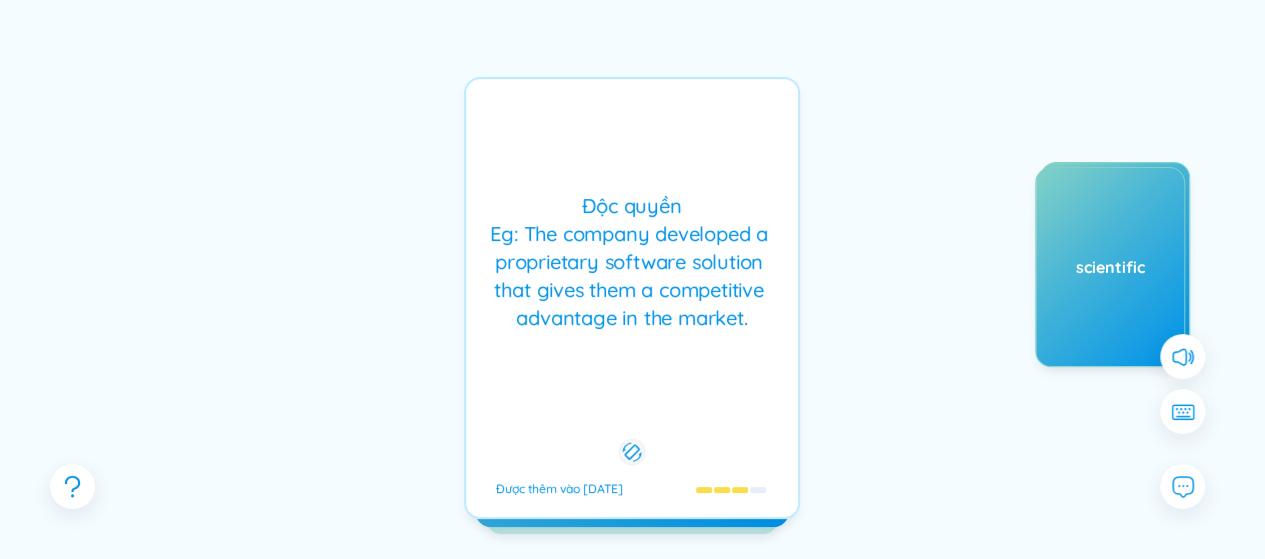 click at bounding box center [632, 452] 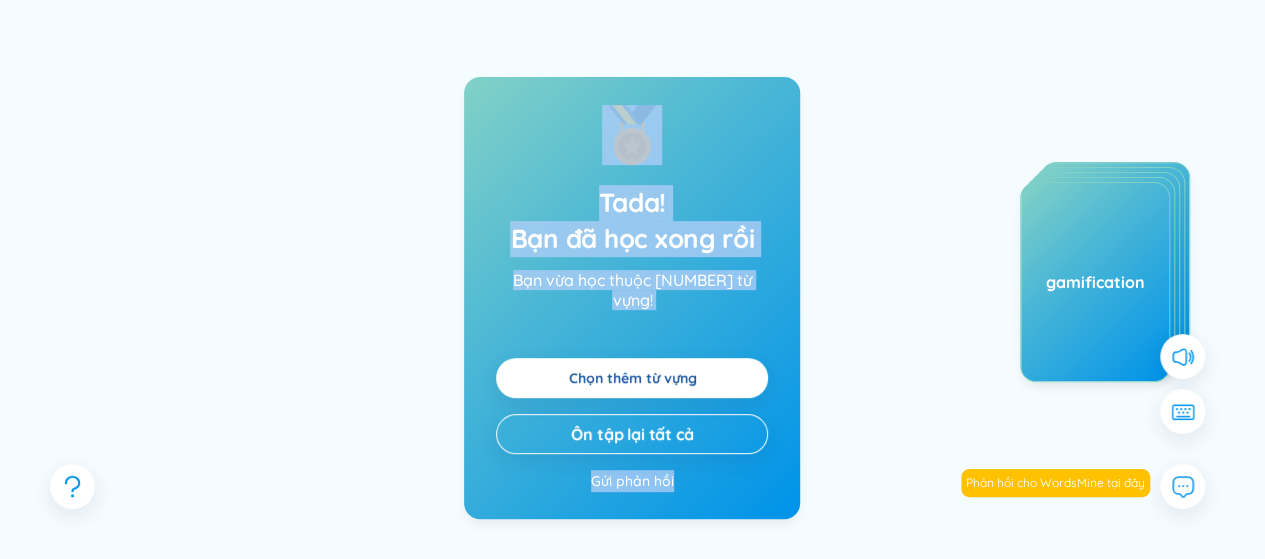 click on "Chọn thêm từ vựng" at bounding box center [632, 378] 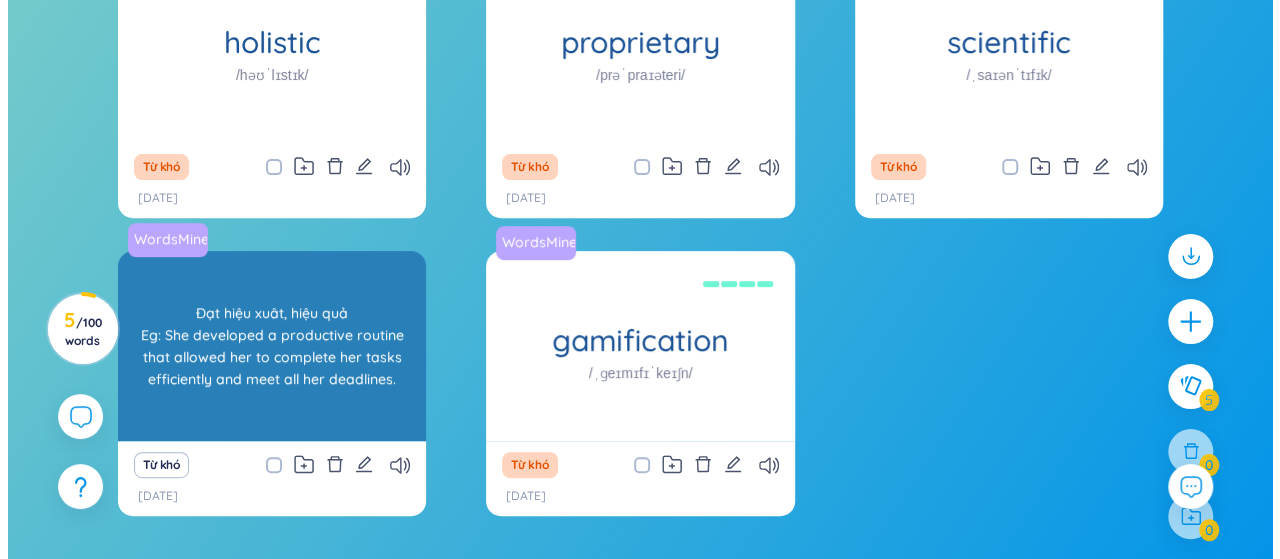 scroll, scrollTop: 300, scrollLeft: 0, axis: vertical 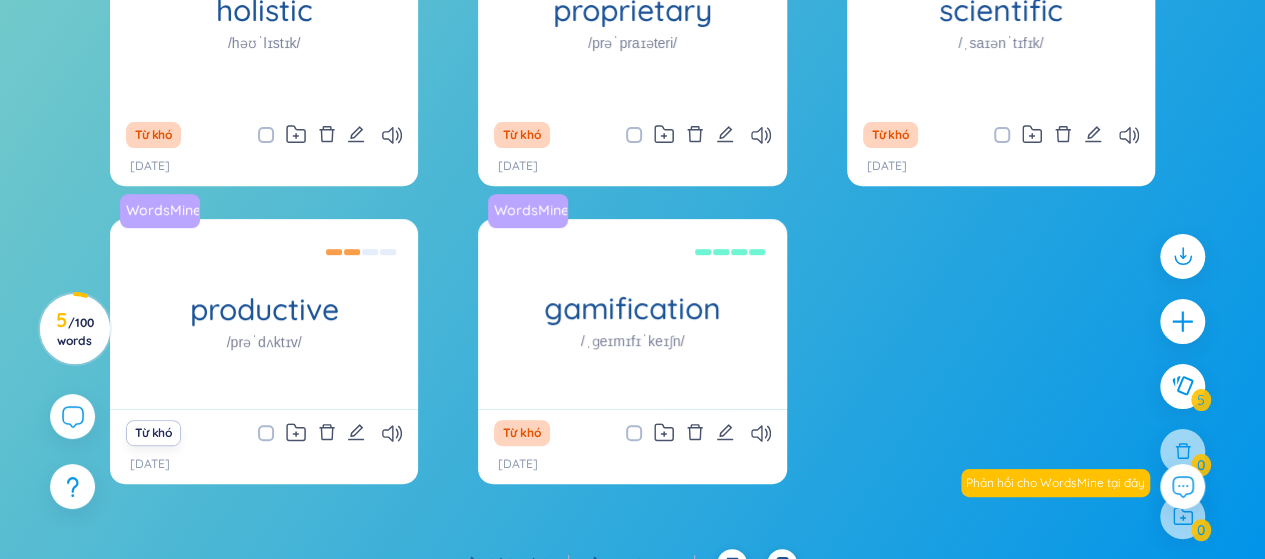 click on "Từ khó" at bounding box center (153, 433) 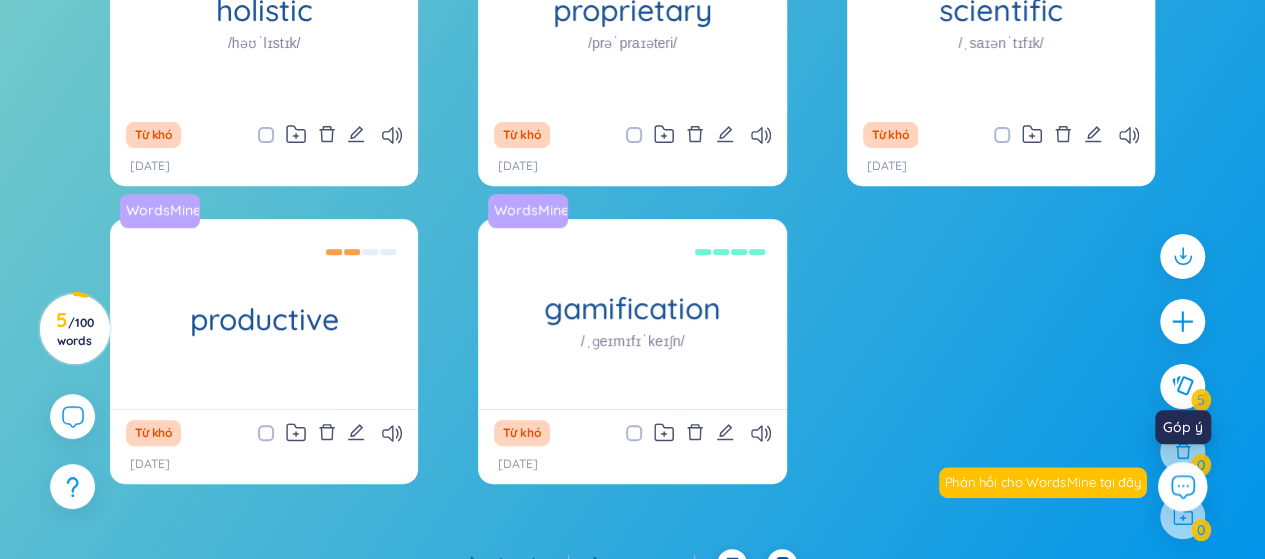 click at bounding box center (1182, 486) 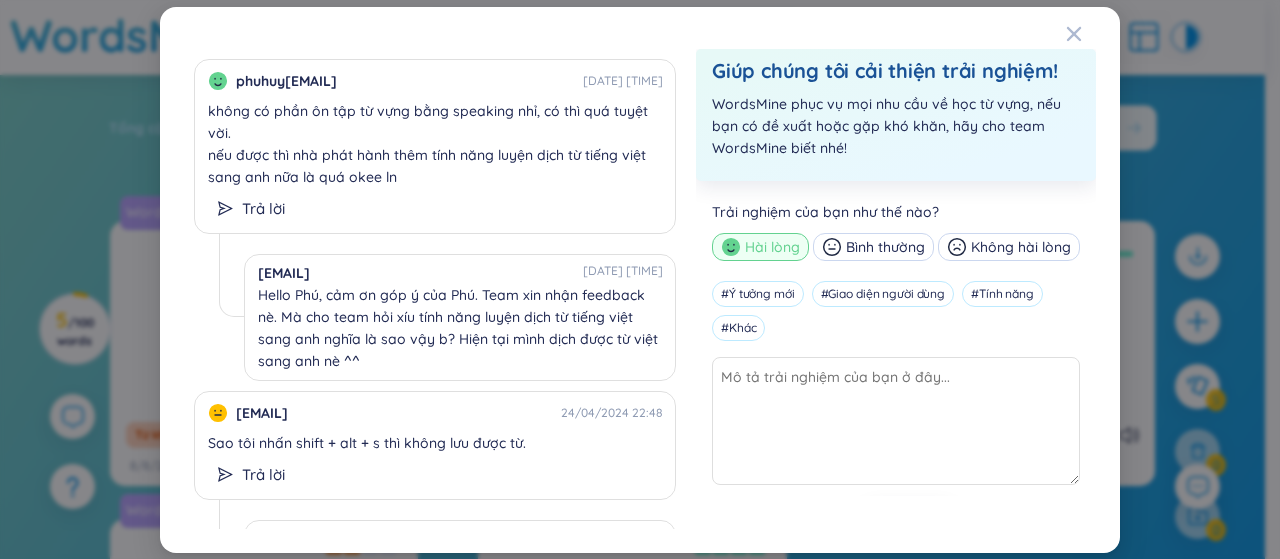scroll, scrollTop: 300, scrollLeft: 0, axis: vertical 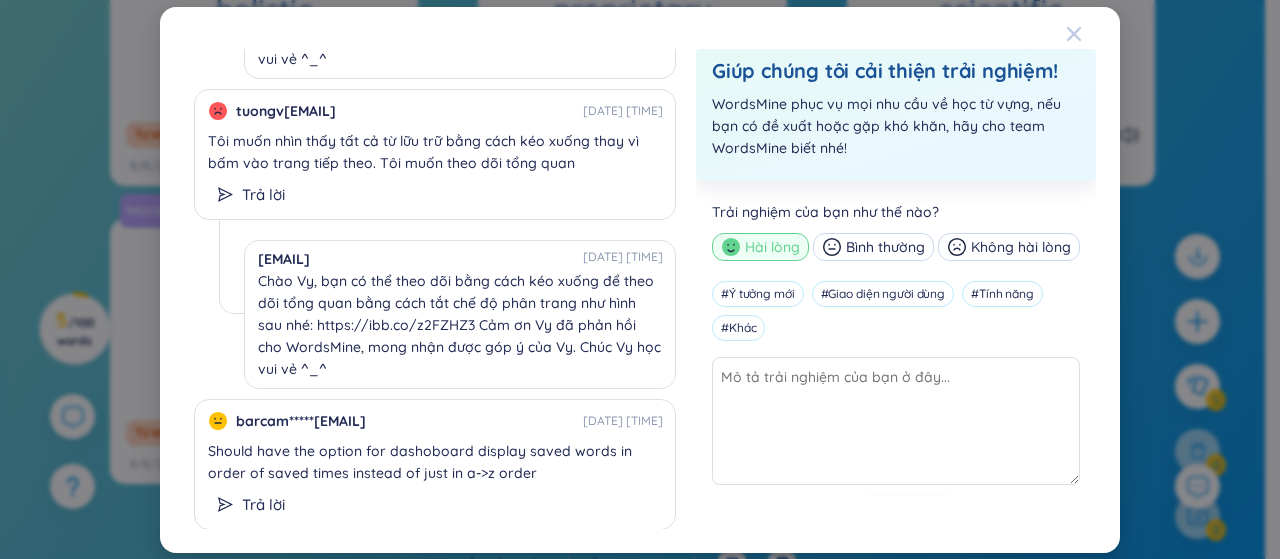 click at bounding box center (1093, 34) 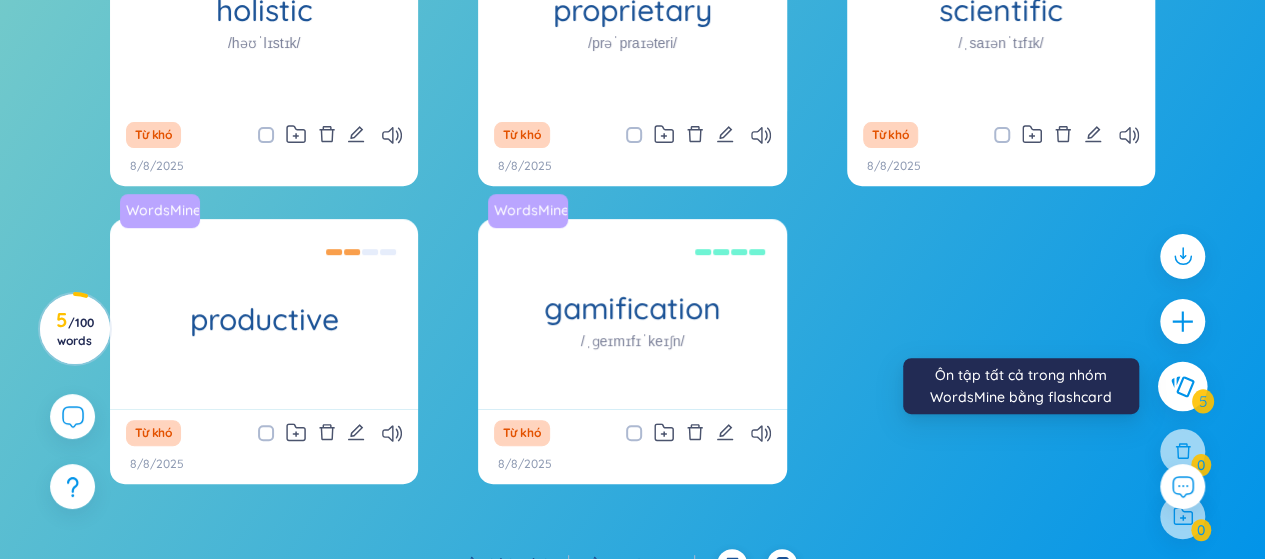 click 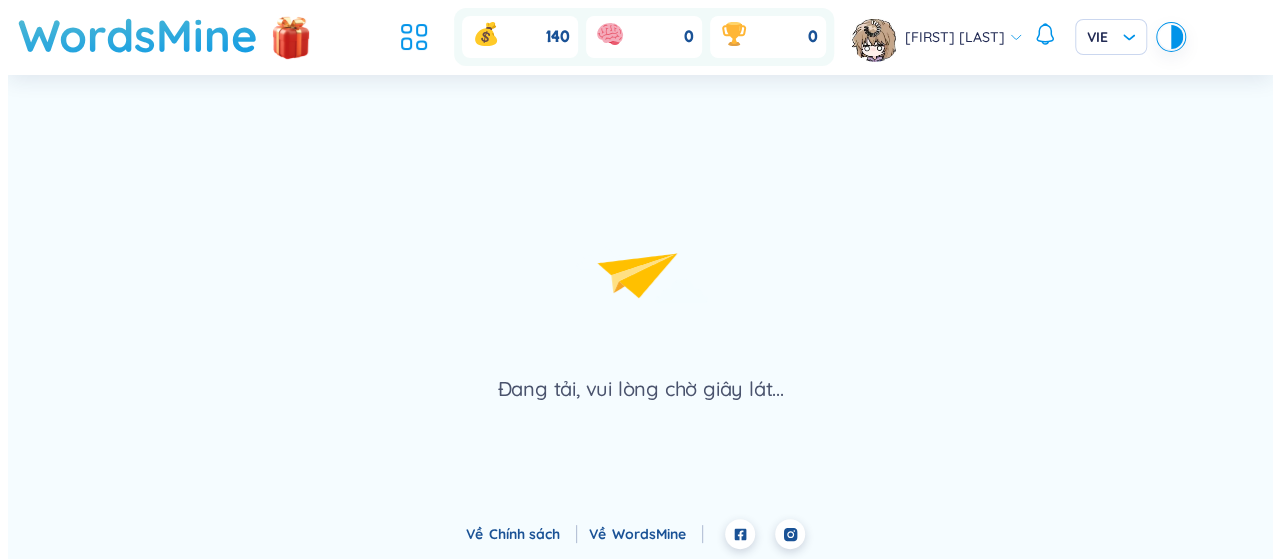 scroll, scrollTop: 0, scrollLeft: 0, axis: both 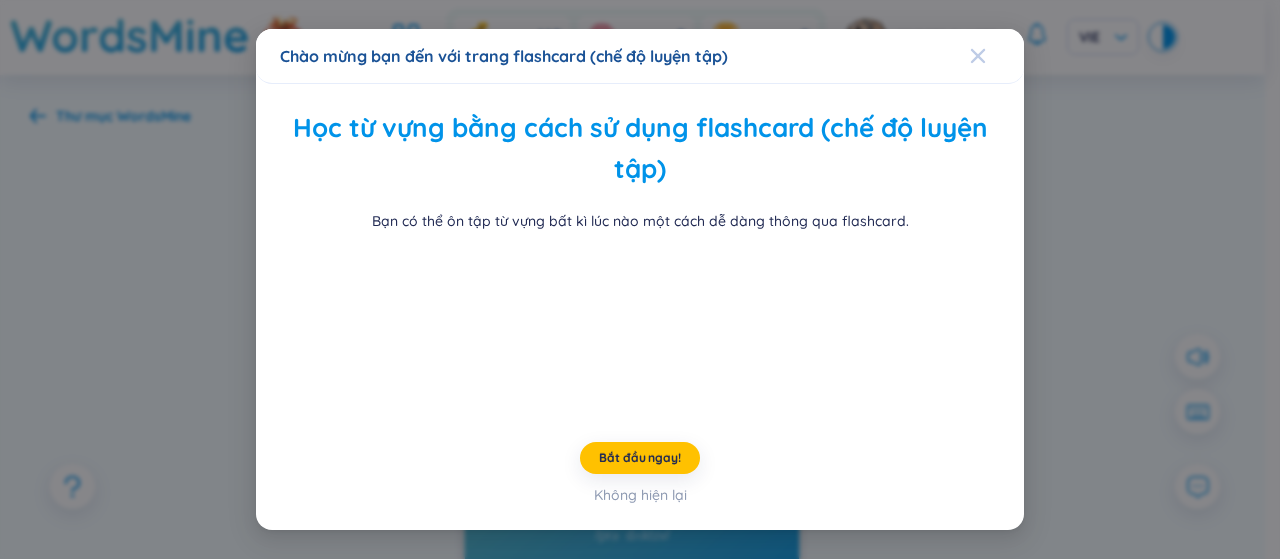 click at bounding box center [997, 56] 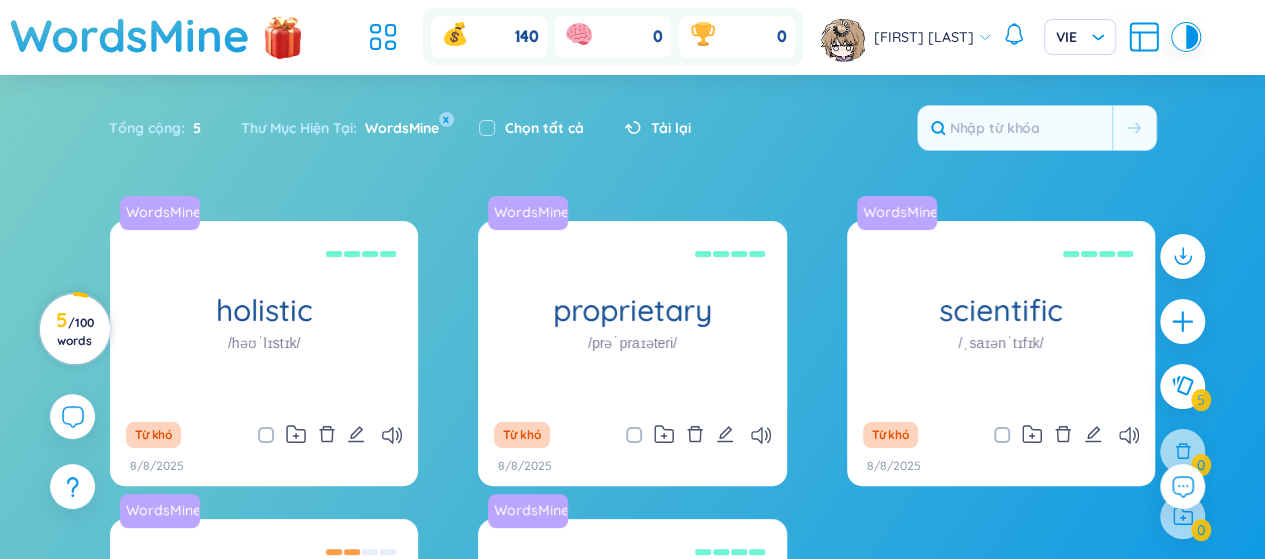click on "/ 100   words" at bounding box center (75, 331) 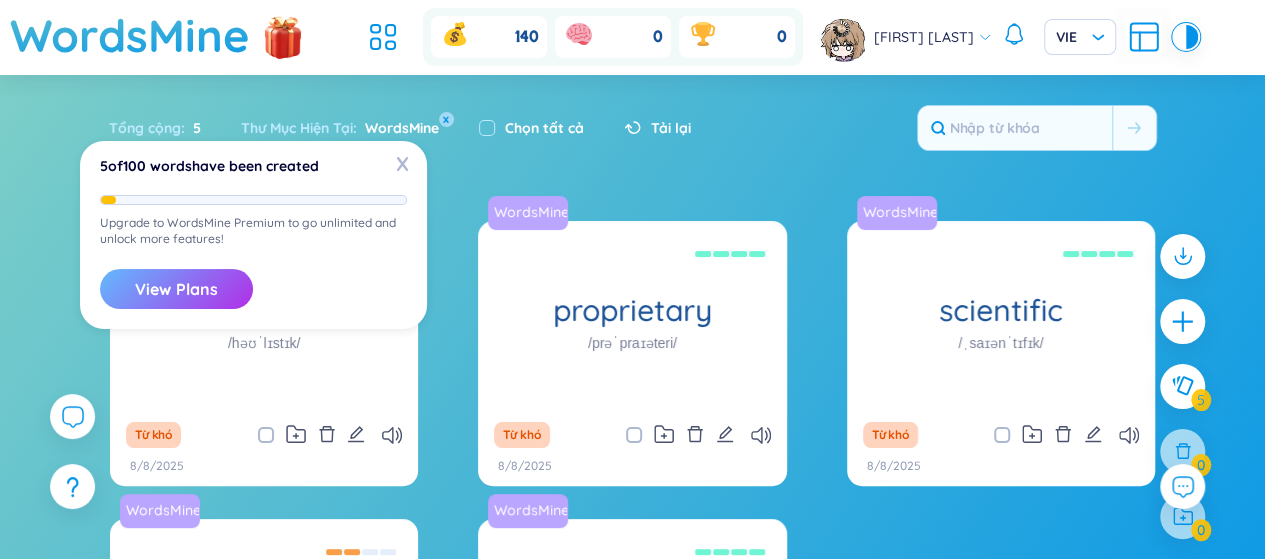 click on "View Plans" at bounding box center [176, 289] 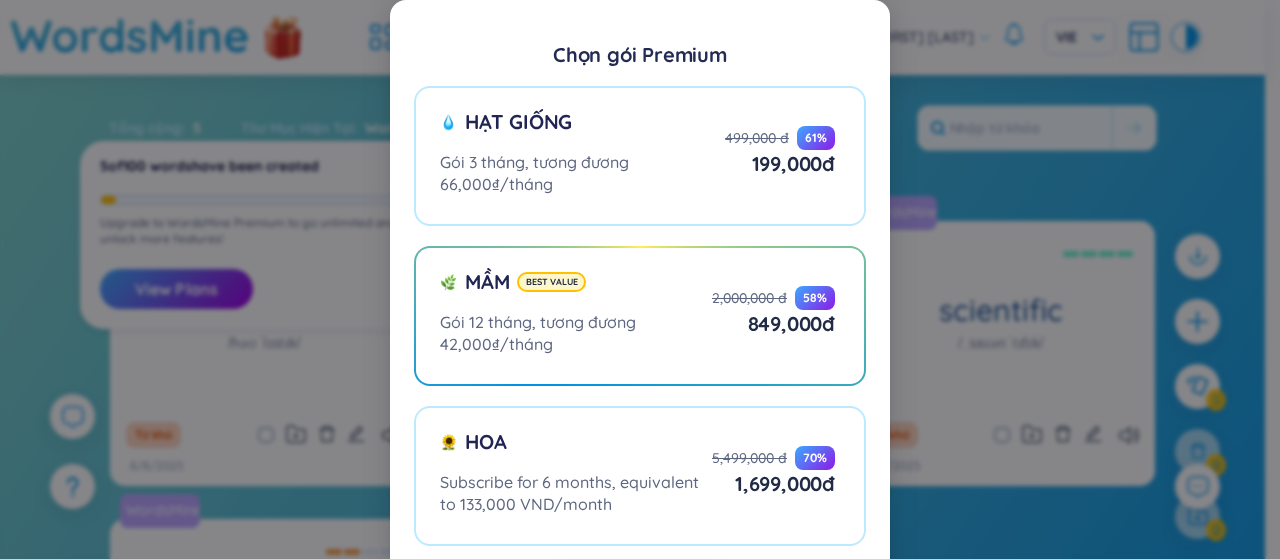 click on "Chọn gói Premium Hạt giống Gói 3 tháng, tương đương 66,000₫/tháng 499,000 đ 61 % 199,000 đ Mầm Best value Gói 12 tháng, tương đương 42,000₫/tháng 2,000,000 đ 58 % 849,000  đ Hoa Subscribe for 6 months, equivalent to 133,000 VND/month 5,499,000 đ 70 % 1,699,000  đ Nâng cấp gói Premium" at bounding box center [640, 279] 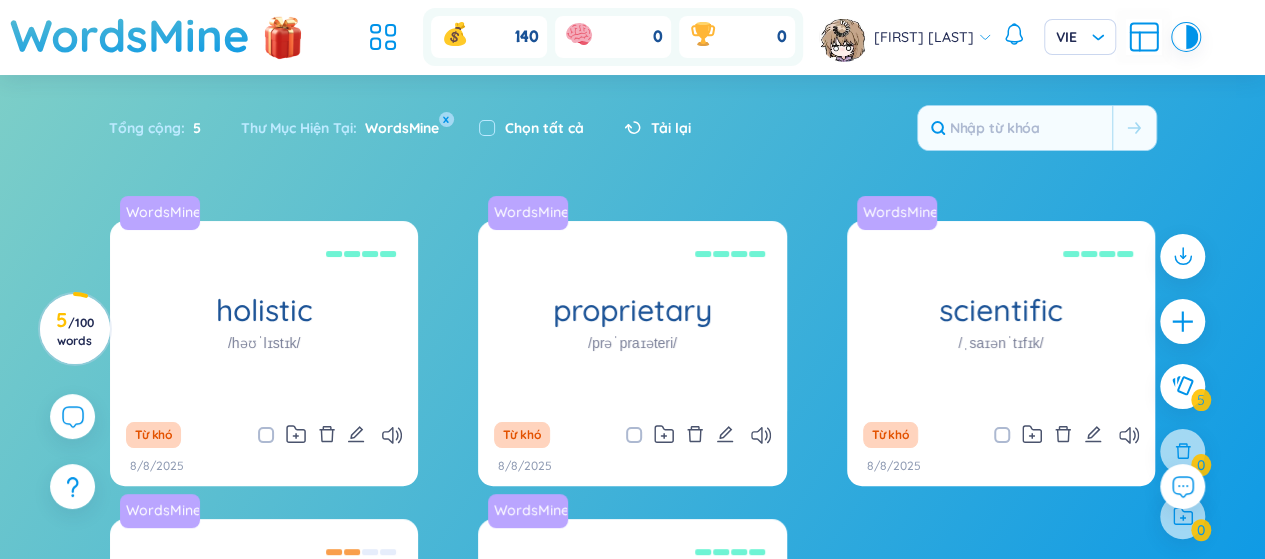 click on "WordsMine 140 0 0 Nga Nguyenthiphuong VIE" at bounding box center (632, 37) 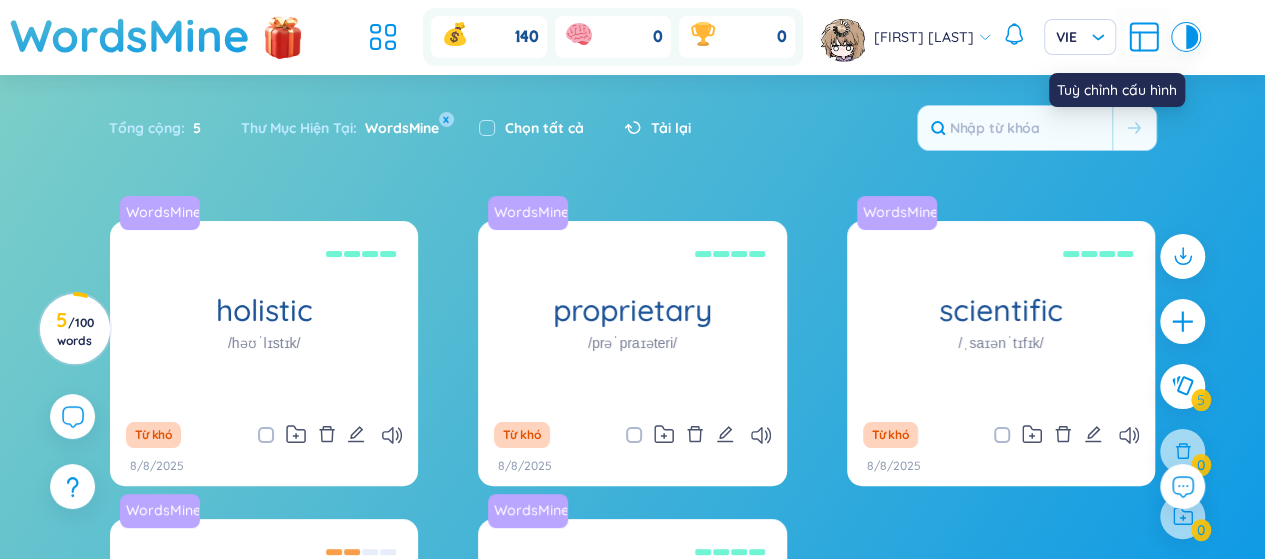 click 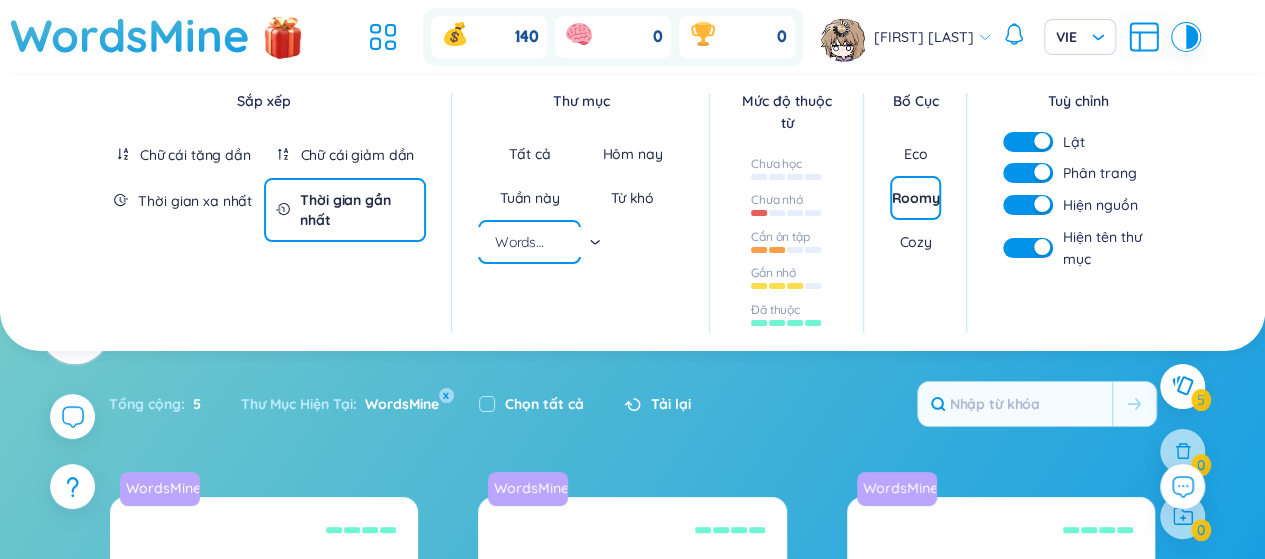 click on "Sắp xếp Chữ cái tăng dần Chữ cái giảm dần Thời gian xa nhất Thời gian gần nhất Thư mục Tất cả Hôm nay Tuần này Từ khó WordsMine Mức độ thuộc từ Chưa học Chưa nhớ Cần ôn tập Gần nhớ Đã thuộc Bố Cục Eco Roomy Cozy Tuỳ chỉnh Lật Phân trang Hiện nguồn Hiện tên thư mục Bạn chưa cài đặt WordsMine extension? Để có thể sử dụng WordsMine, bạn cần phải cài đặt WordsMine extension   Tải xuống miễn phí Tổng cộng :       5 Thư Mục Hiện Tại :     WordsMine x Chọn tất cả   Tải lại WordsMine holistic /həʊˈlɪstɪk/ Toàn diện
Eg: The holistic approach to healthcare takes into account the physical, mental, and emotional well-being of an individual. Từ khó 8/8/2025 WordsMine proprietary /prəˈpraɪəteri/ Độc quyền
Eg: The company developed a proprietary software solution that gives them a competitive advantage in the market. Từ khó 8/8/2025 WordsMine scientific 5 /" at bounding box center [632, 600] 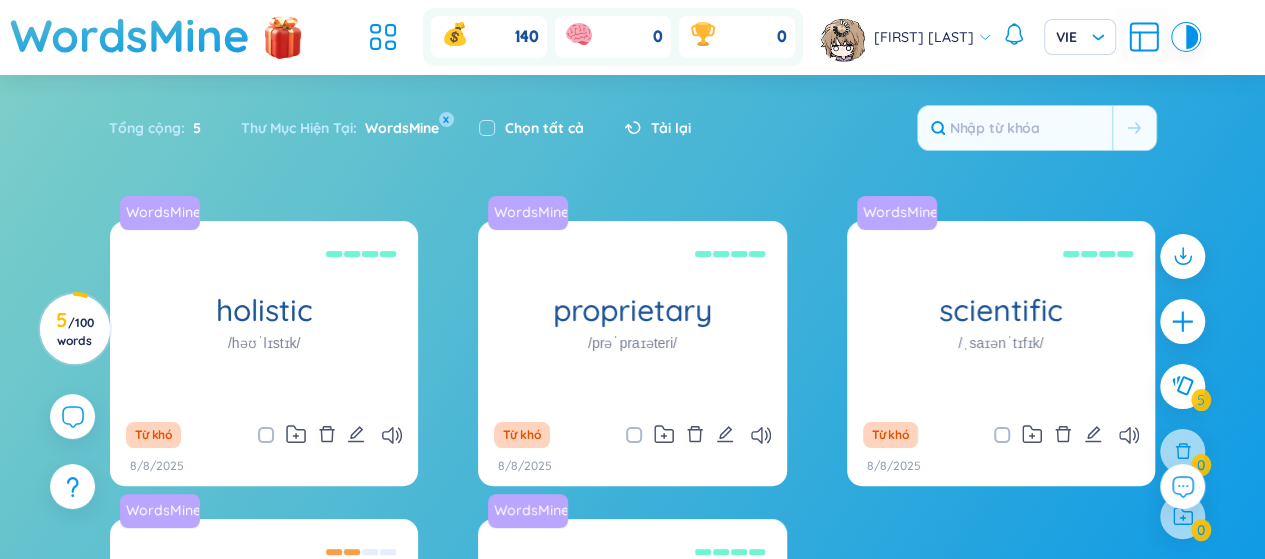 drag, startPoint x: 423, startPoint y: 131, endPoint x: 409, endPoint y: 135, distance: 14.56022 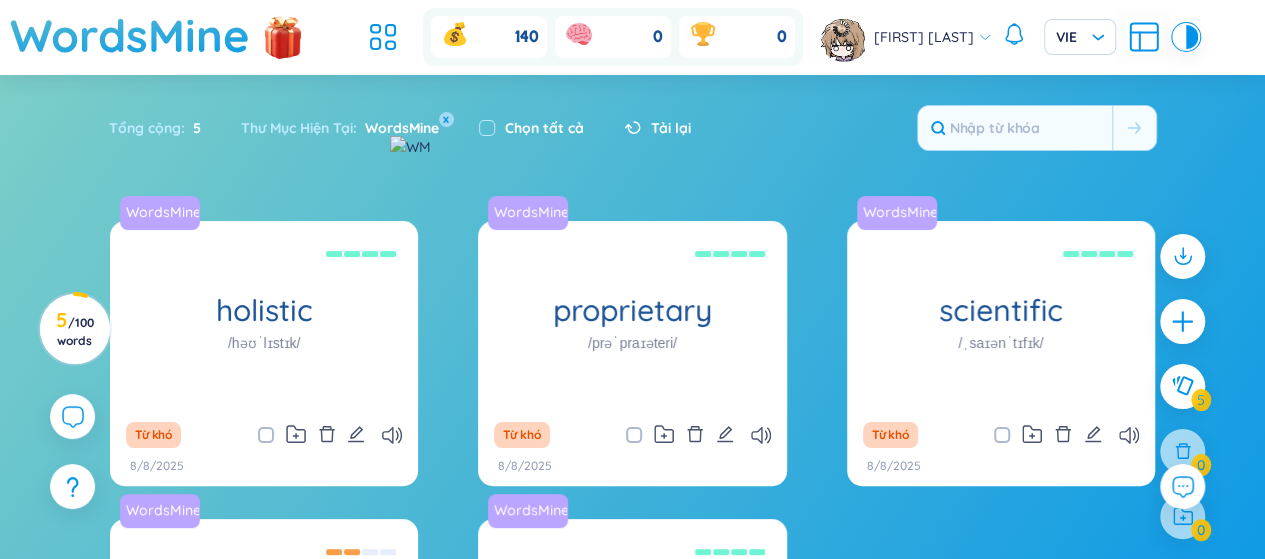 click on "Tổng cộng :       5 Thư Mục Hiện Tại :     WordsMine x Chọn tất cả   Tải lại" at bounding box center (633, 138) 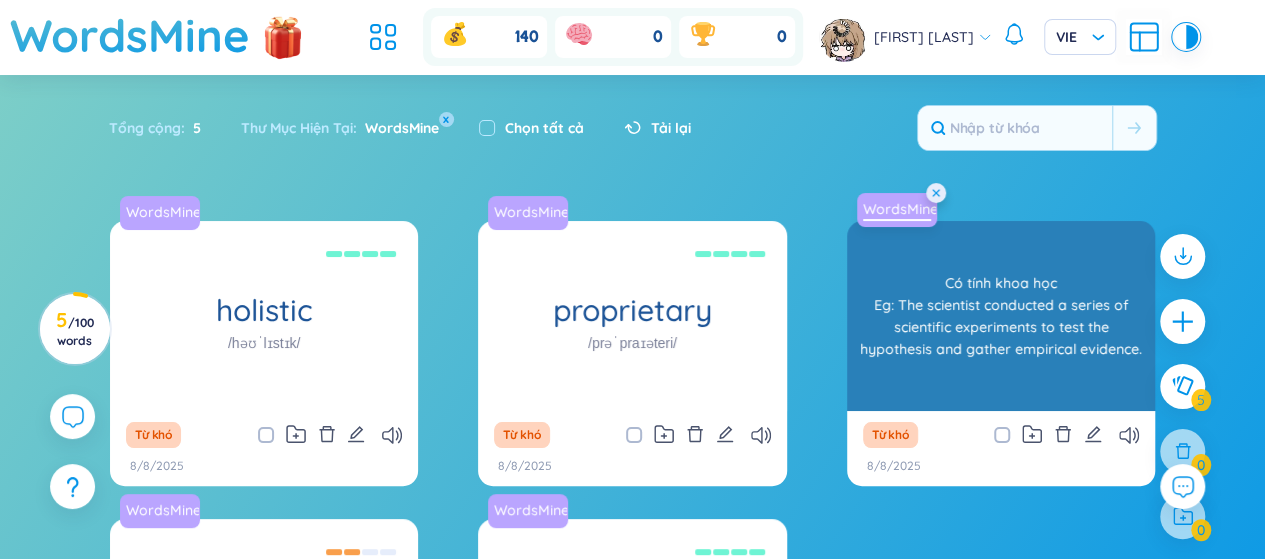click on "WordsMine" at bounding box center (897, 209) 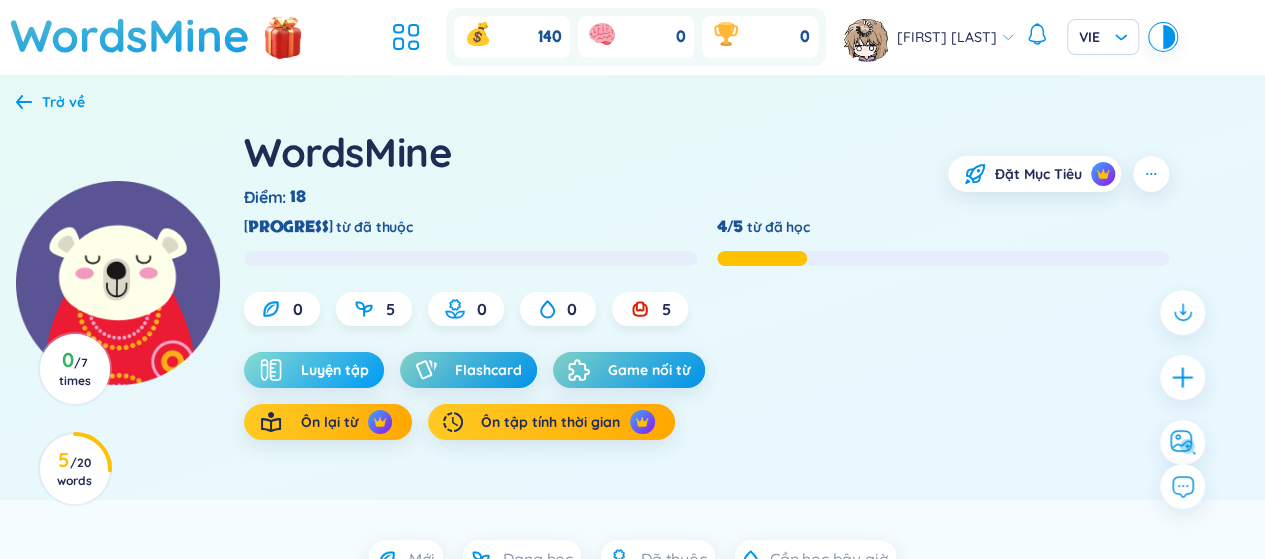 click on "Luyện tập" at bounding box center (314, 370) 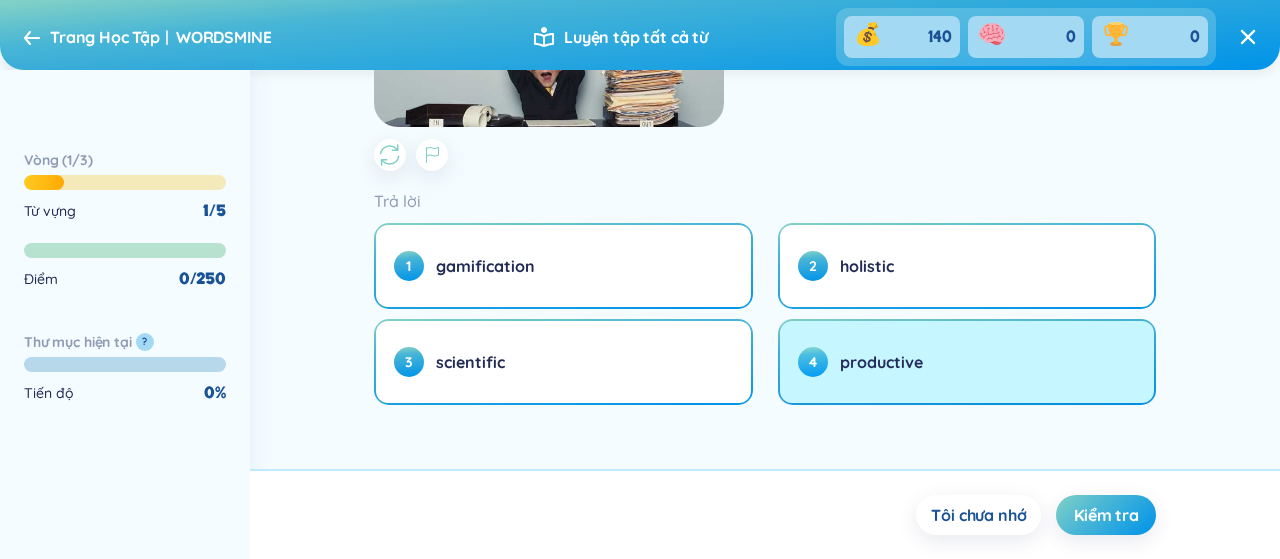 scroll, scrollTop: 86, scrollLeft: 0, axis: vertical 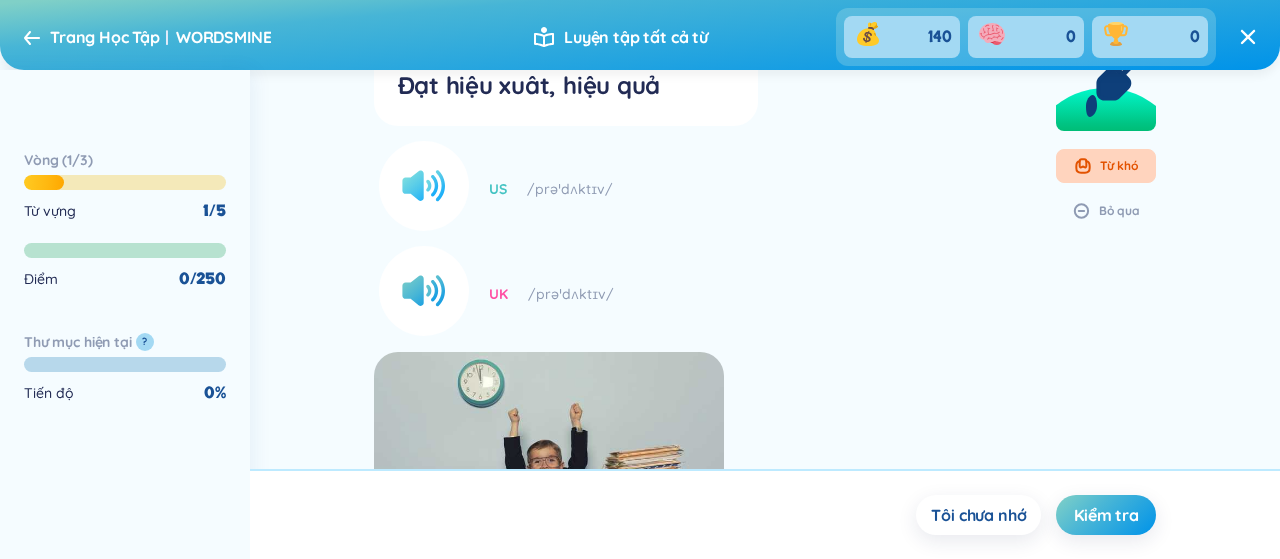 click 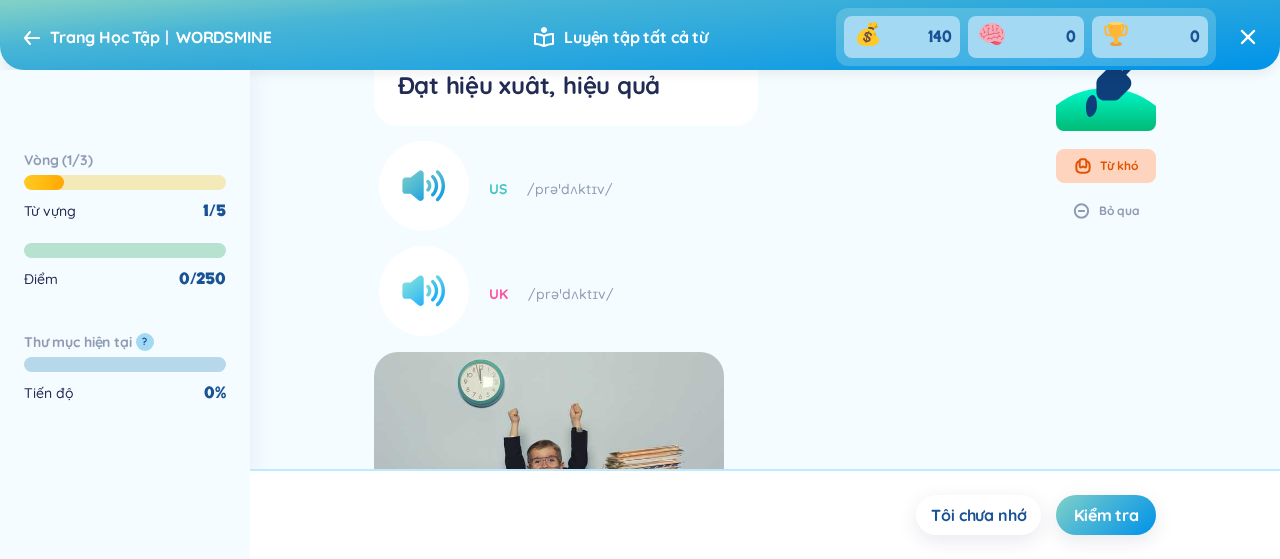 click 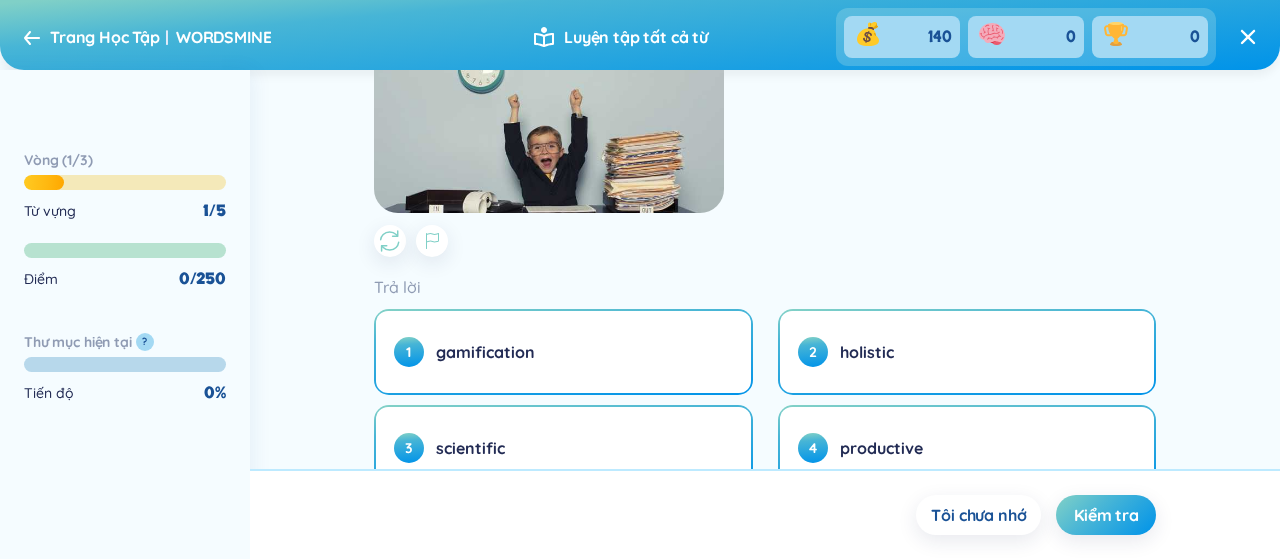 scroll, scrollTop: 486, scrollLeft: 0, axis: vertical 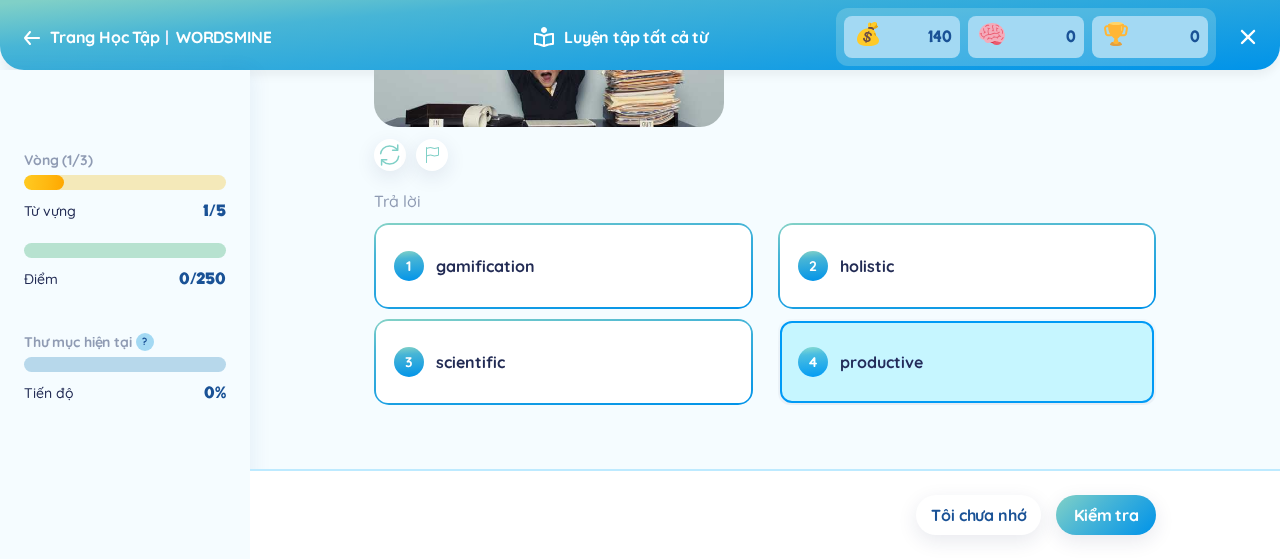 click on "4 productive" at bounding box center (967, 362) 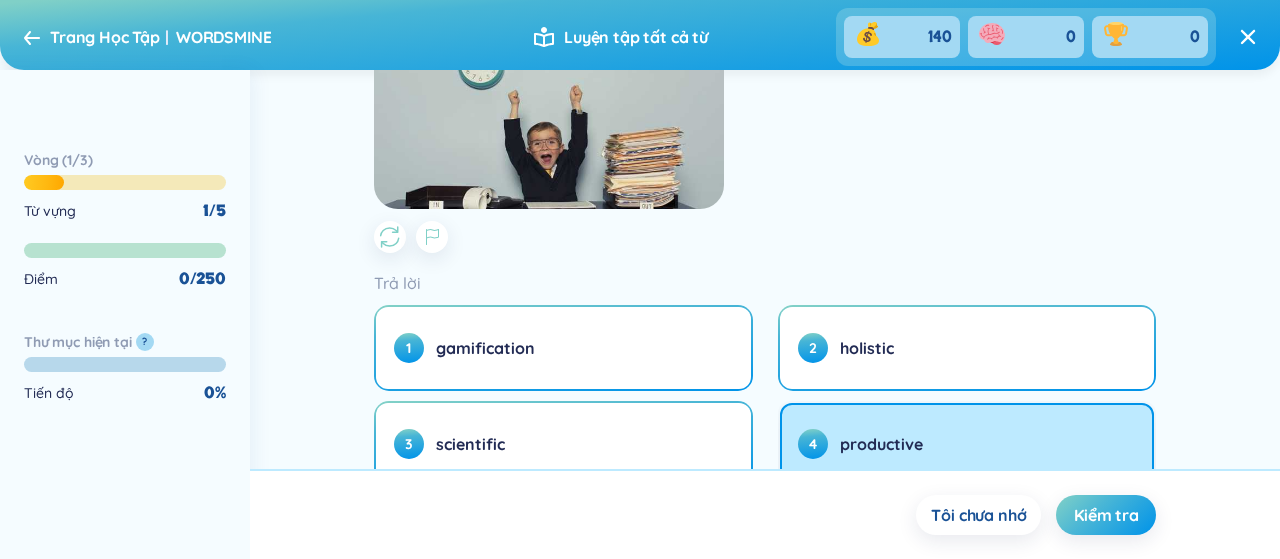 scroll, scrollTop: 486, scrollLeft: 0, axis: vertical 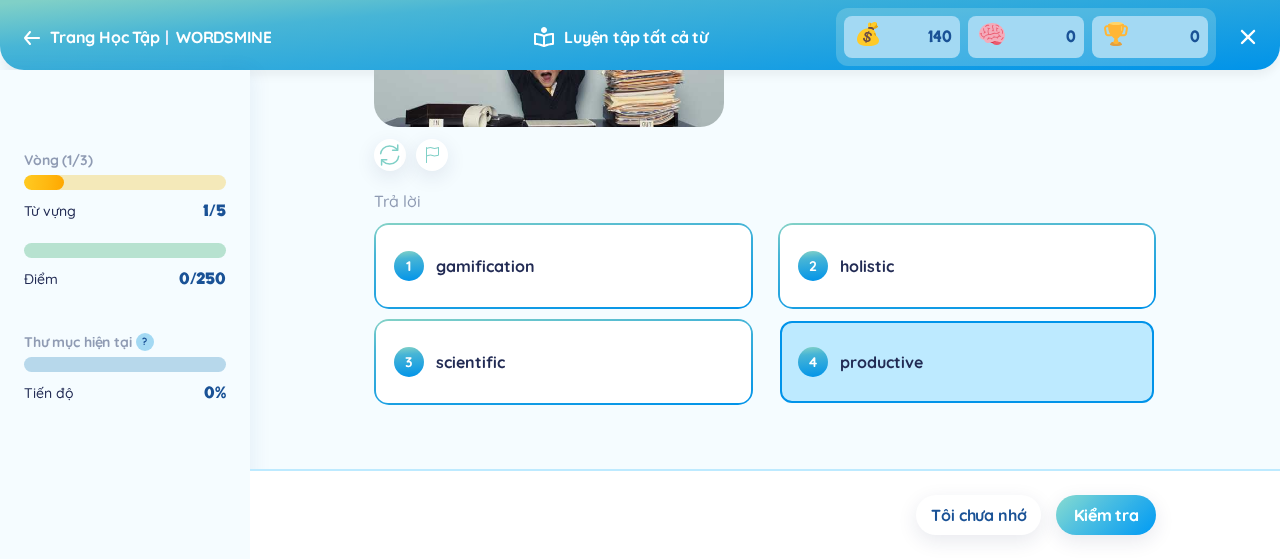 click on "Kiểm tra" at bounding box center [1106, 515] 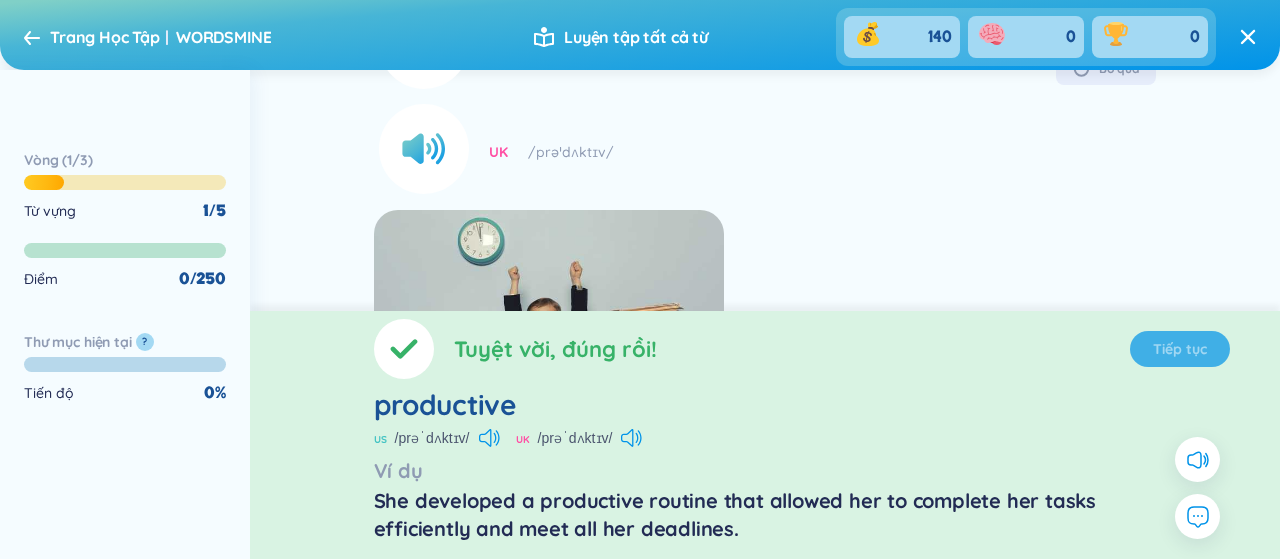 scroll, scrollTop: 0, scrollLeft: 0, axis: both 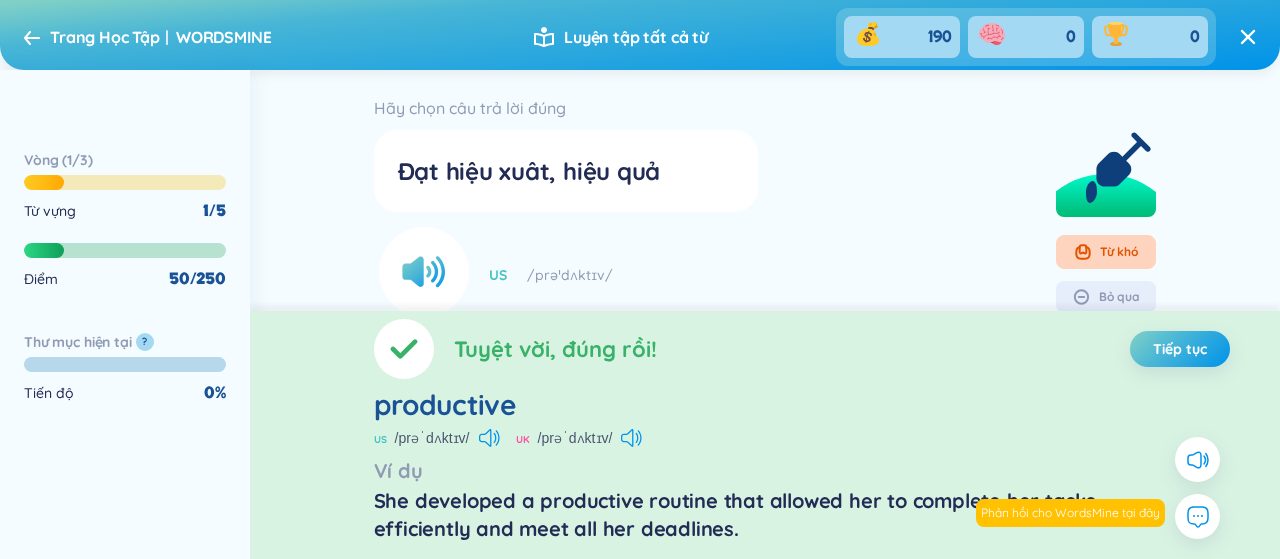 click on "Ví dụ" at bounding box center [765, 471] 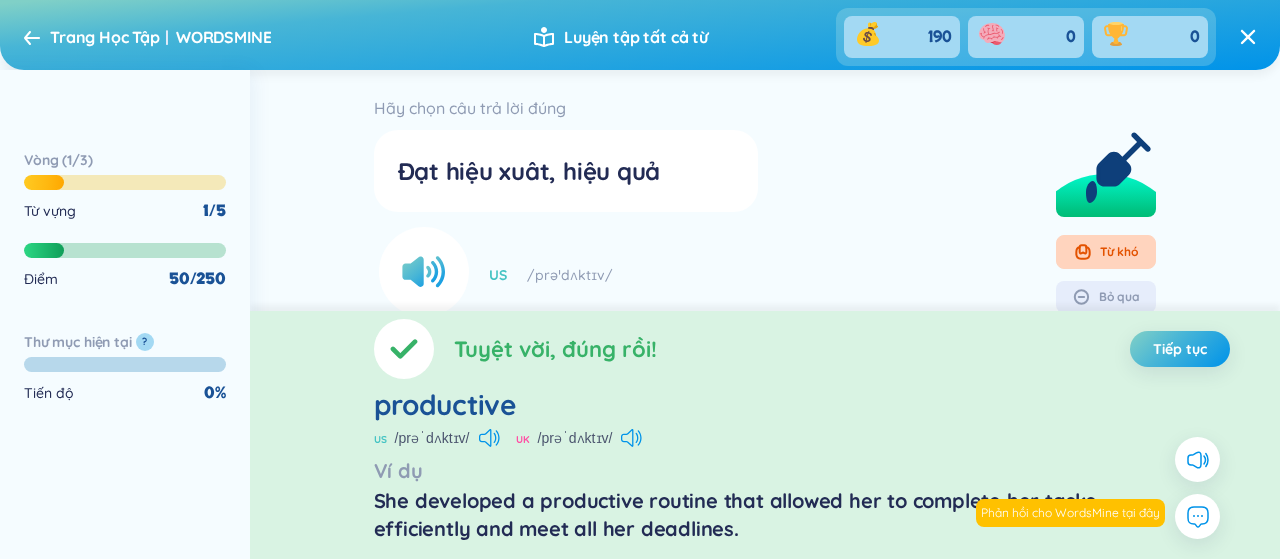 drag, startPoint x: 1117, startPoint y: 512, endPoint x: 1112, endPoint y: 539, distance: 27.45906 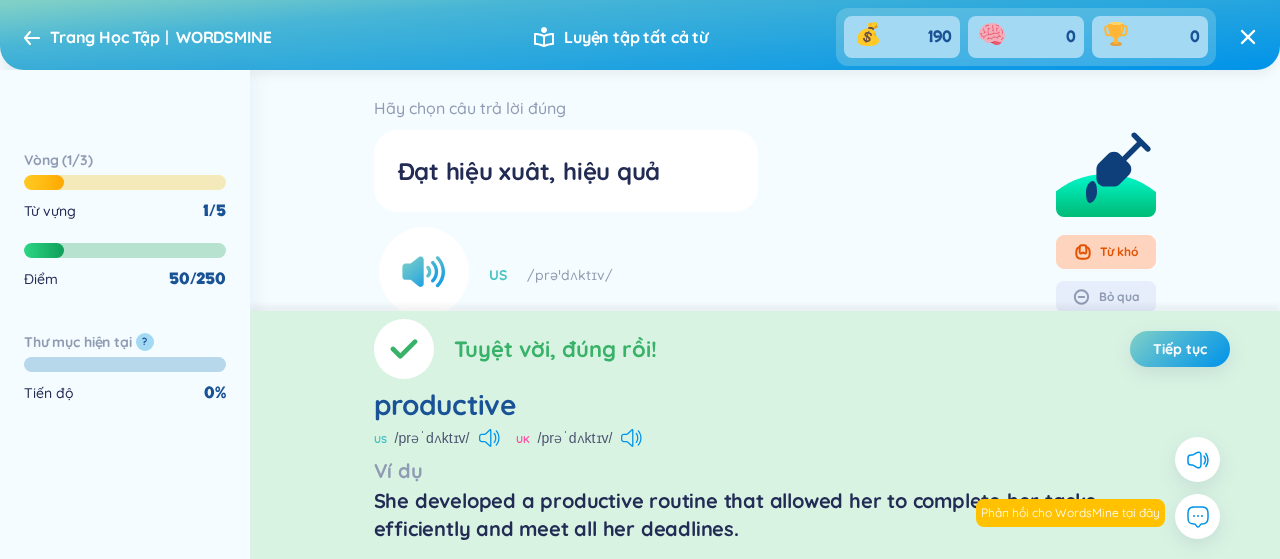 click on "Hãy chọn câu trả lời đúng Đạt hiệu xuât, hiệu quả US /prəˈdʌktɪv/ UK /prəˈdʌktɪv/ Preview Từ khó Bỏ qua Trả lời 1 gamification 2 holistic 3 scientific 4 productive Tuyệt vời, đúng rồi! Tiếp tục productive US /prəˈdʌktɪv/ UK /prəˈdʌktɪv/ Ví dụ She developed a productive routine that allowed her to complete her tasks efficiently and meet all her deadlines." at bounding box center (765, 314) 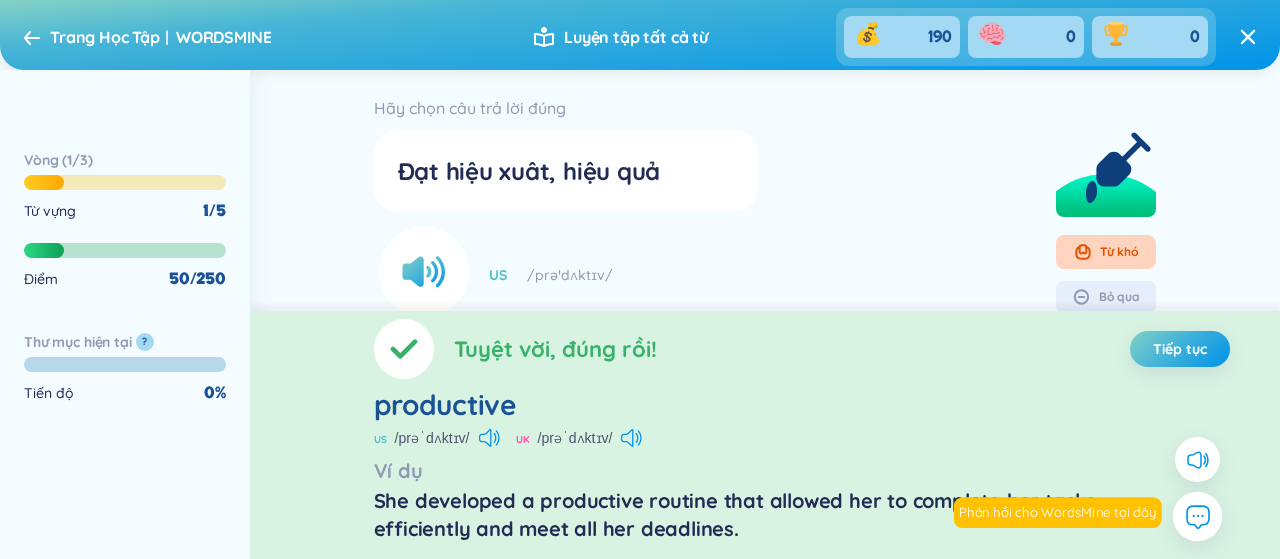 click at bounding box center (1197, 516) 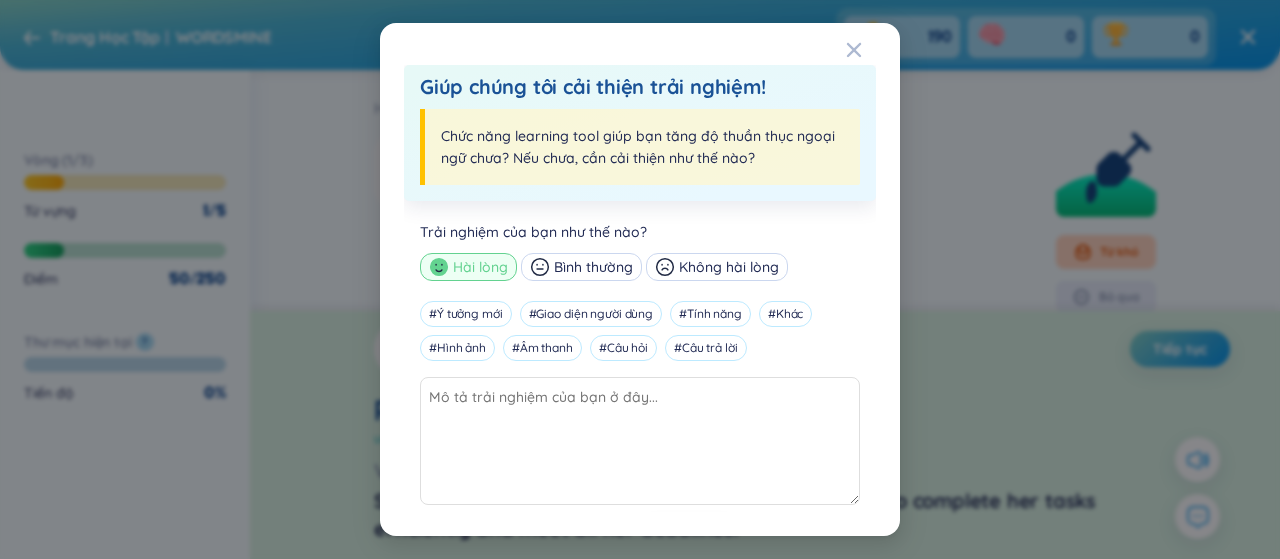 click on "Giúp chúng tôi cải thiện trải nghiệm! Chức năng learning tool giúp bạn tăng độ thuần thục ngoại ngữ chưa? Nếu chưa, cần cải thiện như thế nào? Trải nghiệm của bạn như thế nào? Hài lòng Bình thường Không hài lòng # Ý tưởng mới # Giao diện người dùng # Tính năng # Khác # Hình ảnh # Âm thanh # Câu hỏi # Câu trả lời Hình ảnh chưa đúng nghĩa Không có hình ảnh Âm thanh lạ lắm Không có âm thanh Không hiển thị câu hỏi Đáp án chưa chính xác Xóa Gửi phản hồi" at bounding box center [640, 279] 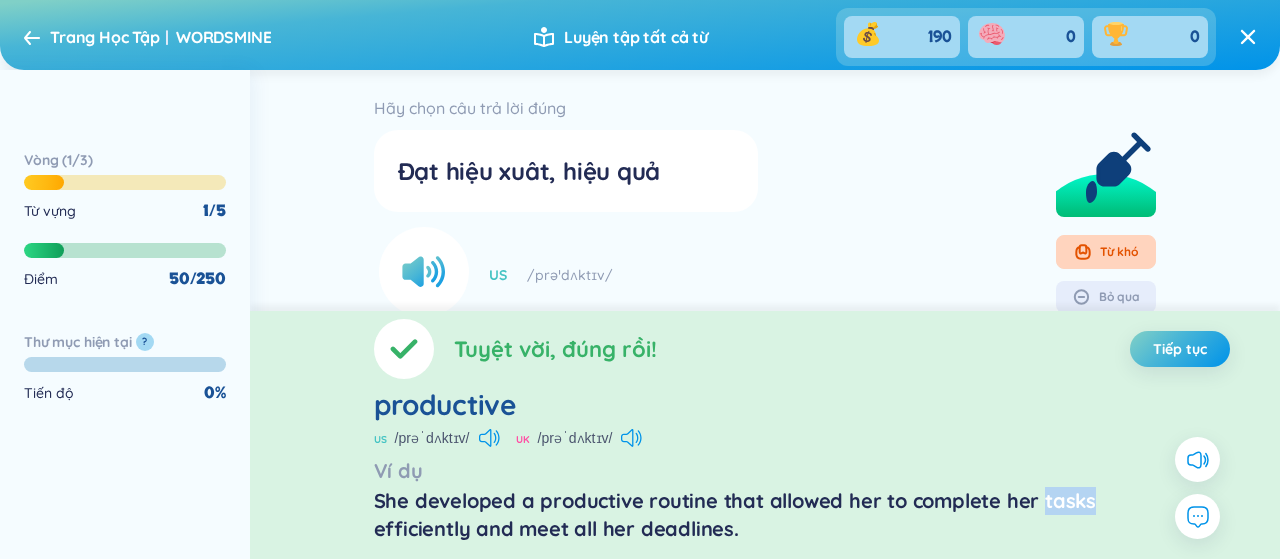 drag, startPoint x: 1038, startPoint y: 508, endPoint x: 1082, endPoint y: 501, distance: 44.553337 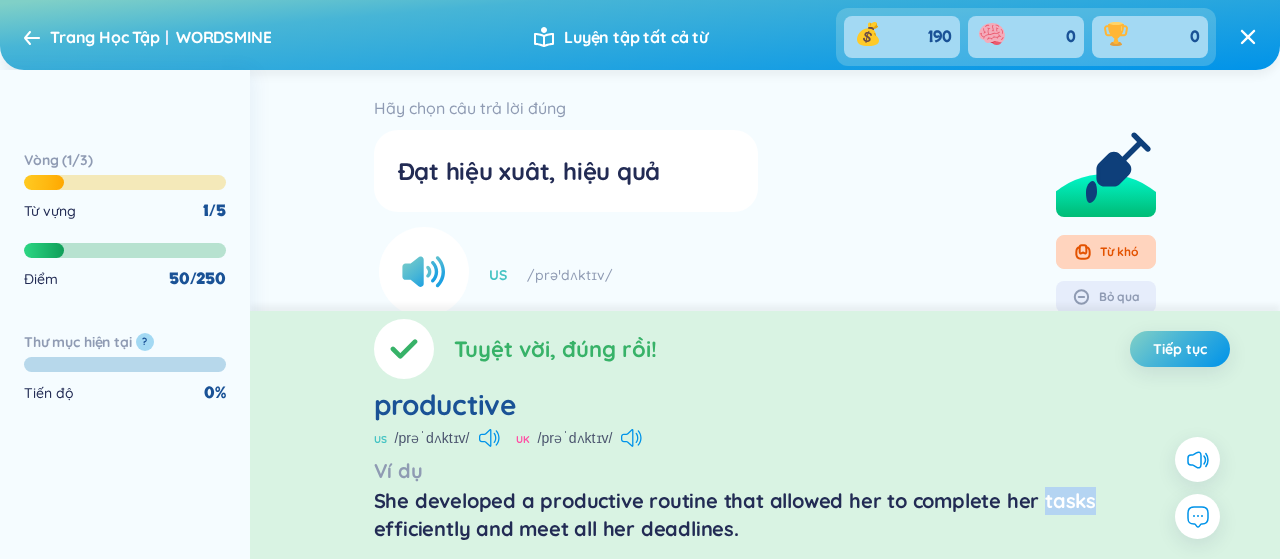 click on "She developed a productive routine that allowed her to complete her tasks efficiently and meet all her deadlines." at bounding box center [765, 515] 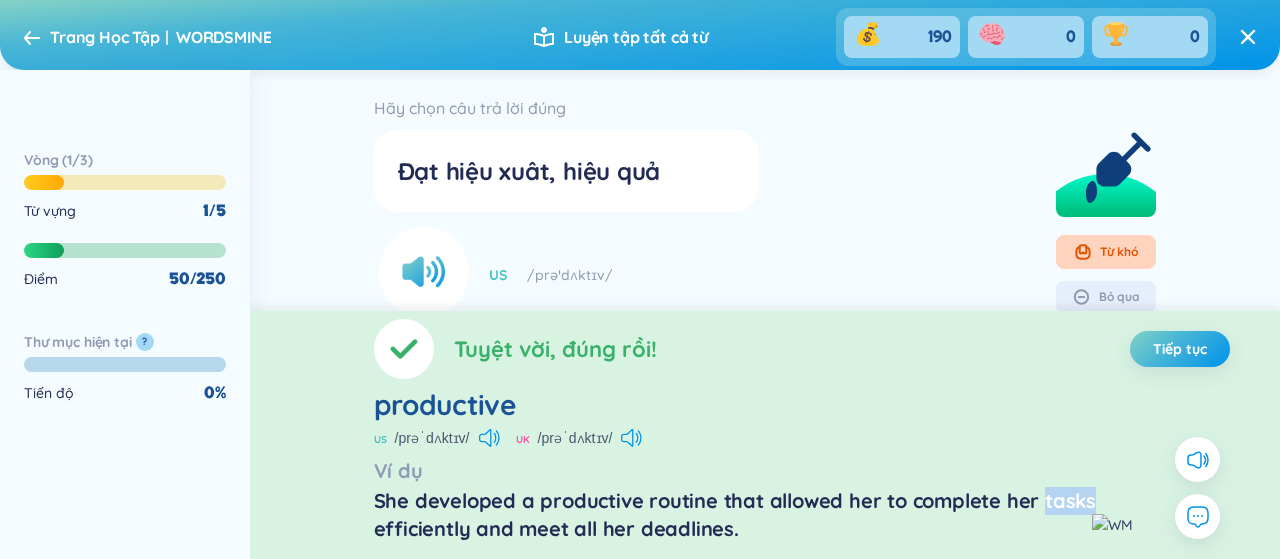 click at bounding box center (1112, 525) 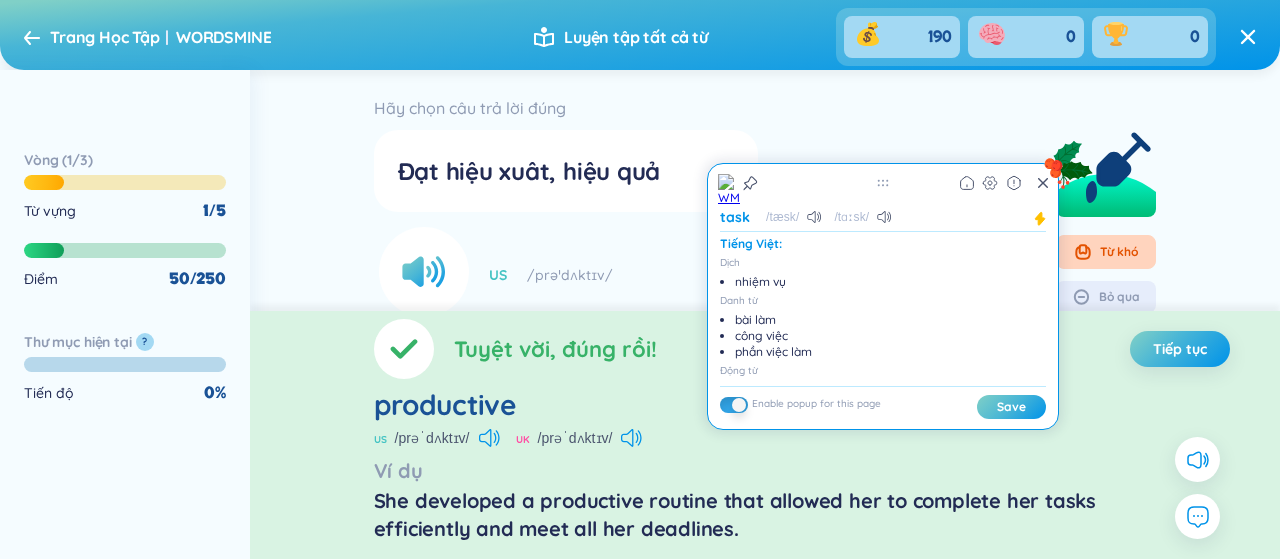 click on "productive US /prəˈdʌktɪv/ UK /prəˈdʌktɪv/ Ví dụ She developed a productive routine that allowed her to complete her tasks efficiently and meet all her deadlines." at bounding box center [765, 469] 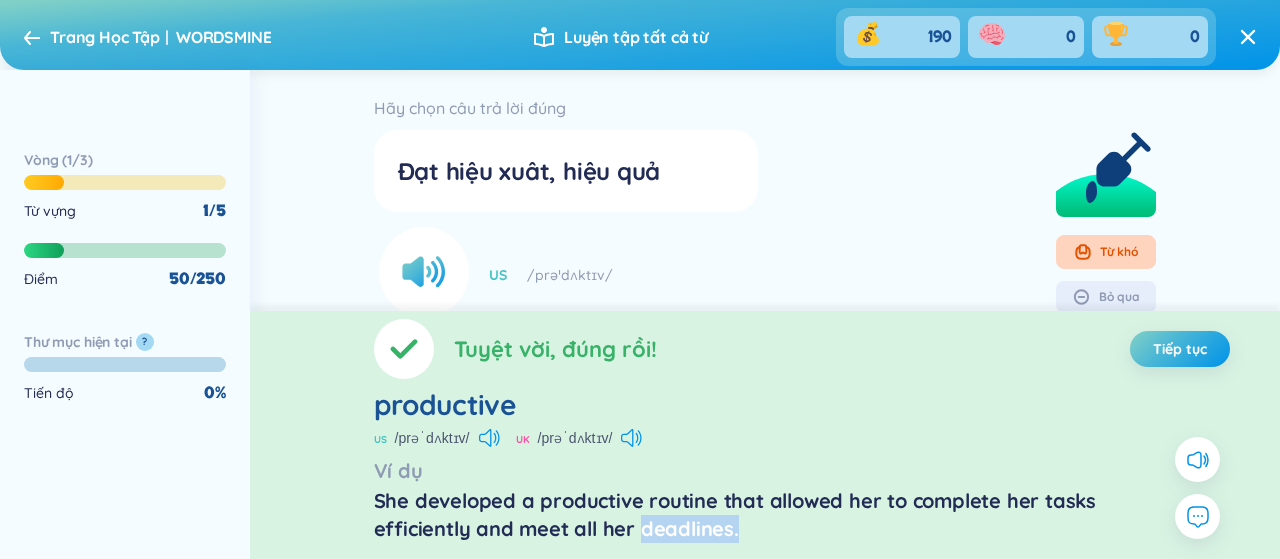 drag, startPoint x: 634, startPoint y: 530, endPoint x: 734, endPoint y: 535, distance: 100.12492 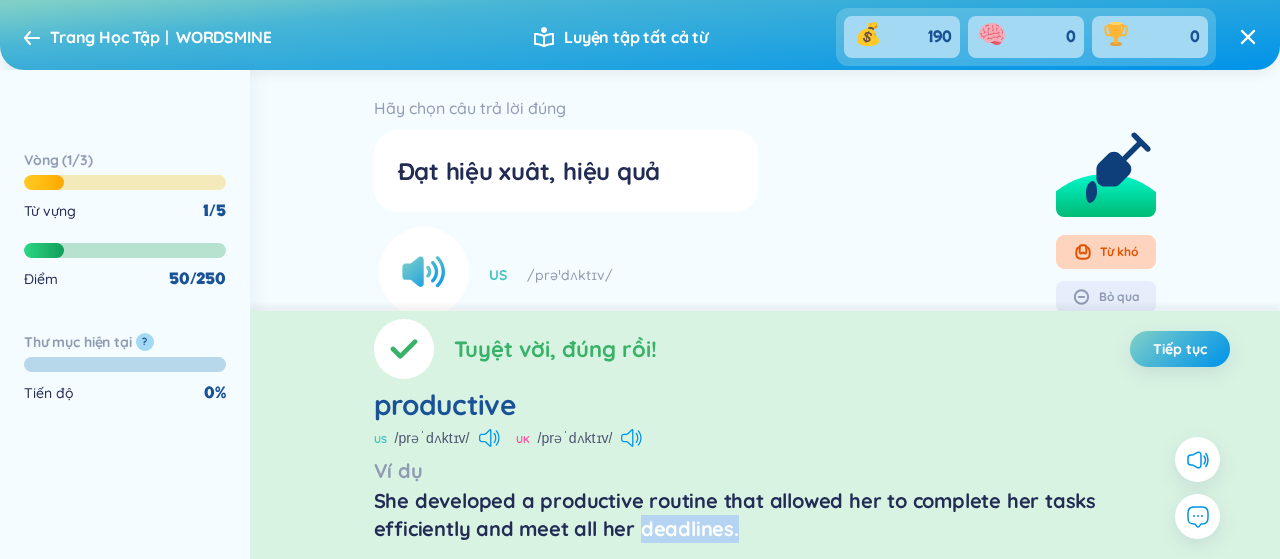 click on "She developed a productive routine that allowed her to complete her tasks efficiently and meet all her deadlines." at bounding box center (765, 515) 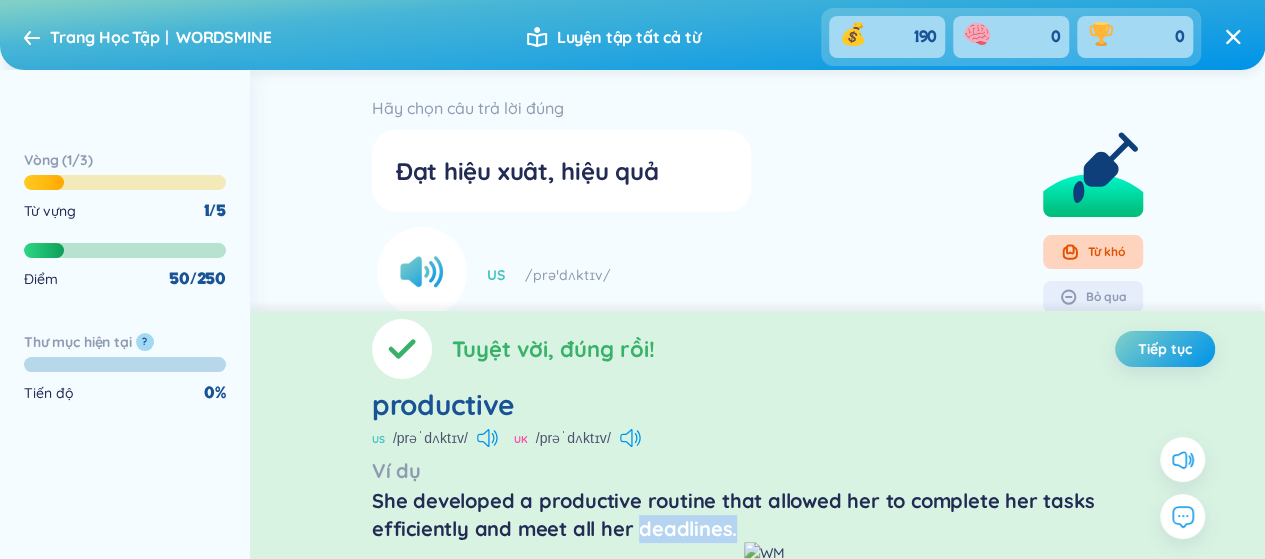 click at bounding box center [764, 553] 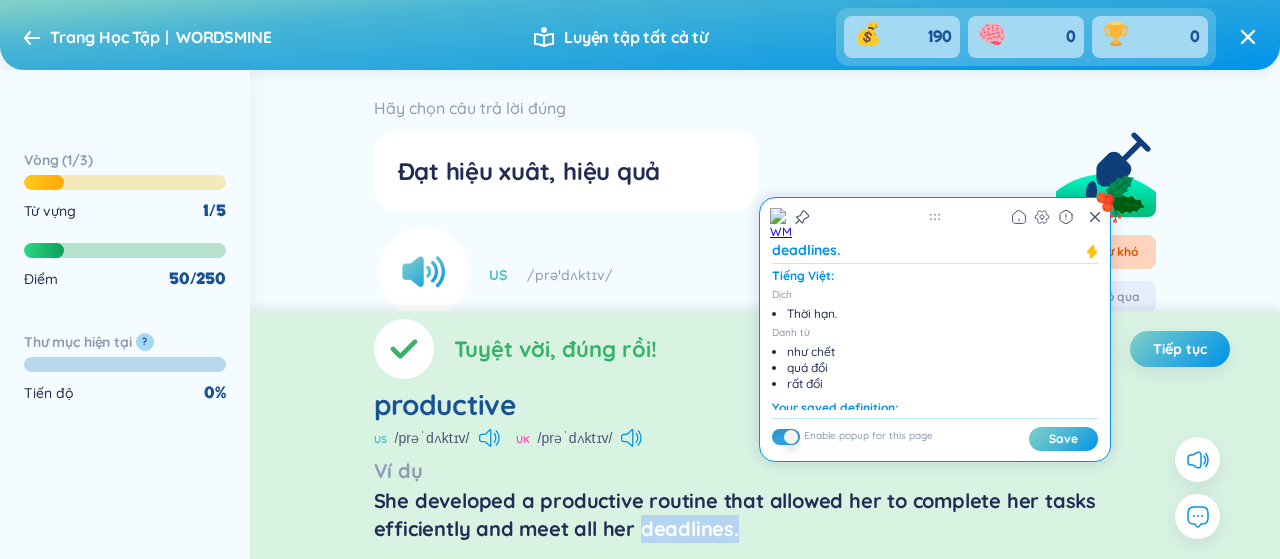 click on "She developed a productive routine that allowed her to complete her tasks efficiently and meet all her deadlines." at bounding box center [765, 515] 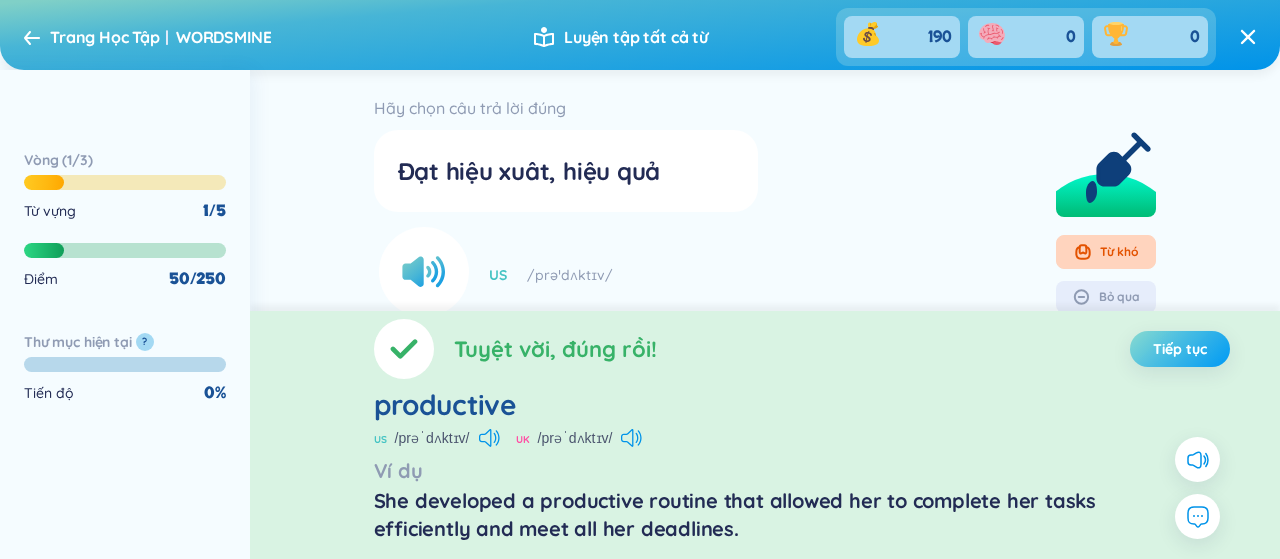 click on "Tiếp tục" at bounding box center (1180, 349) 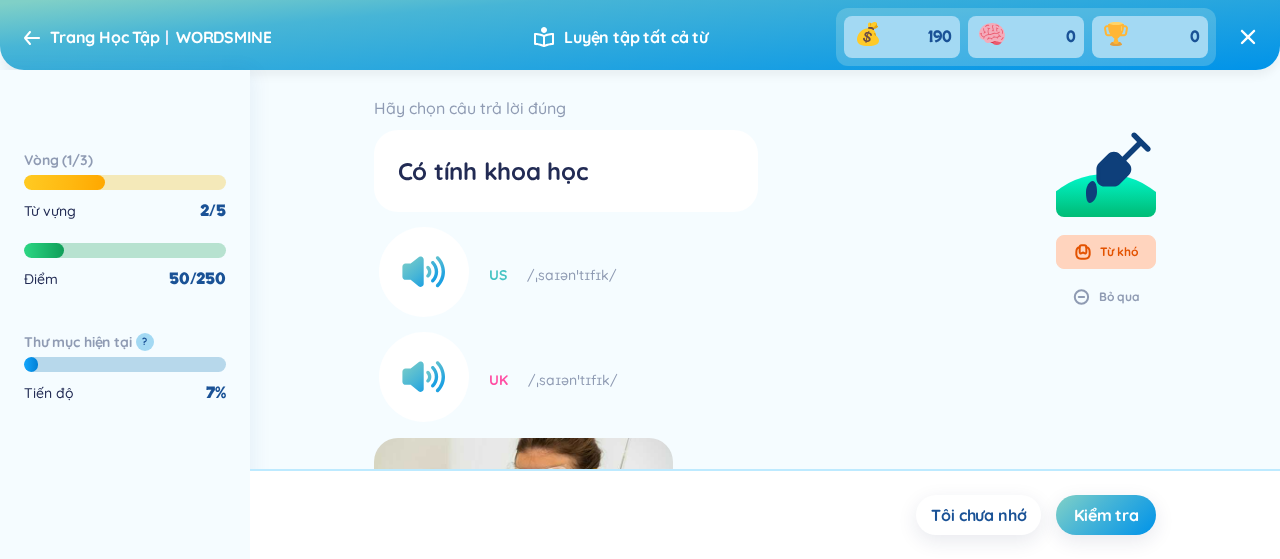scroll, scrollTop: 511, scrollLeft: 0, axis: vertical 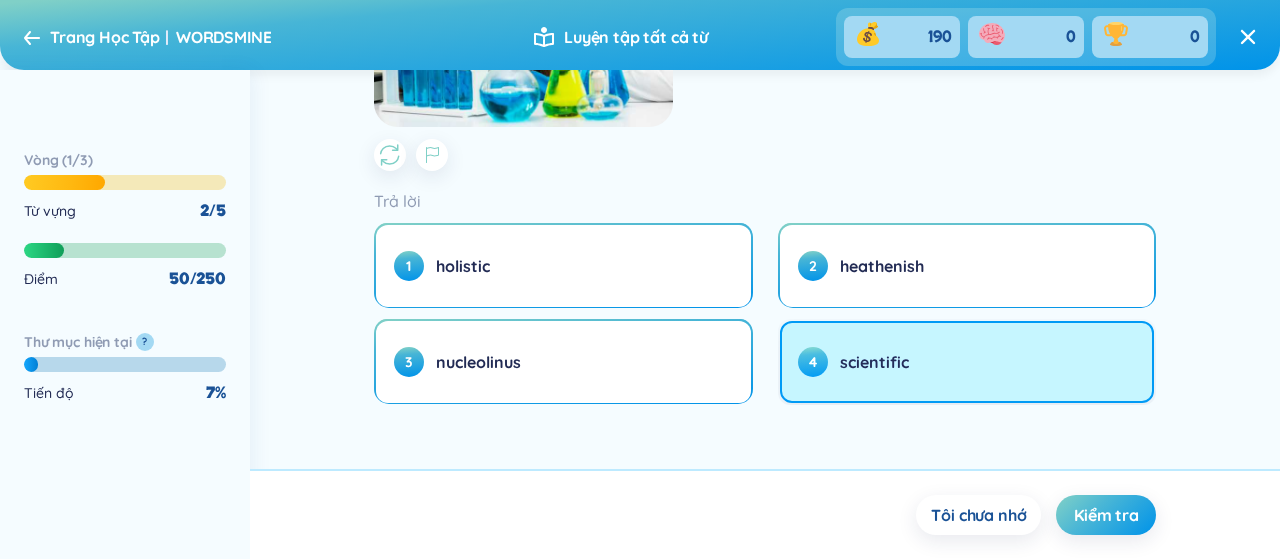 click on "scientific" at bounding box center [874, 362] 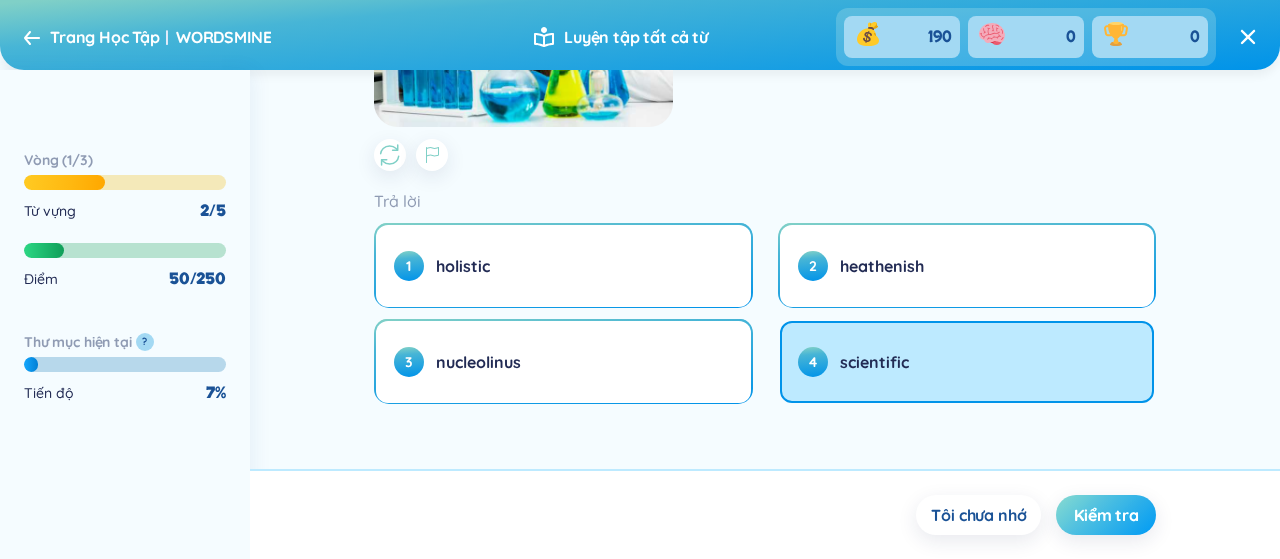 click on "Kiểm tra" at bounding box center [1106, 515] 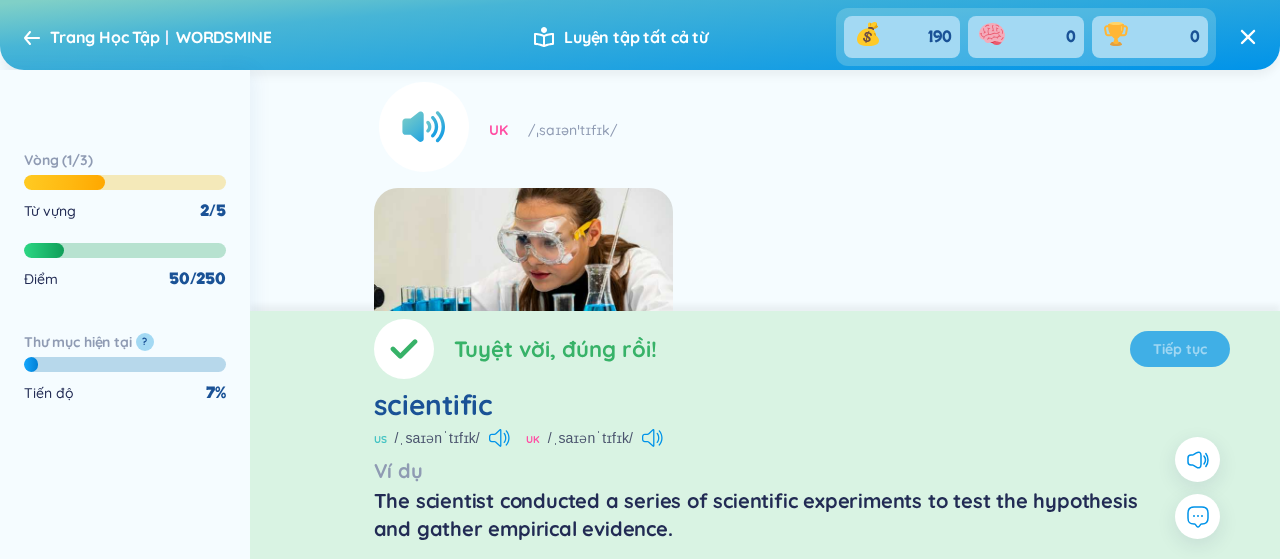 scroll, scrollTop: 0, scrollLeft: 0, axis: both 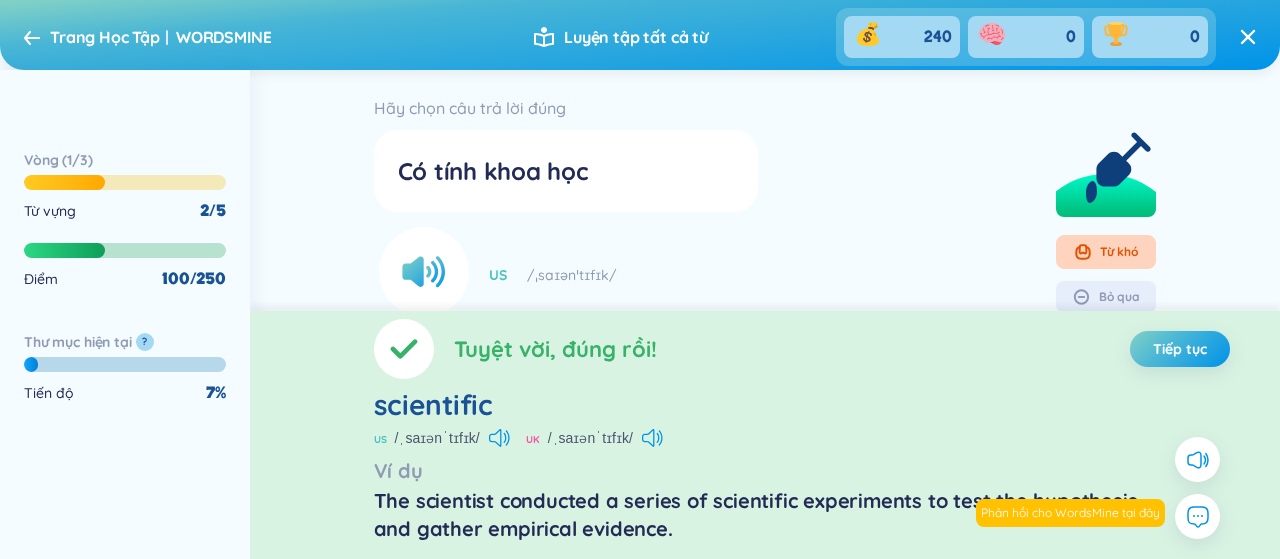 click on "scientific US /ˌsaɪənˈtɪfɪk/ UK /ˌsaɪənˈtɪfɪk/ Ví dụ The scientist conducted a series of scientific experiments to test the hypothesis and gather empirical evidence." at bounding box center (765, 469) 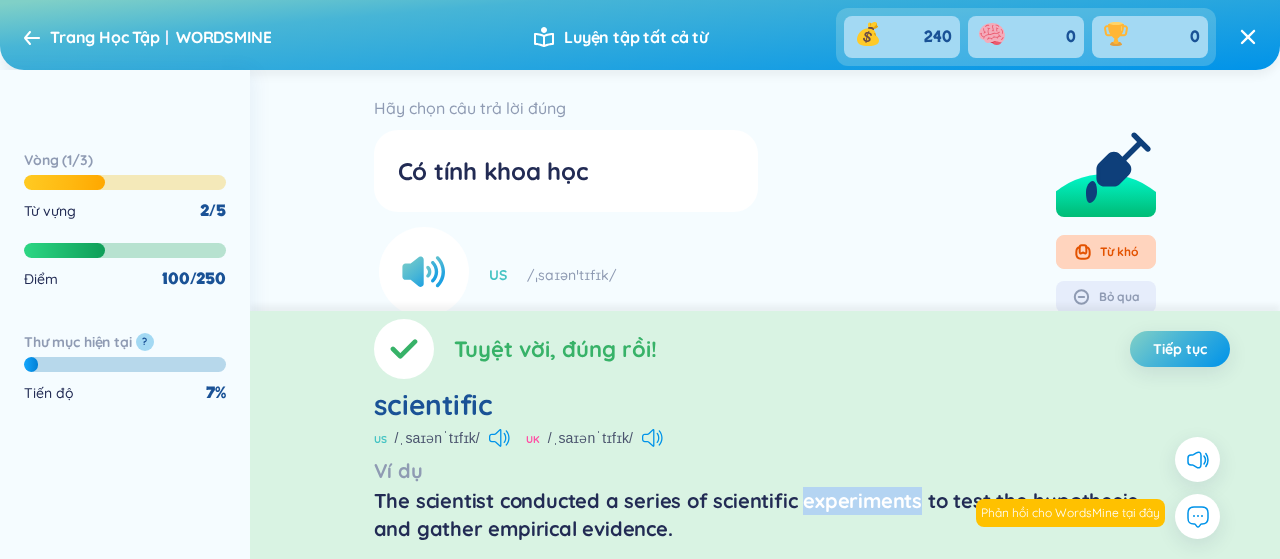 drag, startPoint x: 794, startPoint y: 501, endPoint x: 912, endPoint y: 507, distance: 118.15244 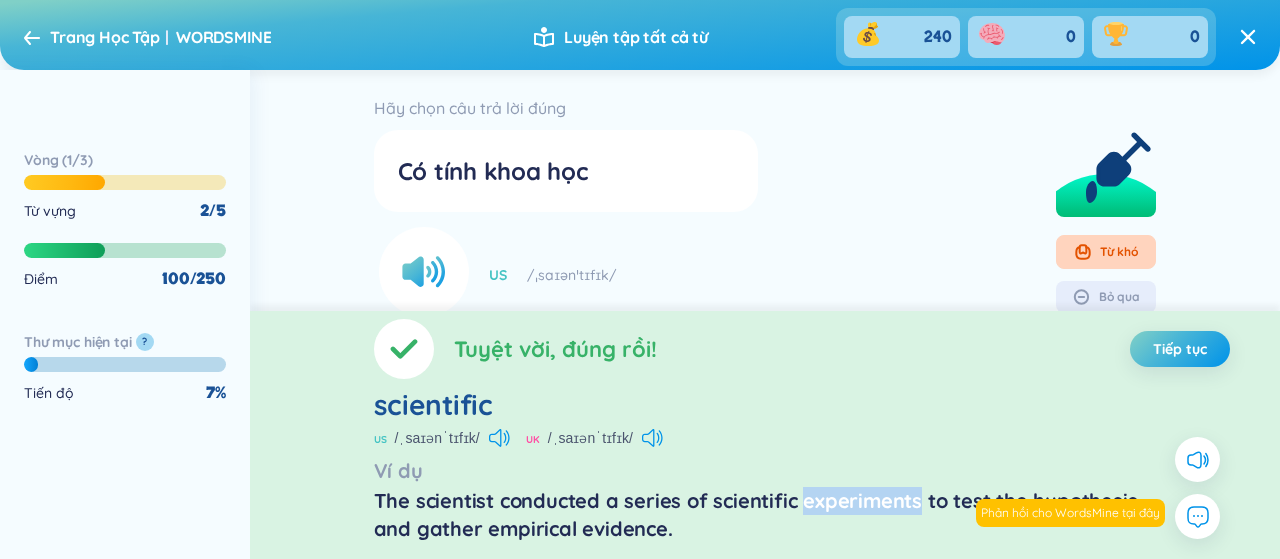 click on "The scientist conducted a series of scientific experiments to test the hypothesis and gather empirical evidence." at bounding box center (765, 515) 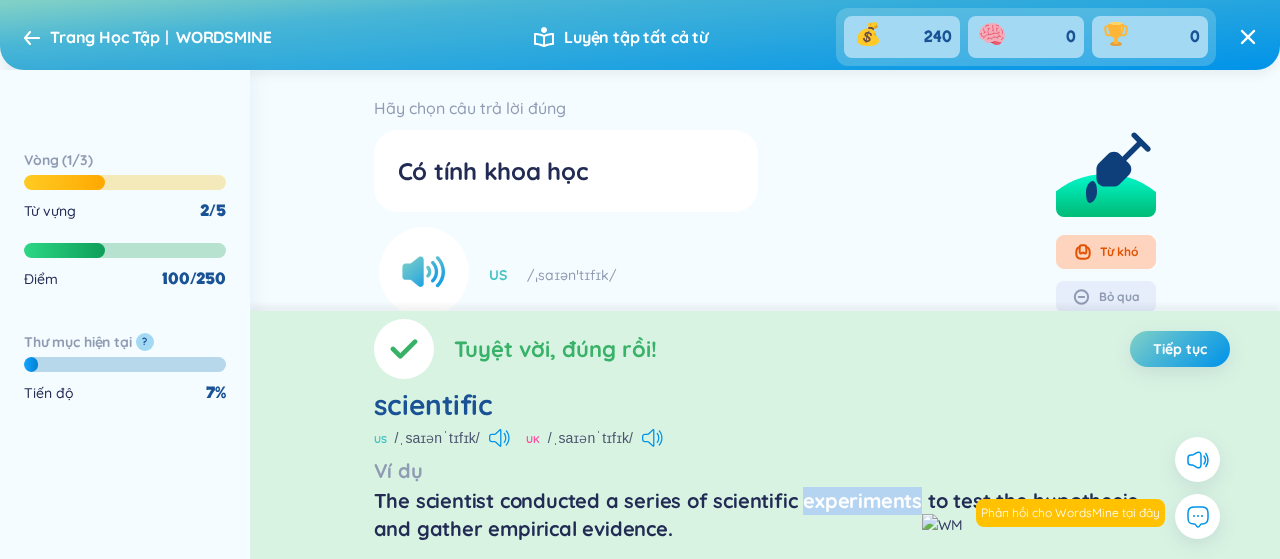 click at bounding box center [942, 525] 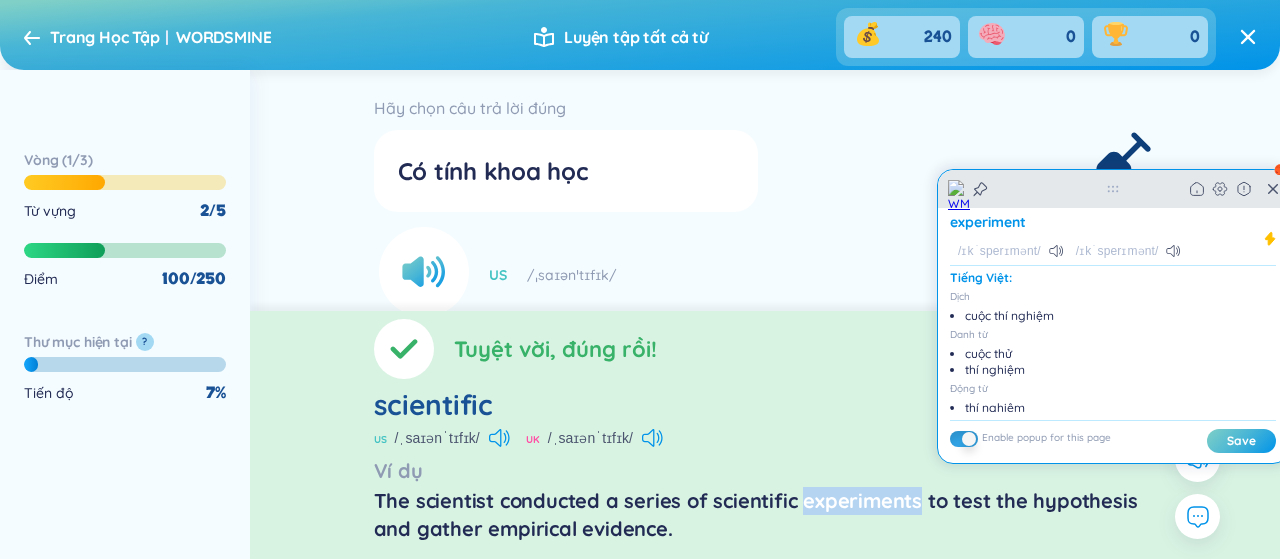 click 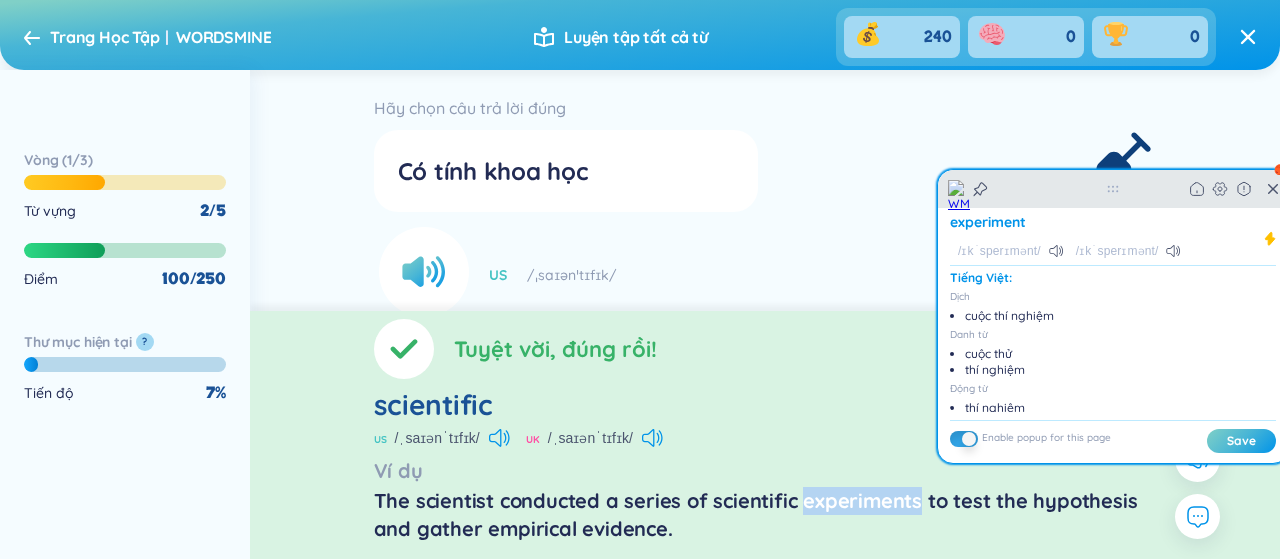 click 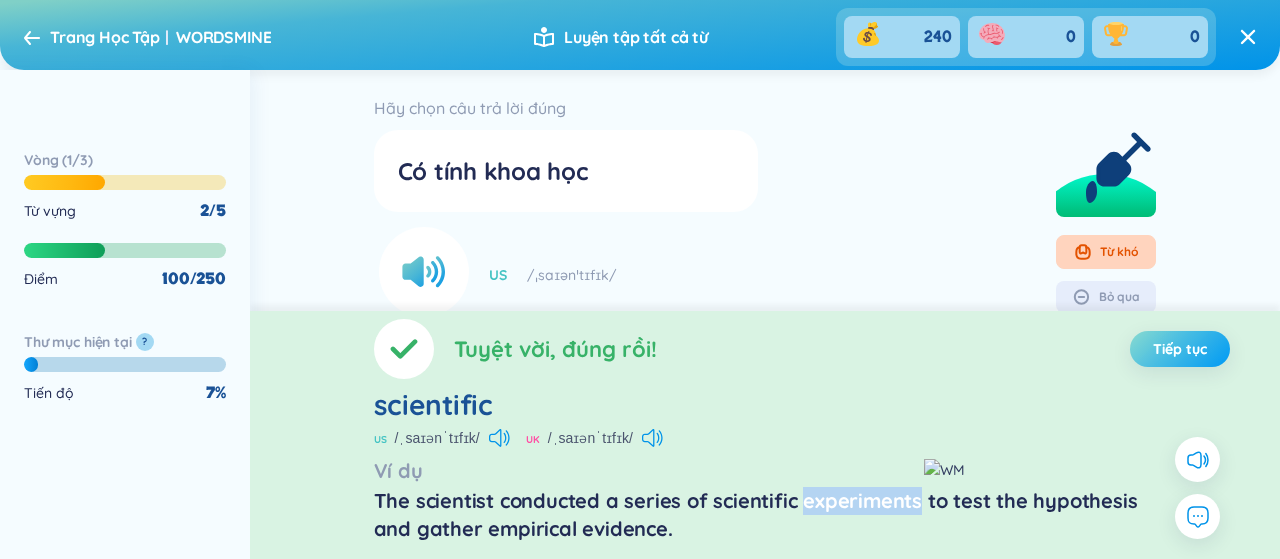 click on "Tiếp tục" at bounding box center (1180, 349) 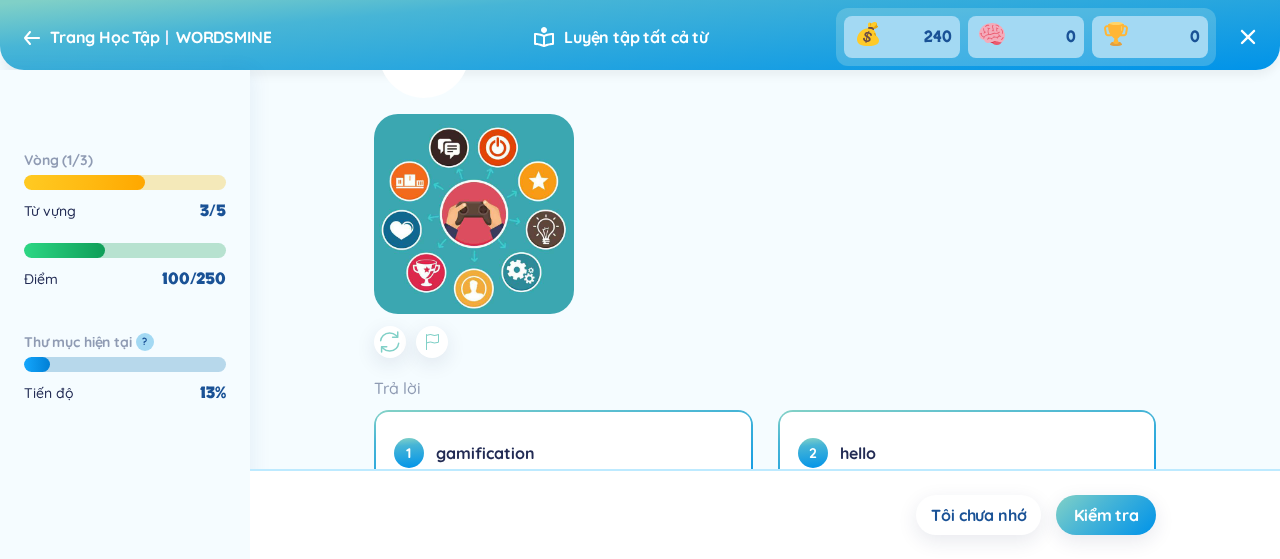 scroll, scrollTop: 500, scrollLeft: 0, axis: vertical 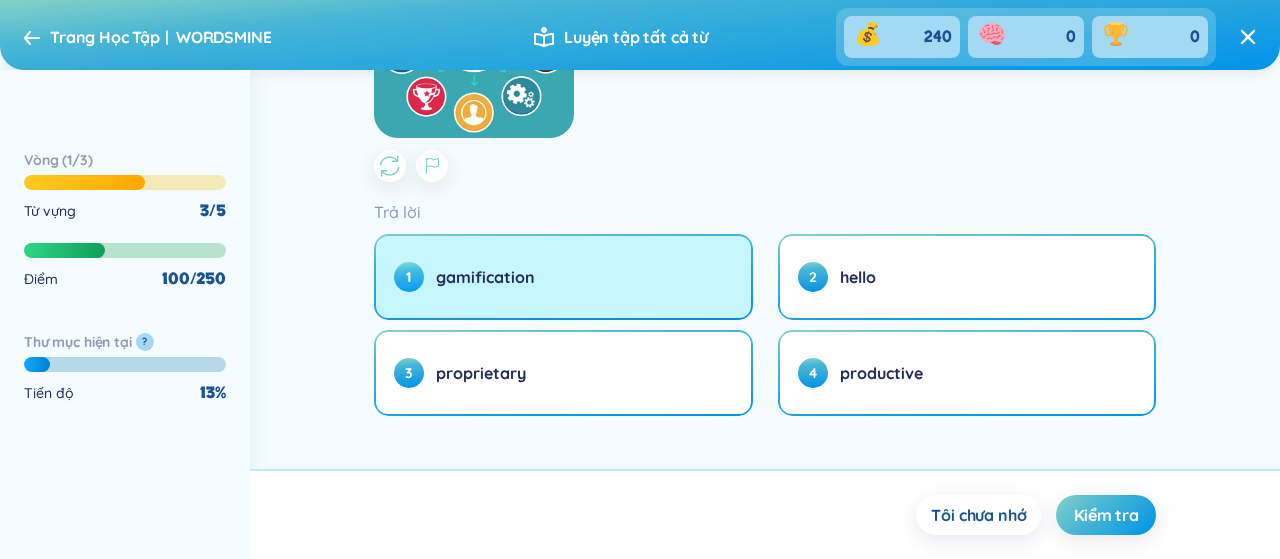 click on "1 gamification" at bounding box center (563, 277) 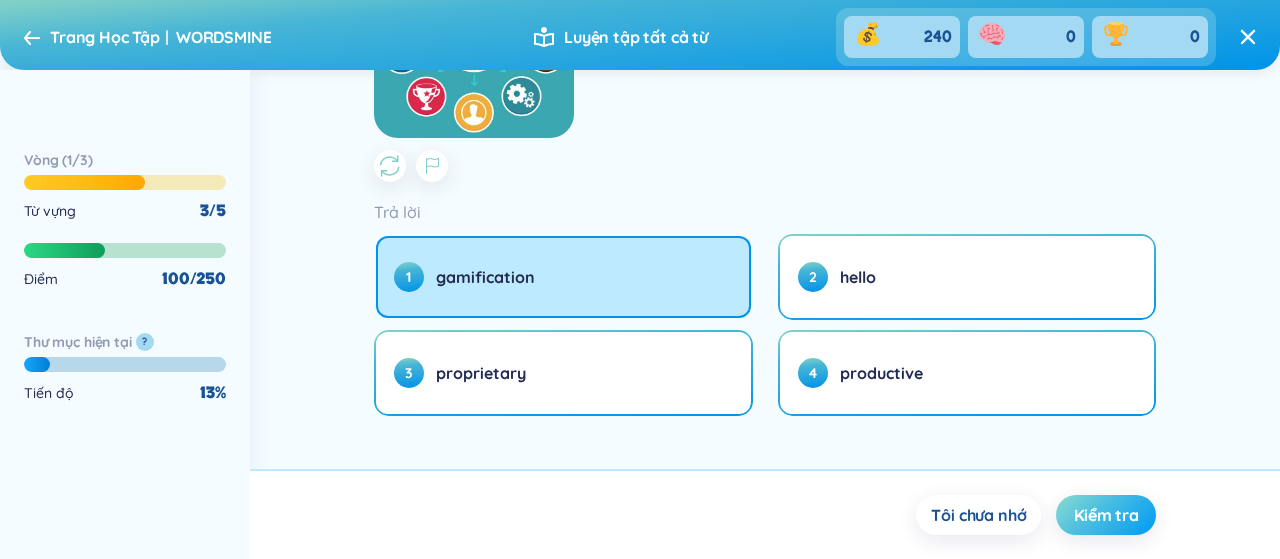 click on "Kiểm tra" at bounding box center (1106, 515) 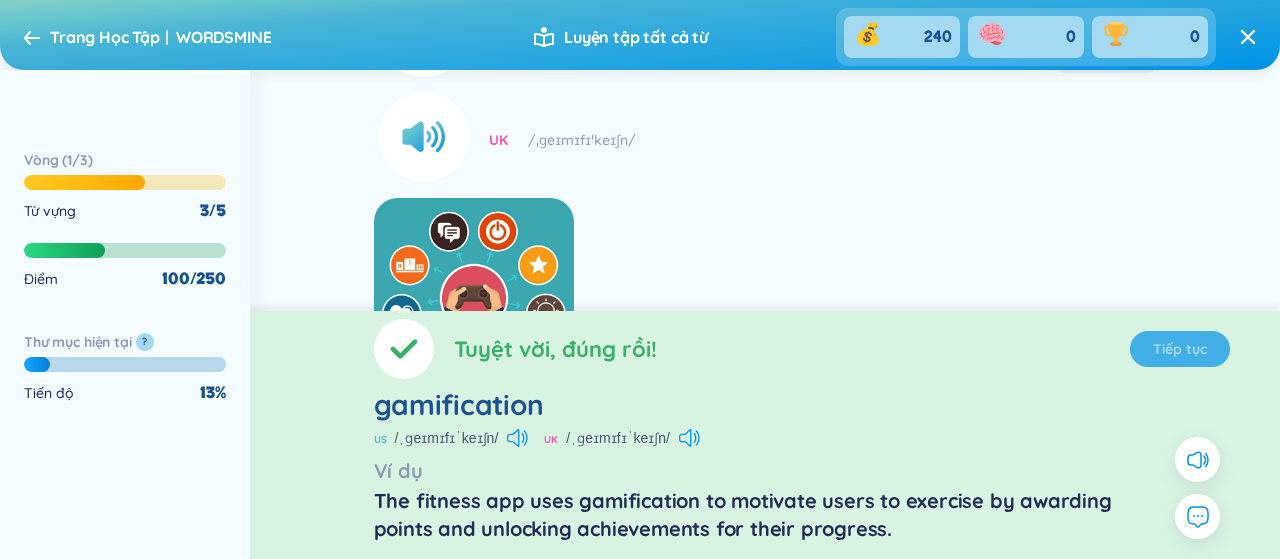 scroll, scrollTop: 0, scrollLeft: 0, axis: both 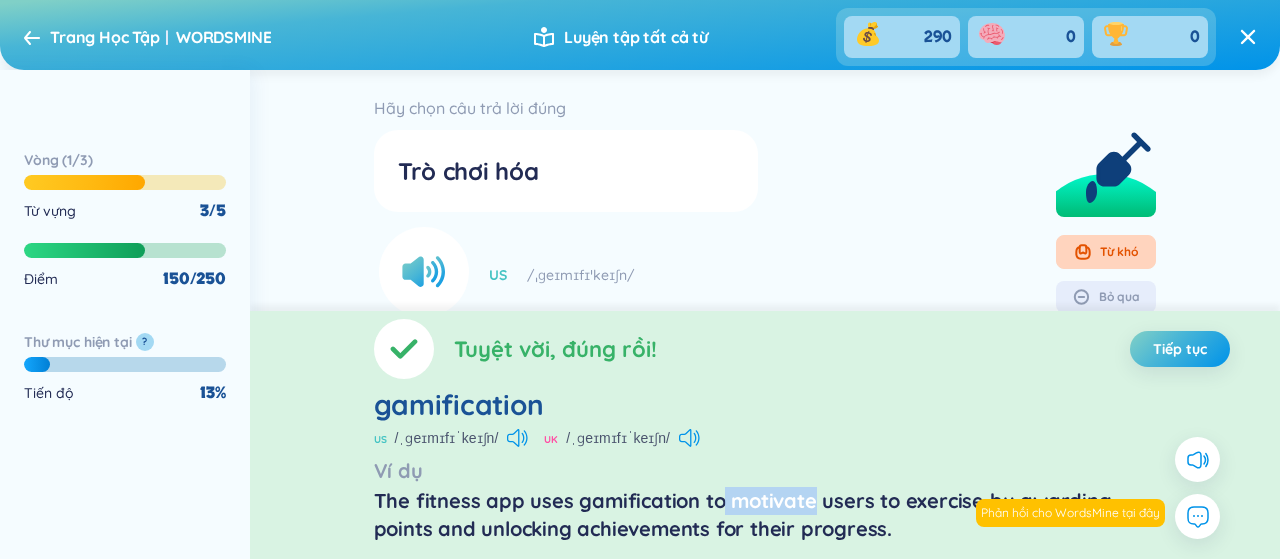drag, startPoint x: 720, startPoint y: 502, endPoint x: 806, endPoint y: 503, distance: 86.00581 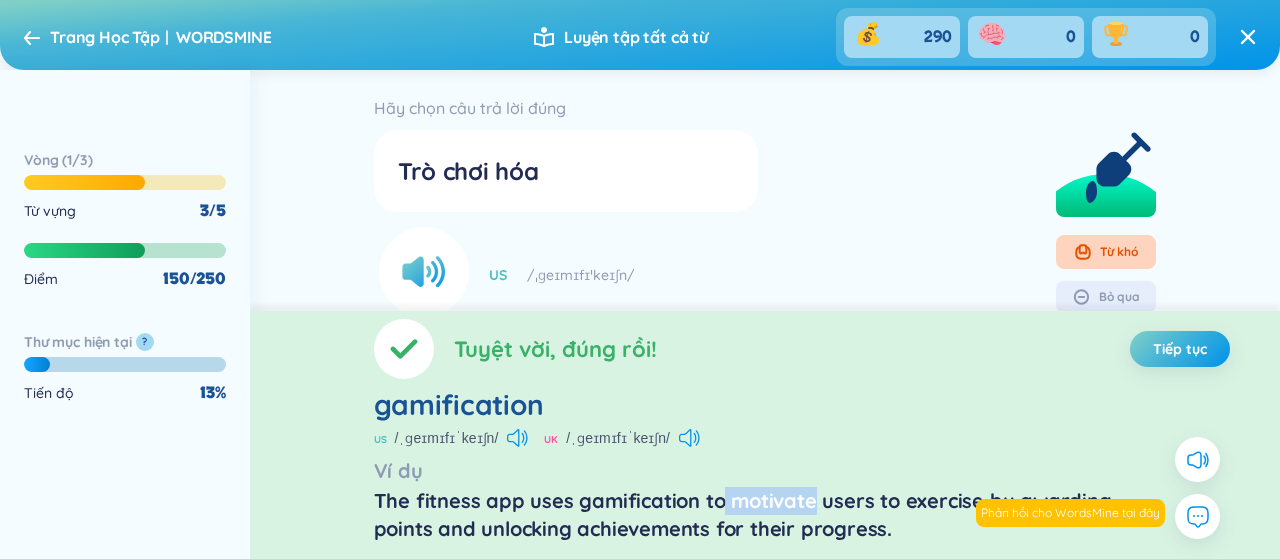 click on "The fitness app uses gamification to motivate users to exercise by awarding points and unlocking achievements for their progress." at bounding box center [765, 515] 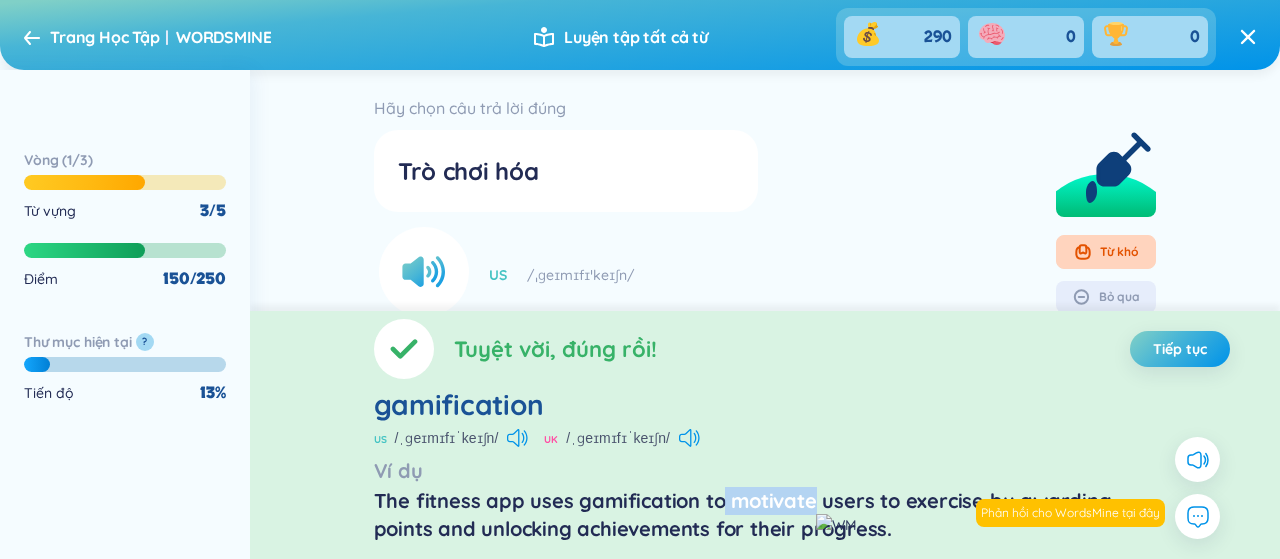 click at bounding box center [836, 525] 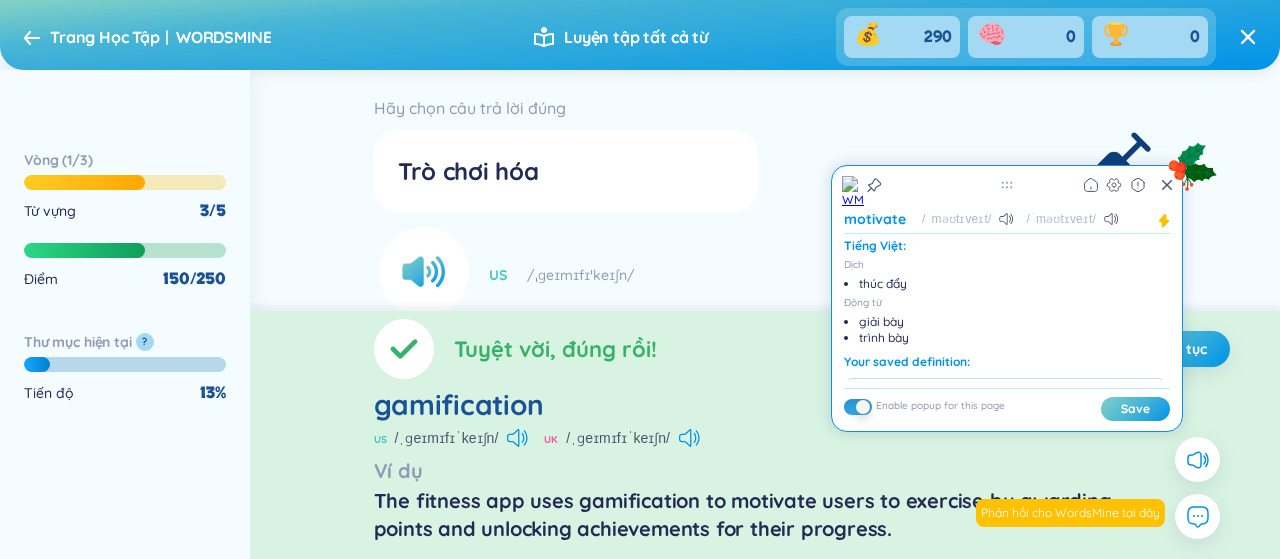 click on "Tuyệt vời, đúng rồi! Tiếp tục gamification US /ˌɡeɪmɪfɪˈkeɪʃn/ UK /ˌɡeɪmɪfɪˈkeɪʃn/ Ví dụ The fitness app uses gamification to motivate users to exercise by awarding points and unlocking achievements for their progress." at bounding box center [765, 435] 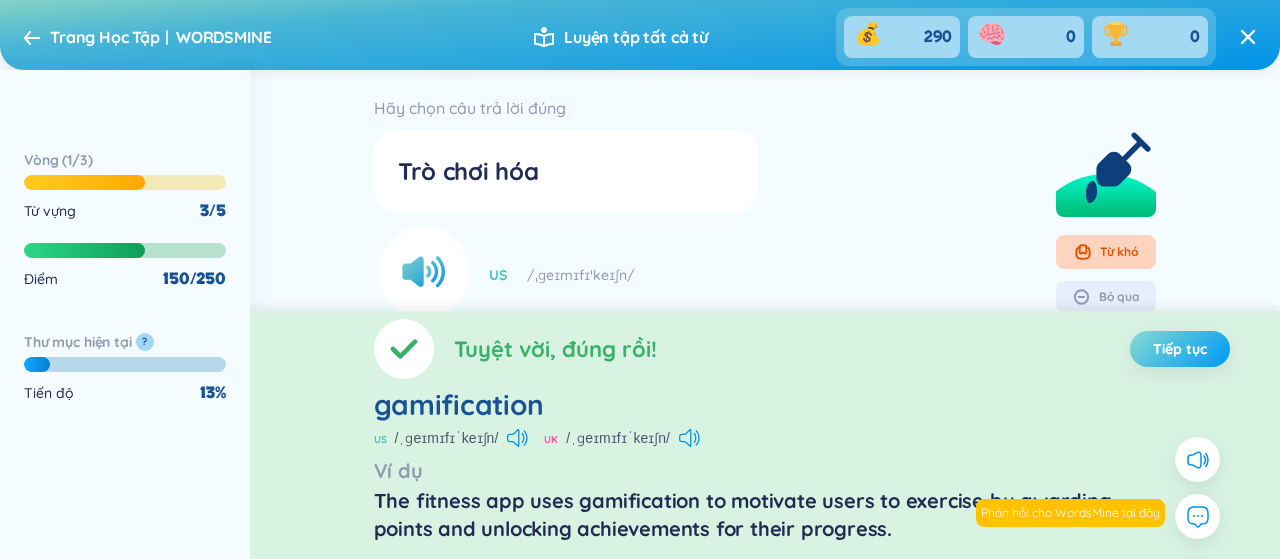click on "Tiếp tục" at bounding box center (1180, 349) 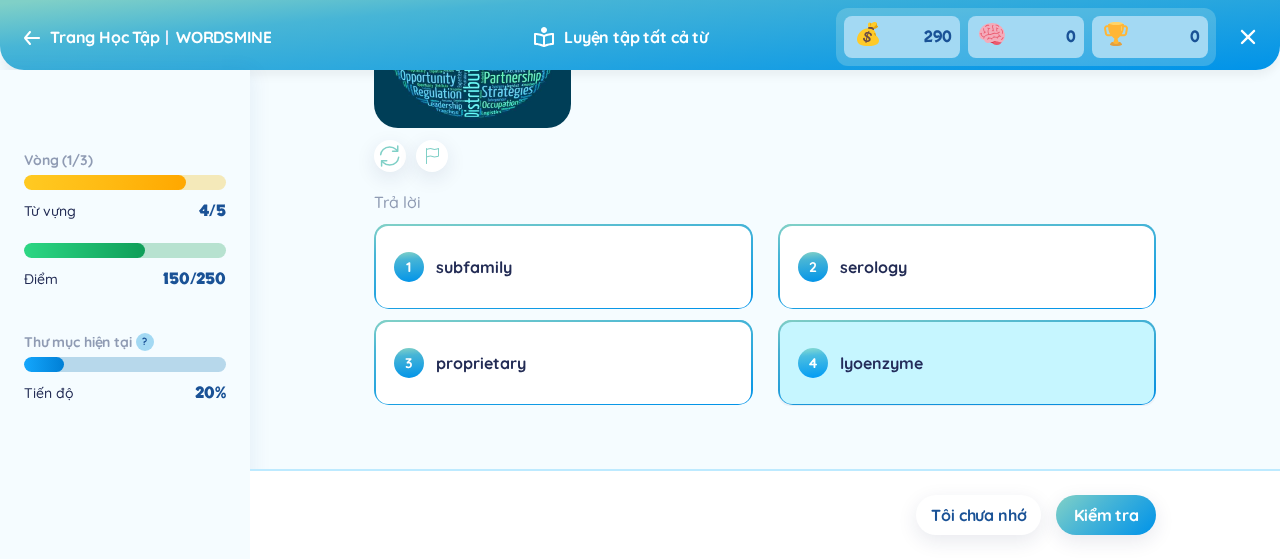 scroll, scrollTop: 511, scrollLeft: 0, axis: vertical 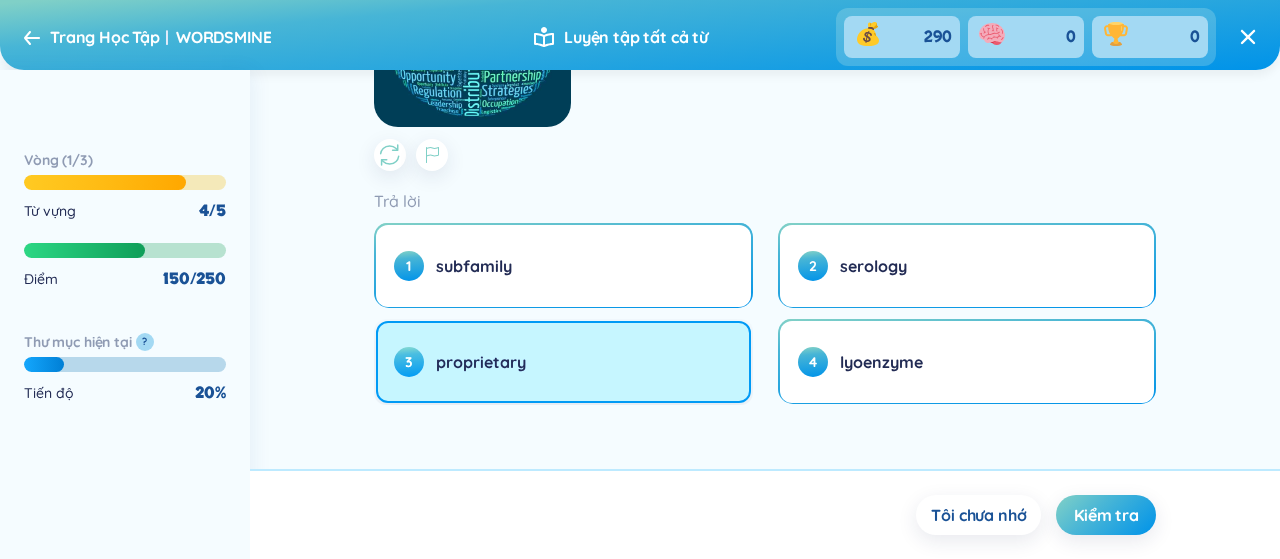 click on "3 proprietary" at bounding box center (563, 362) 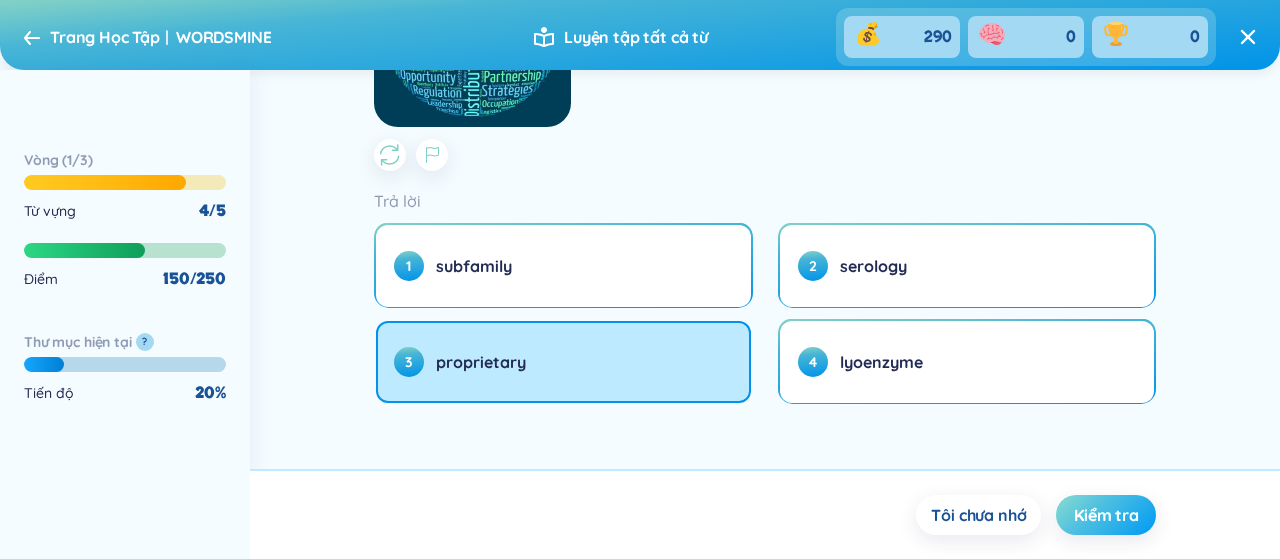 click on "Kiểm tra" at bounding box center (1106, 515) 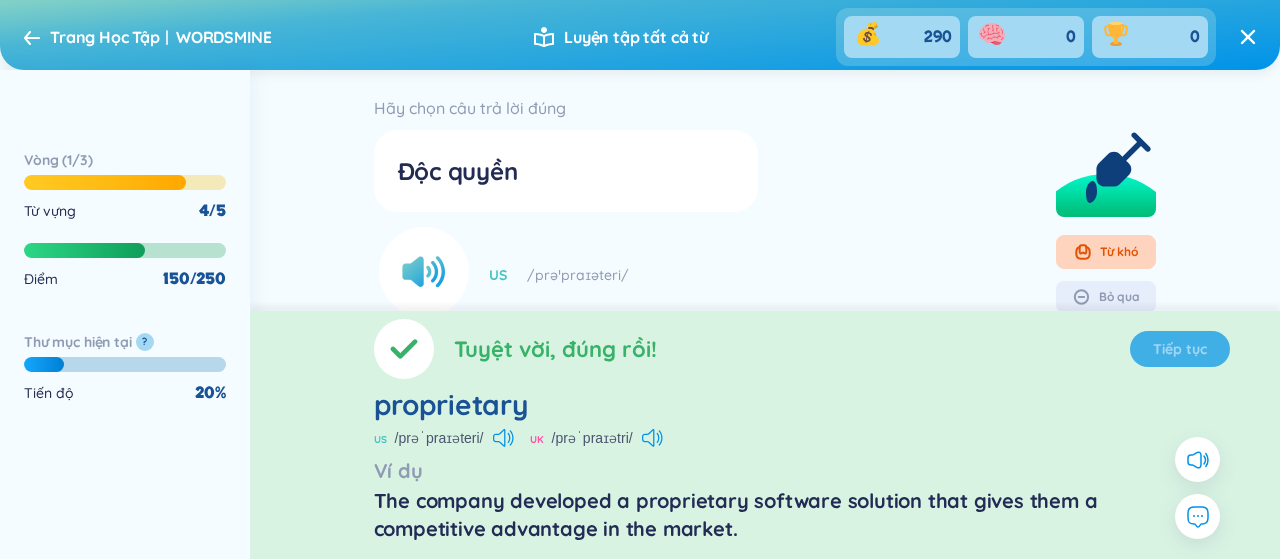 scroll, scrollTop: 0, scrollLeft: 0, axis: both 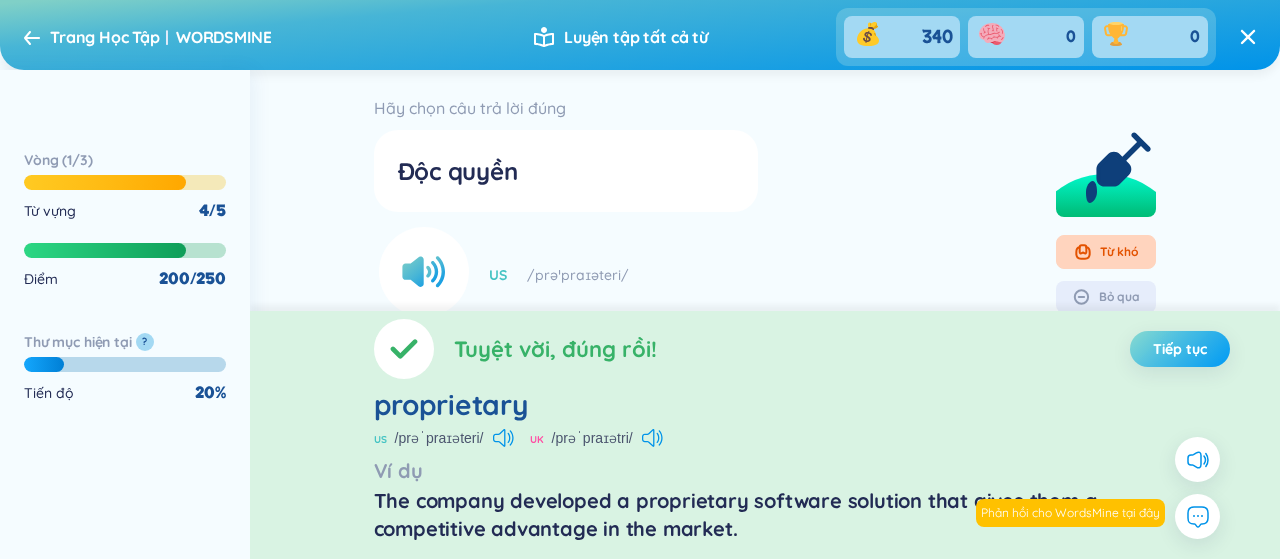 click on "Tiếp tục" at bounding box center (1180, 349) 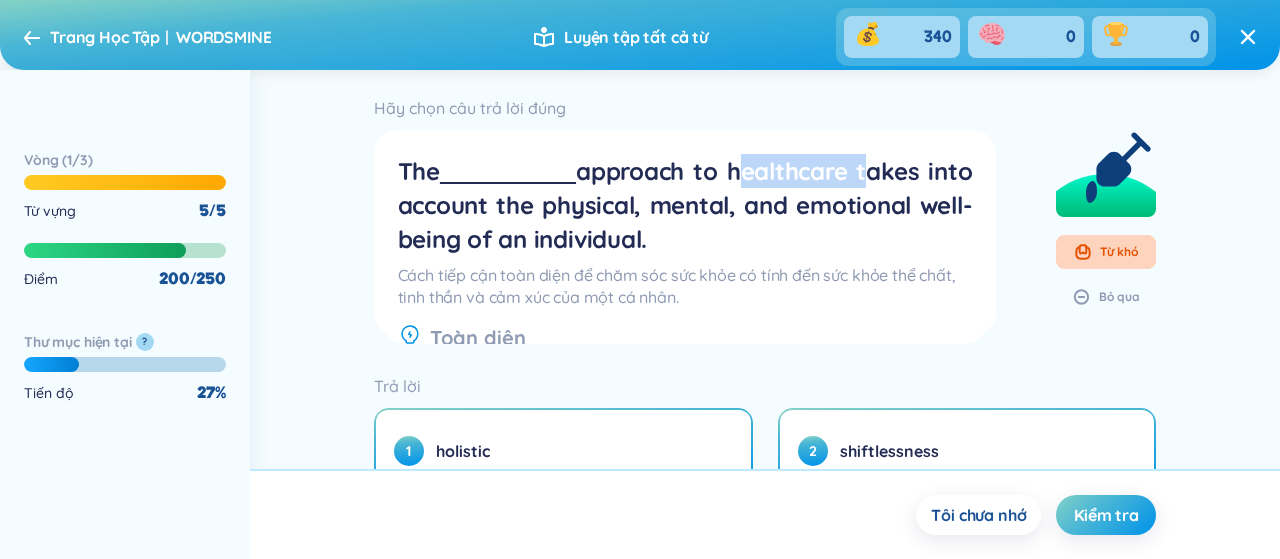 drag, startPoint x: 720, startPoint y: 171, endPoint x: 845, endPoint y: 175, distance: 125.06398 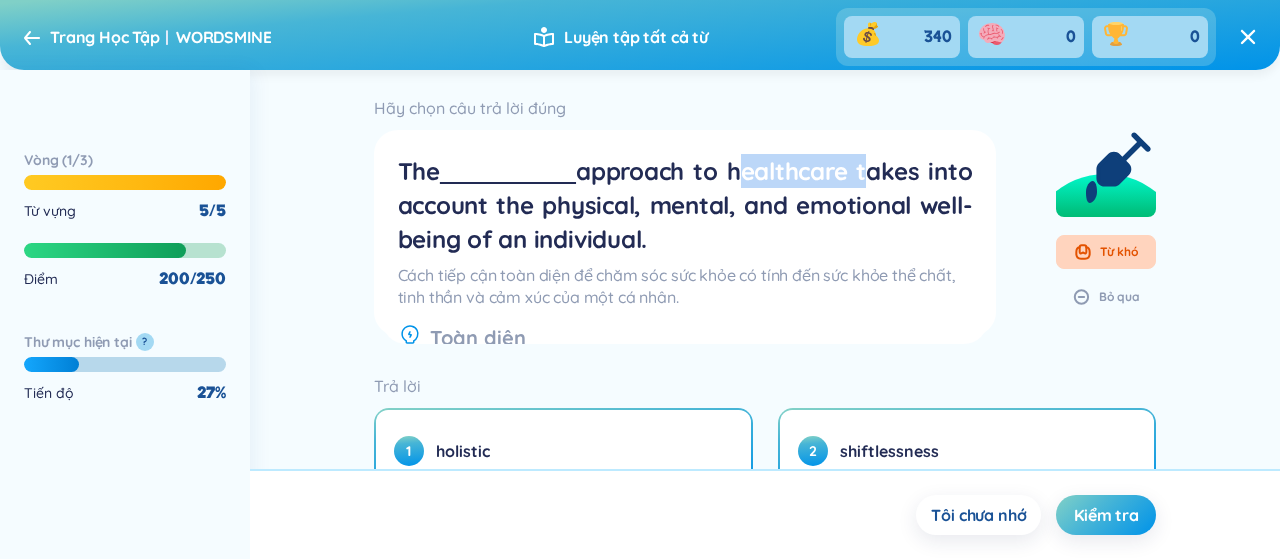 click on "The                   approach to healthcare takes into account the physical, mental, and emotional well-being of an individual." at bounding box center (685, 205) 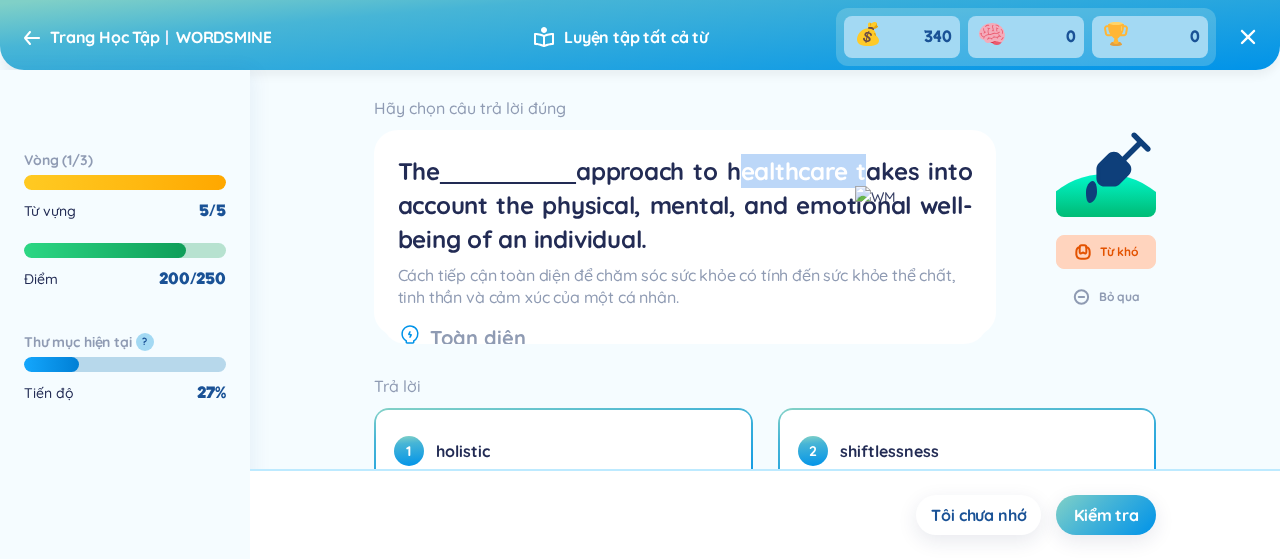 click at bounding box center [875, 197] 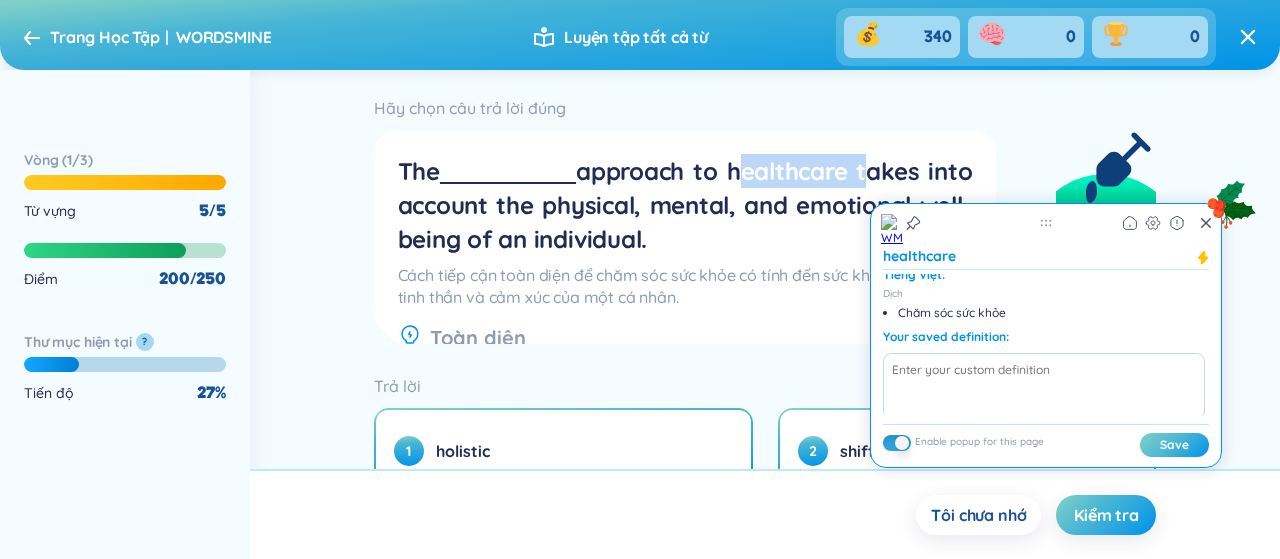 scroll, scrollTop: 9, scrollLeft: 0, axis: vertical 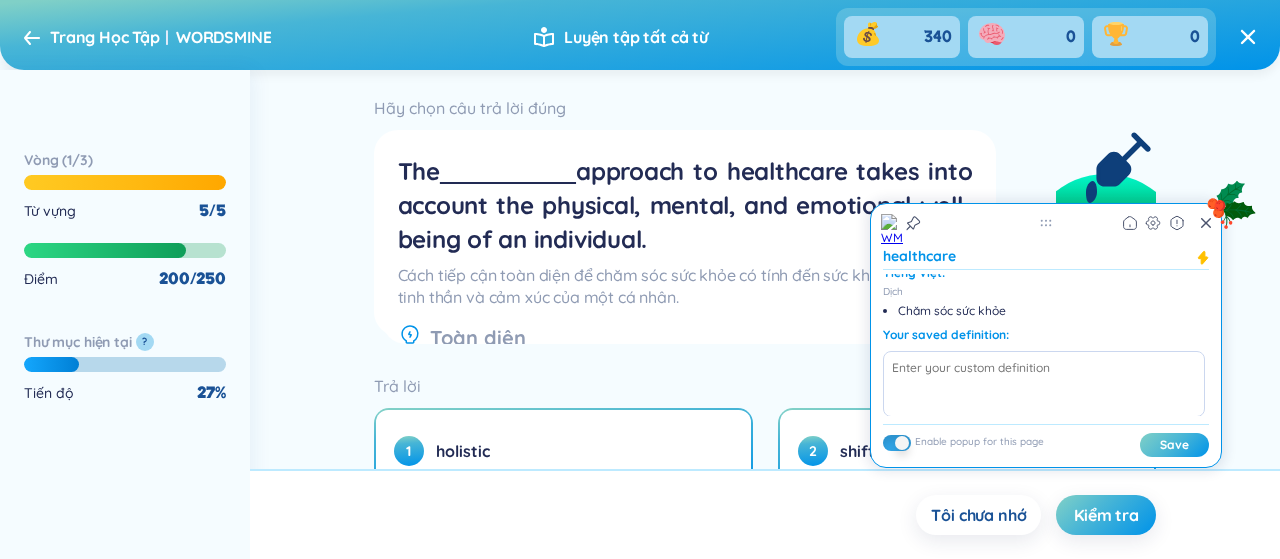 drag, startPoint x: 760, startPoint y: 335, endPoint x: 769, endPoint y: 315, distance: 21.931713 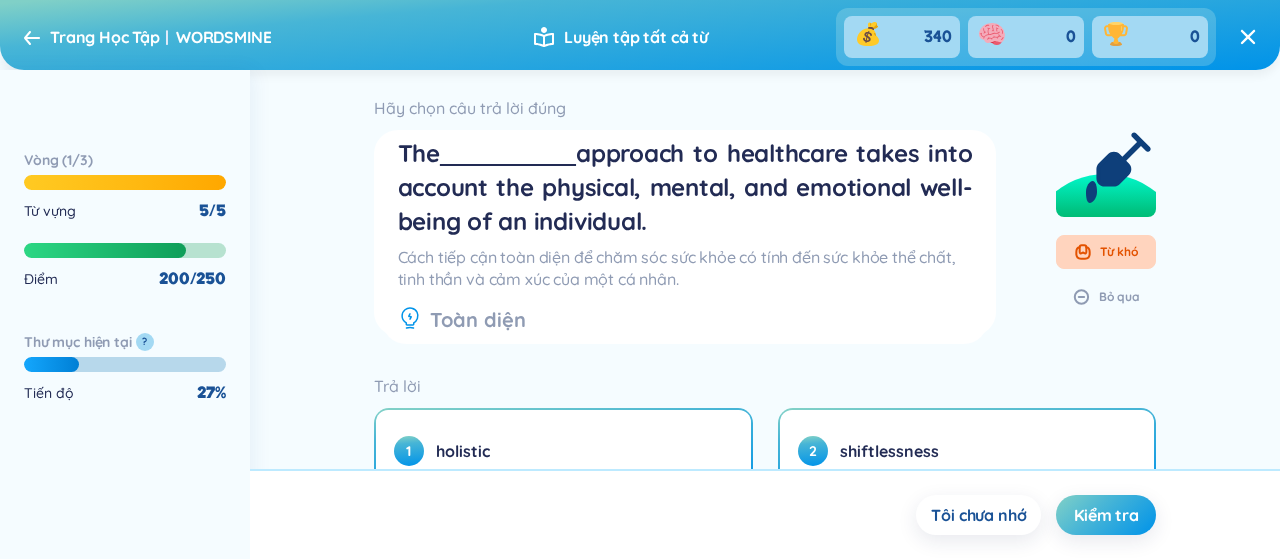 scroll, scrollTop: 28, scrollLeft: 0, axis: vertical 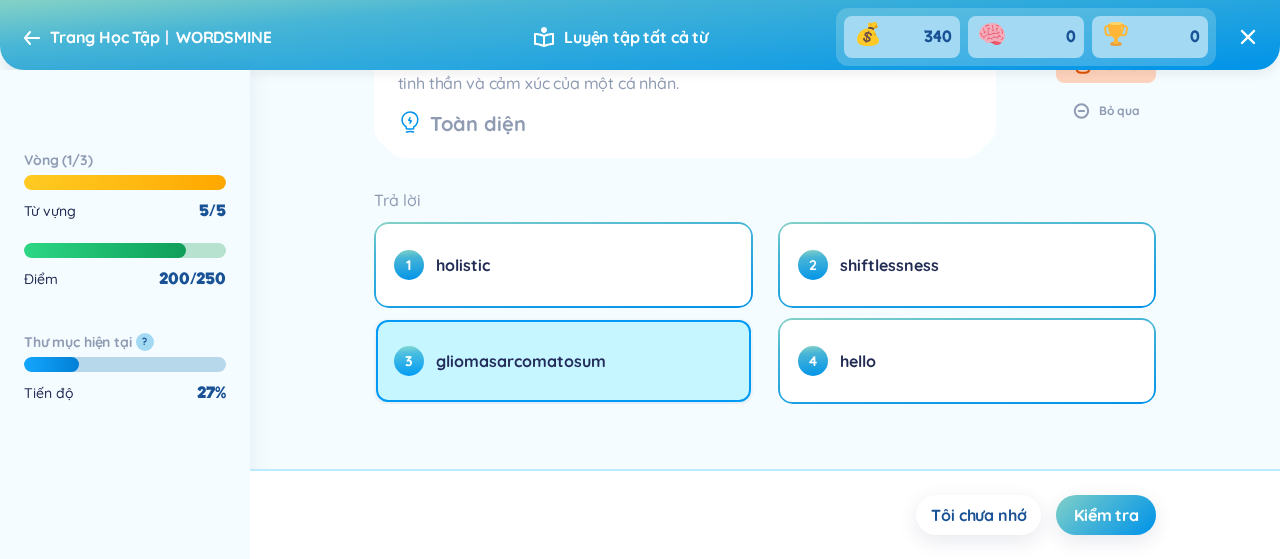 drag, startPoint x: 438, startPoint y: 359, endPoint x: 572, endPoint y: 358, distance: 134.00374 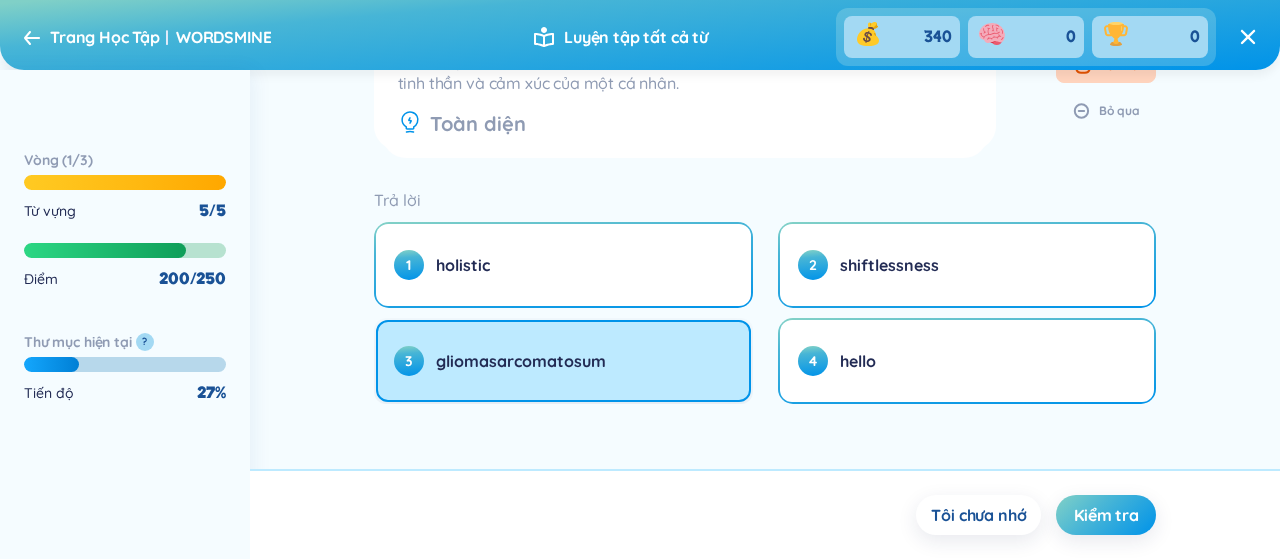 scroll, scrollTop: 0, scrollLeft: 0, axis: both 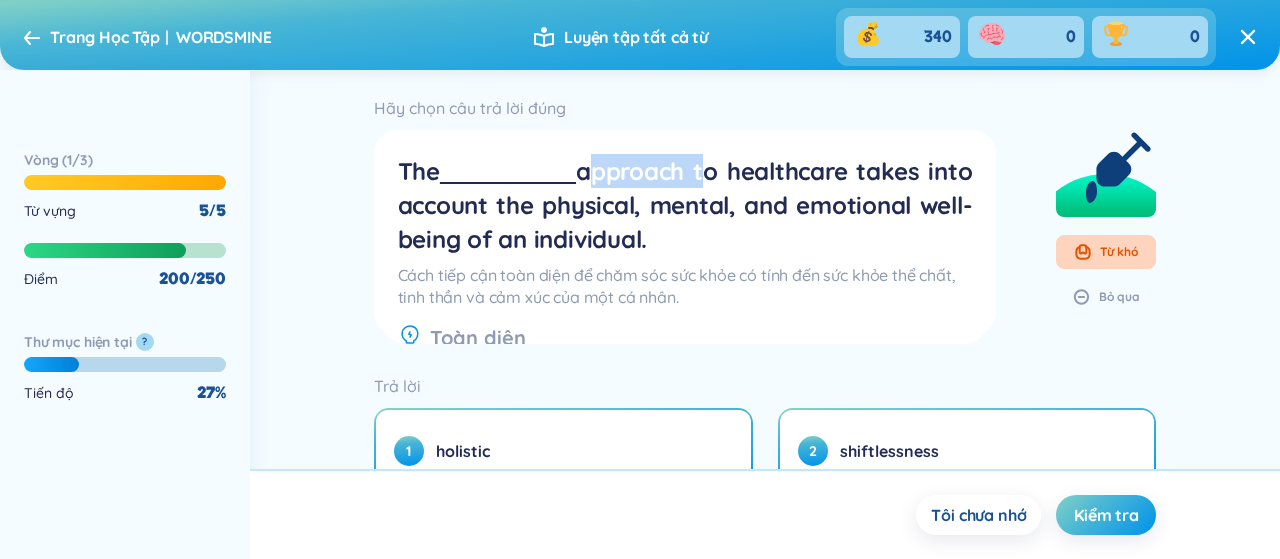 drag, startPoint x: 567, startPoint y: 167, endPoint x: 682, endPoint y: 176, distance: 115.35164 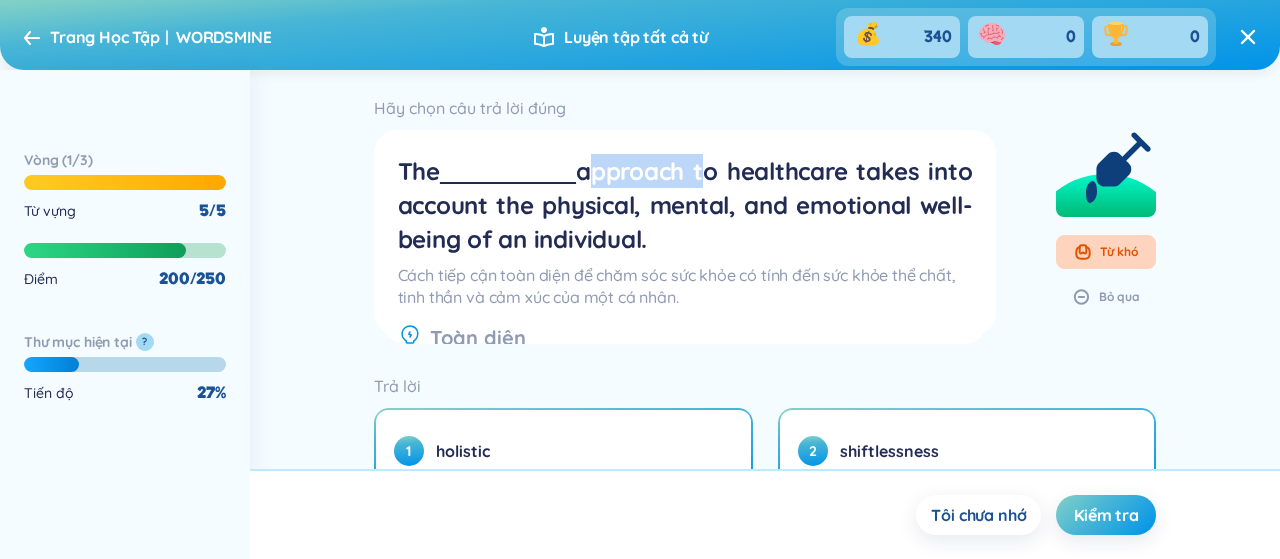 click on "The                   approach to healthcare takes into account the physical, mental, and emotional well-being of an individual." at bounding box center [685, 205] 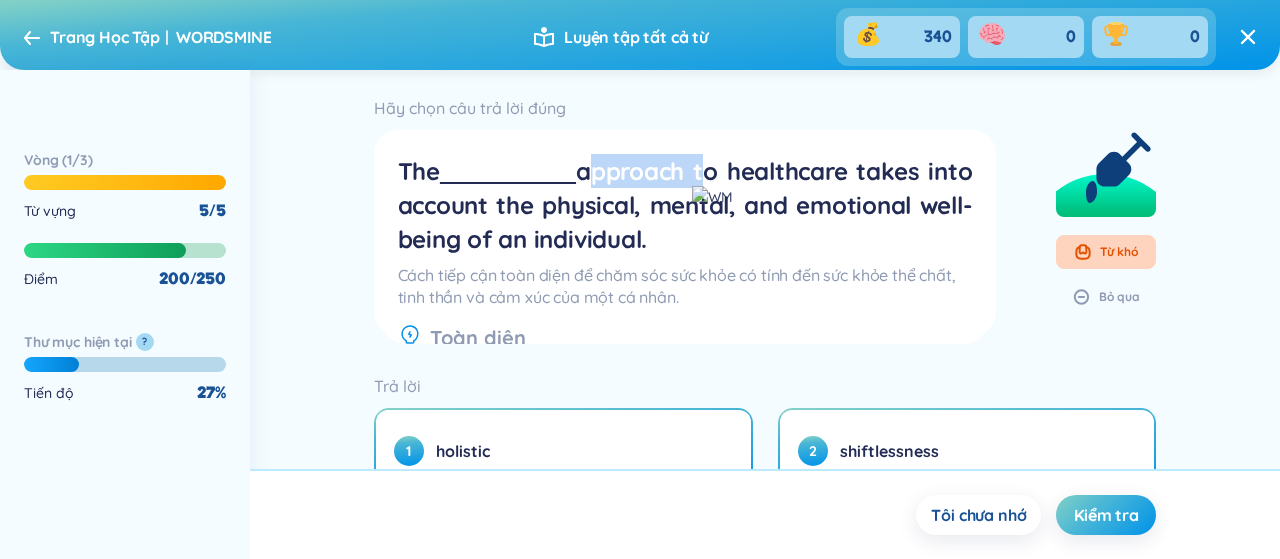 click at bounding box center (712, 197) 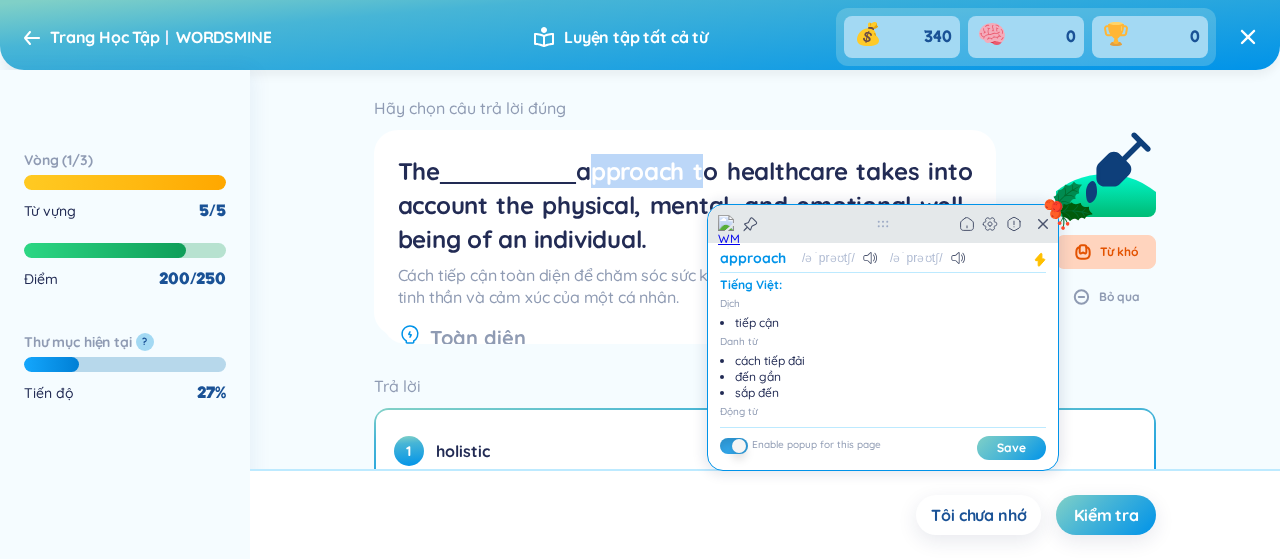 click 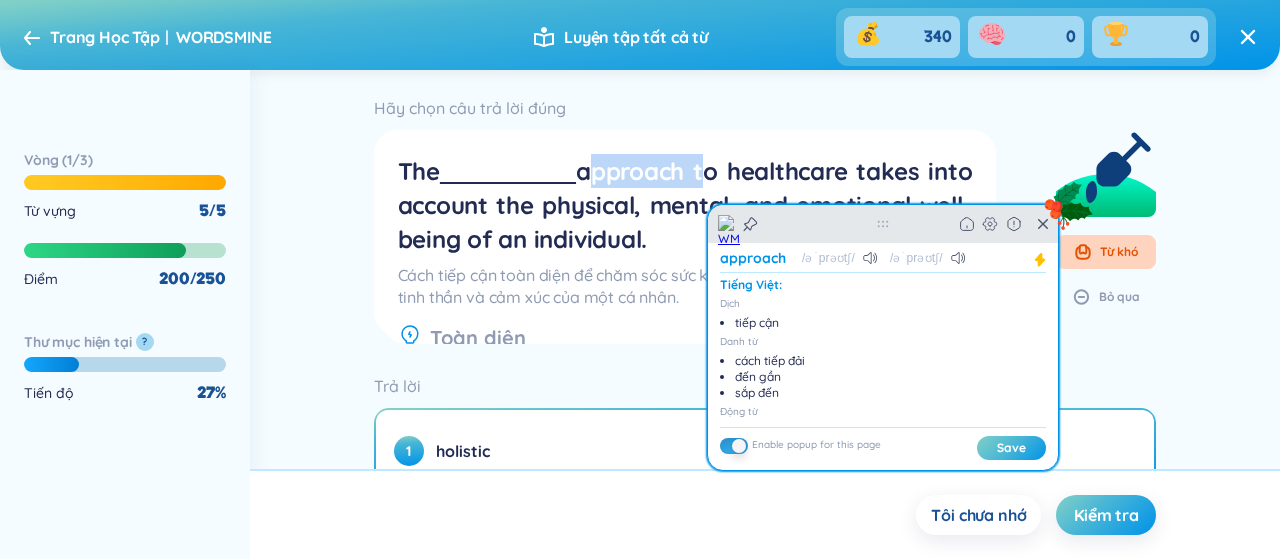 click 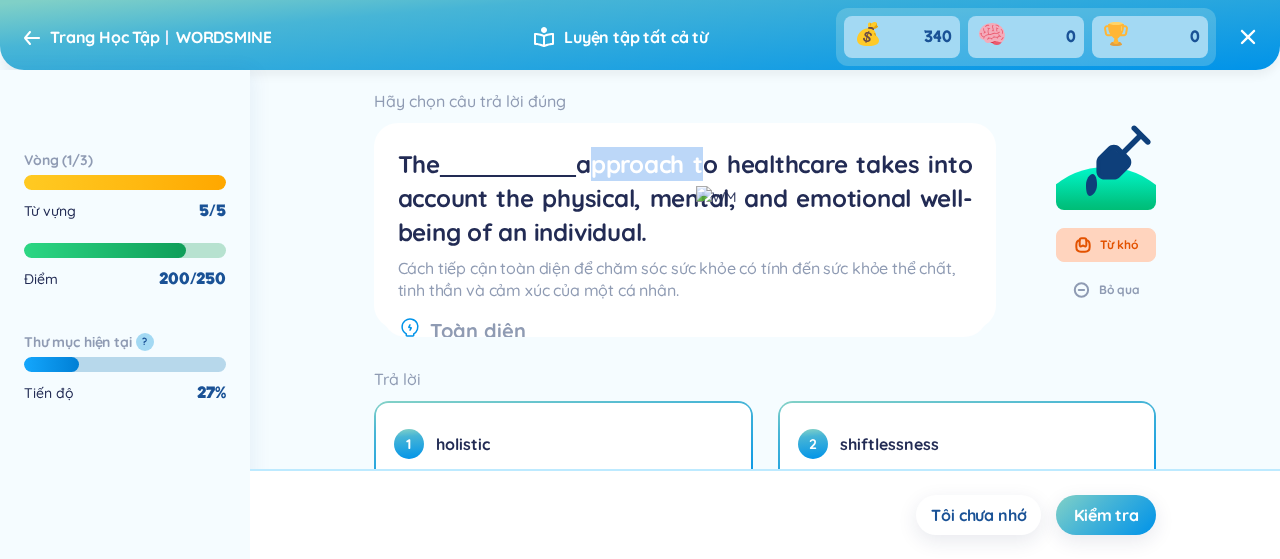 scroll, scrollTop: 0, scrollLeft: 0, axis: both 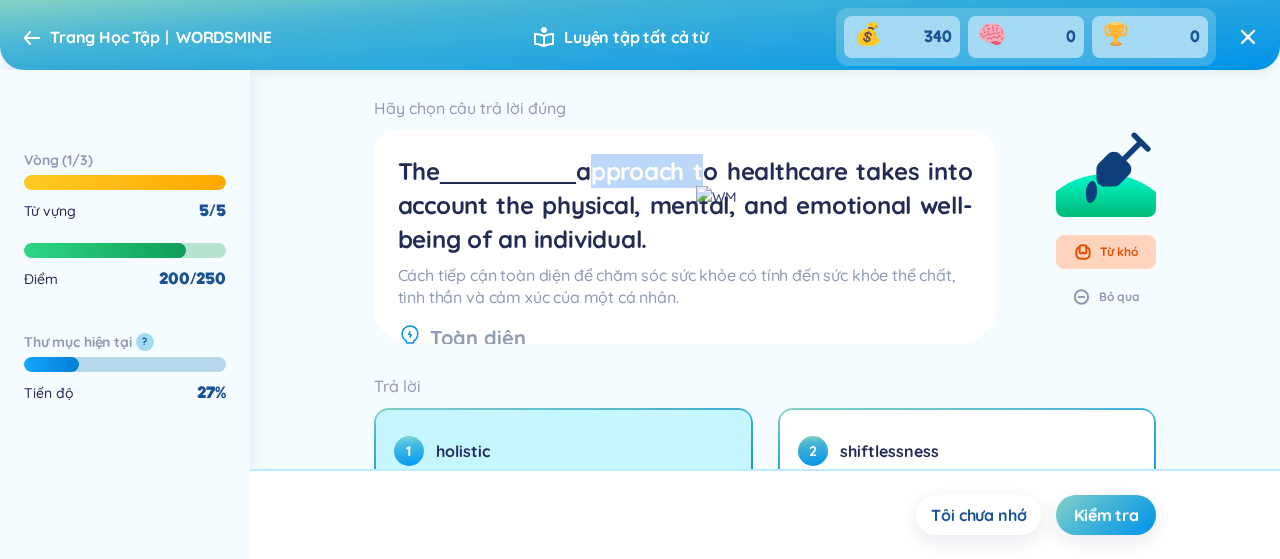 click on "1 holistic" at bounding box center [563, 451] 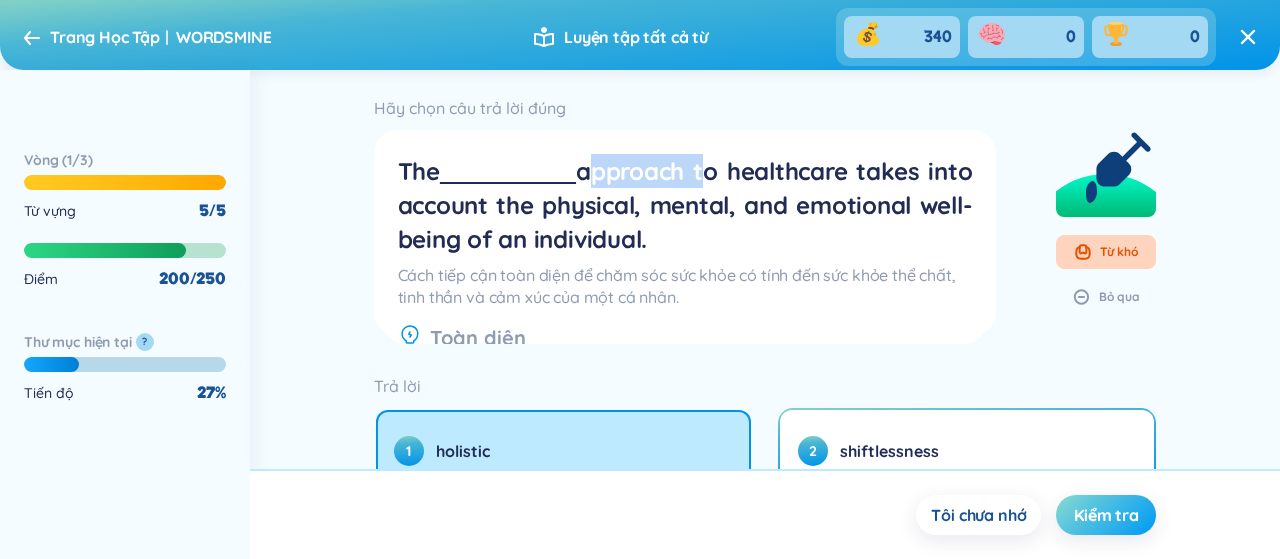 click on "Kiểm tra" at bounding box center [1106, 515] 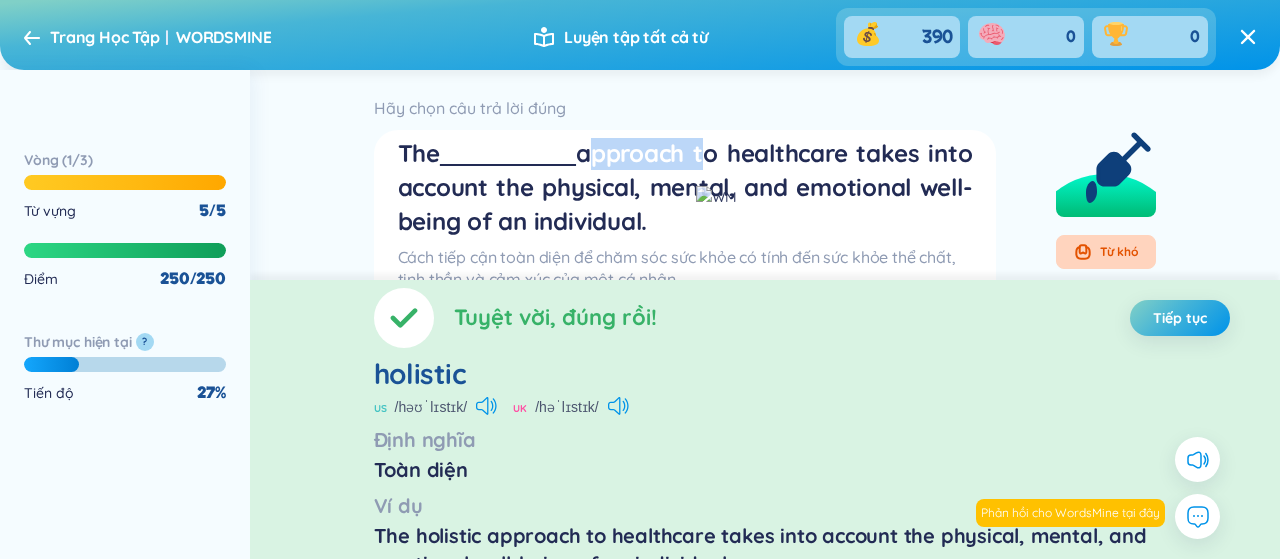 scroll, scrollTop: 28, scrollLeft: 0, axis: vertical 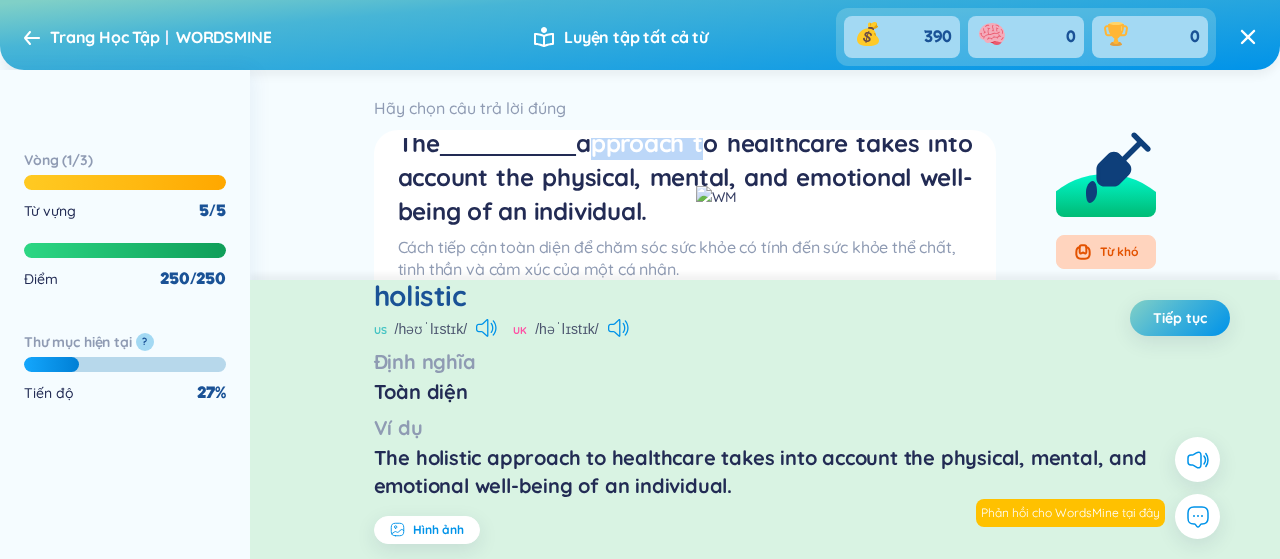 drag, startPoint x: 1146, startPoint y: 250, endPoint x: 1180, endPoint y: 229, distance: 39.962482 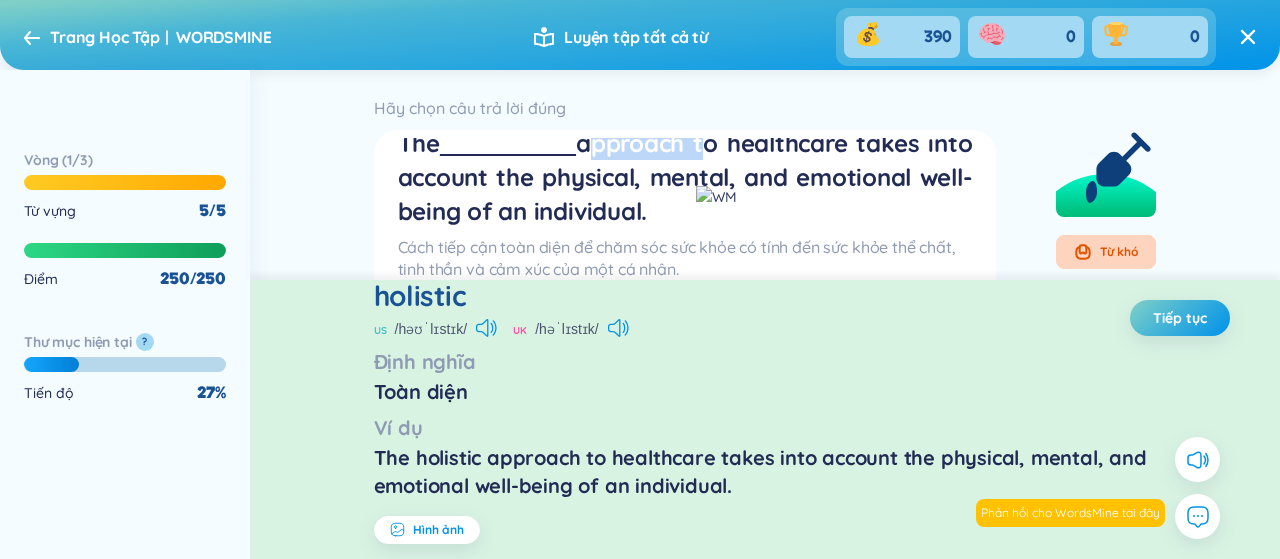 click on "Từ khó" at bounding box center [1106, 252] 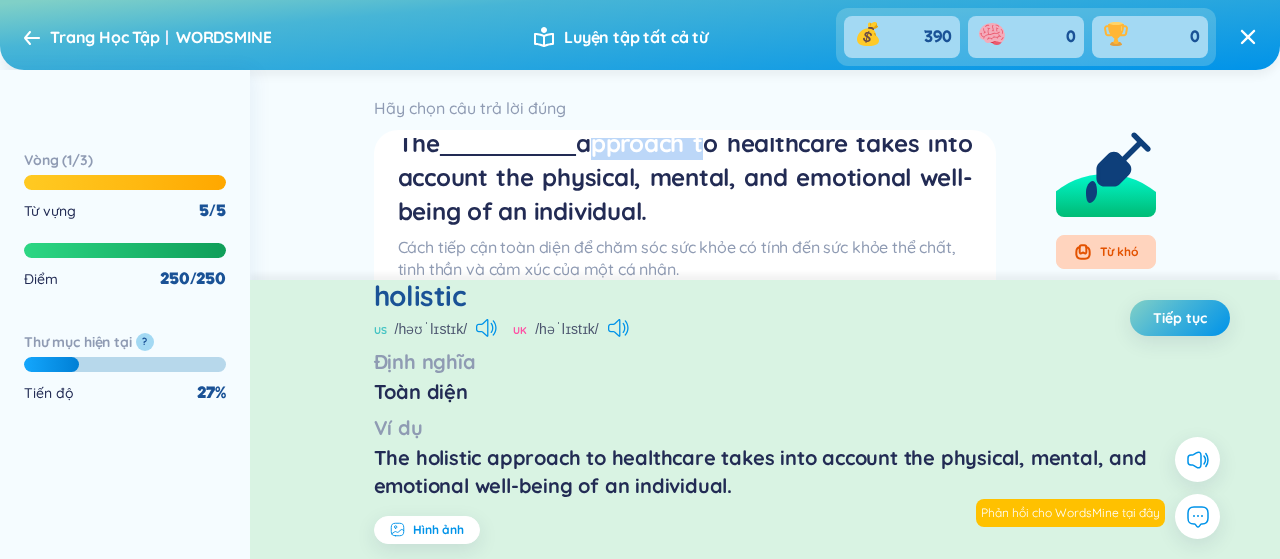 scroll, scrollTop: 375, scrollLeft: 0, axis: vertical 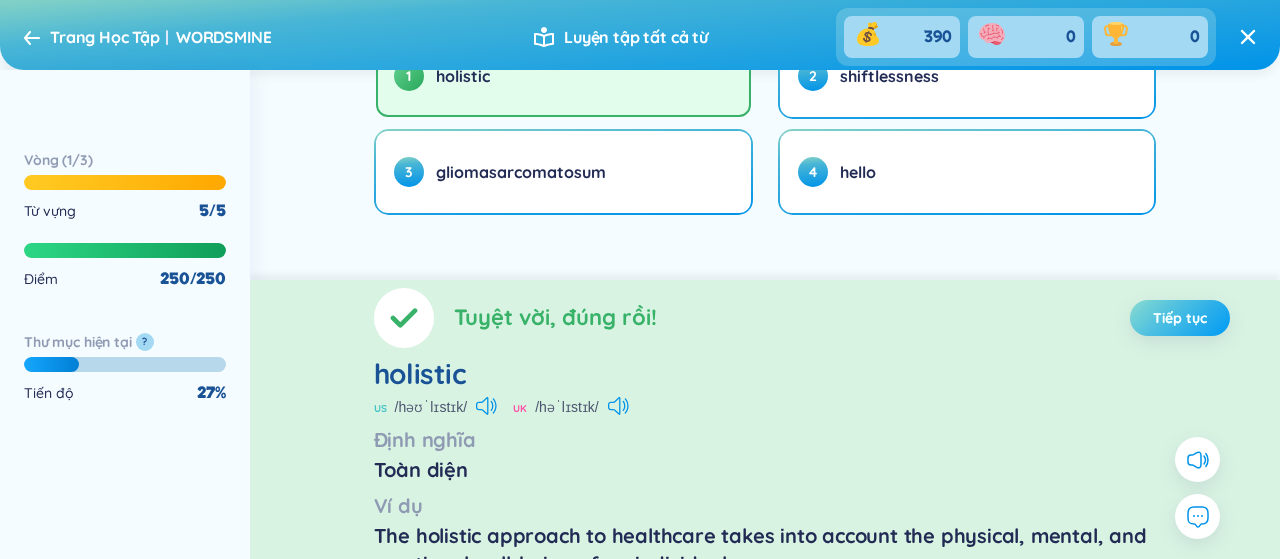 click on "Tiếp tục" at bounding box center [1180, 318] 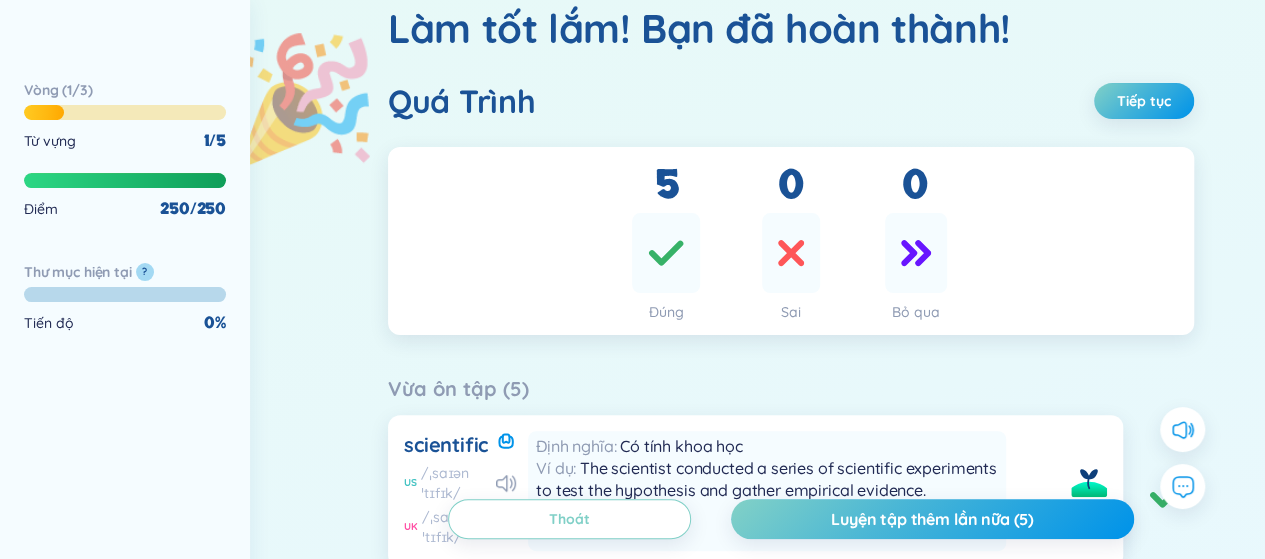scroll, scrollTop: 0, scrollLeft: 0, axis: both 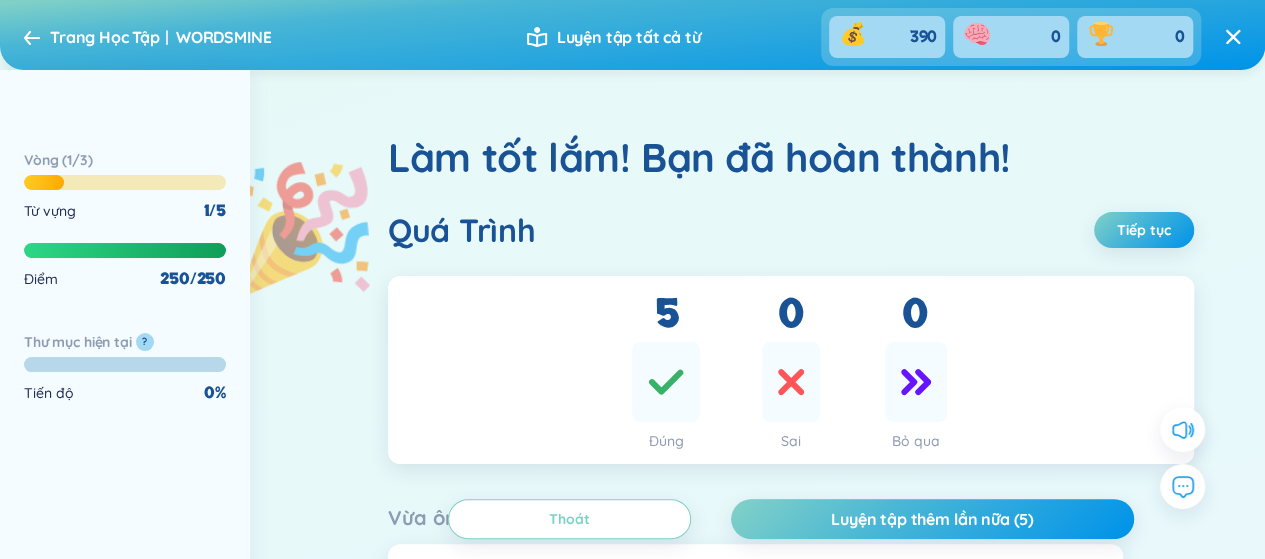 click 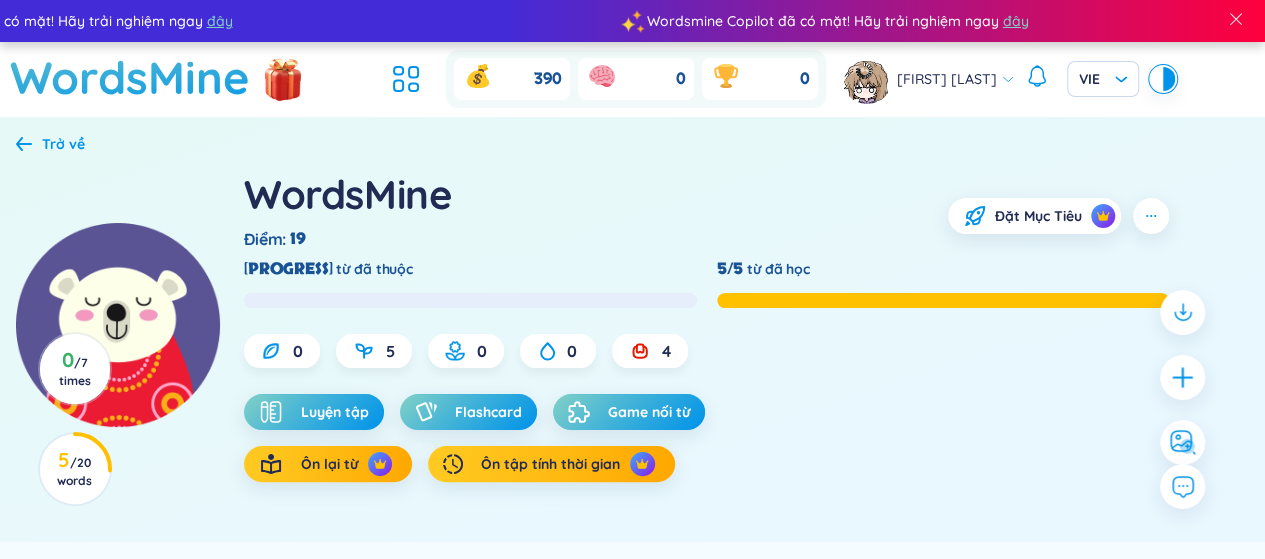 click on "Trở về" at bounding box center (50, 144) 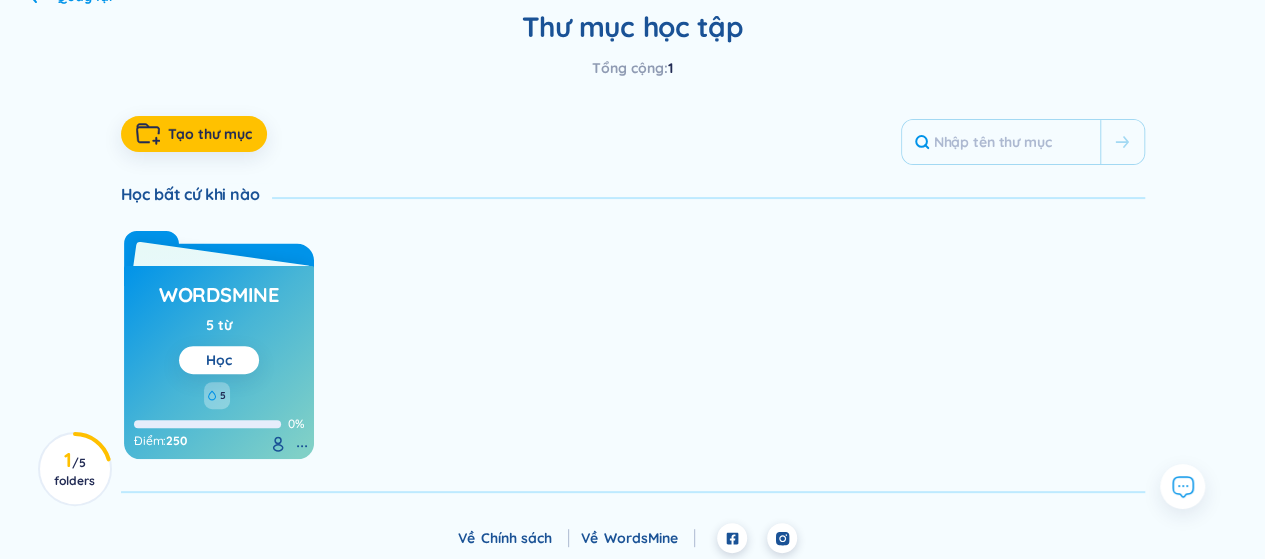 scroll, scrollTop: 165, scrollLeft: 0, axis: vertical 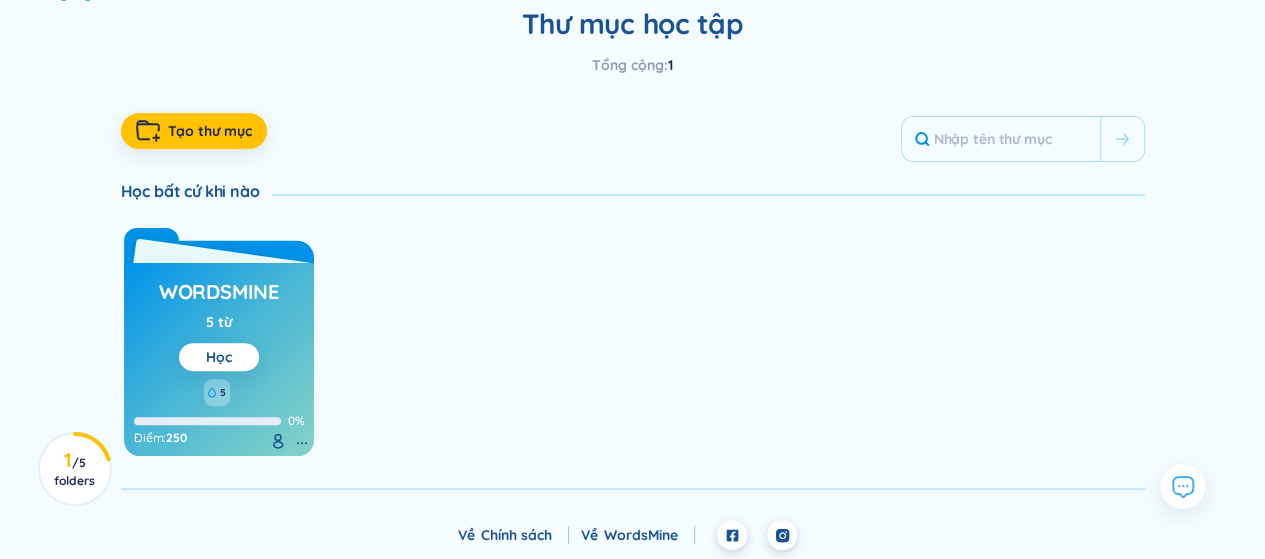 click on "WordsMine 5 từ Học" at bounding box center (219, 322) 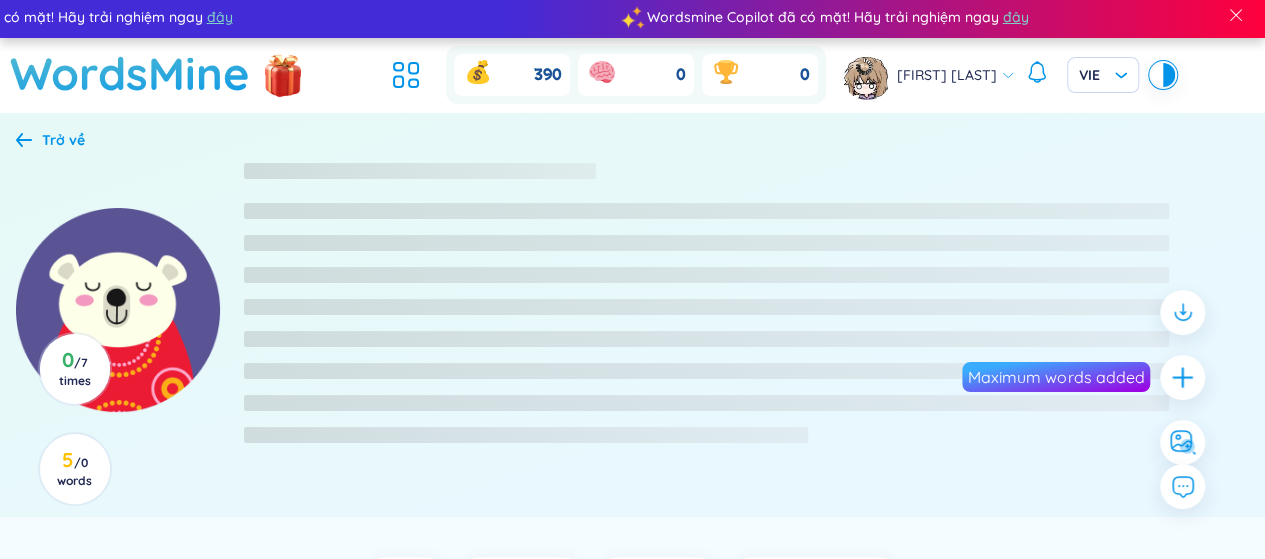 scroll, scrollTop: 0, scrollLeft: 0, axis: both 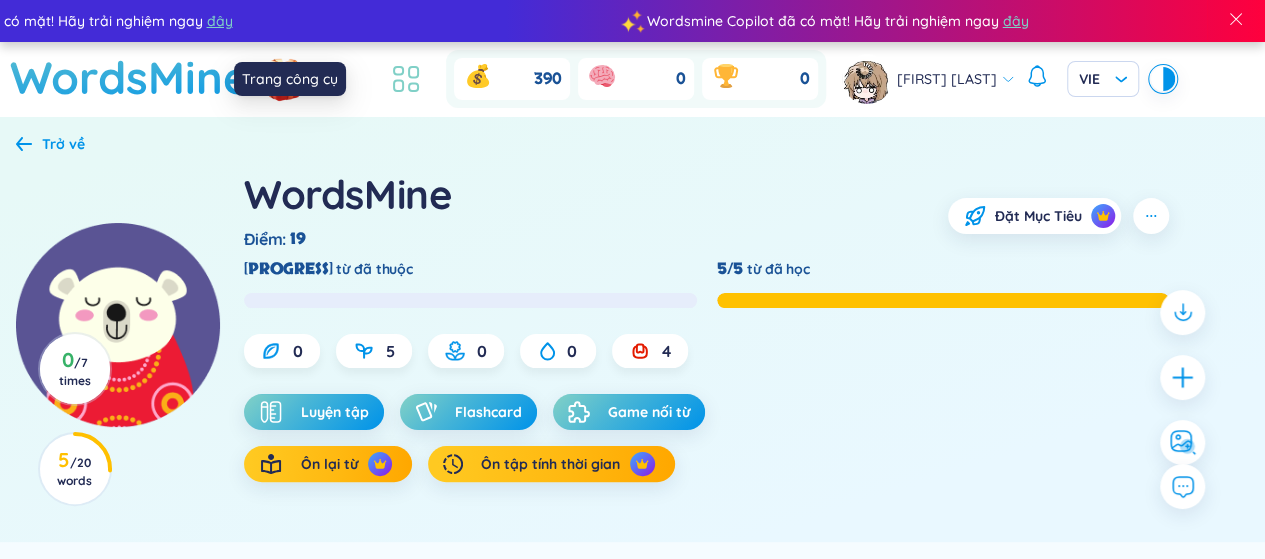 click 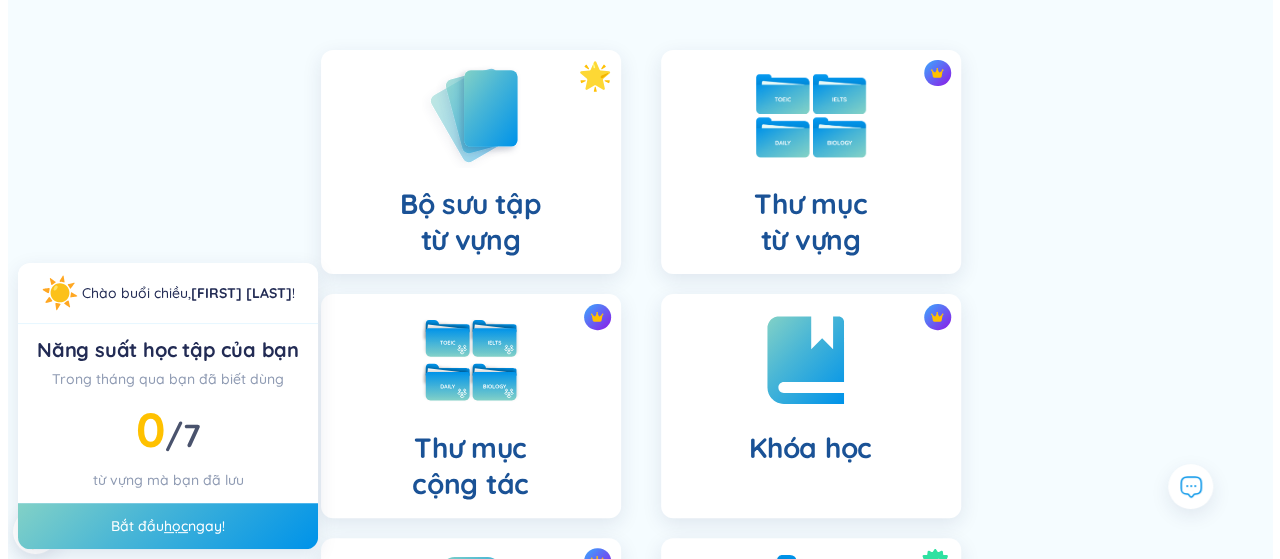 scroll, scrollTop: 0, scrollLeft: 0, axis: both 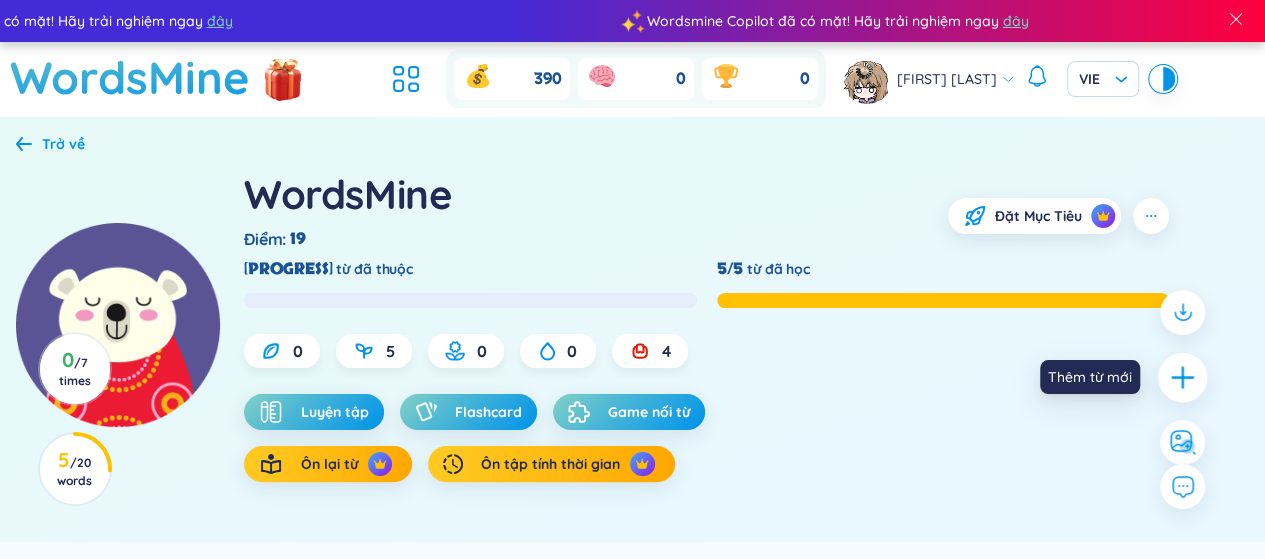 click 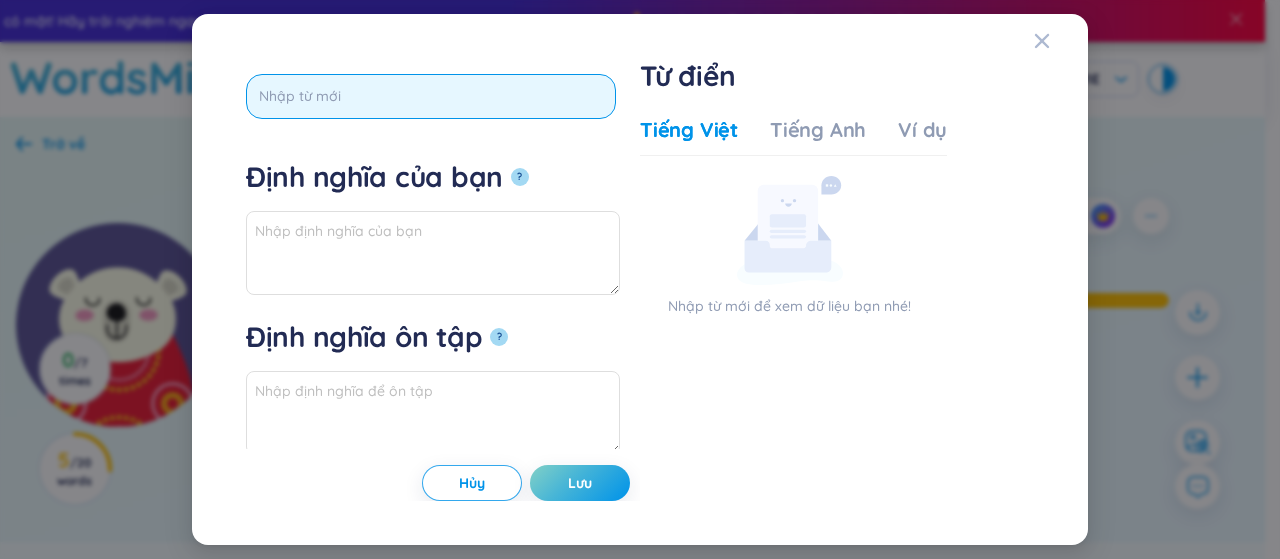 click at bounding box center (431, 96) 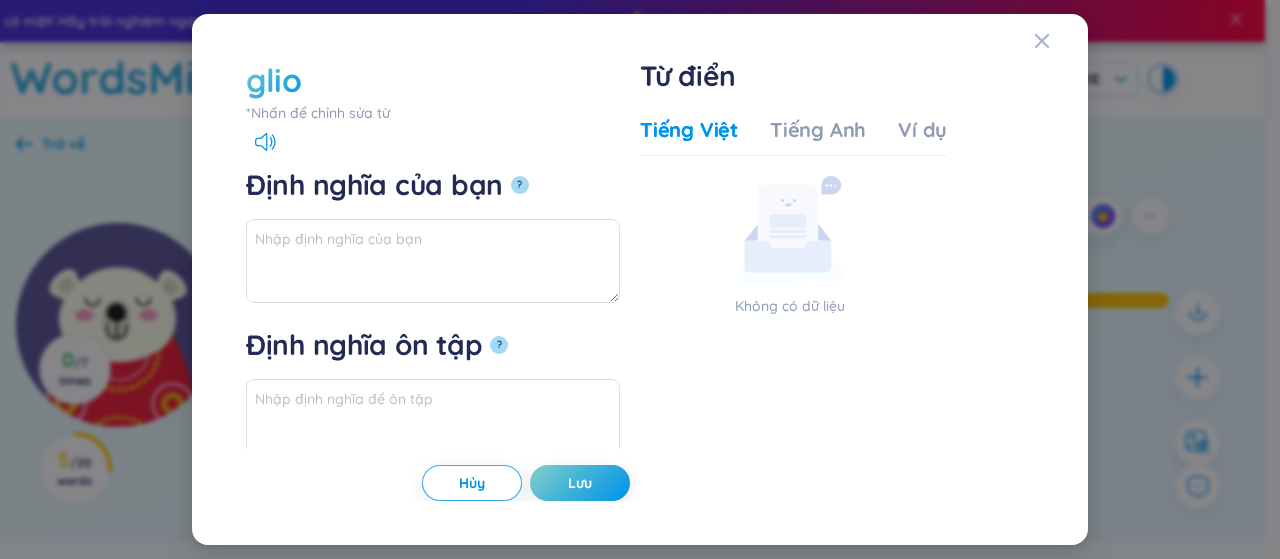 click on "glio" at bounding box center (433, 80) 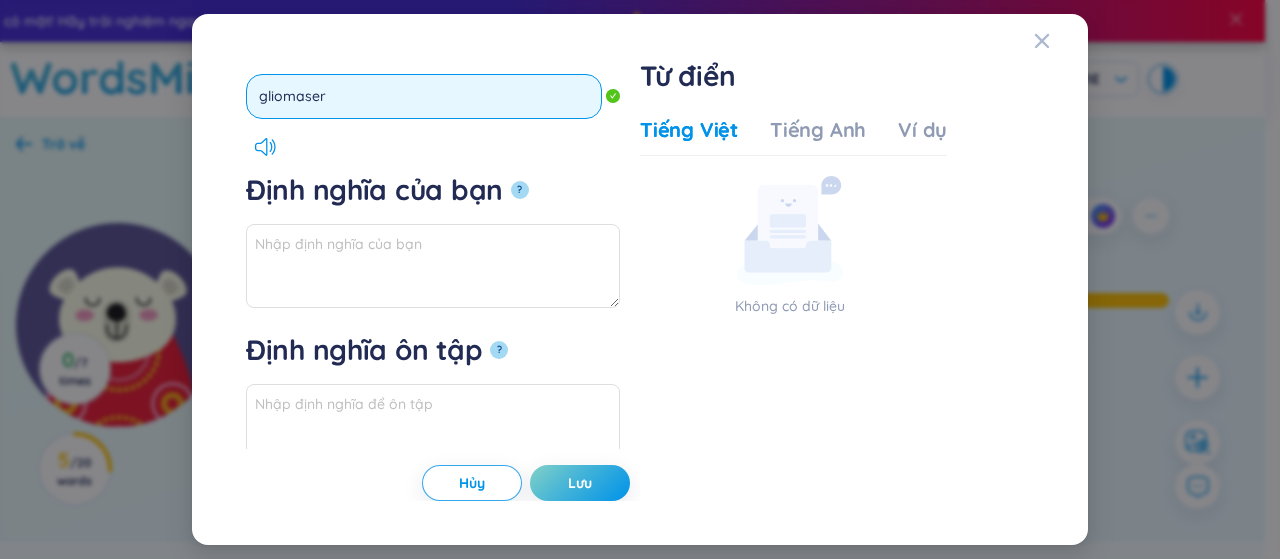 type on "gliomaser" 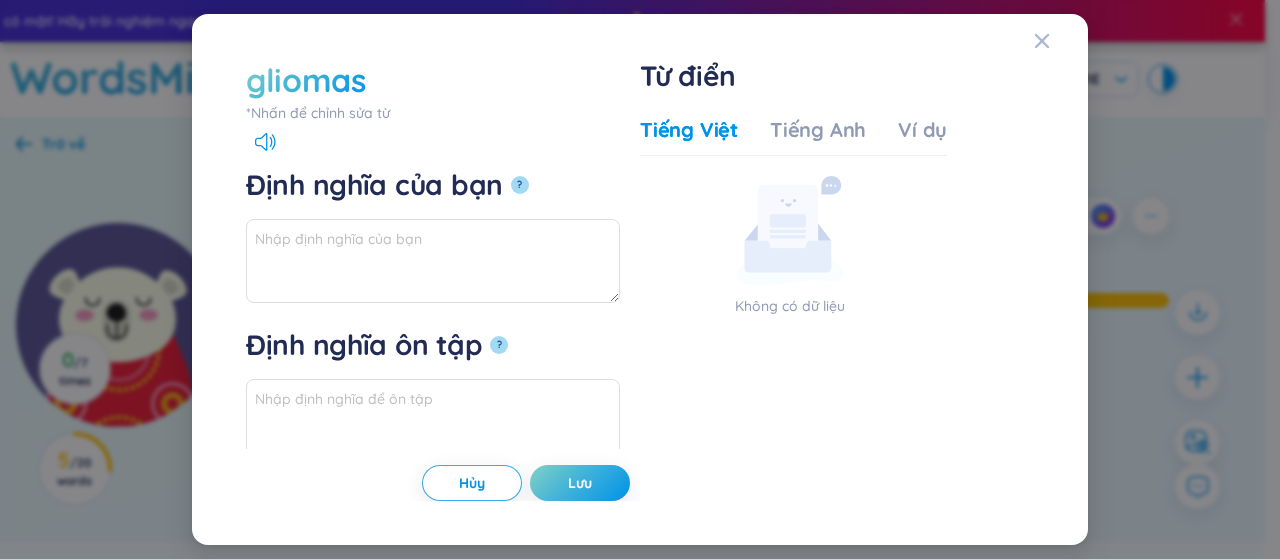 click on "gliomas" at bounding box center (433, 80) 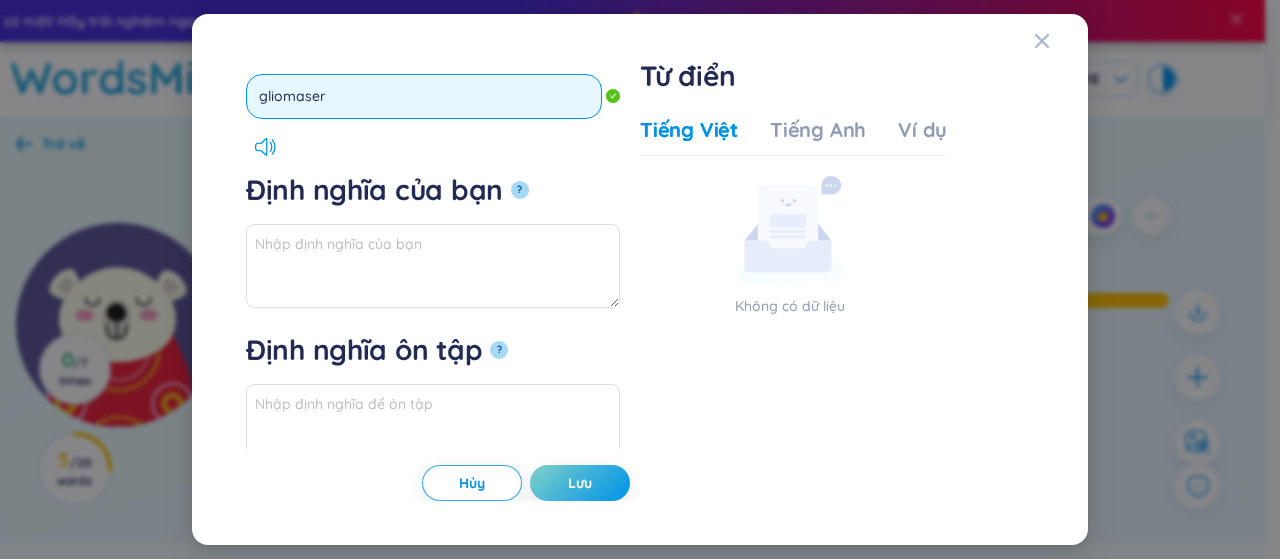 click on "gliomaser" at bounding box center [424, 96] 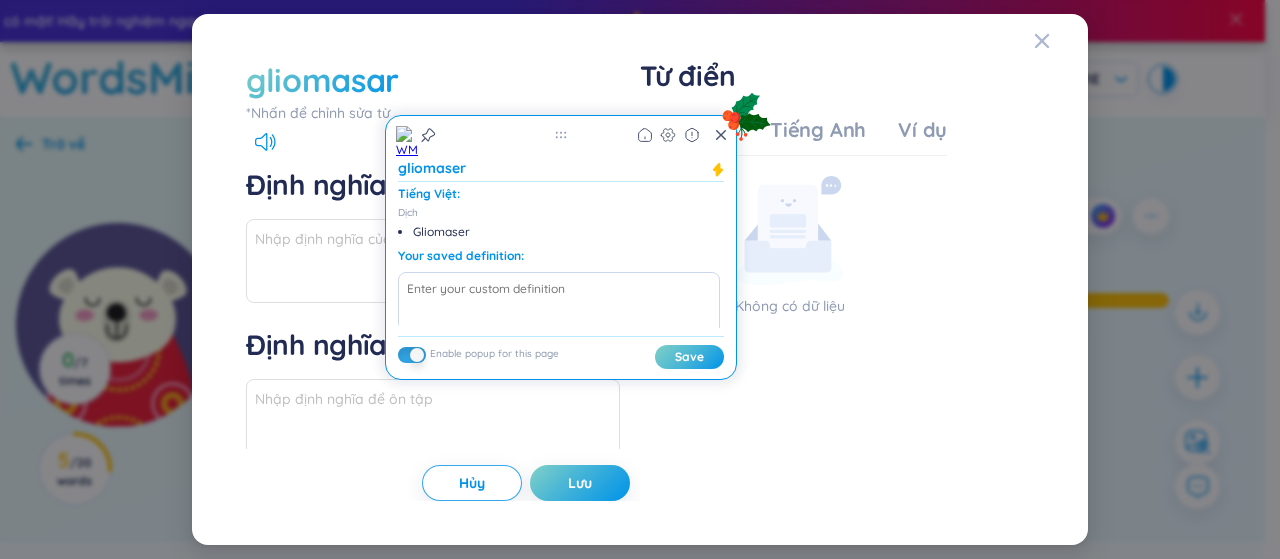 click on "gliomasar" at bounding box center [322, 80] 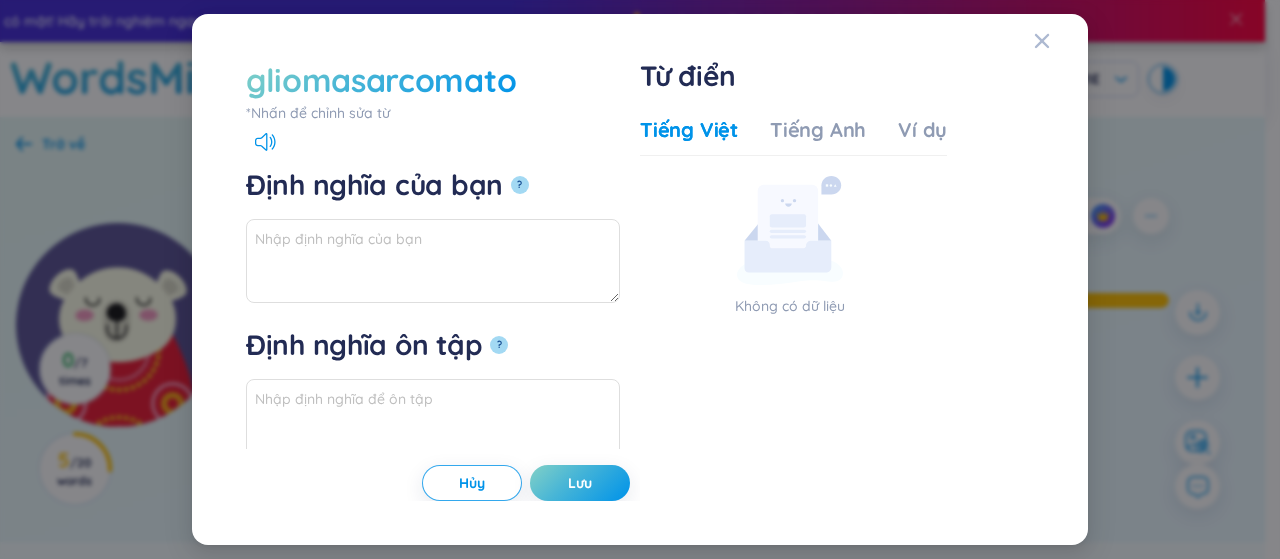 click on "gliomasarcomato" at bounding box center [433, 80] 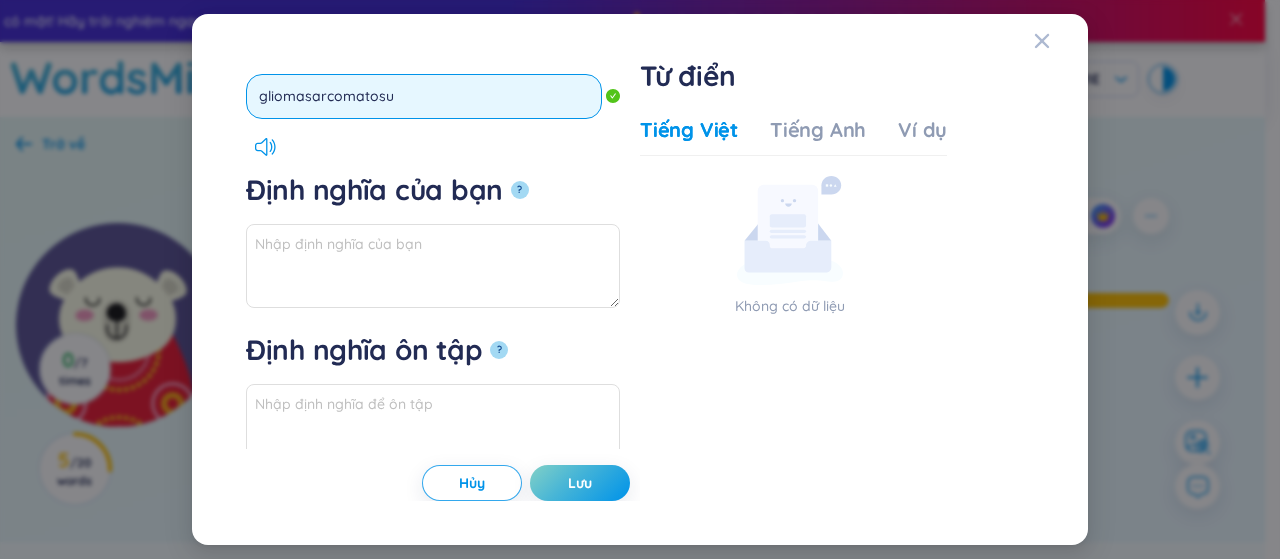 type on "gliomasarcomatosum" 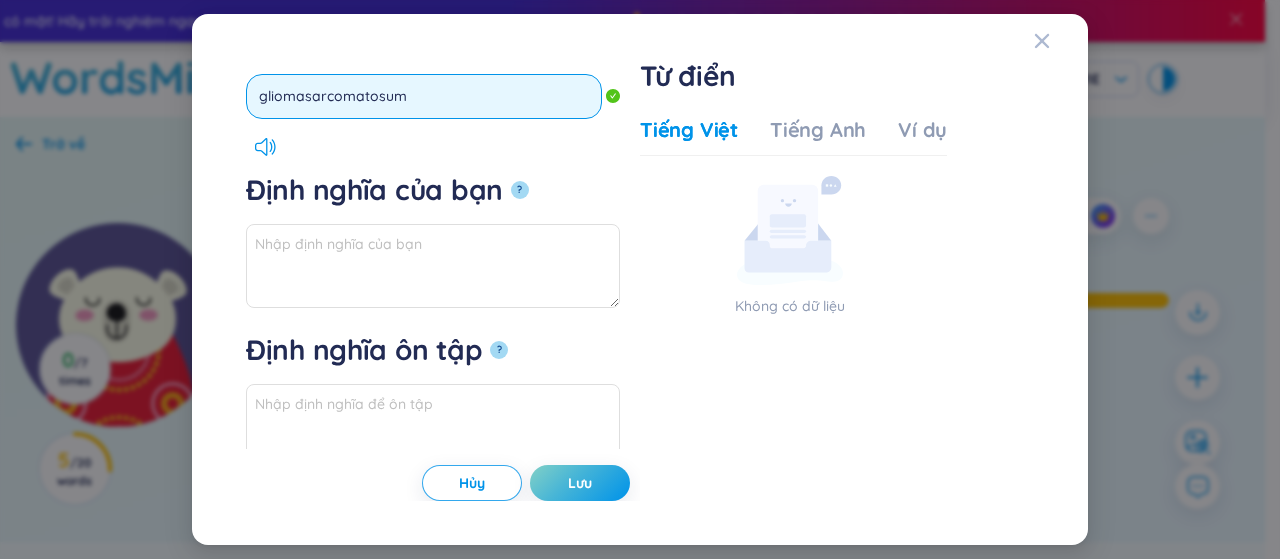 click on "gliomasarcomatosum" at bounding box center [424, 96] 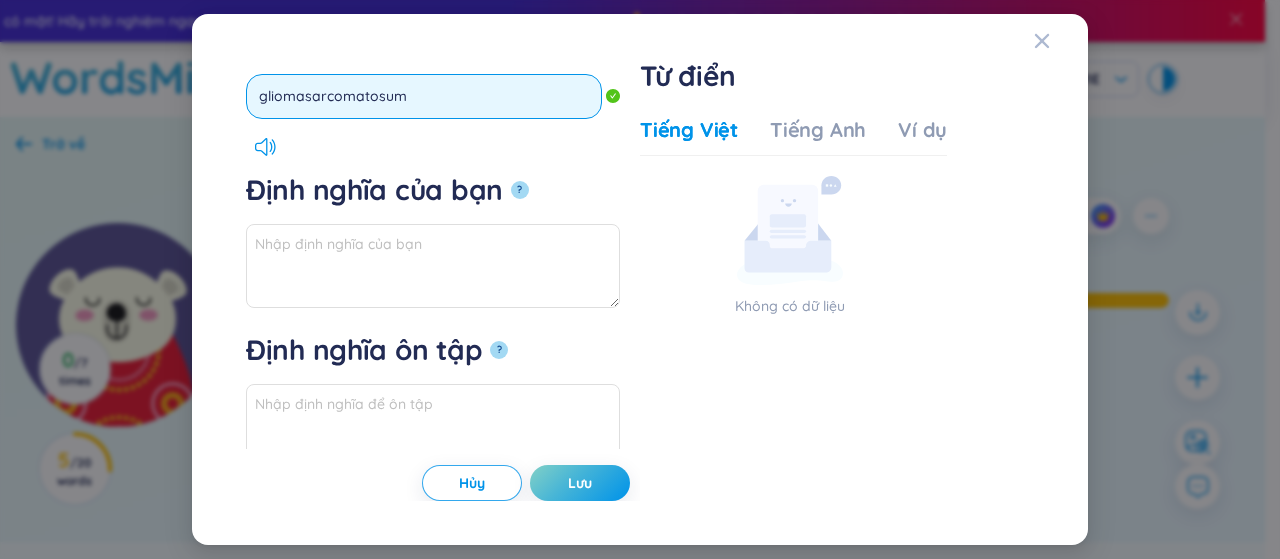 click on "?" at bounding box center (520, 190) 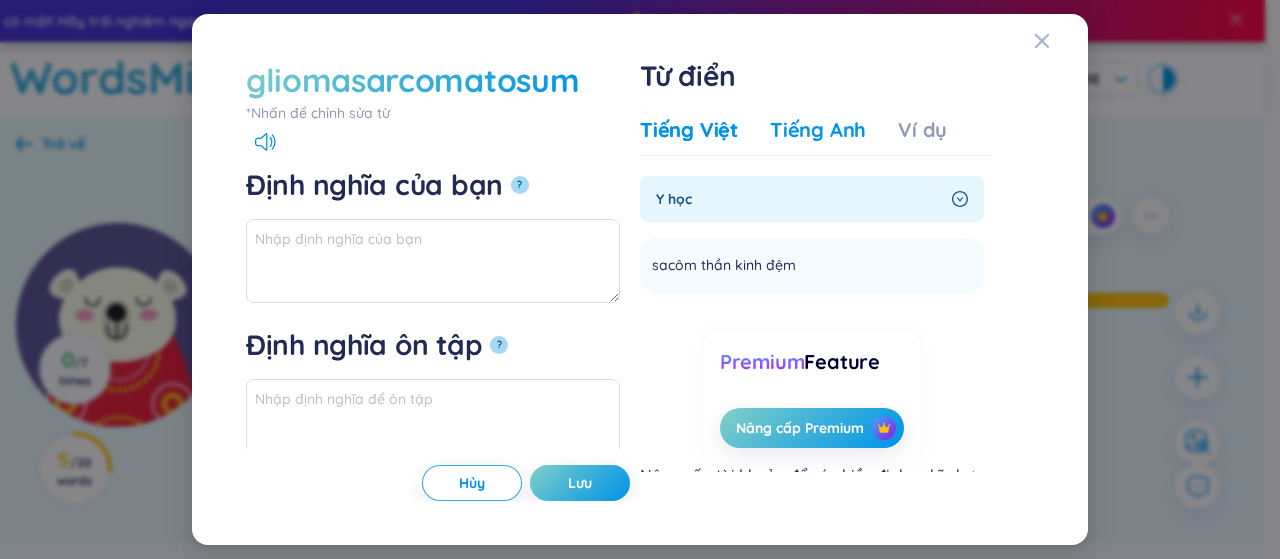 click on "Tiếng Anh" at bounding box center (818, 130) 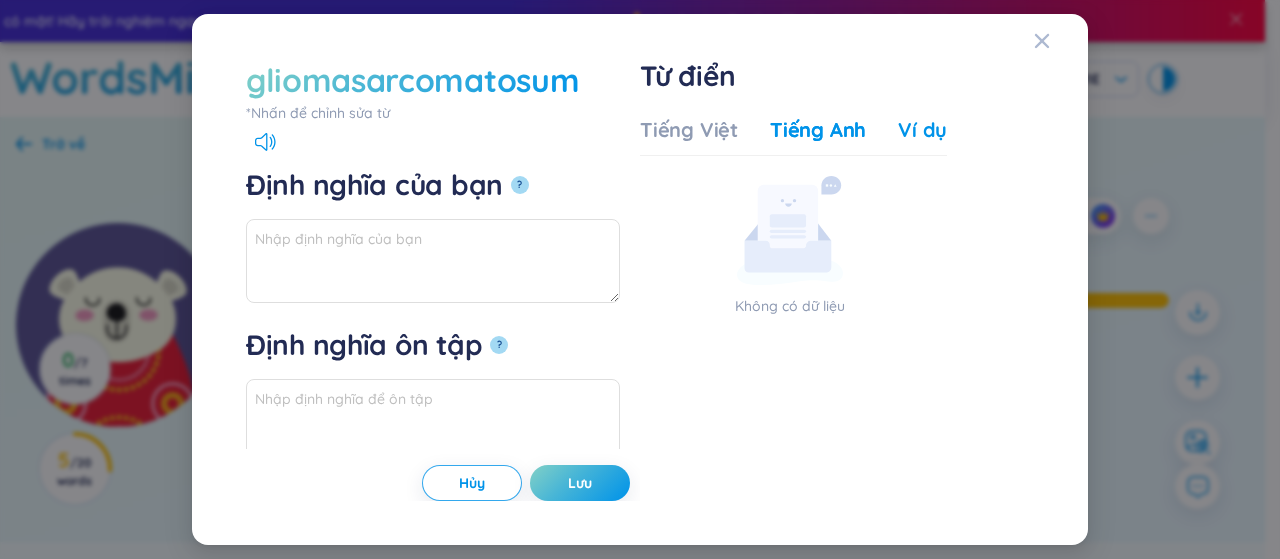 click on "Ví dụ" at bounding box center [922, 130] 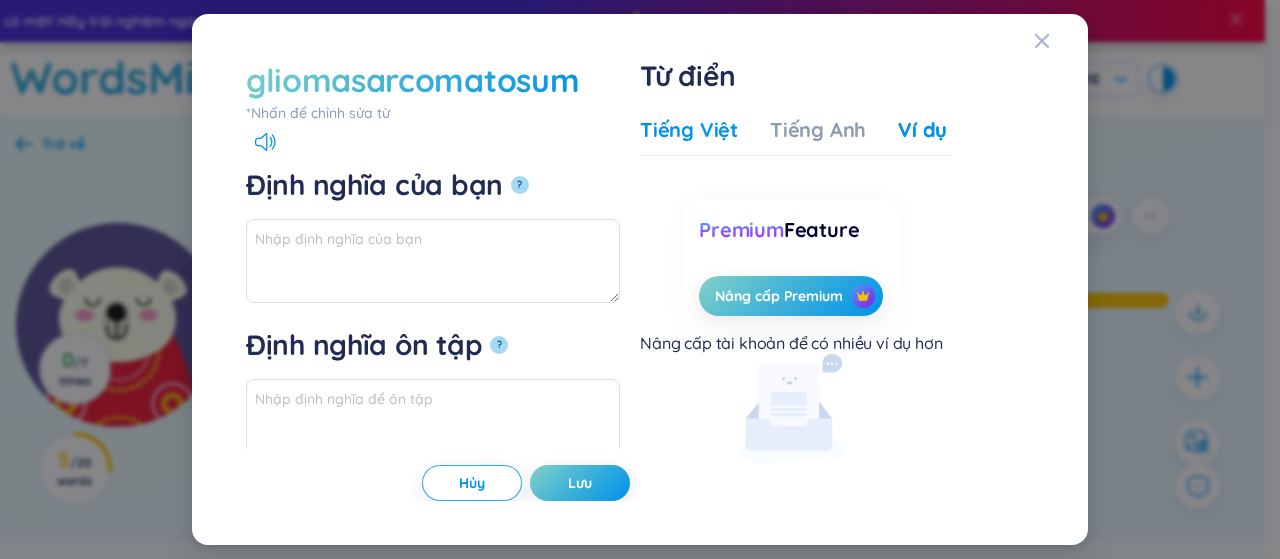 click on "Tiếng Việt" at bounding box center [689, 130] 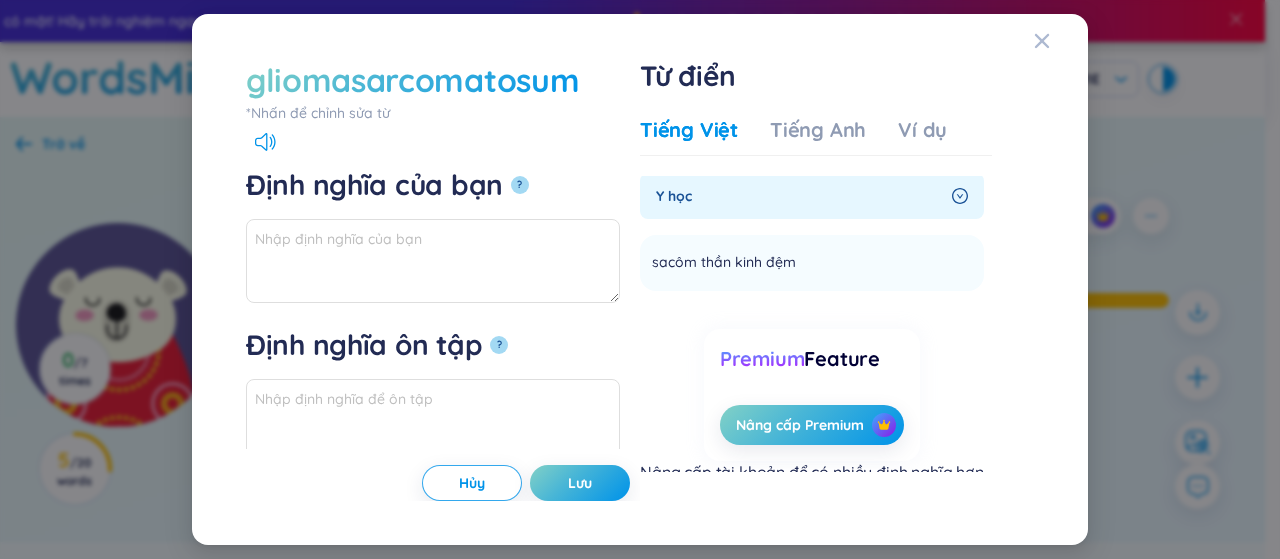scroll, scrollTop: 0, scrollLeft: 0, axis: both 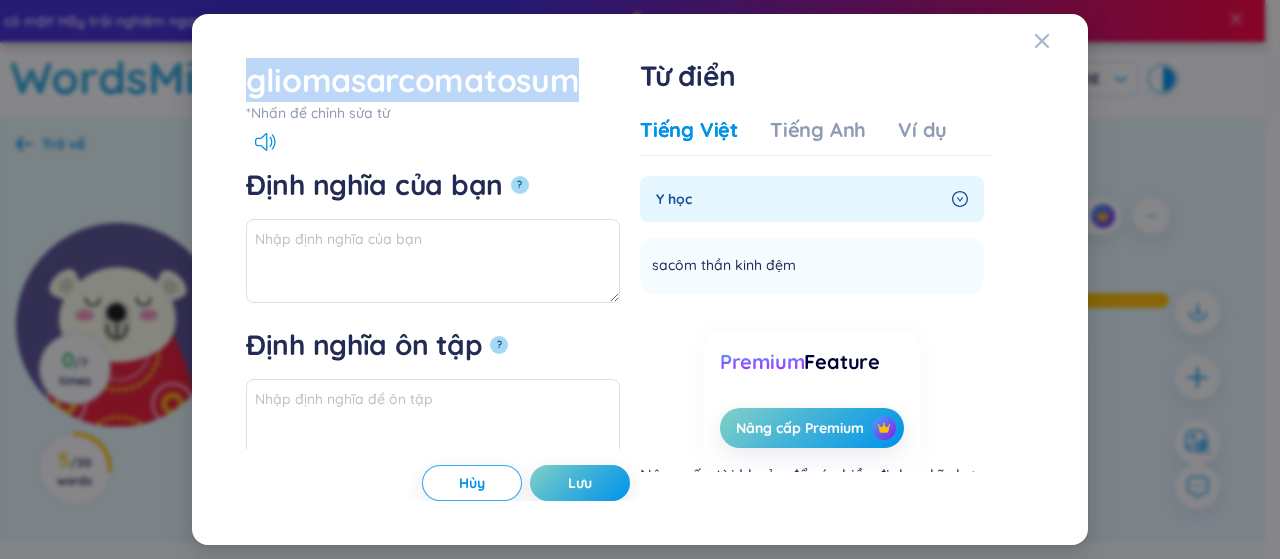 drag, startPoint x: 251, startPoint y: 86, endPoint x: 604, endPoint y: 45, distance: 355.37305 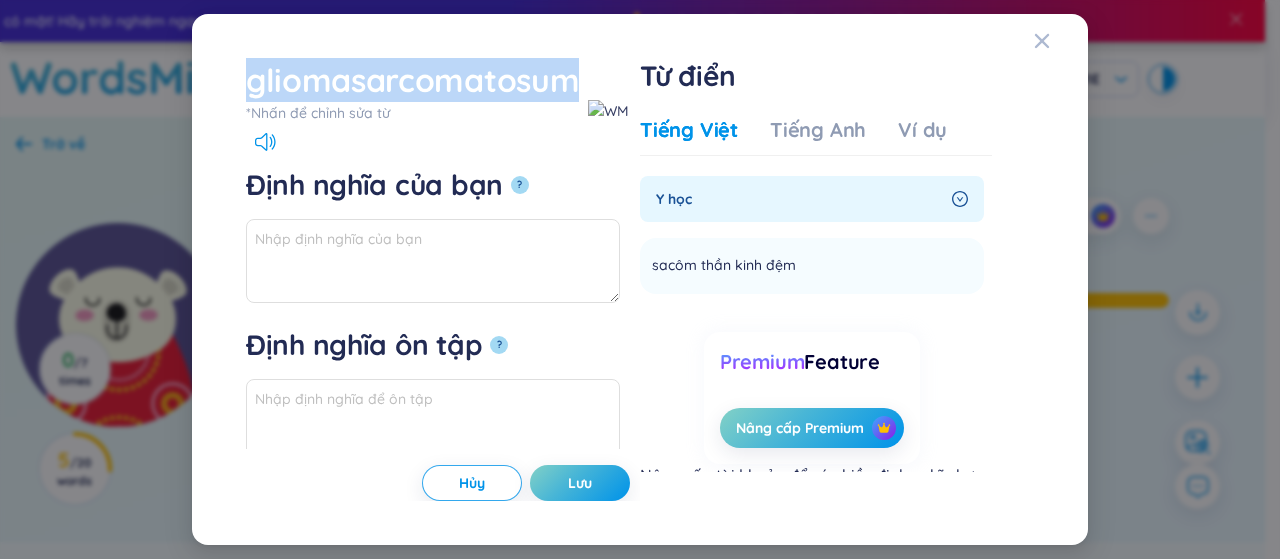 copy on "gliomasarcomatosum" 